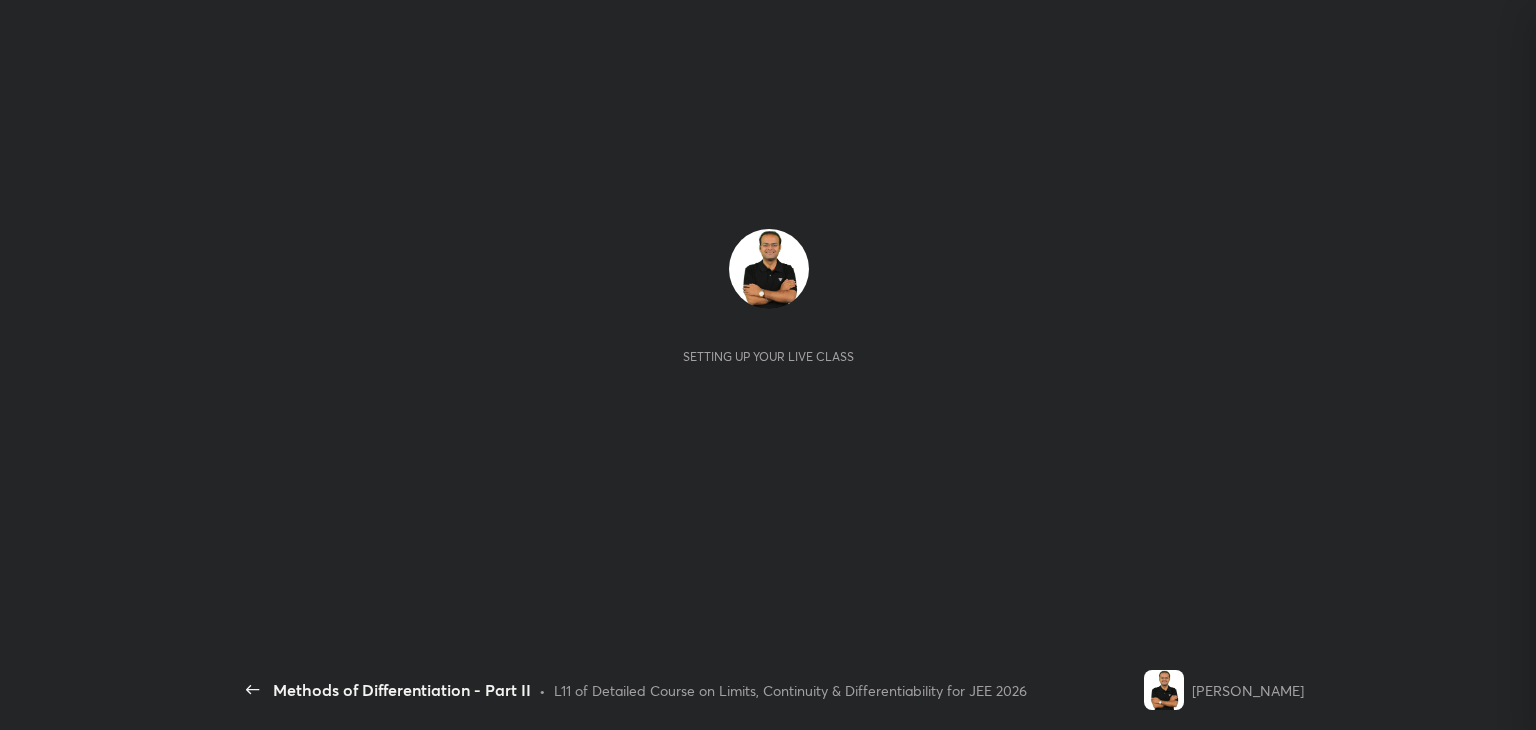 scroll, scrollTop: 0, scrollLeft: 0, axis: both 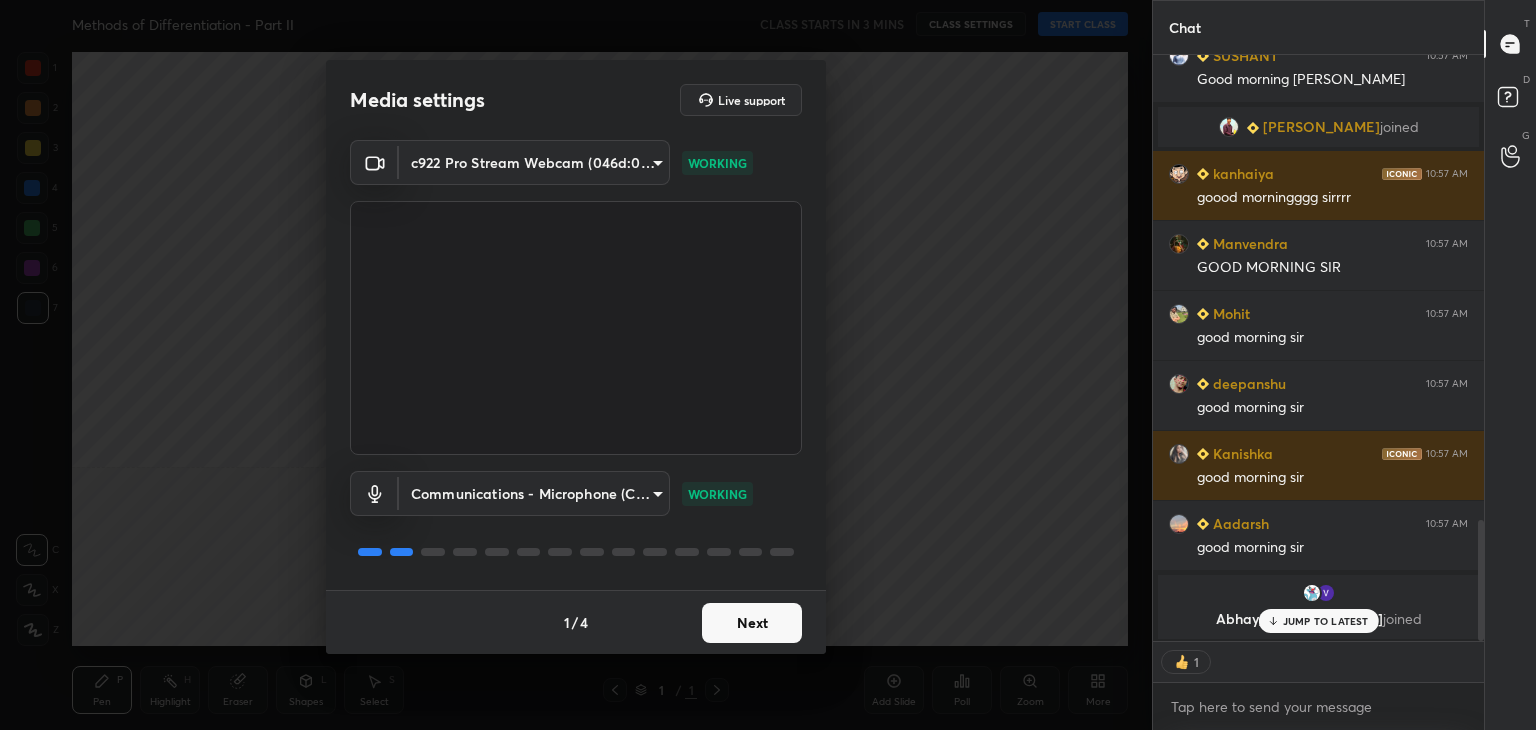 click on "Next" at bounding box center (752, 623) 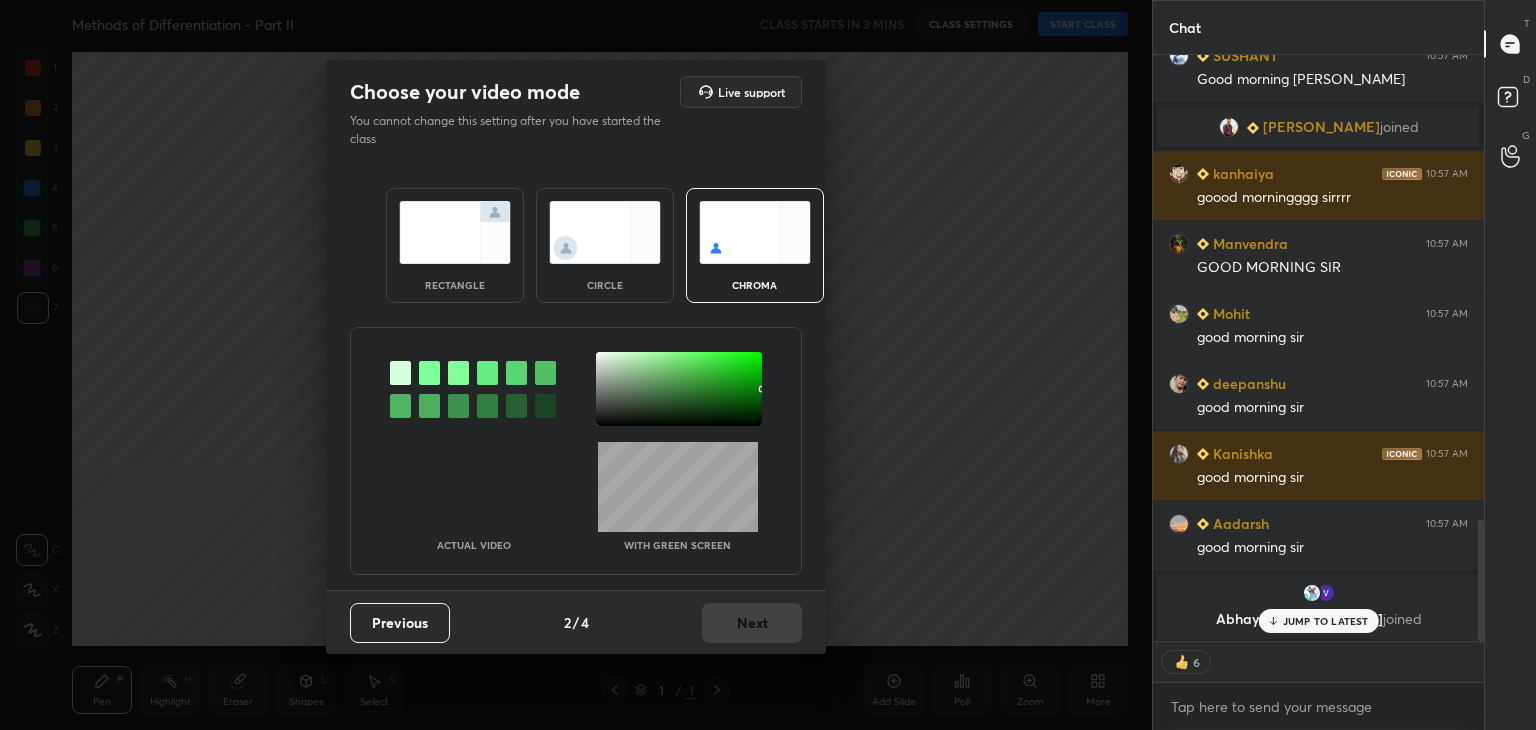 drag, startPoint x: 628, startPoint y: 396, endPoint x: 630, endPoint y: 412, distance: 16.124516 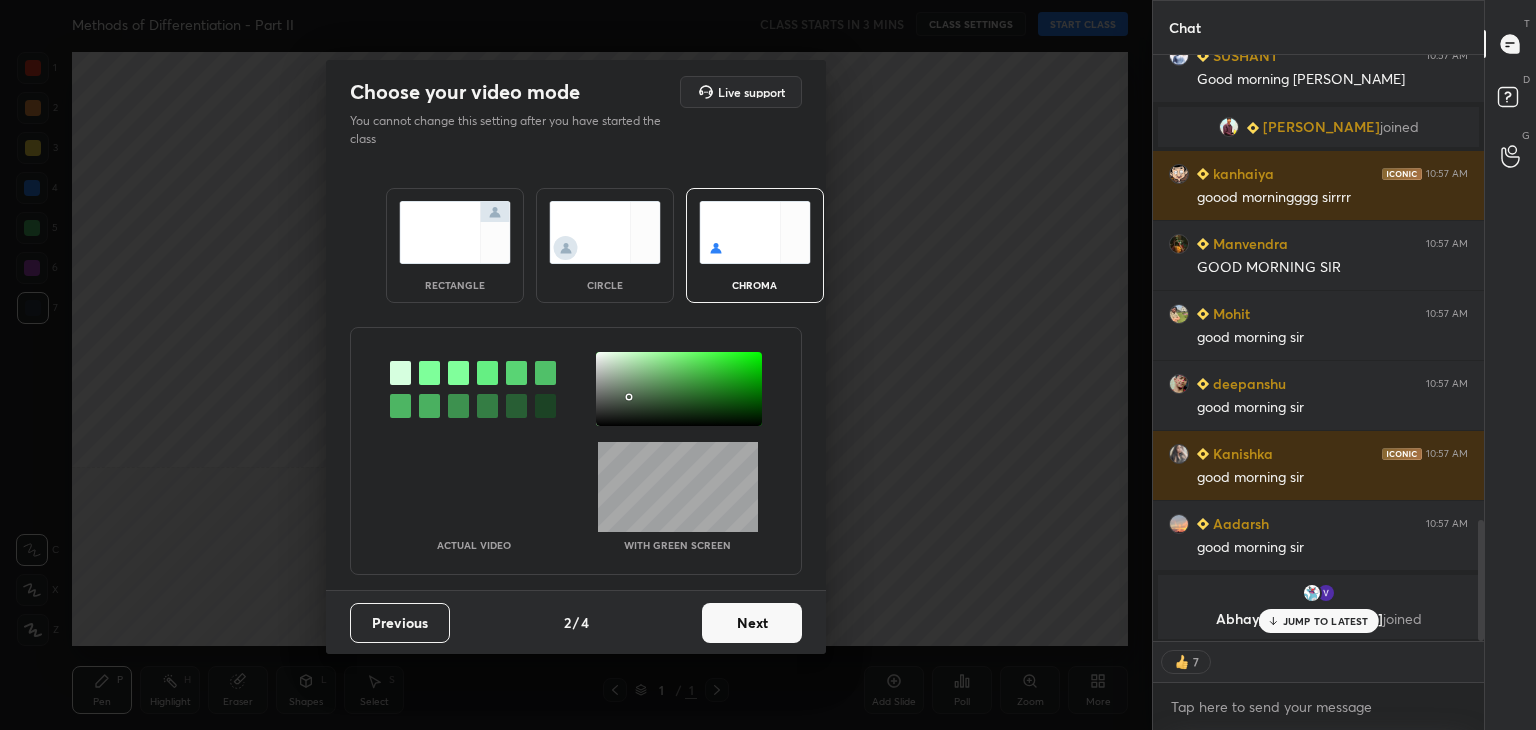 click on "Next" at bounding box center [752, 623] 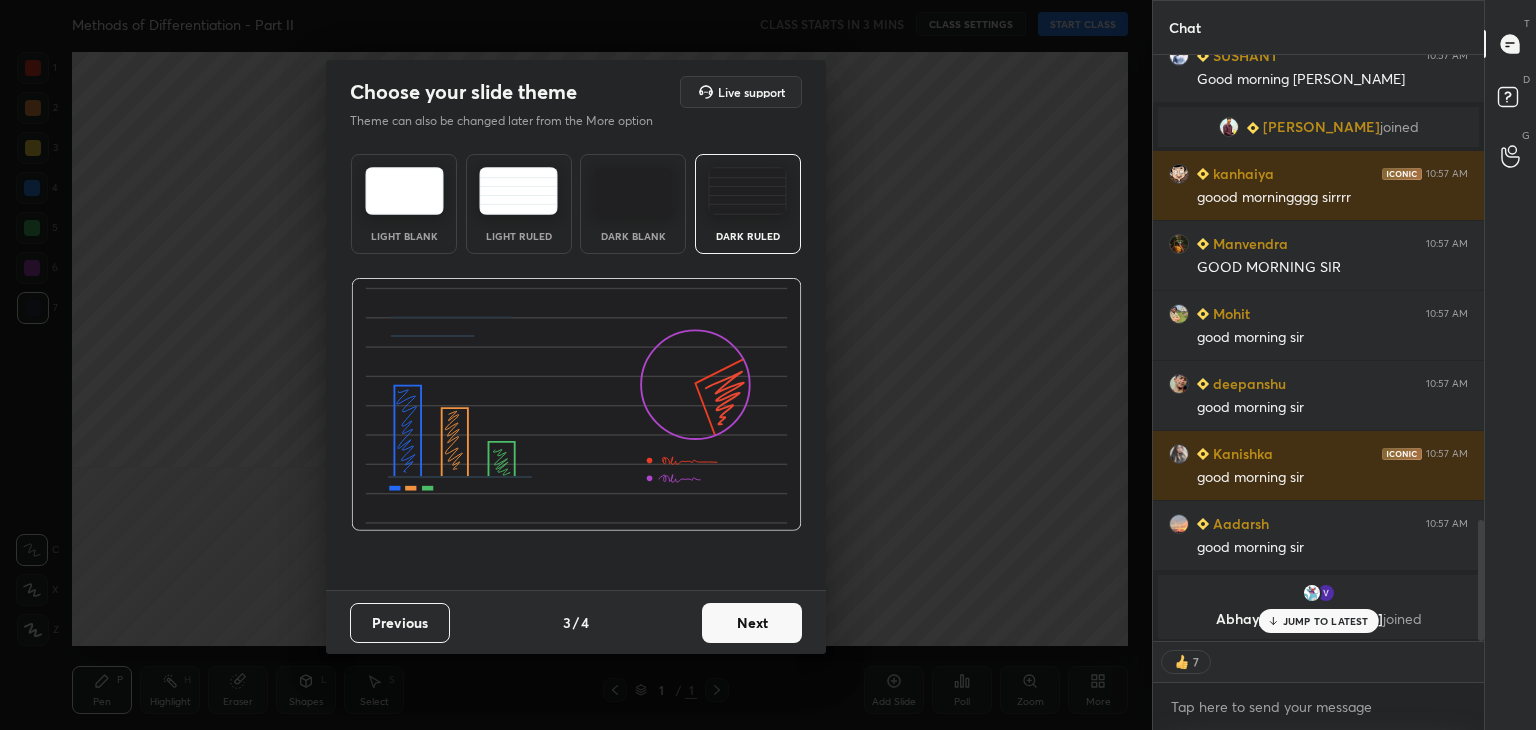 click on "Next" at bounding box center [752, 623] 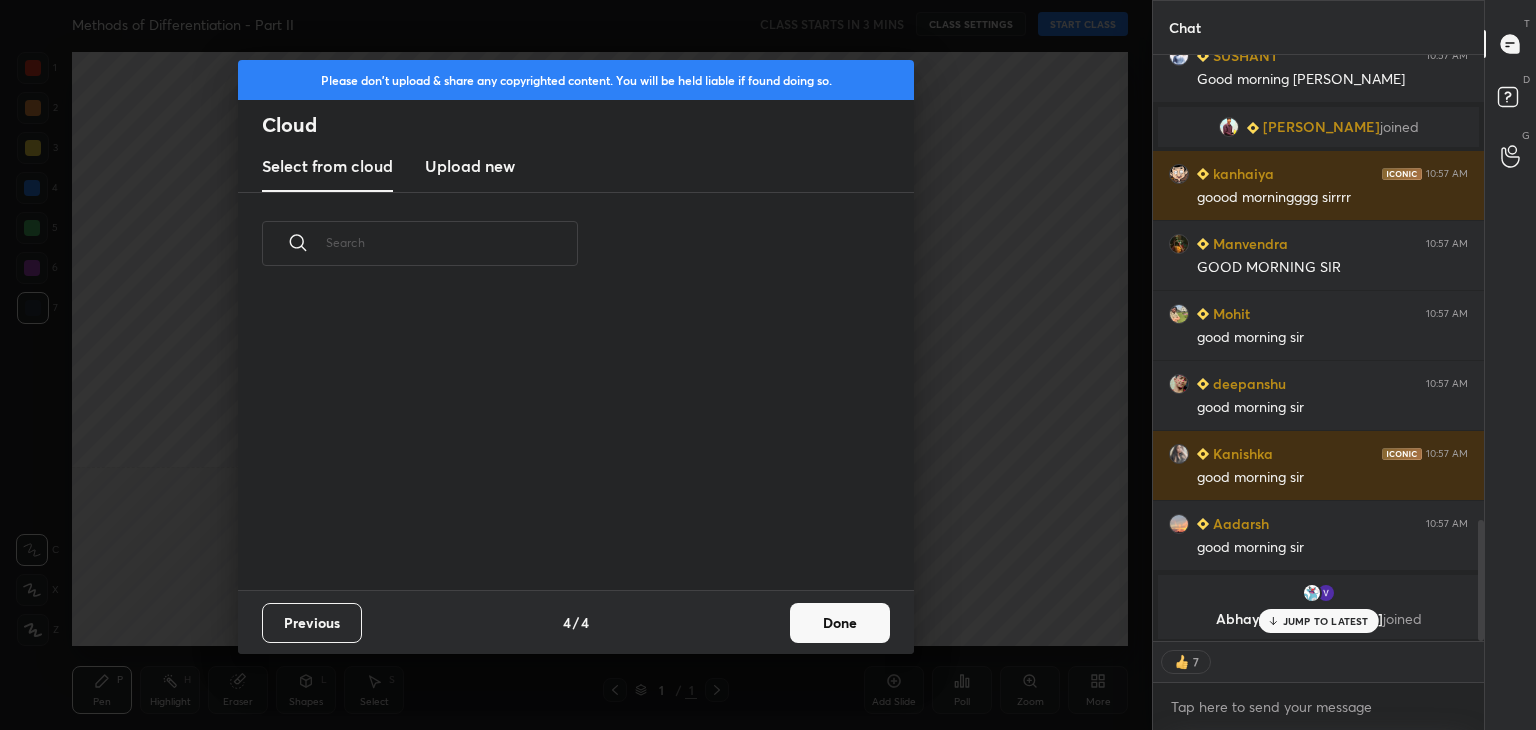 click on "Done" at bounding box center (840, 623) 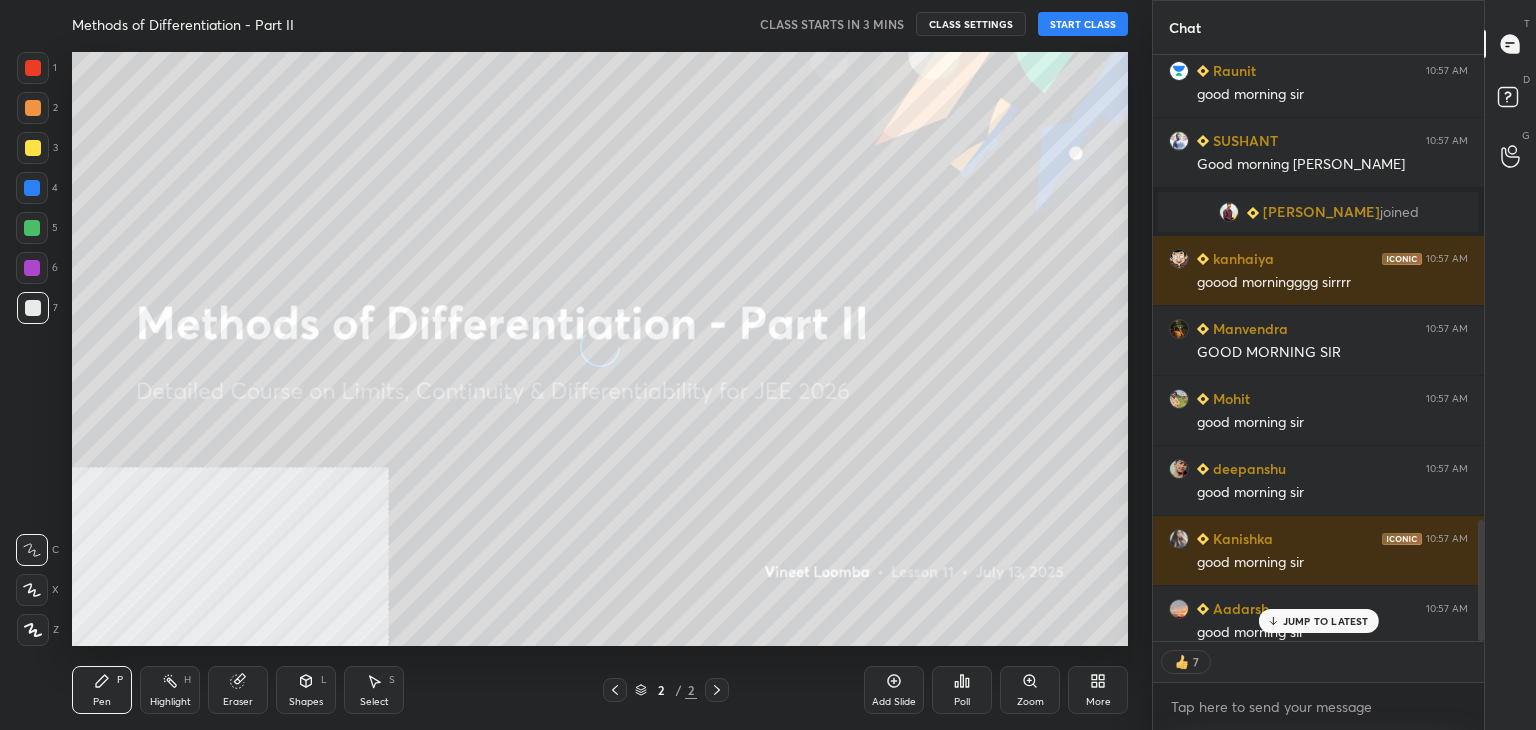click 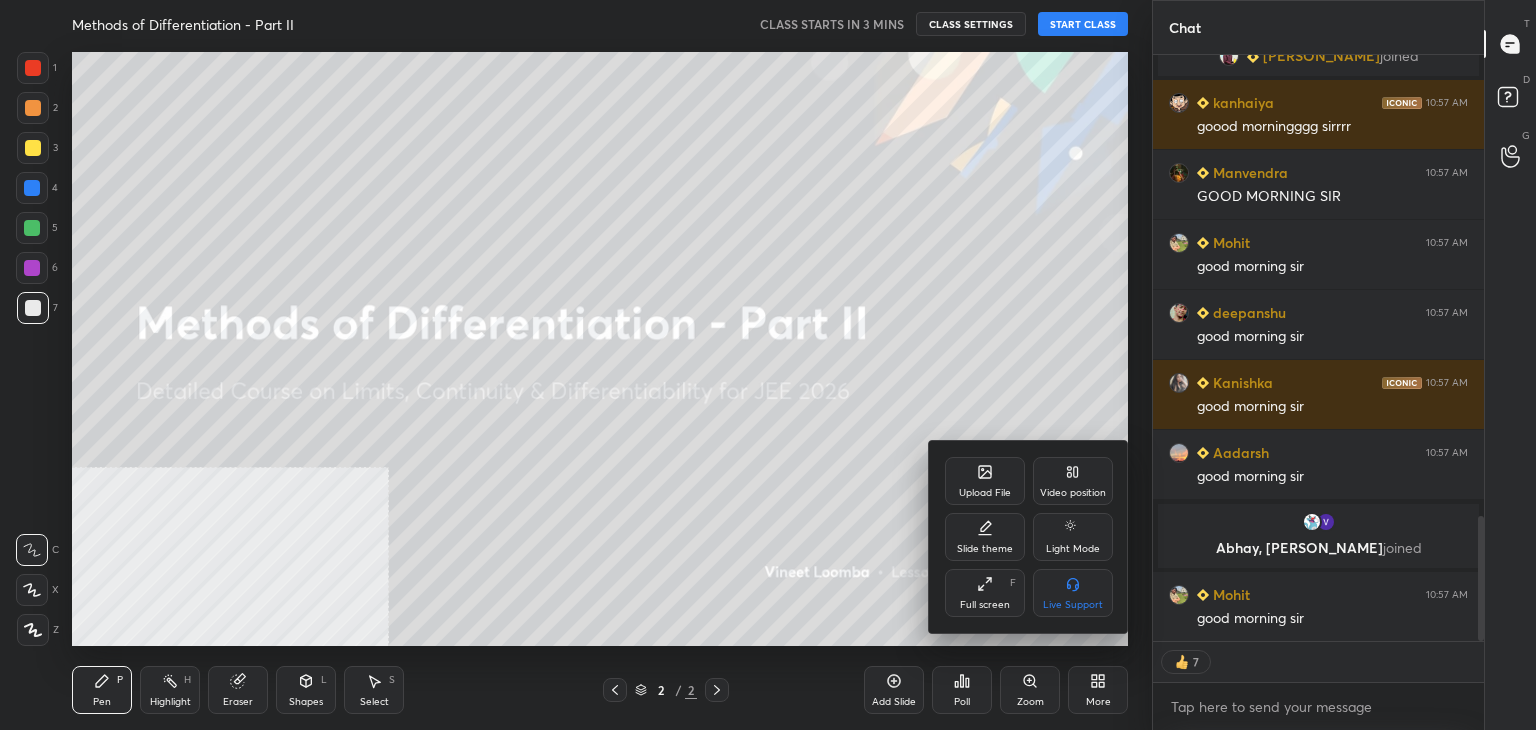 click on "Upload File" at bounding box center [985, 481] 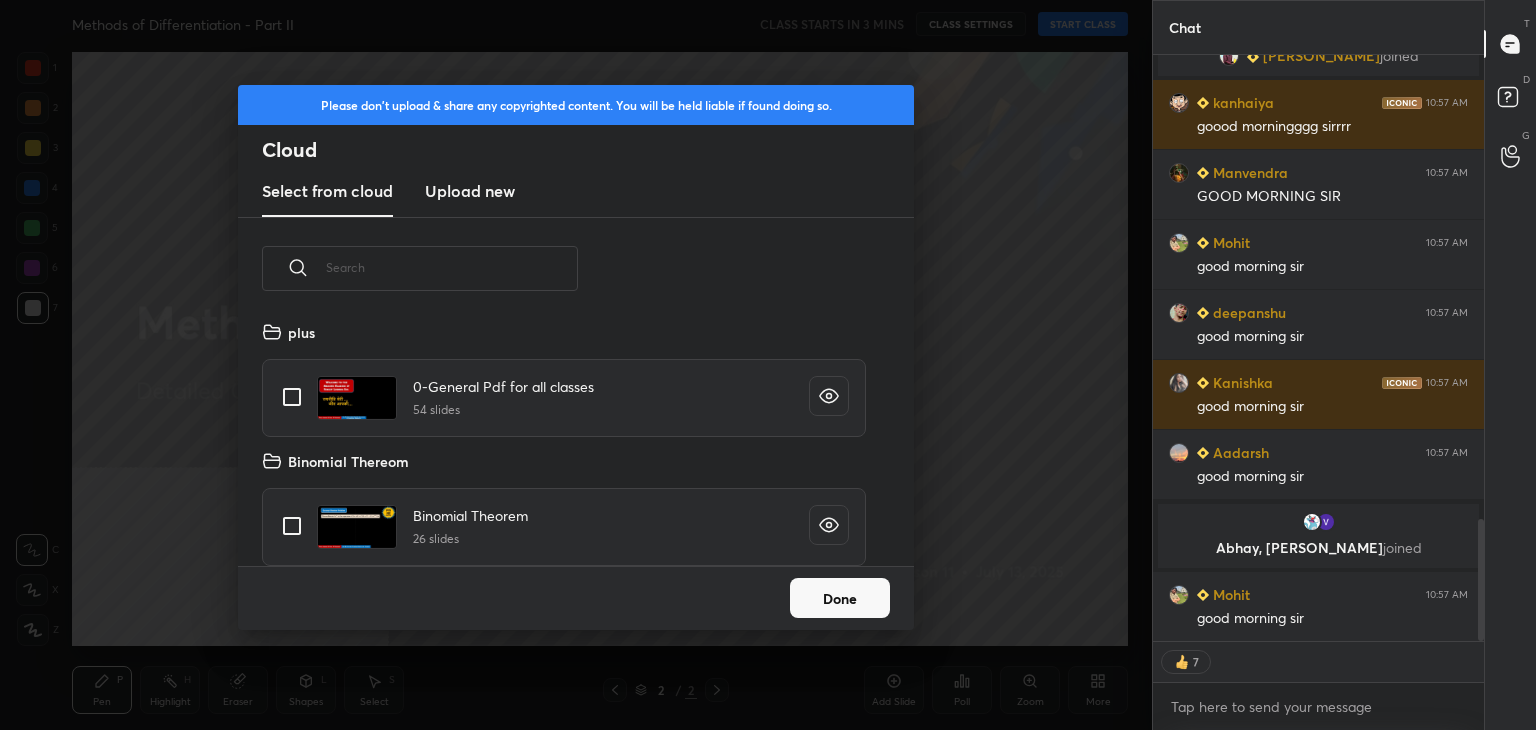click on "Upload new" at bounding box center [470, 192] 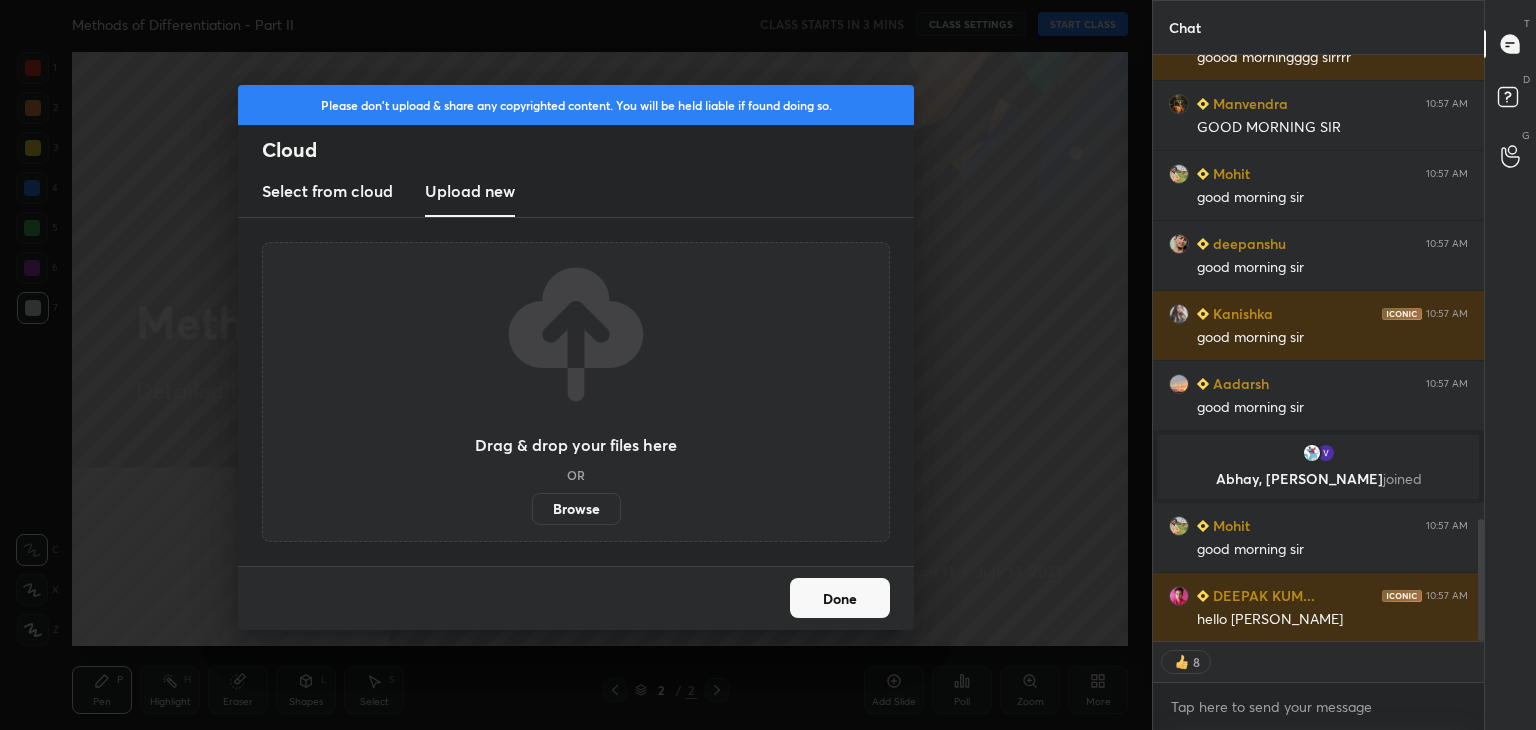 click on "Done" at bounding box center [840, 598] 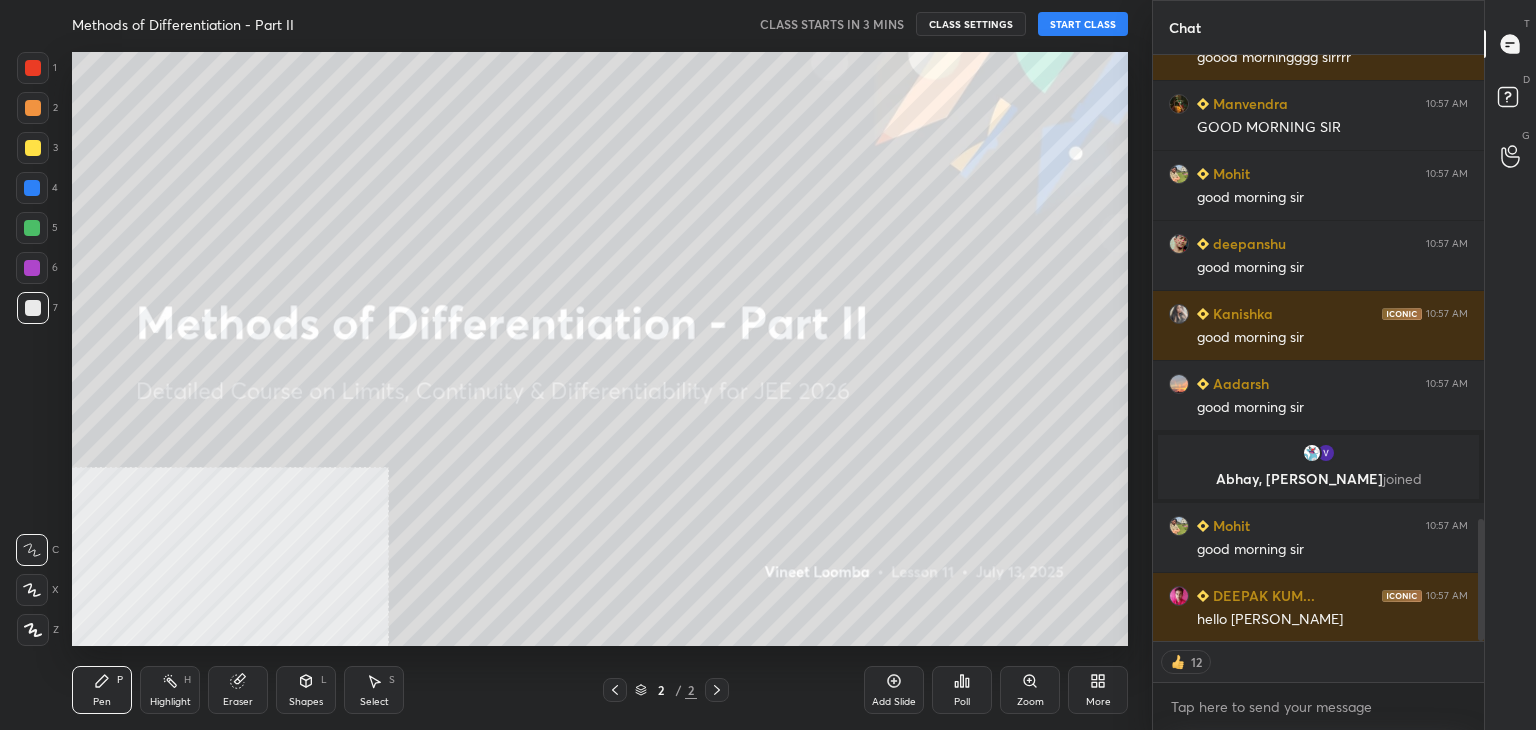 click on "START CLASS" at bounding box center [1083, 24] 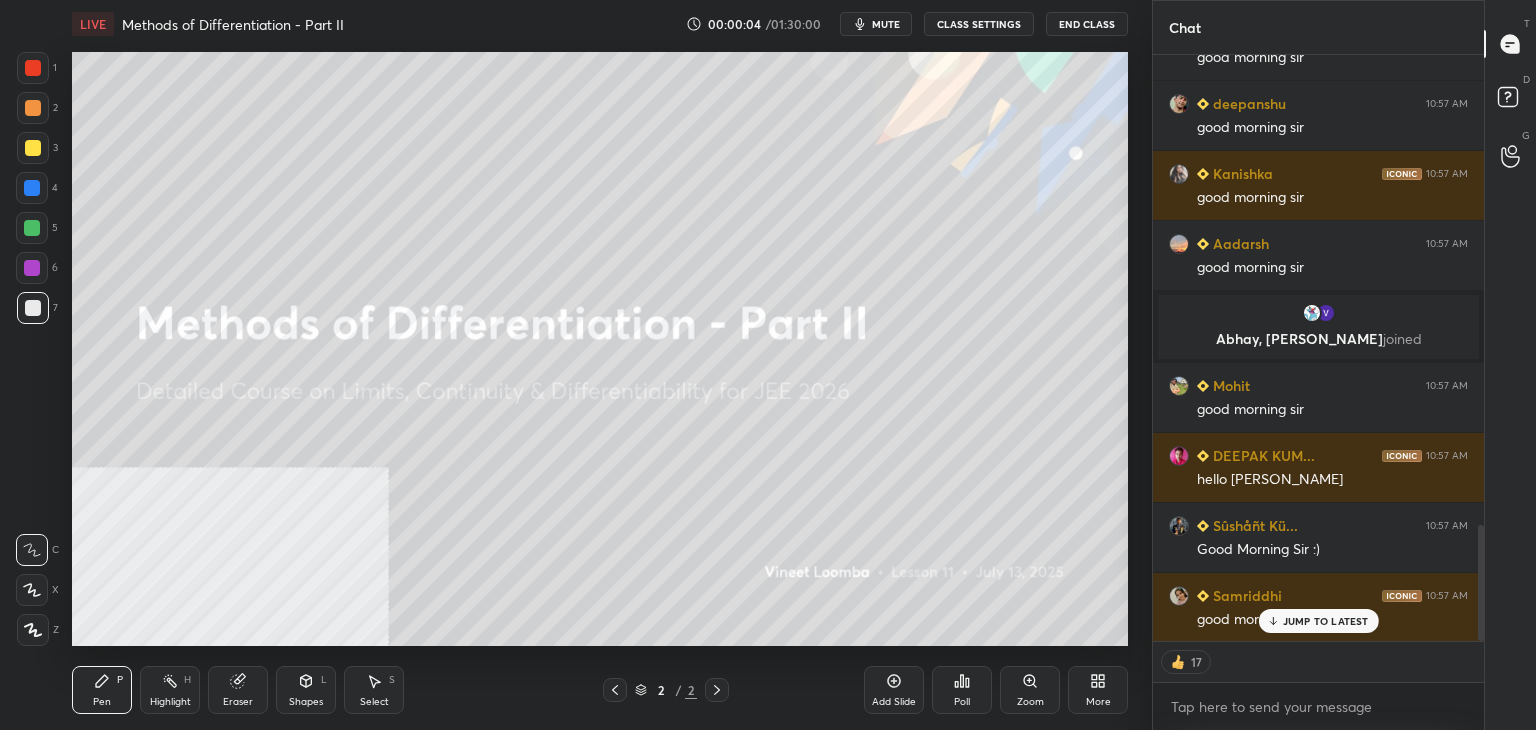 click on "CLASS SETTINGS" at bounding box center [979, 24] 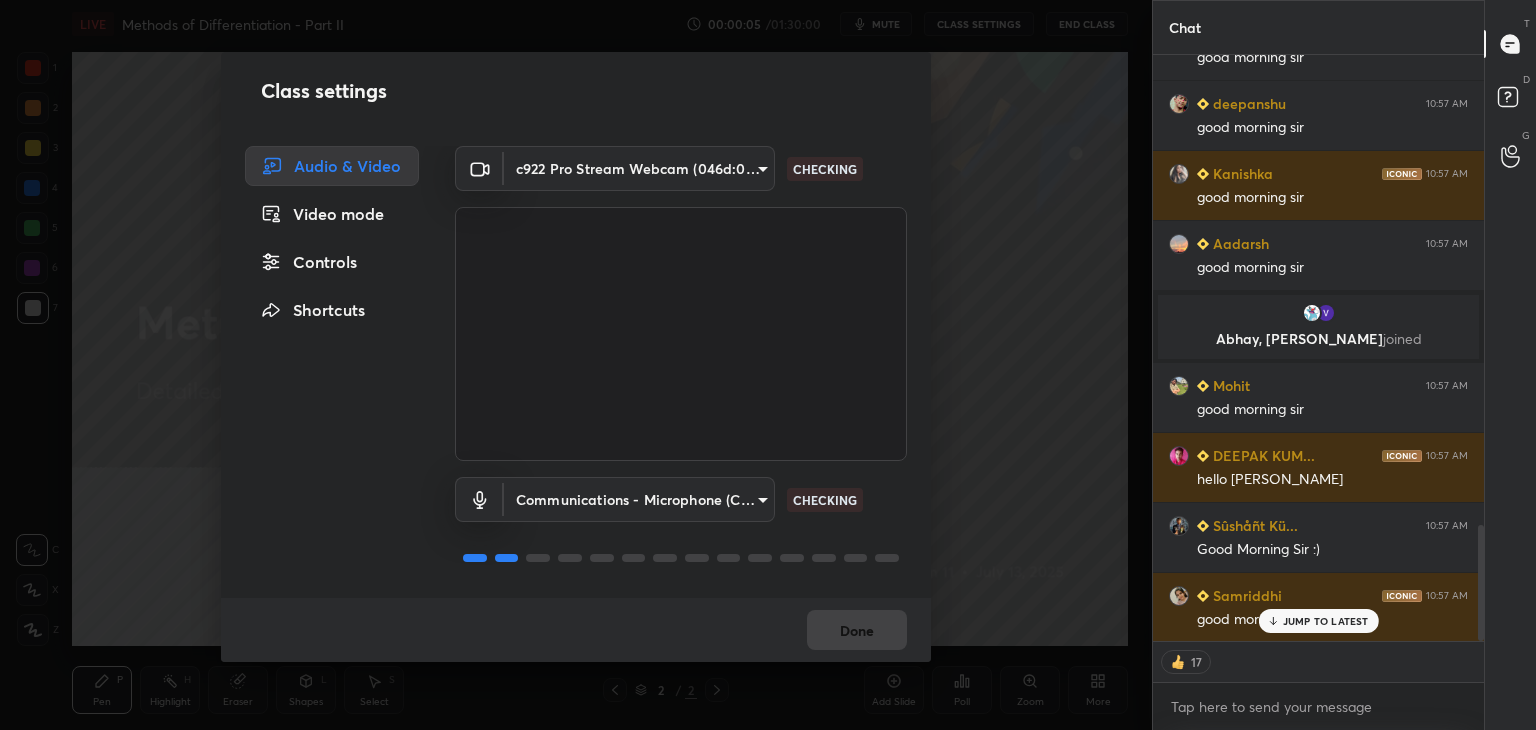 click on "Controls" at bounding box center [332, 262] 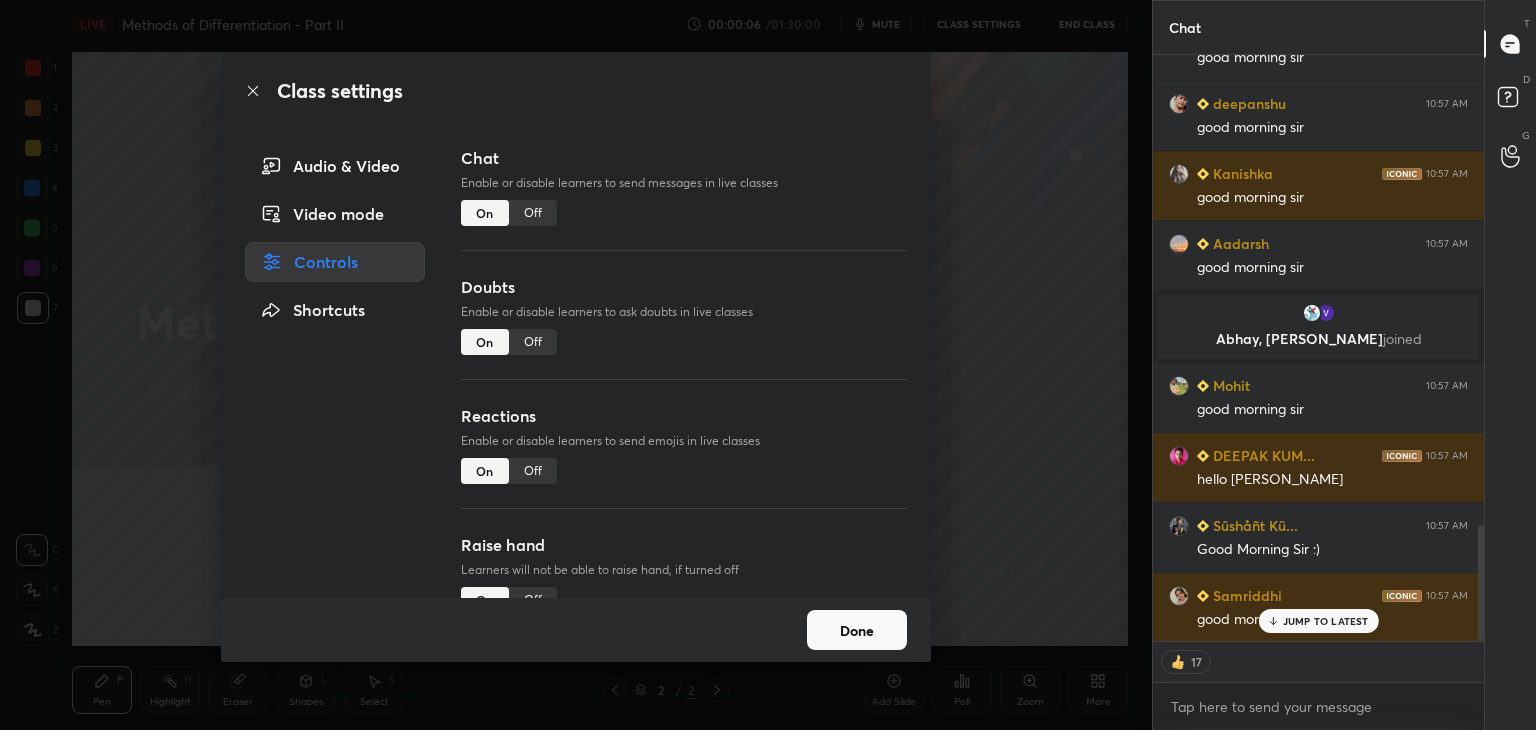 drag, startPoint x: 533, startPoint y: 341, endPoint x: 537, endPoint y: 386, distance: 45.17743 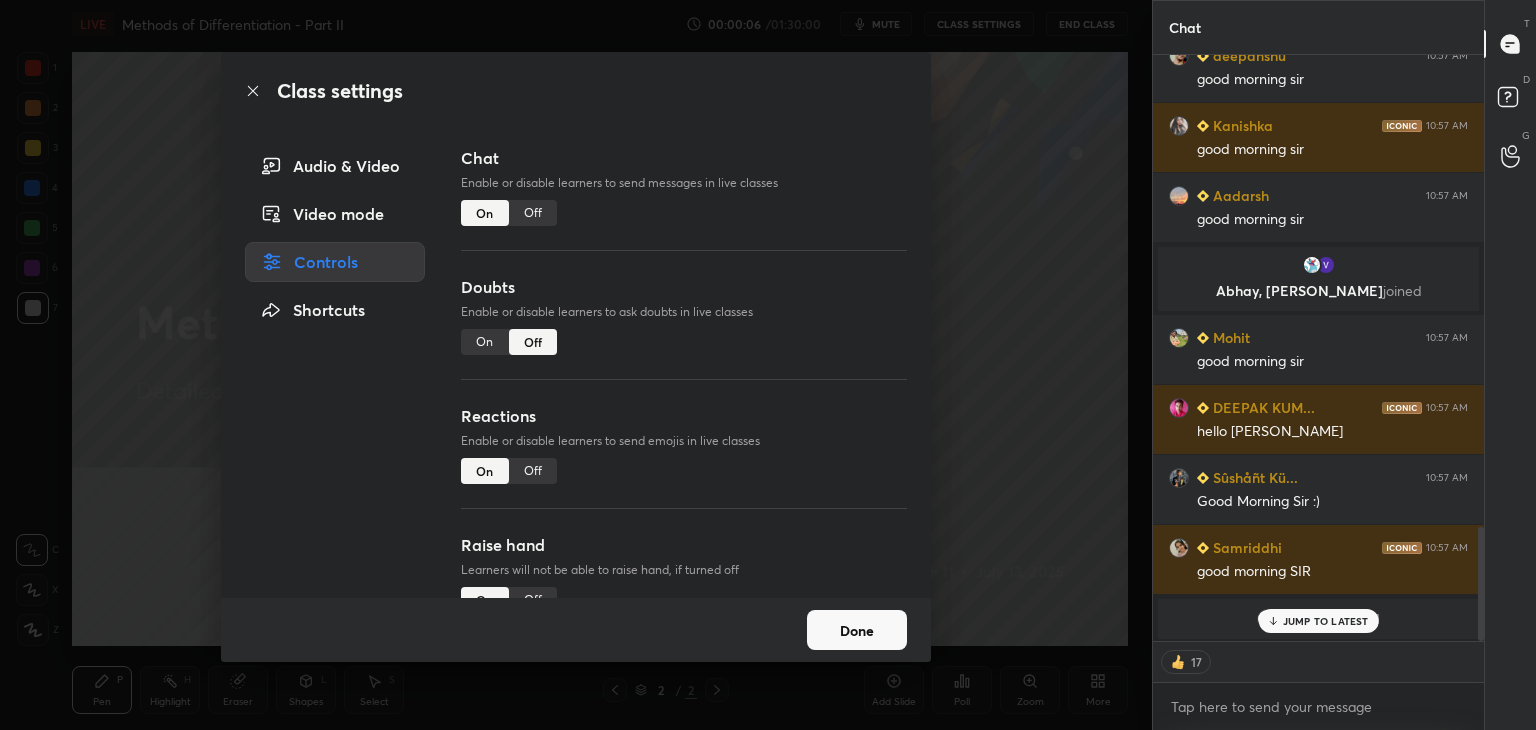 click on "Reactions Enable or disable learners to send emojis in live classes On Off" at bounding box center (684, 468) 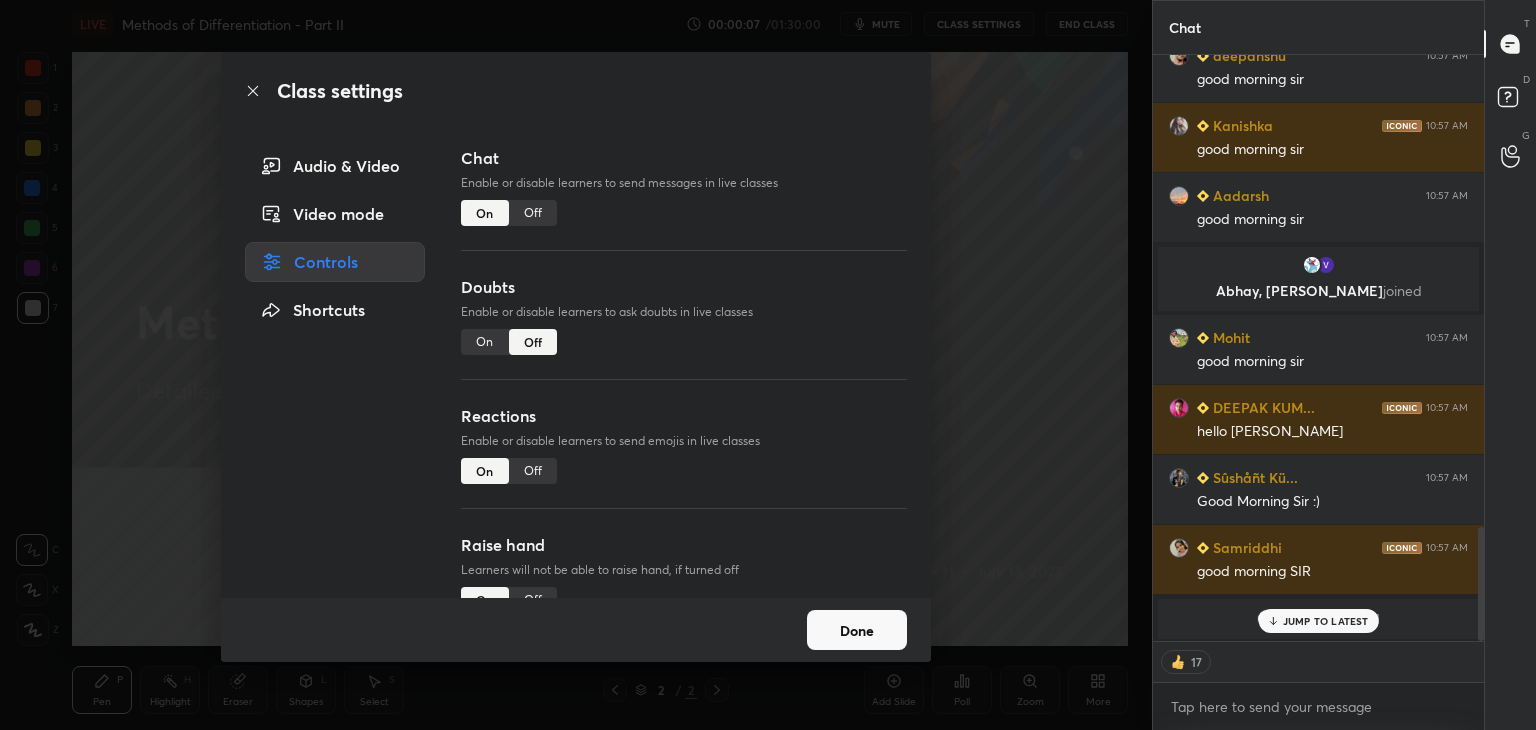 drag, startPoint x: 531, startPoint y: 476, endPoint x: 539, endPoint y: 510, distance: 34.928497 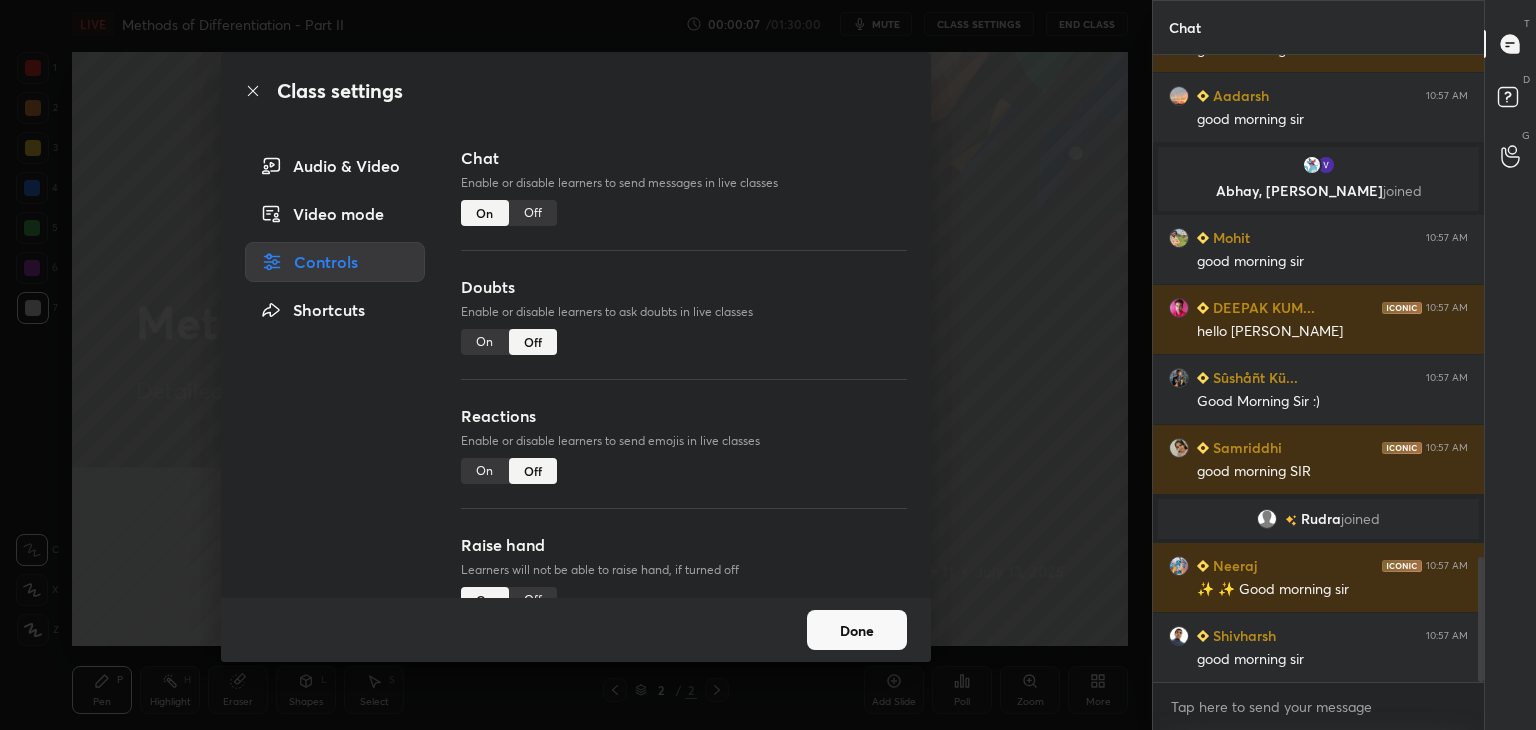 click on "Raise hand Learners will not be able to raise hand, if turned off On Off" at bounding box center (684, 597) 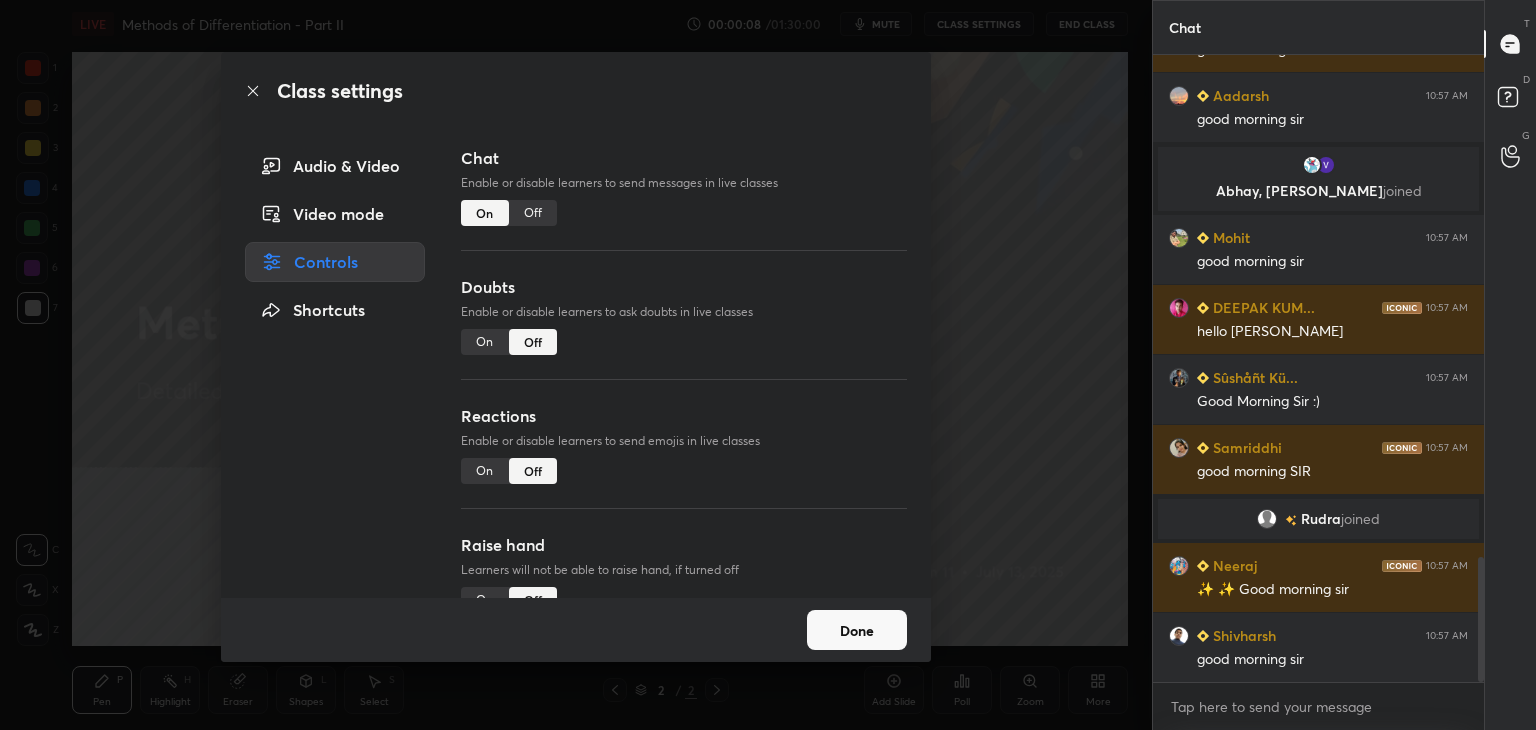 click on "Done" at bounding box center [857, 630] 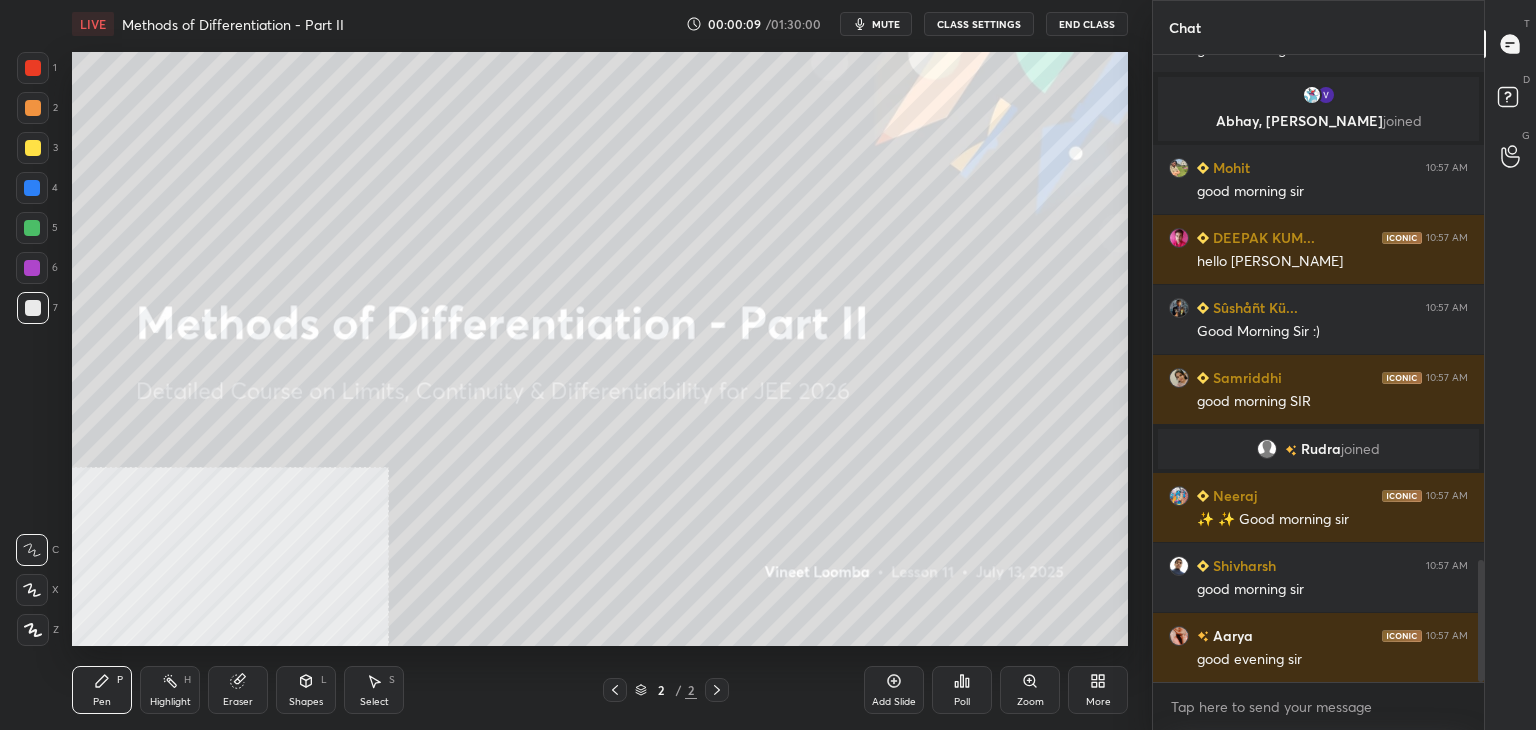 click 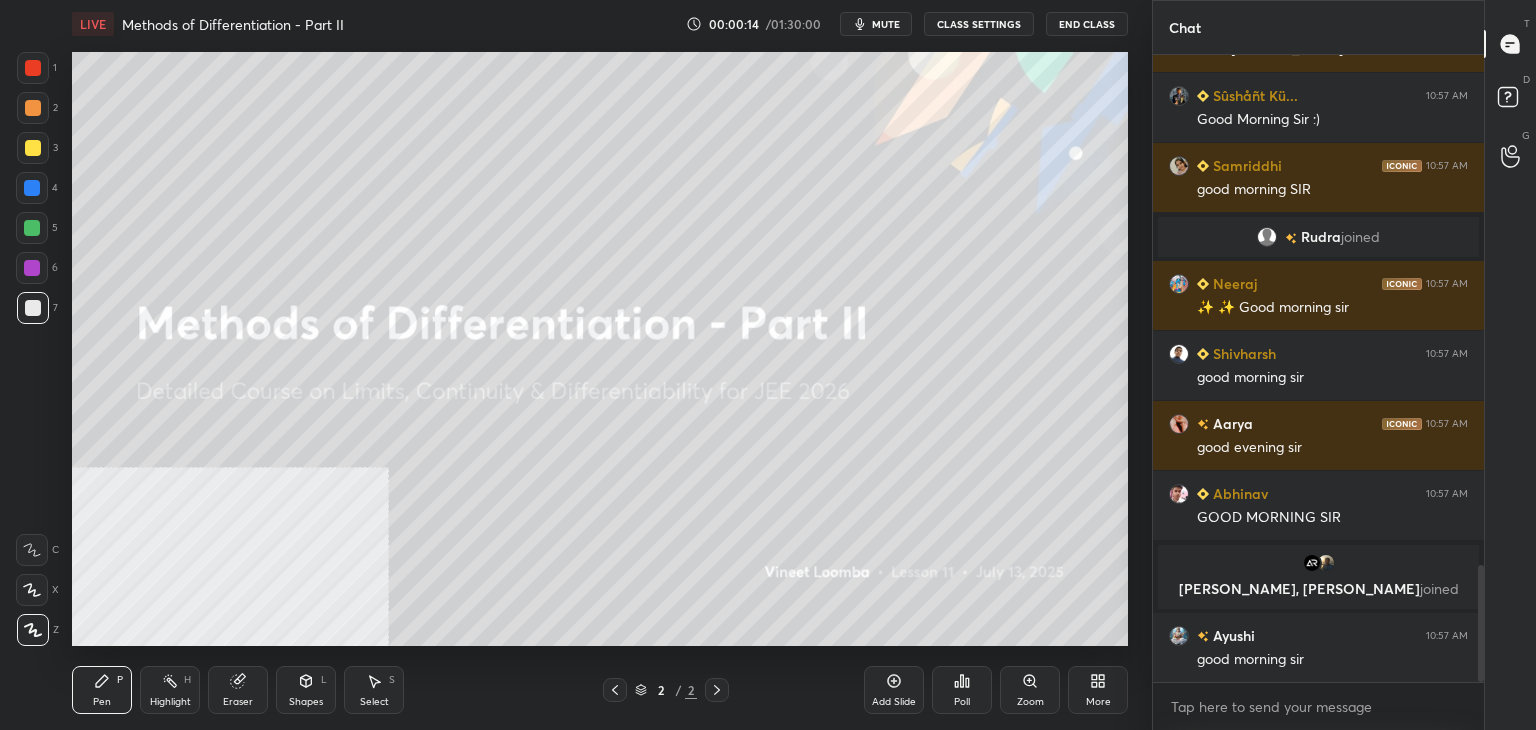 scroll, scrollTop: 2742, scrollLeft: 0, axis: vertical 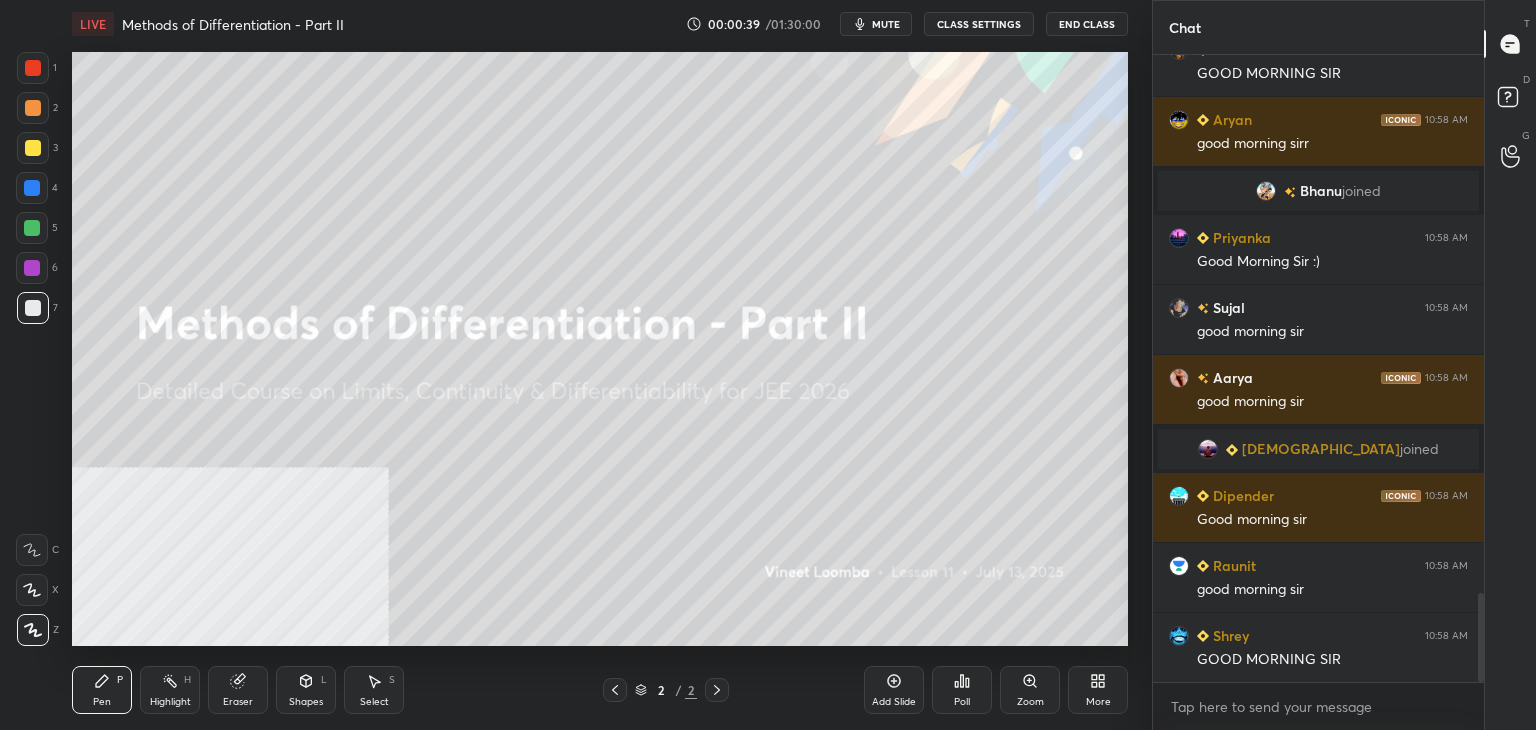 click 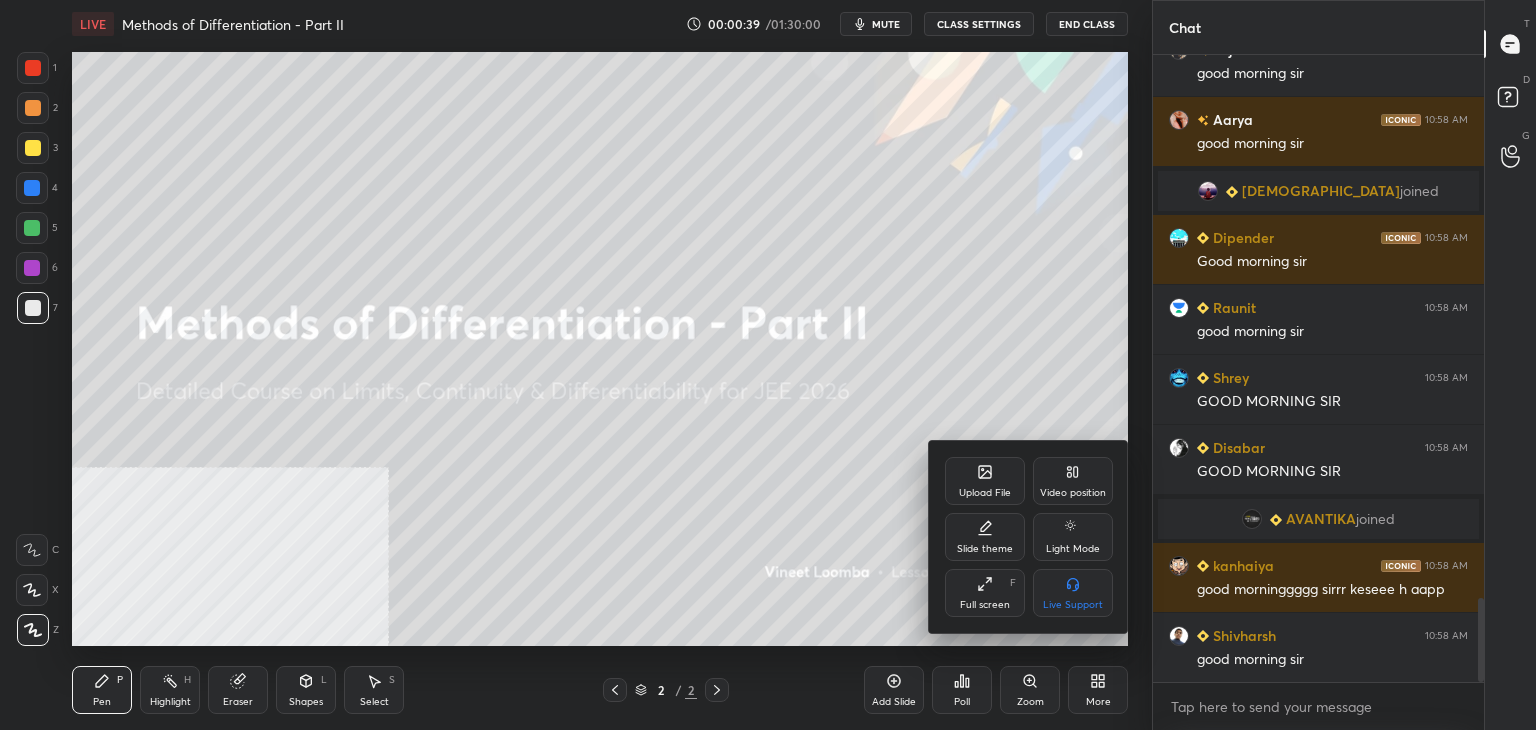 click on "Upload File" at bounding box center [985, 481] 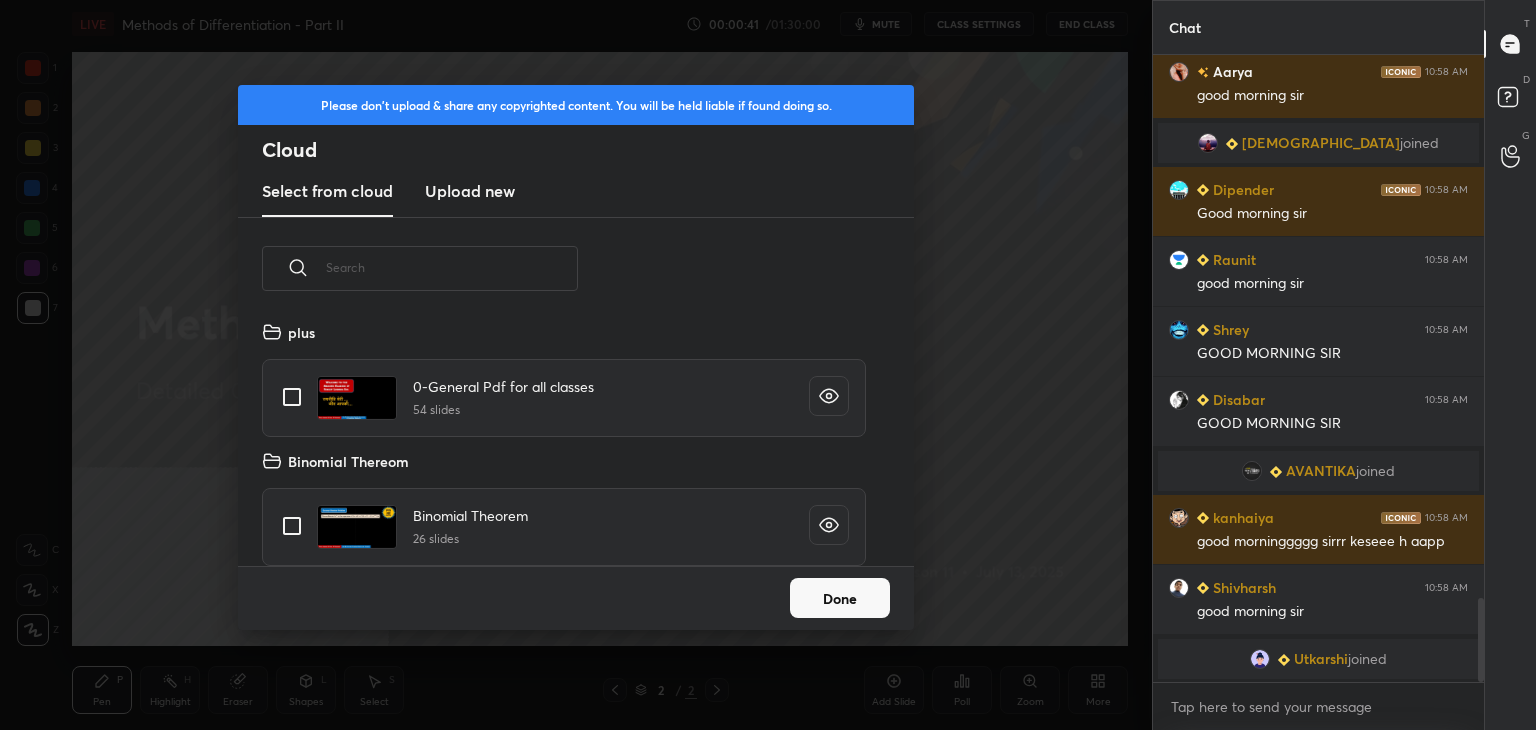 click on "Upload new" at bounding box center [470, 192] 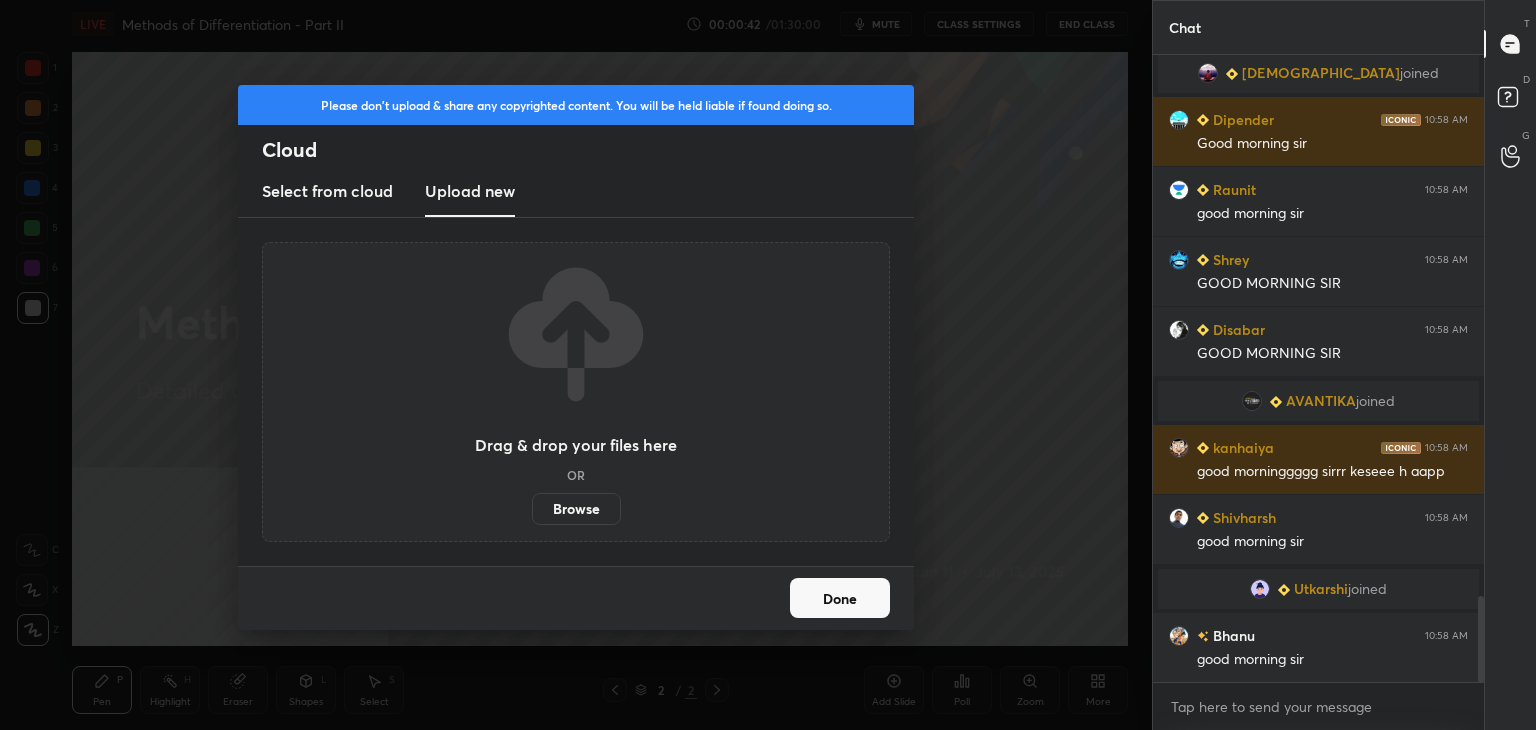 click on "Browse" at bounding box center [576, 509] 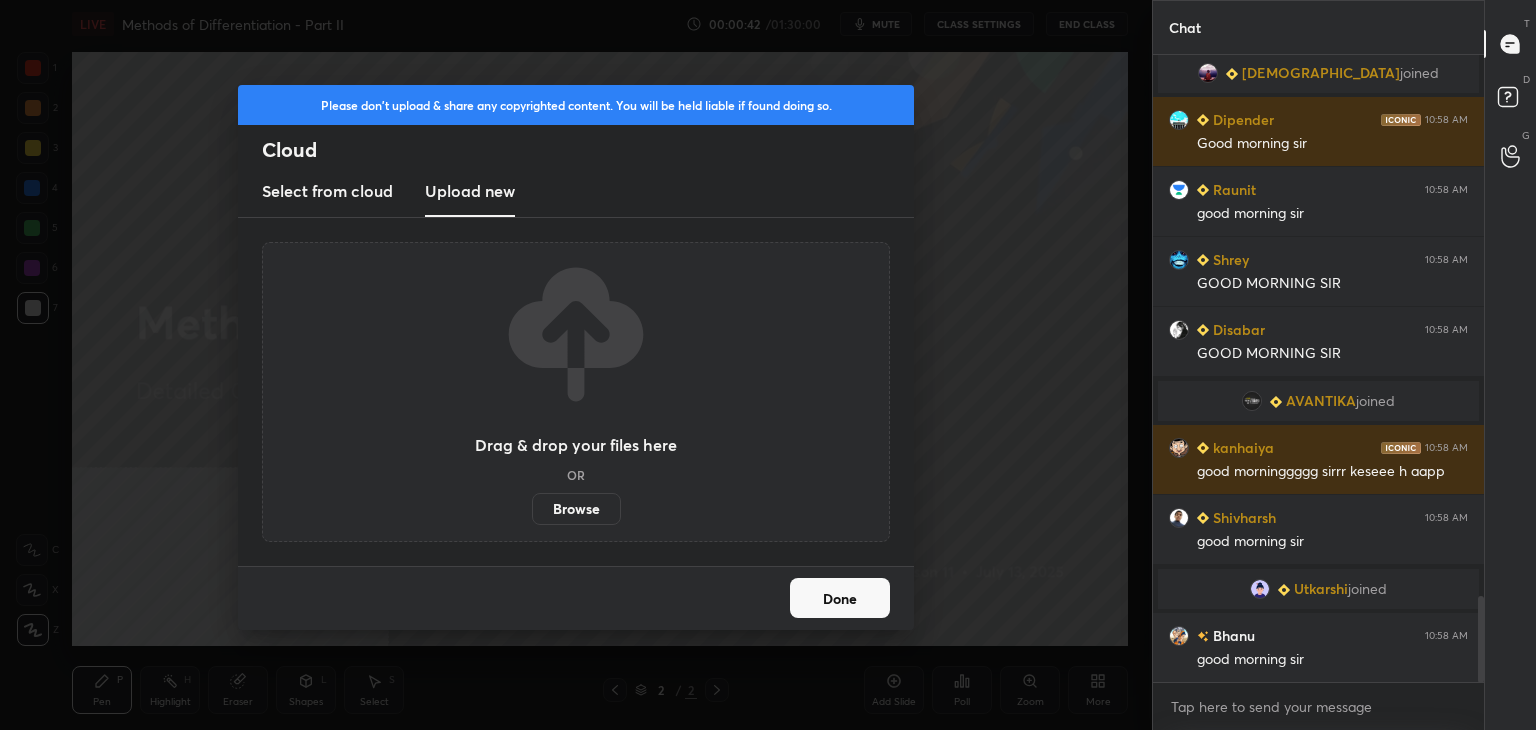 click on "Browse" at bounding box center (532, 509) 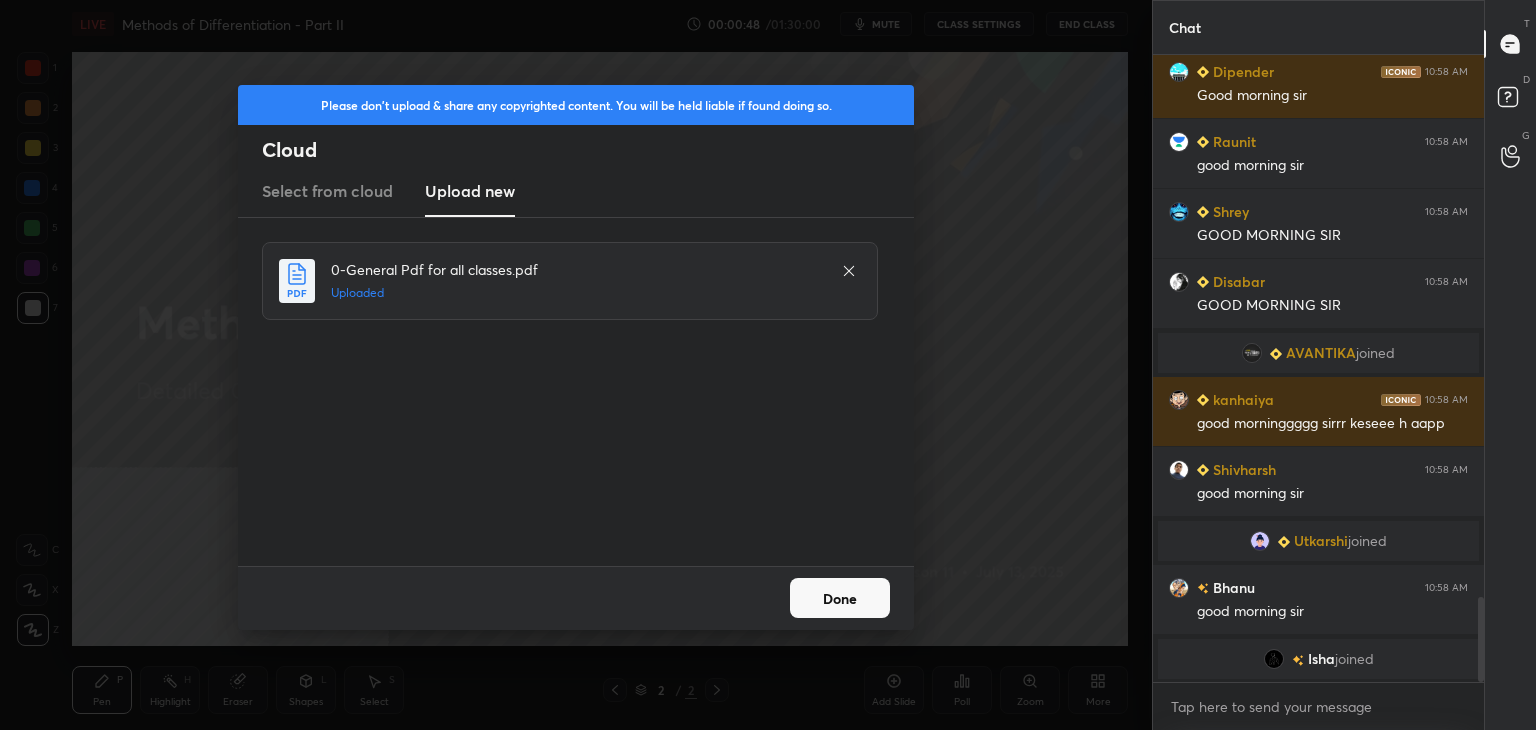 click on "Done" at bounding box center (840, 598) 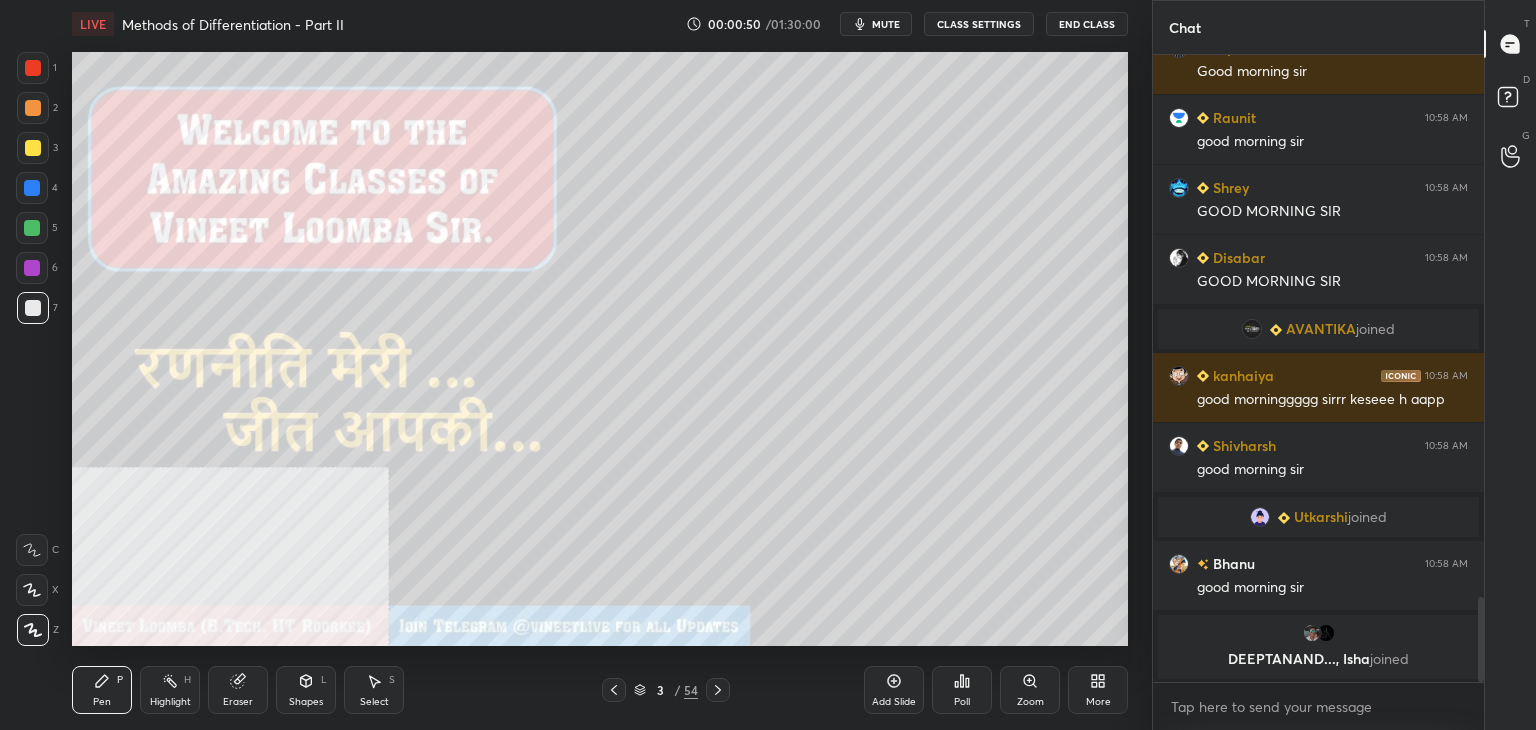 click on "More" at bounding box center [1098, 690] 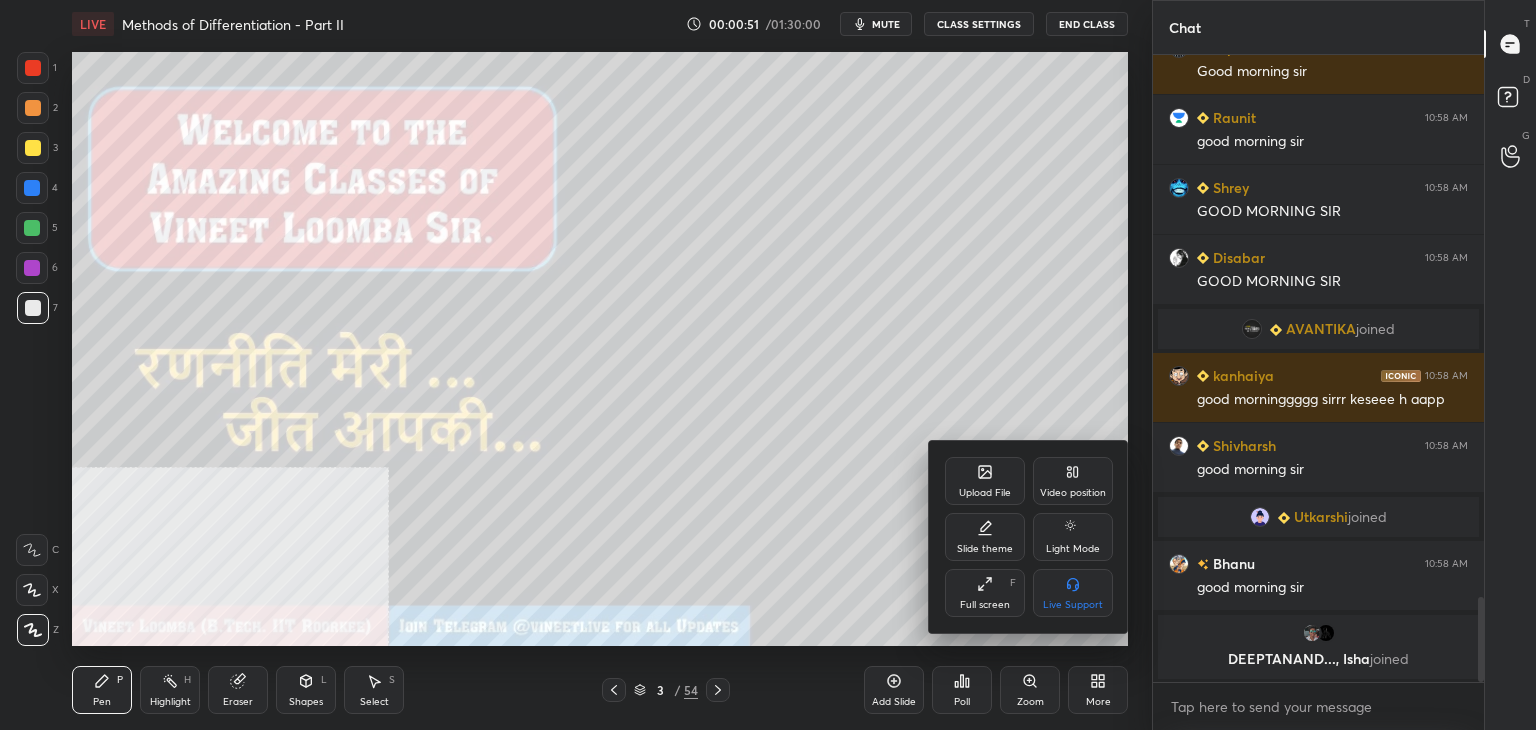 click on "Video position" at bounding box center (1073, 481) 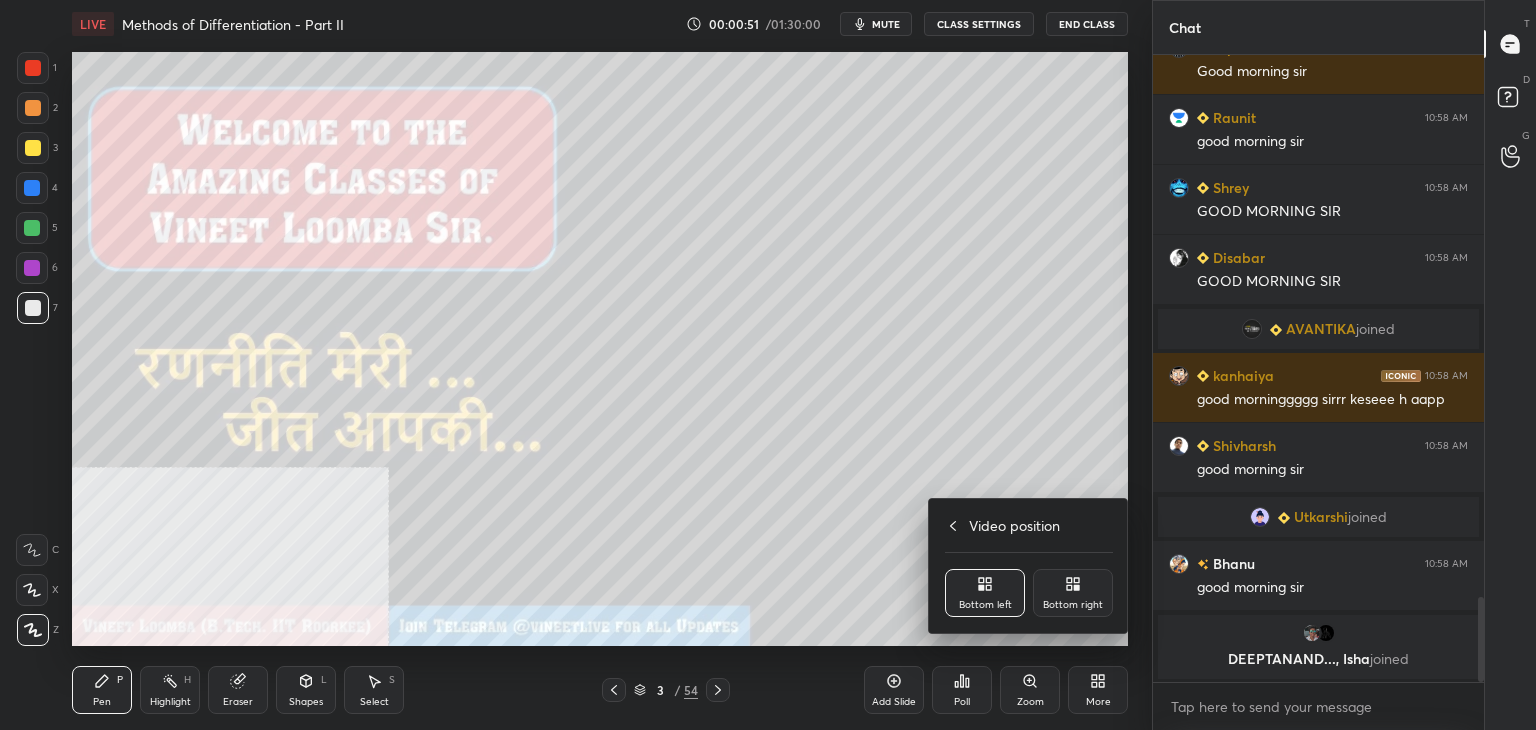 click 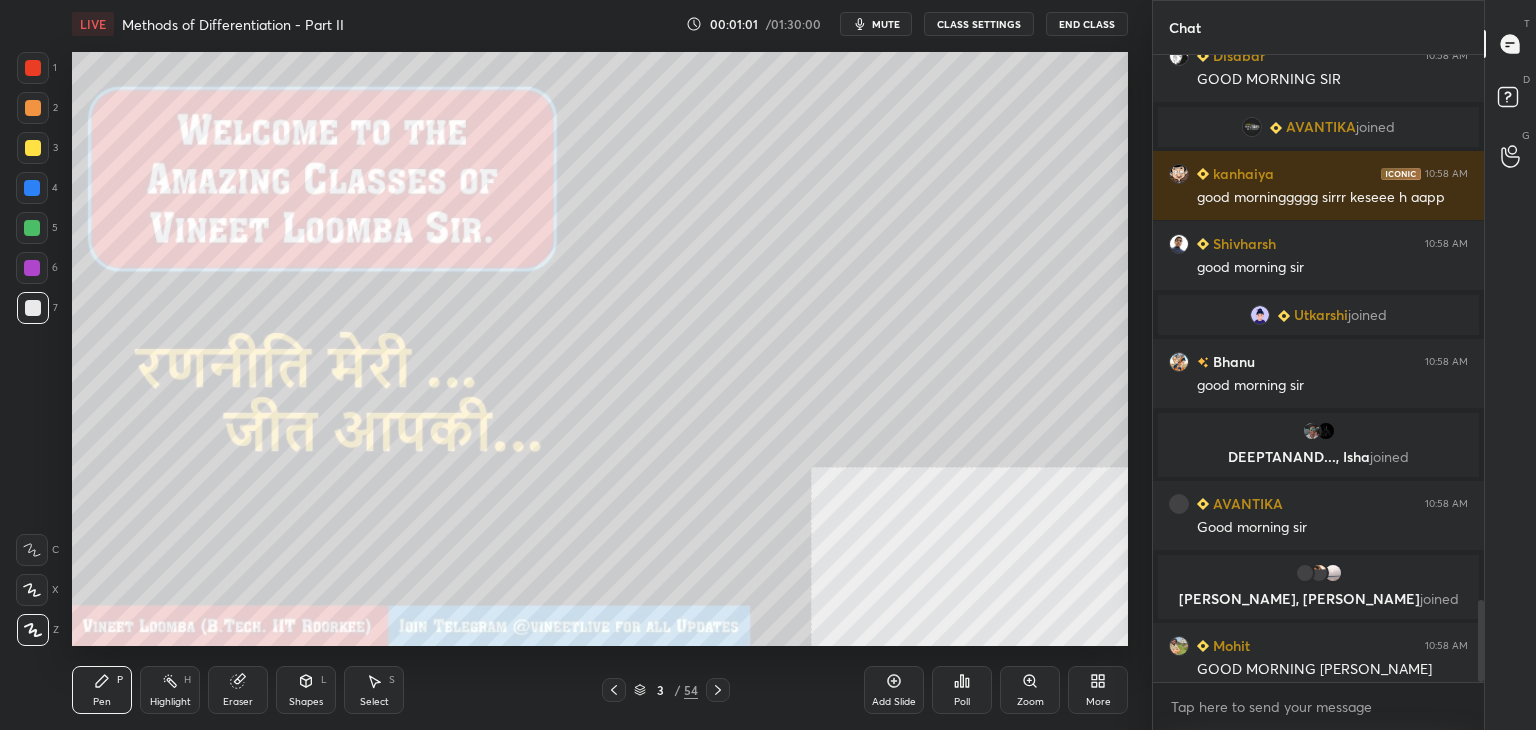 scroll, scrollTop: 4156, scrollLeft: 0, axis: vertical 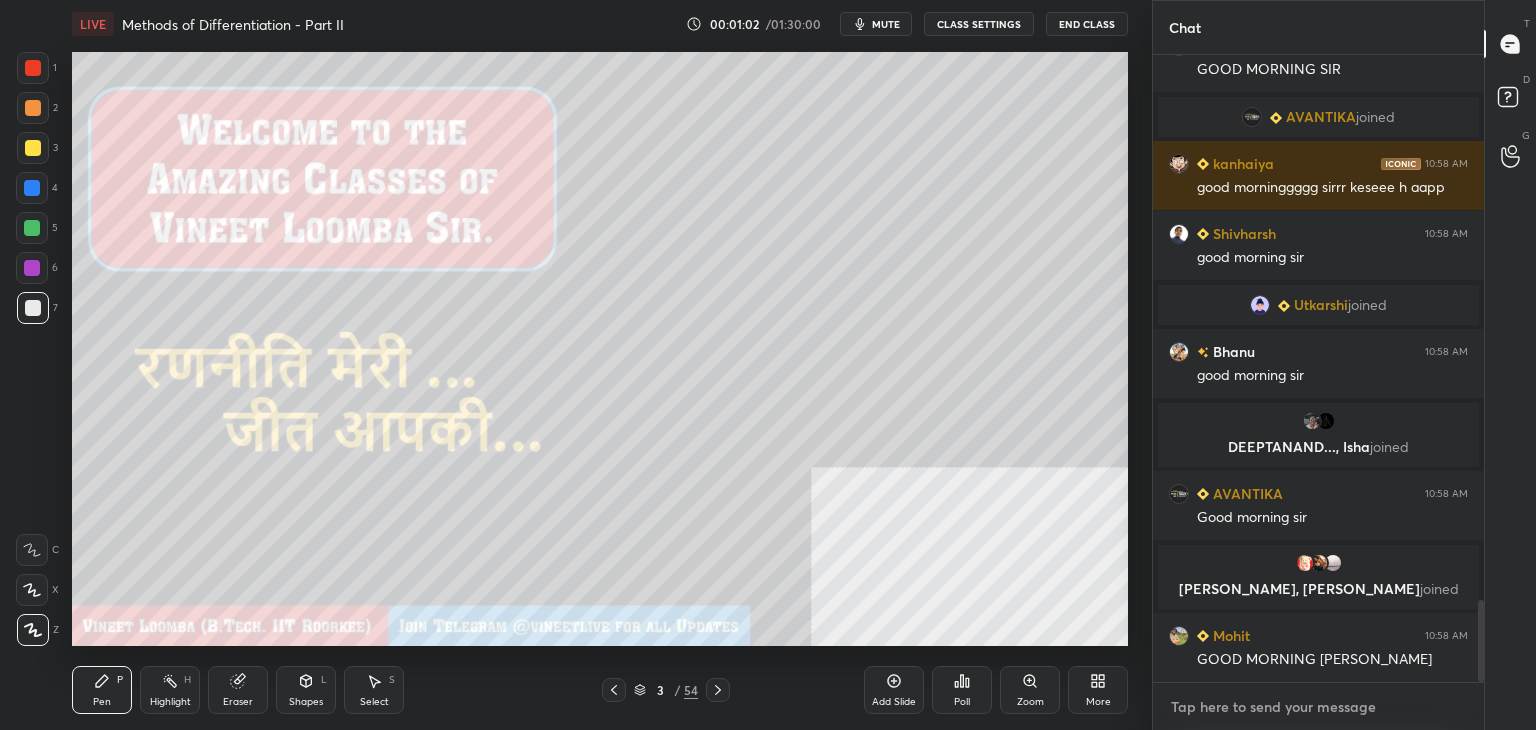 type on "x" 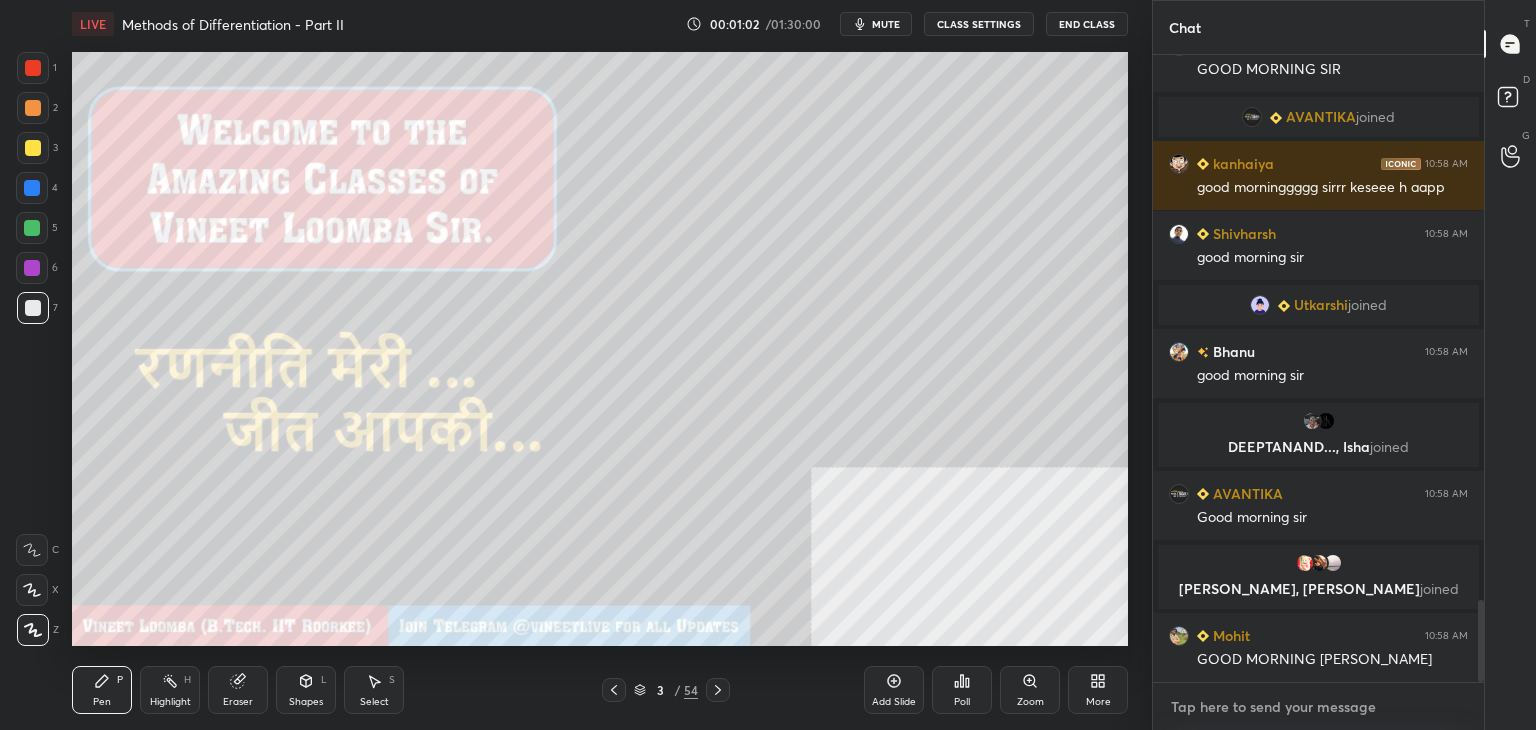 click at bounding box center [1318, 707] 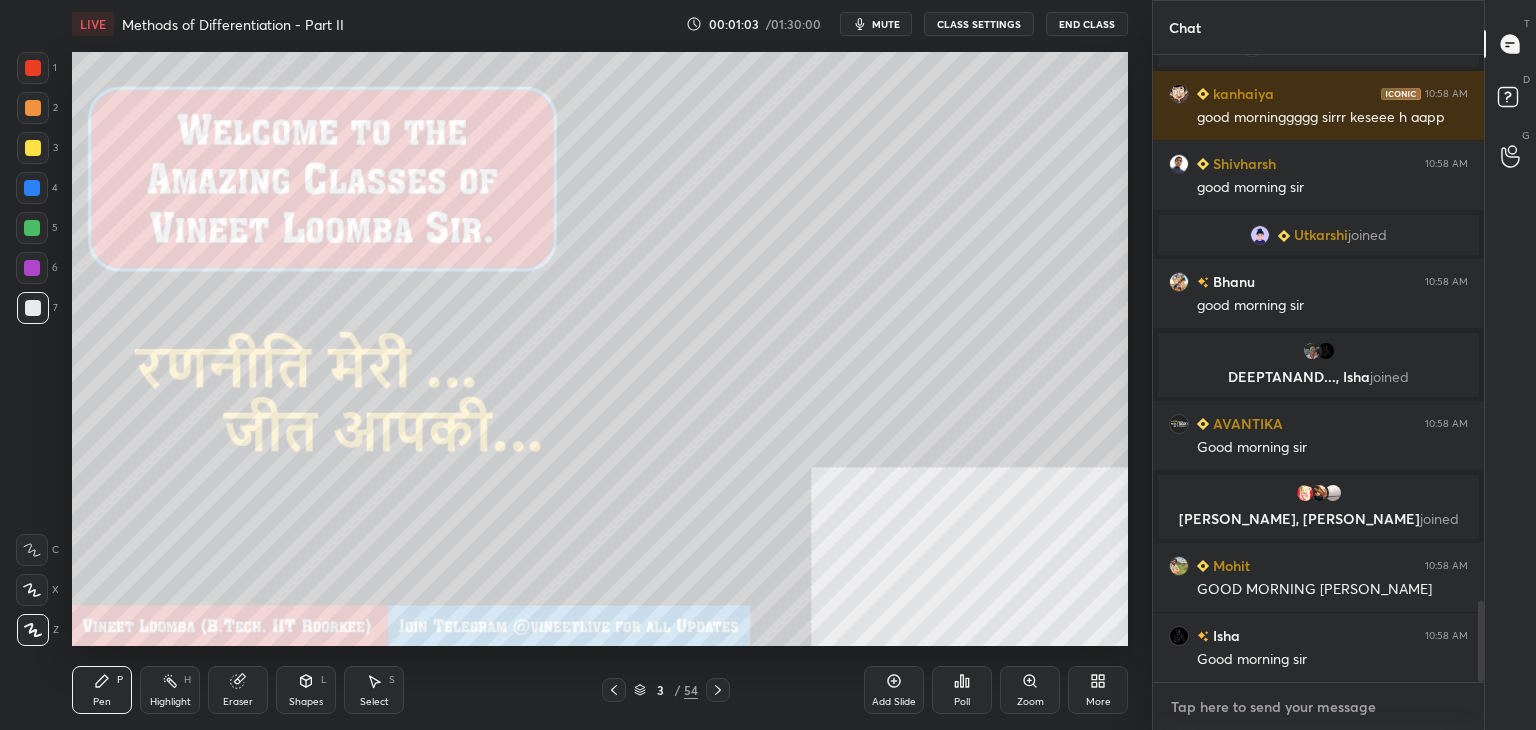 paste on "Use Code VINEETLIVE to buy VIP Batch/ Plus Subscriptions
My Unacademy Official Telegram: [URL][DOMAIN_NAME]" 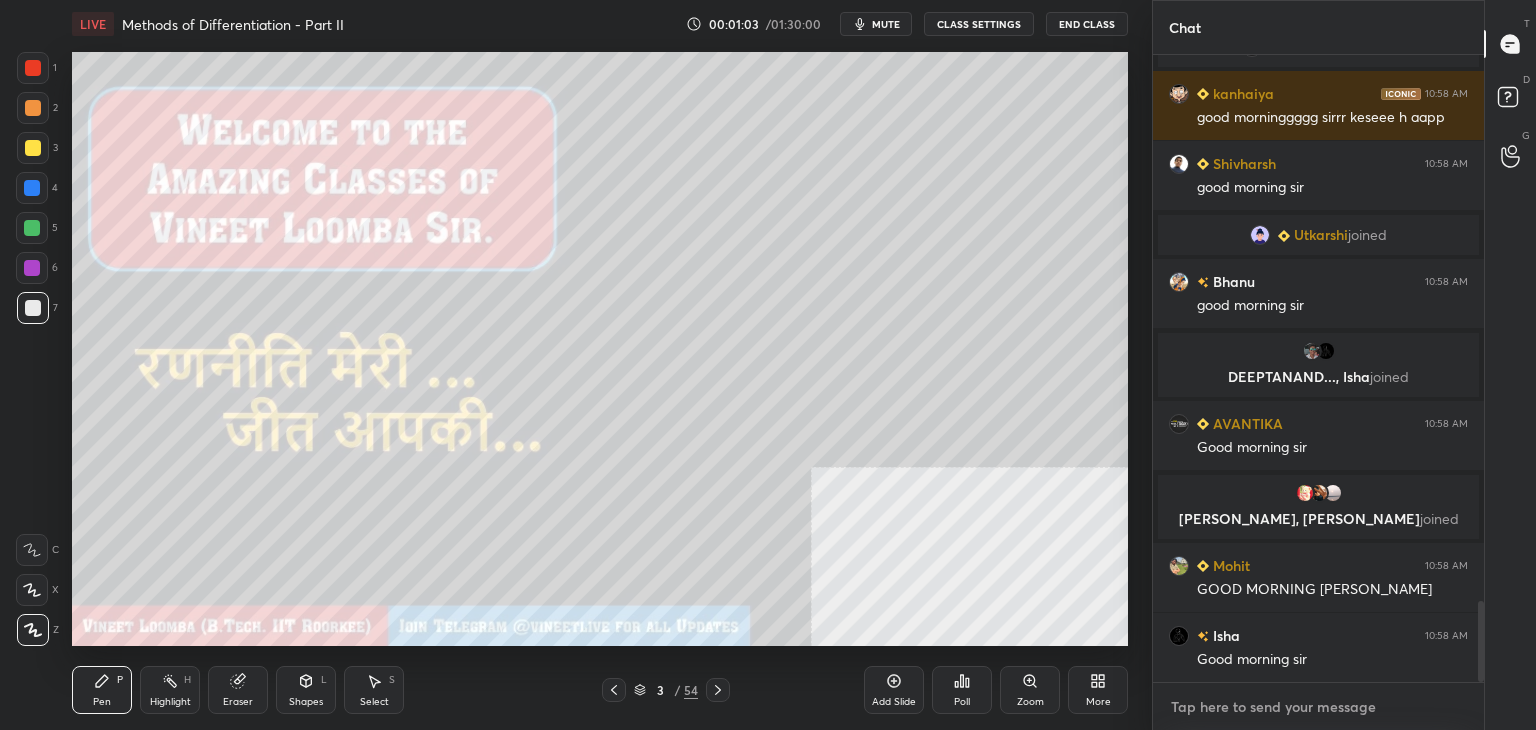 type on "Use Code VINEETLIVE to buy VIP Batch/ Plus Subscriptions
My Unacademy Official Telegram: [URL][DOMAIN_NAME]" 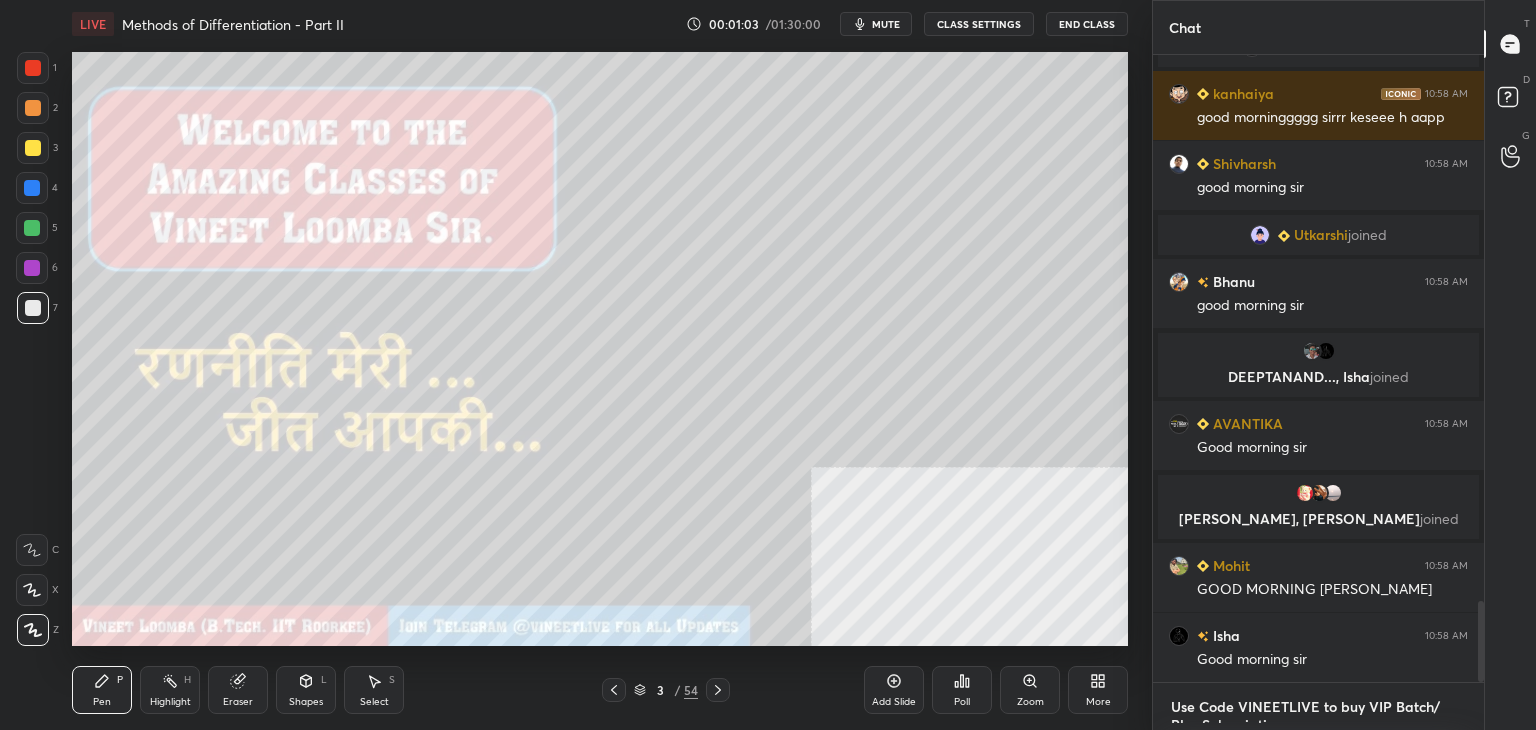 scroll, scrollTop: 19, scrollLeft: 0, axis: vertical 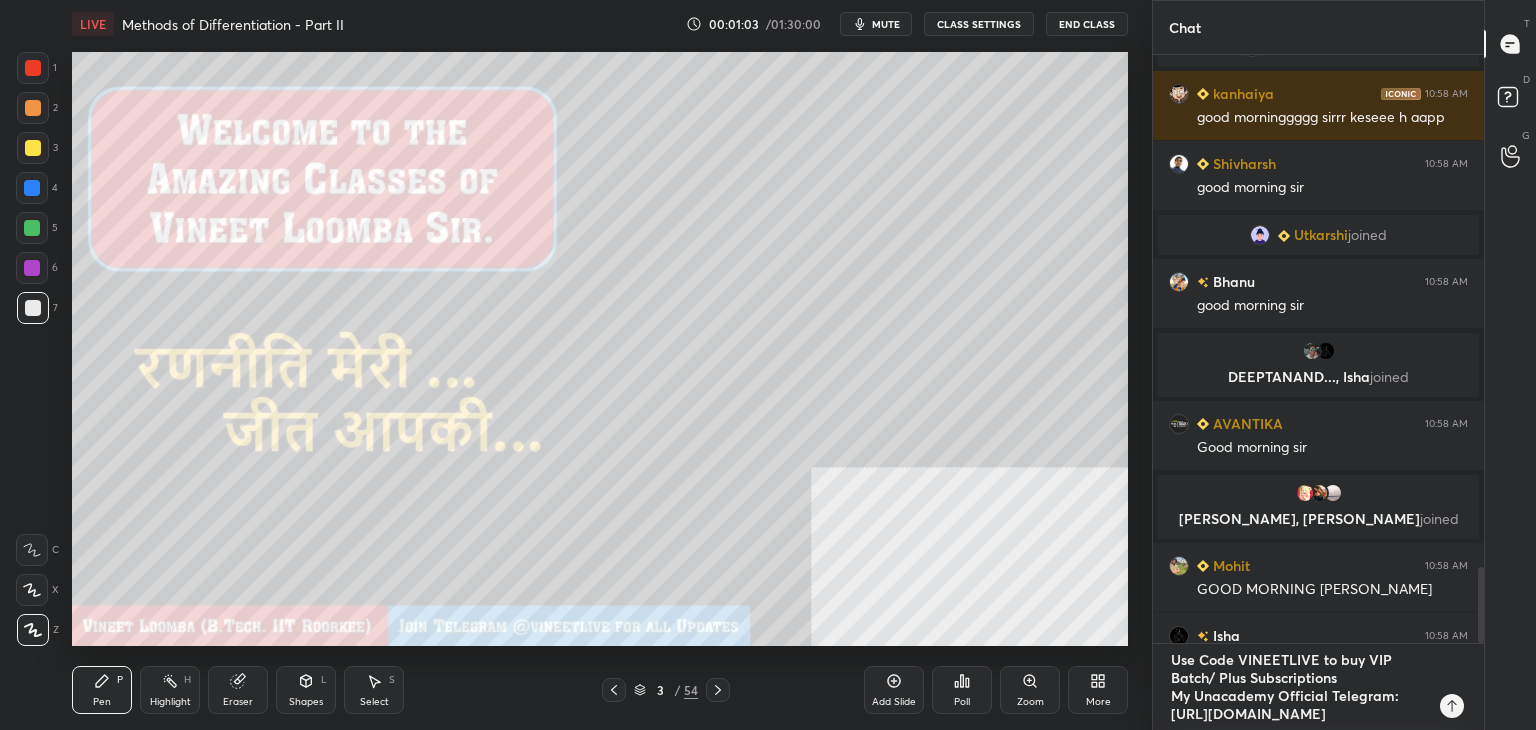 type 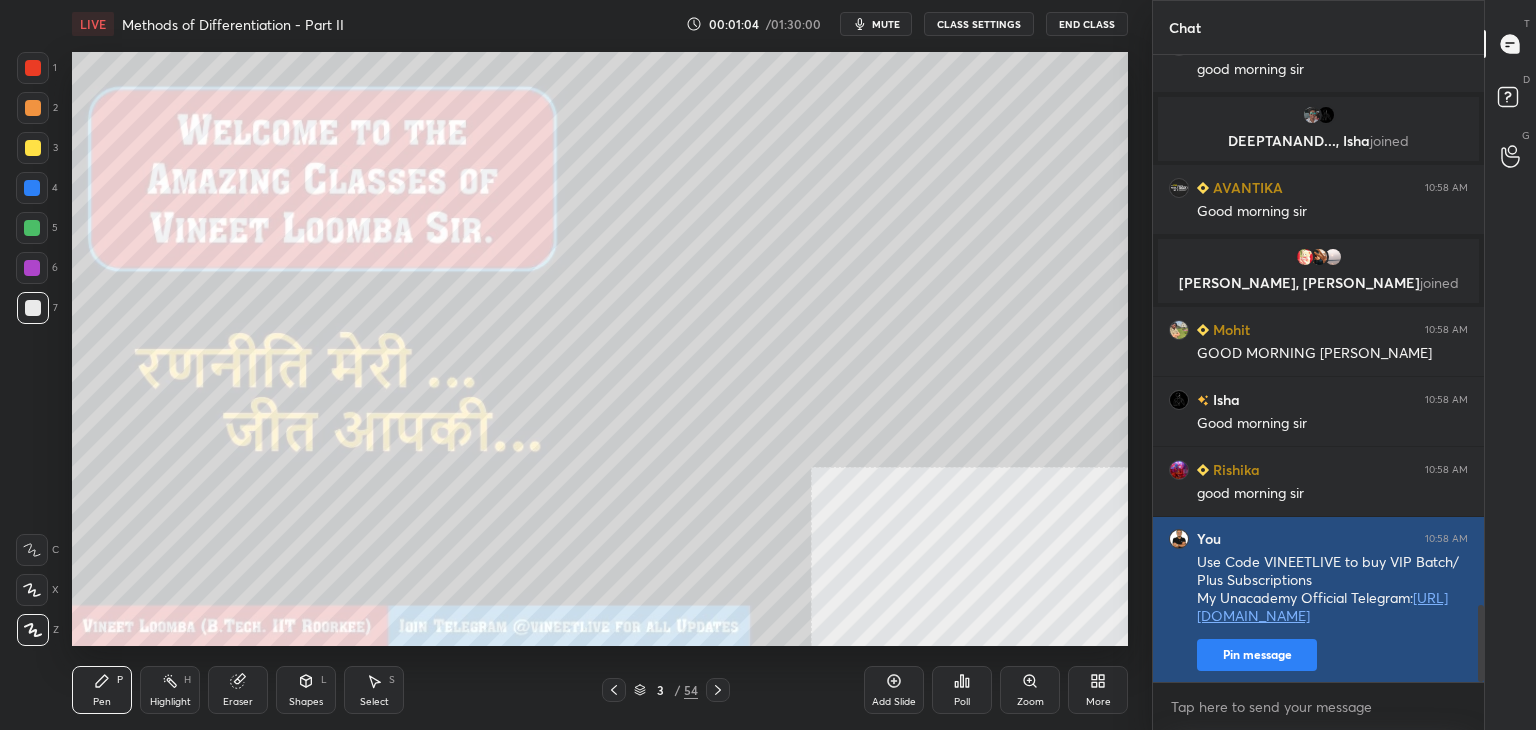 type on "x" 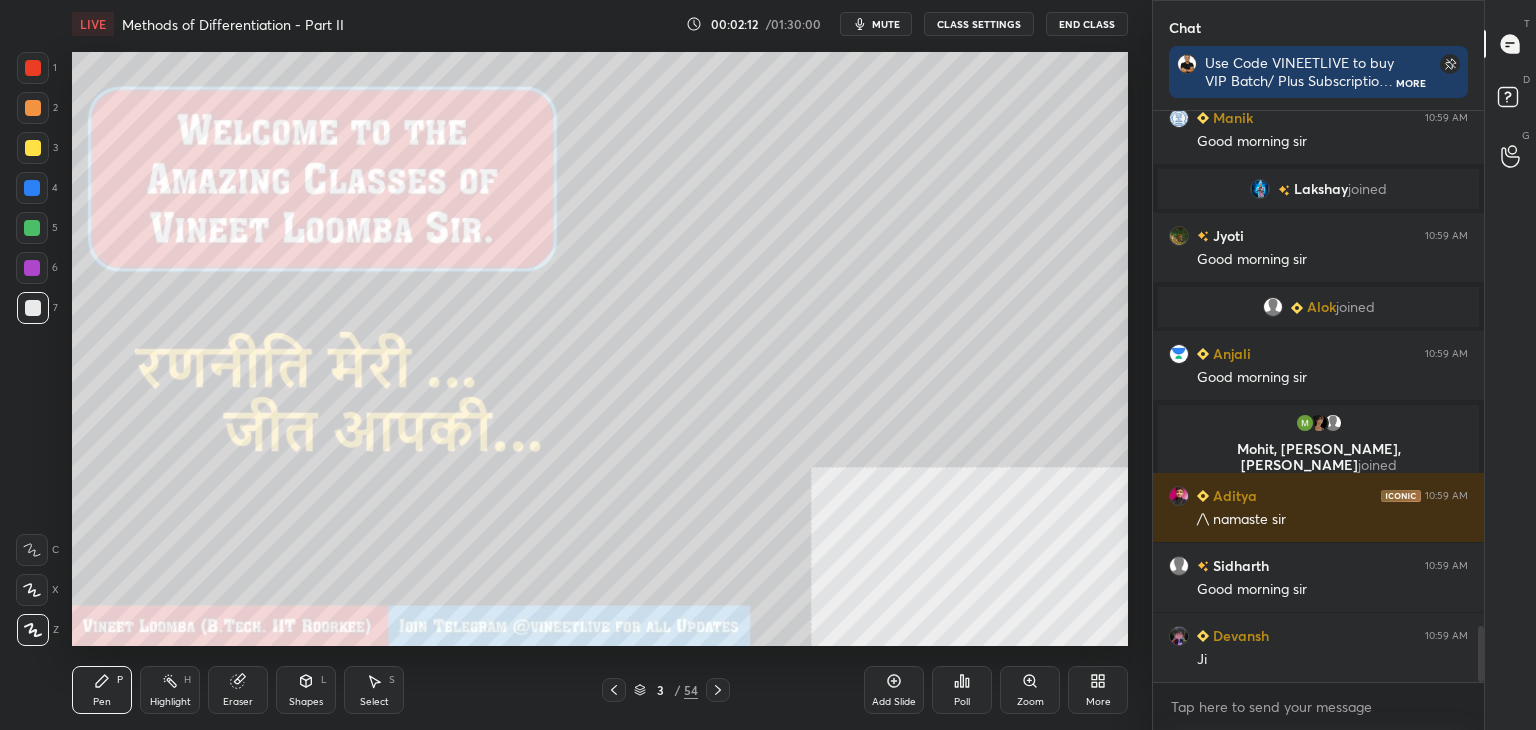 scroll, scrollTop: 5284, scrollLeft: 0, axis: vertical 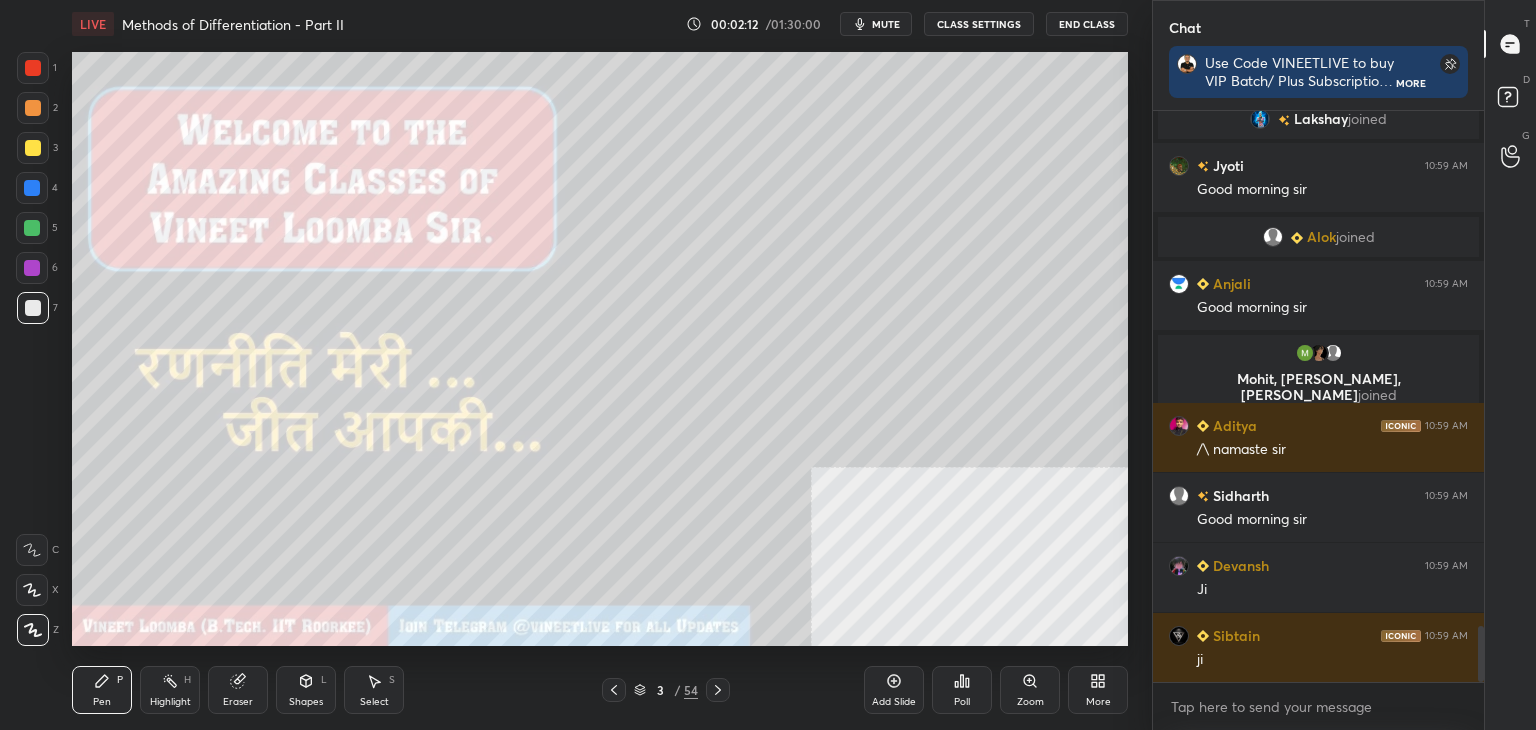 click on "More" at bounding box center (1098, 690) 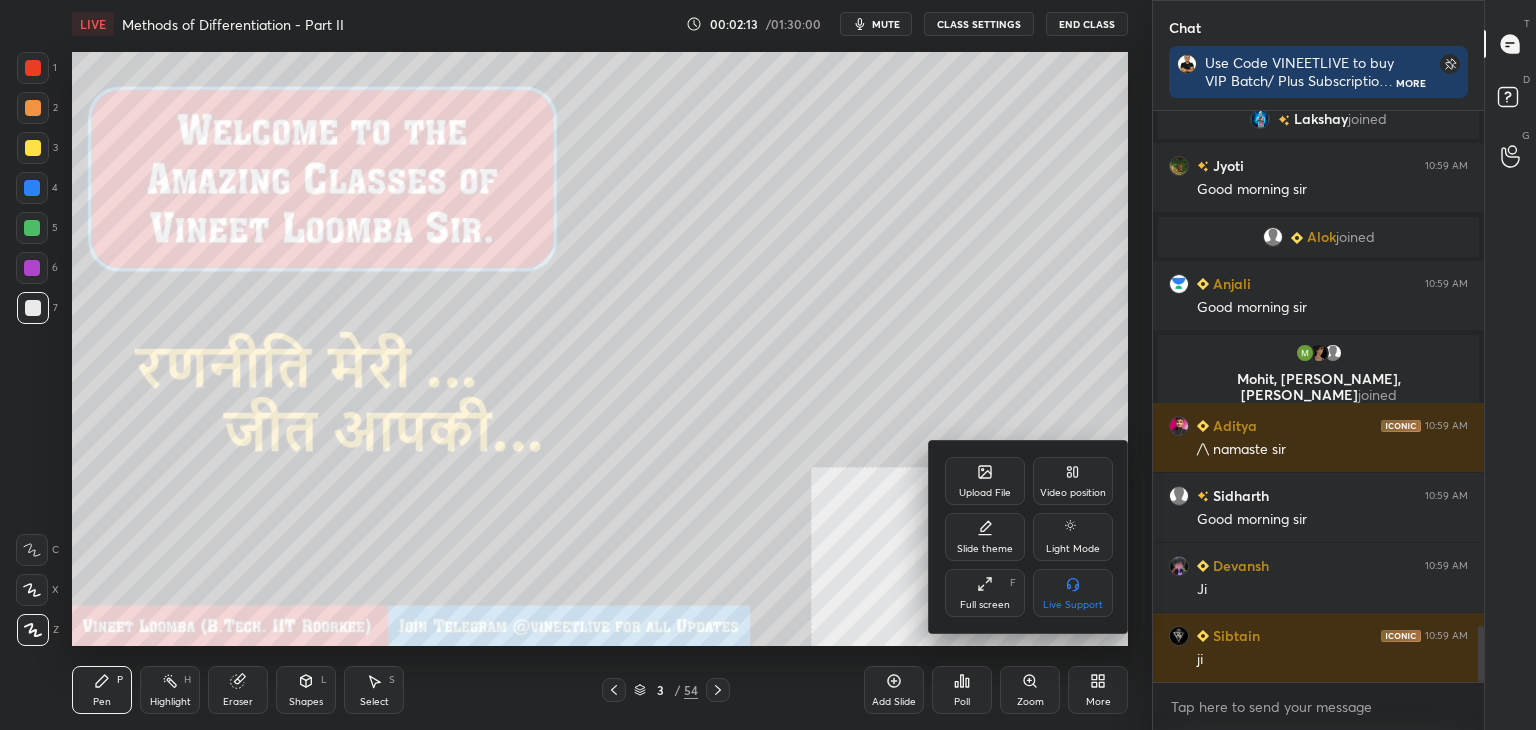 click 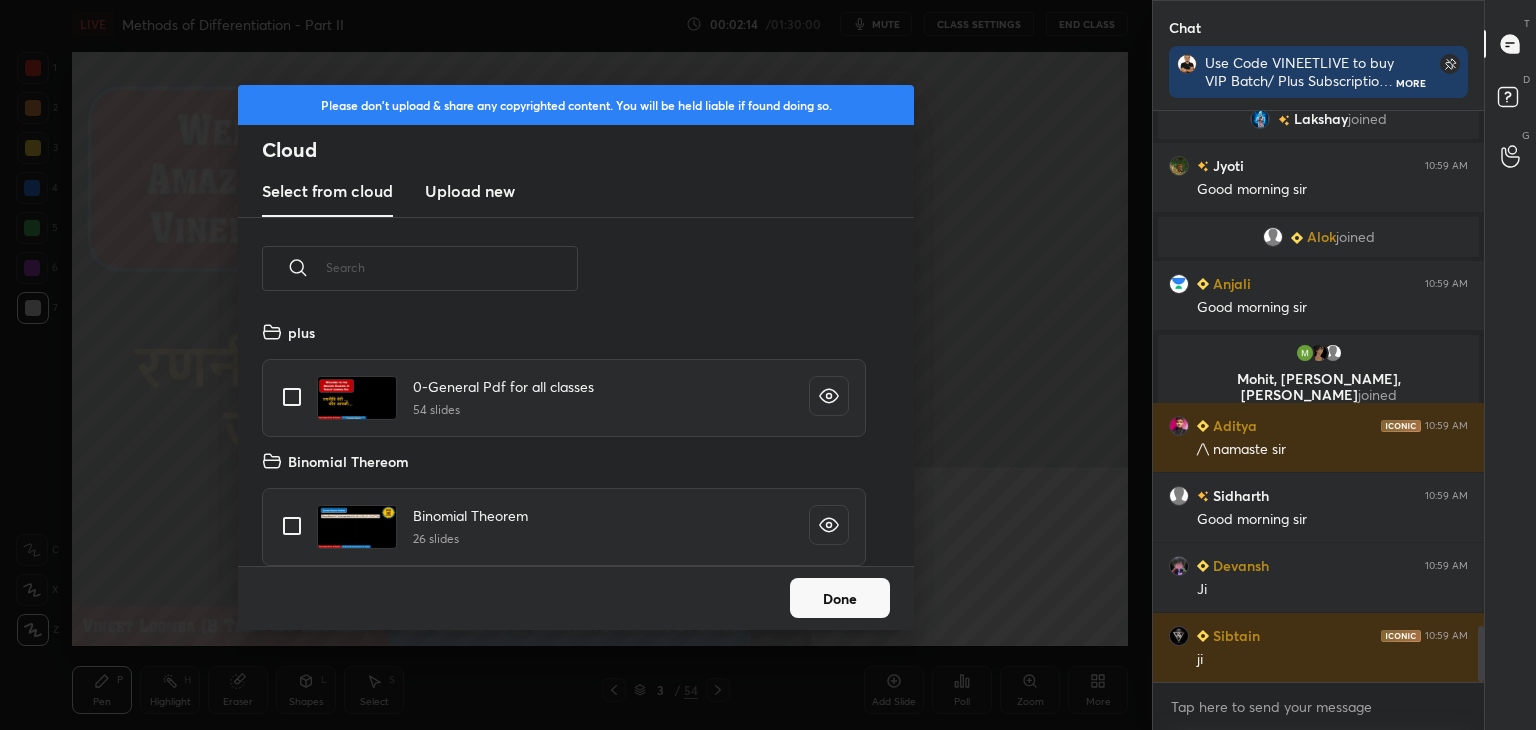 scroll, scrollTop: 5, scrollLeft: 10, axis: both 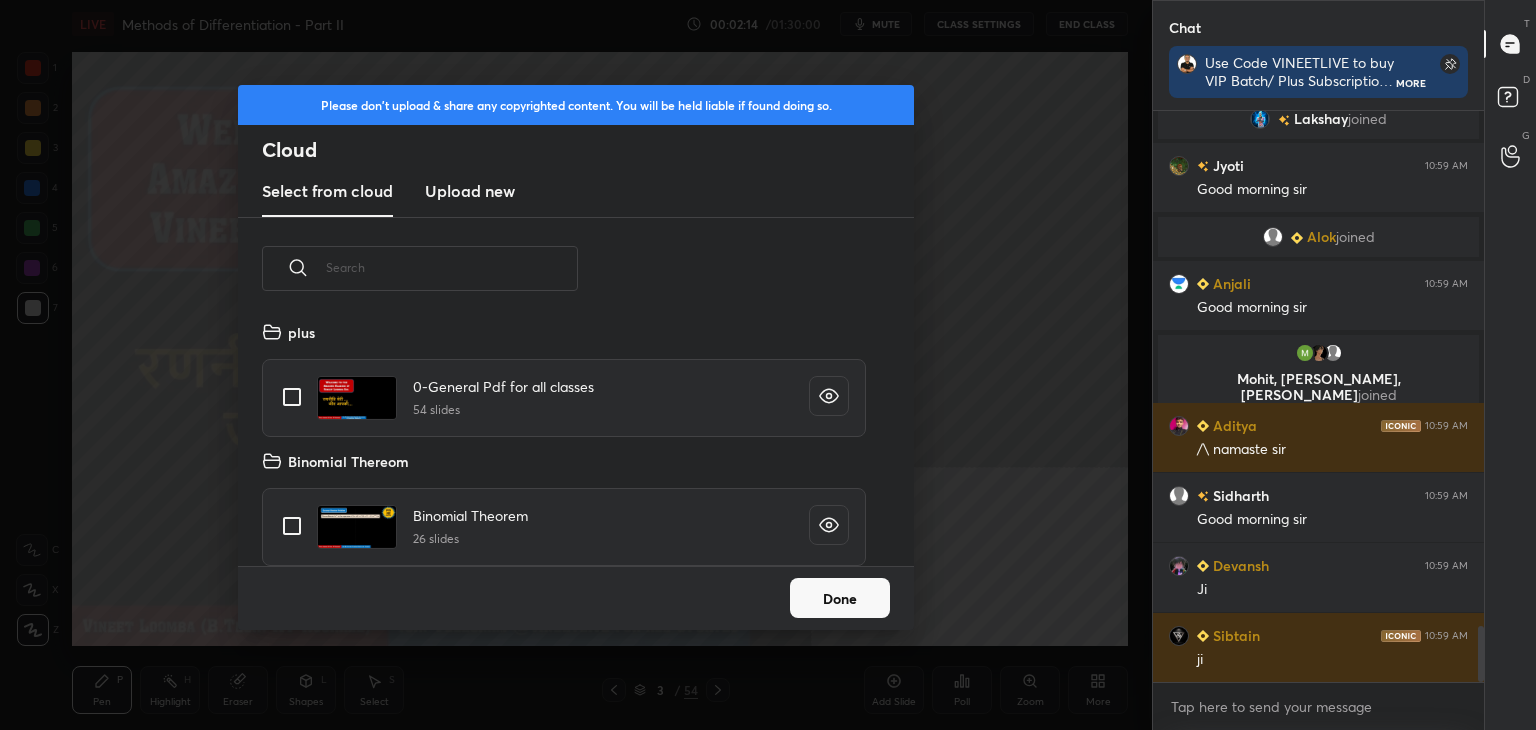 click on "Upload new" at bounding box center [470, 192] 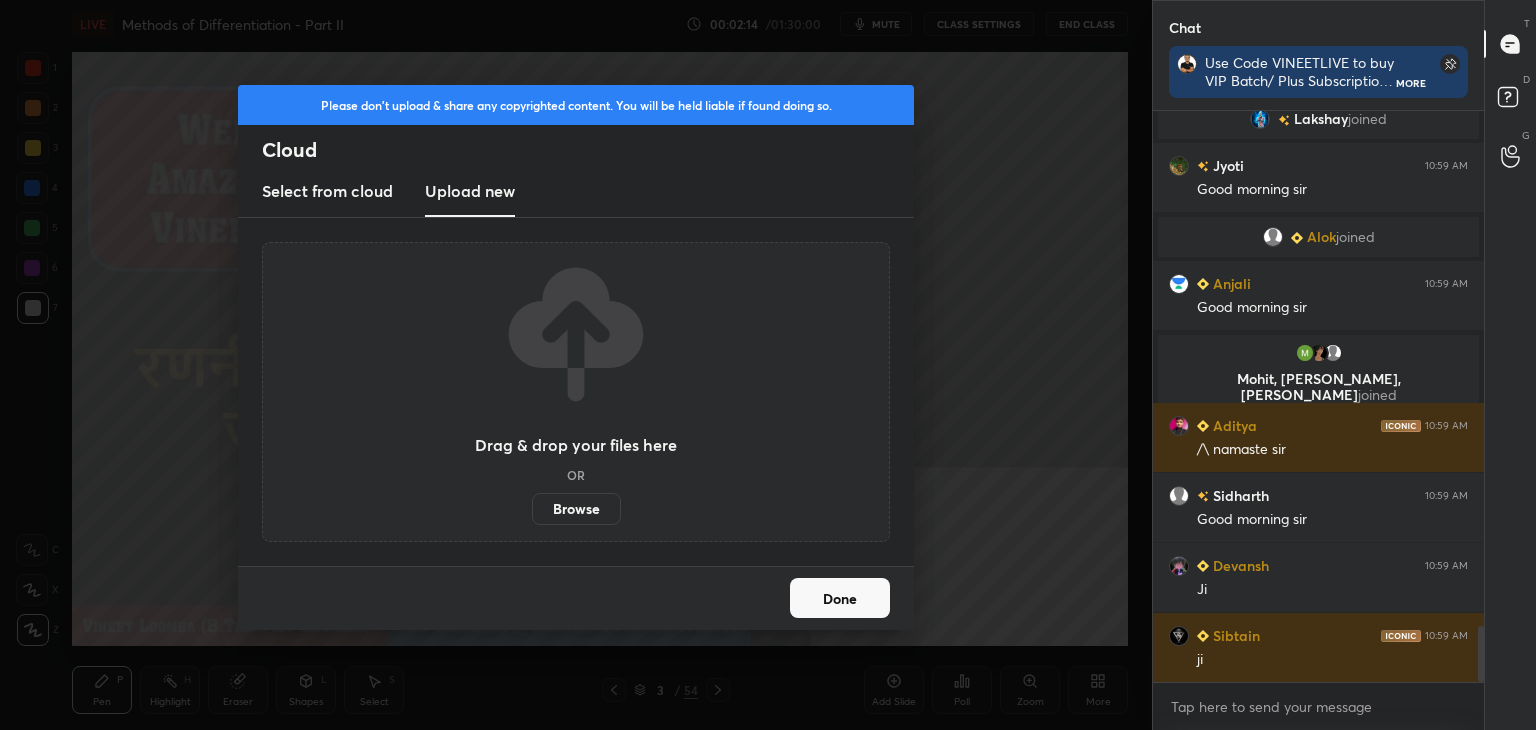 click on "Browse" at bounding box center [576, 509] 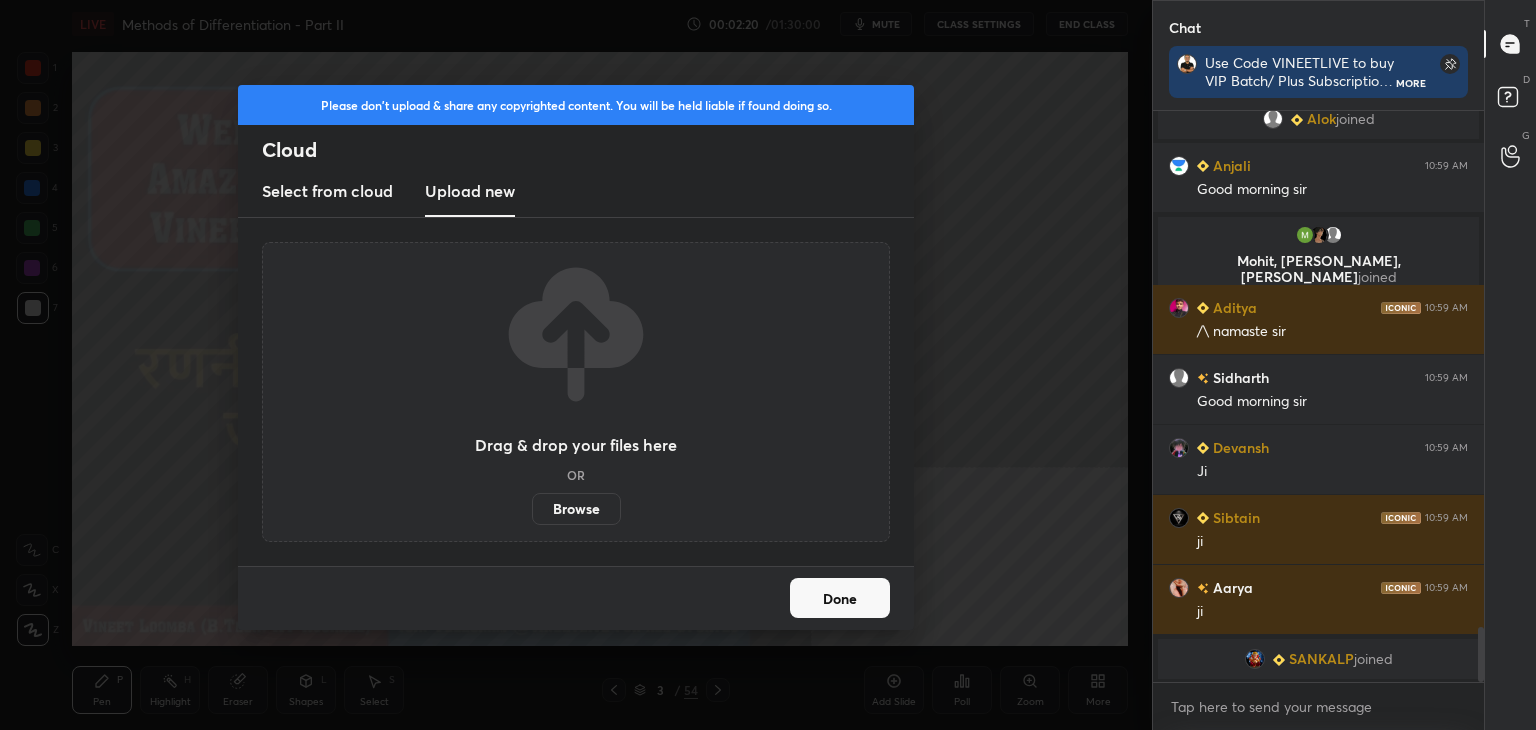 scroll, scrollTop: 5426, scrollLeft: 0, axis: vertical 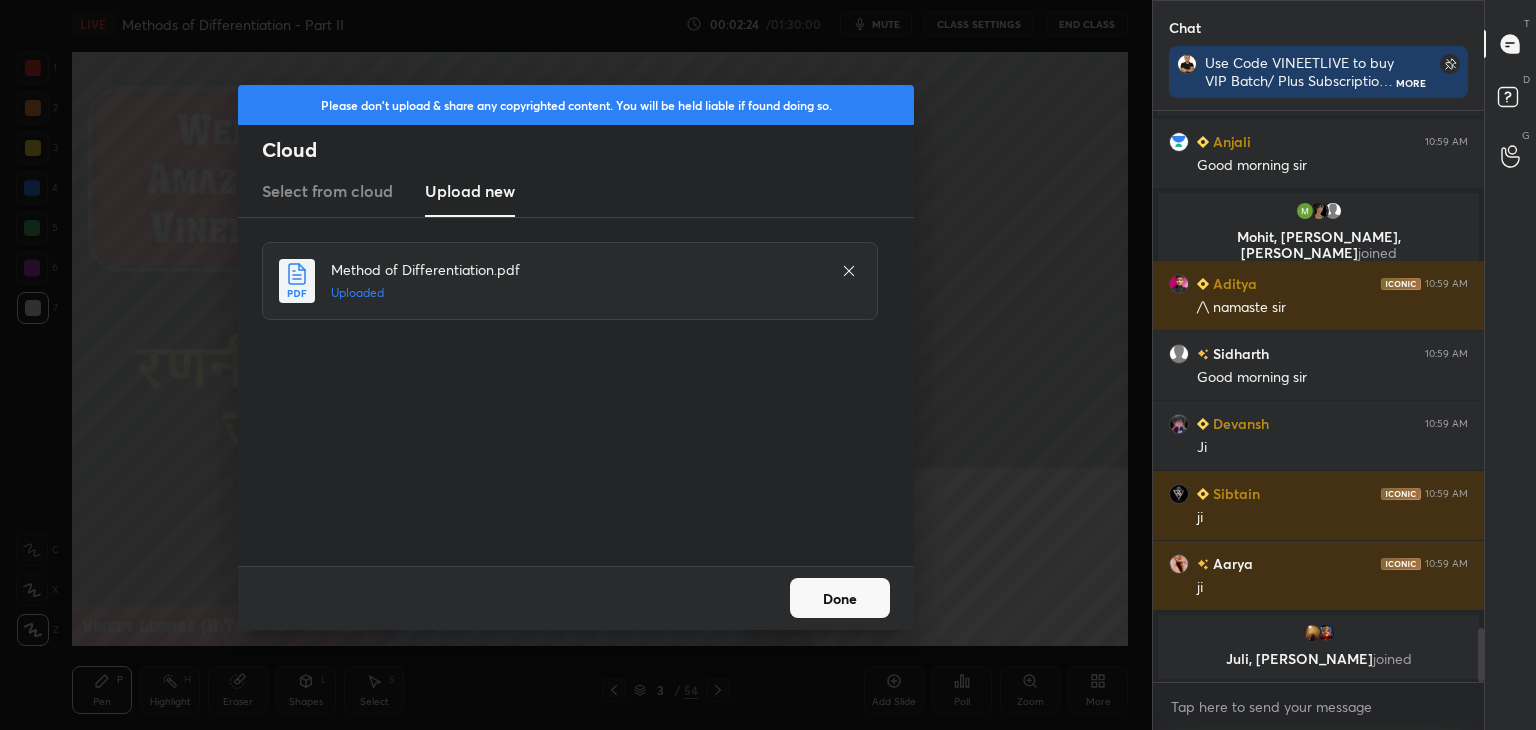 click on "Done" at bounding box center [840, 598] 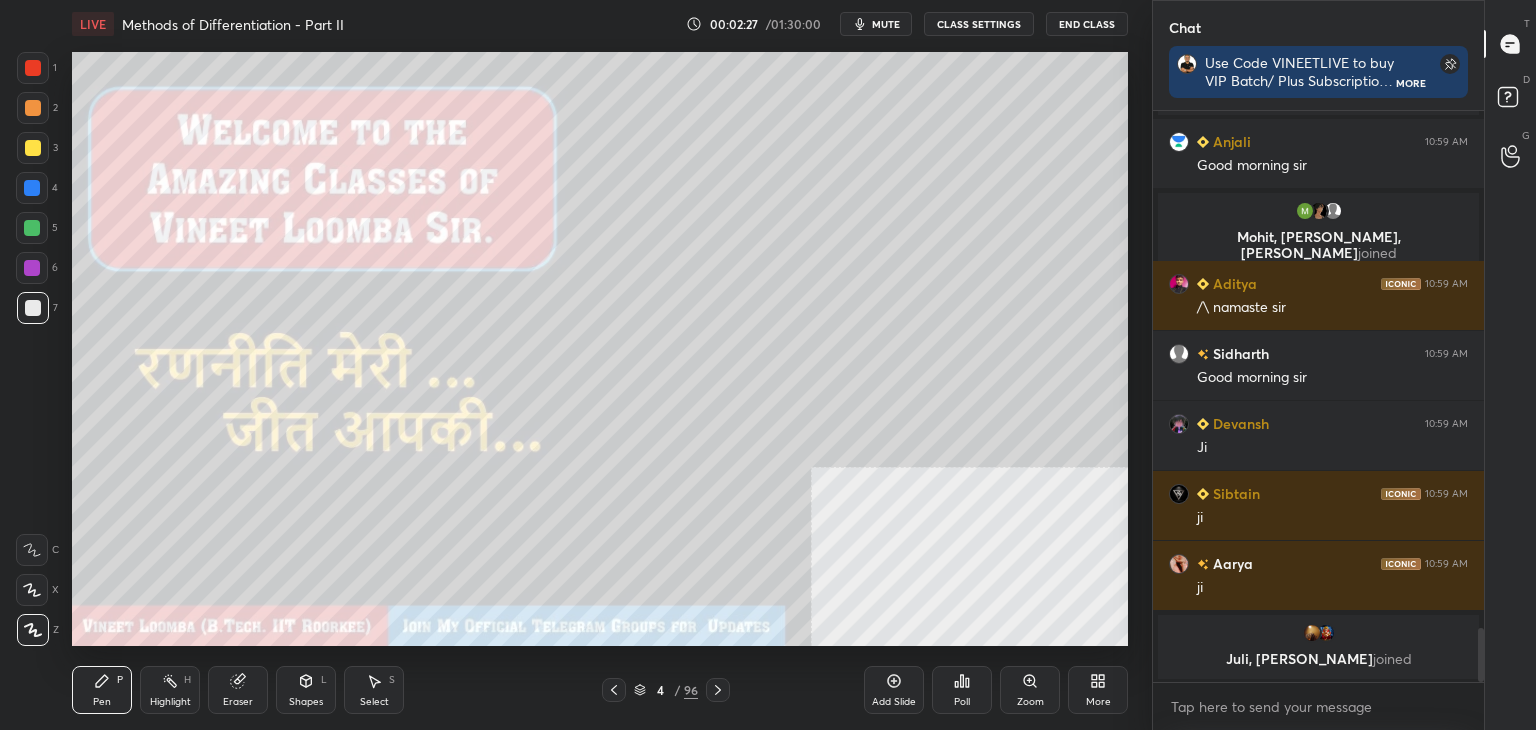 click 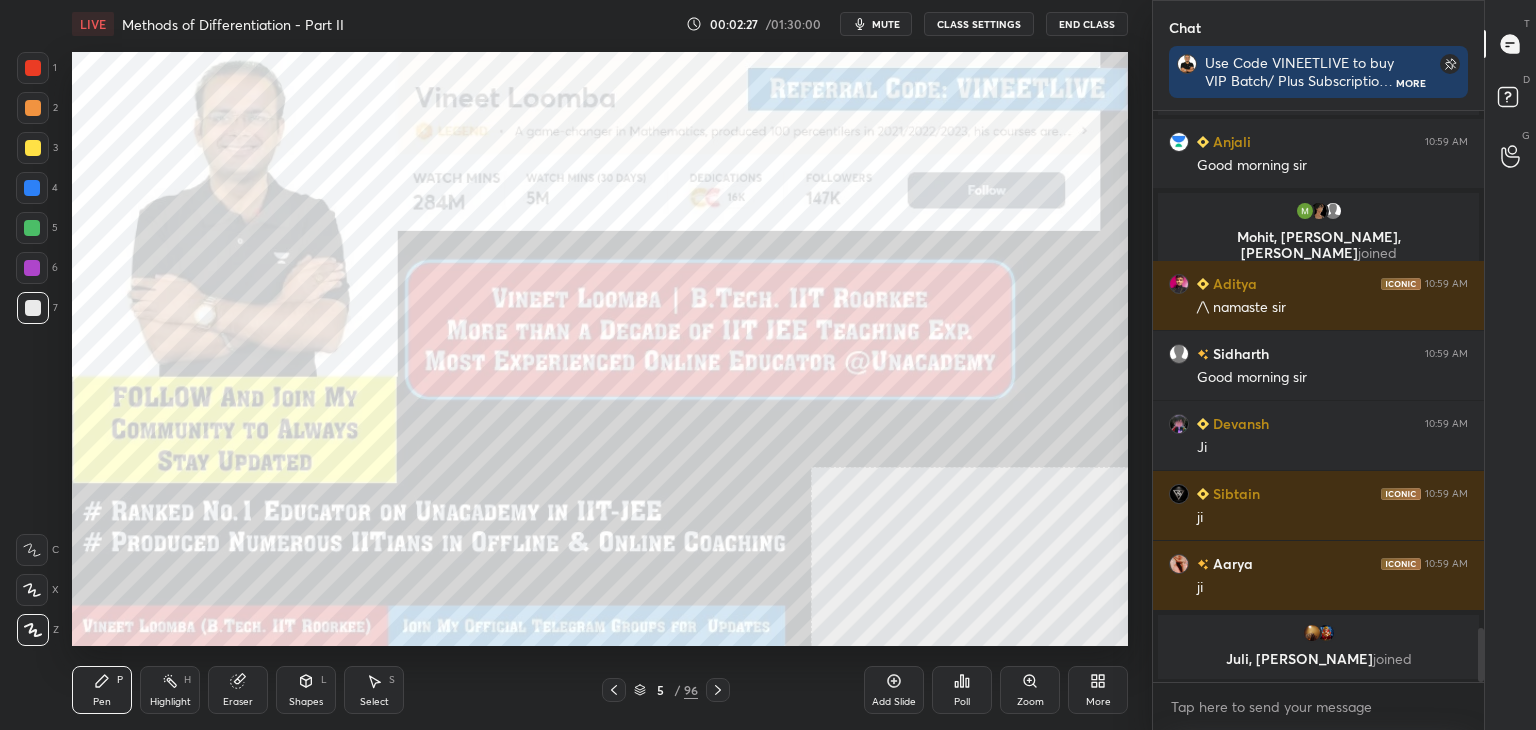 click 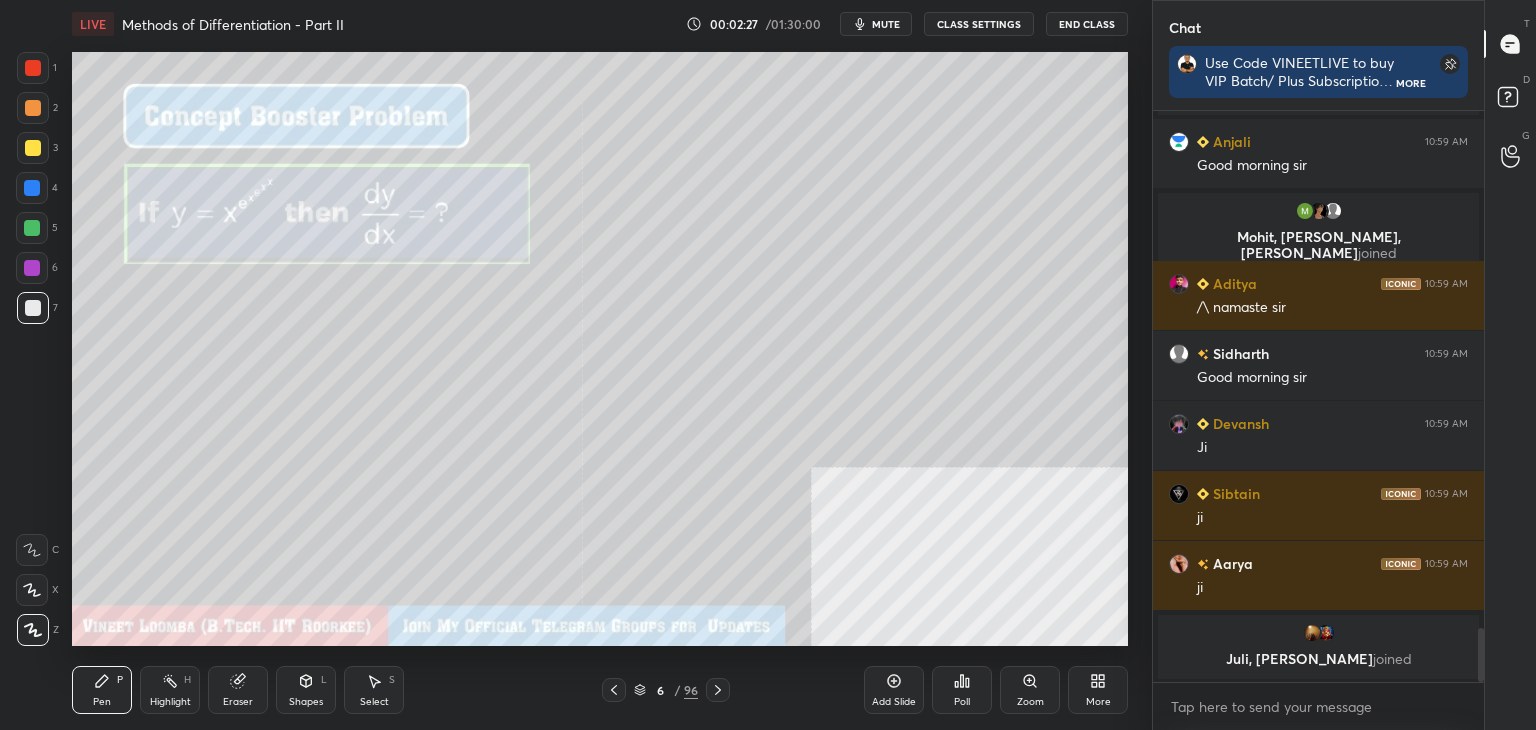 click 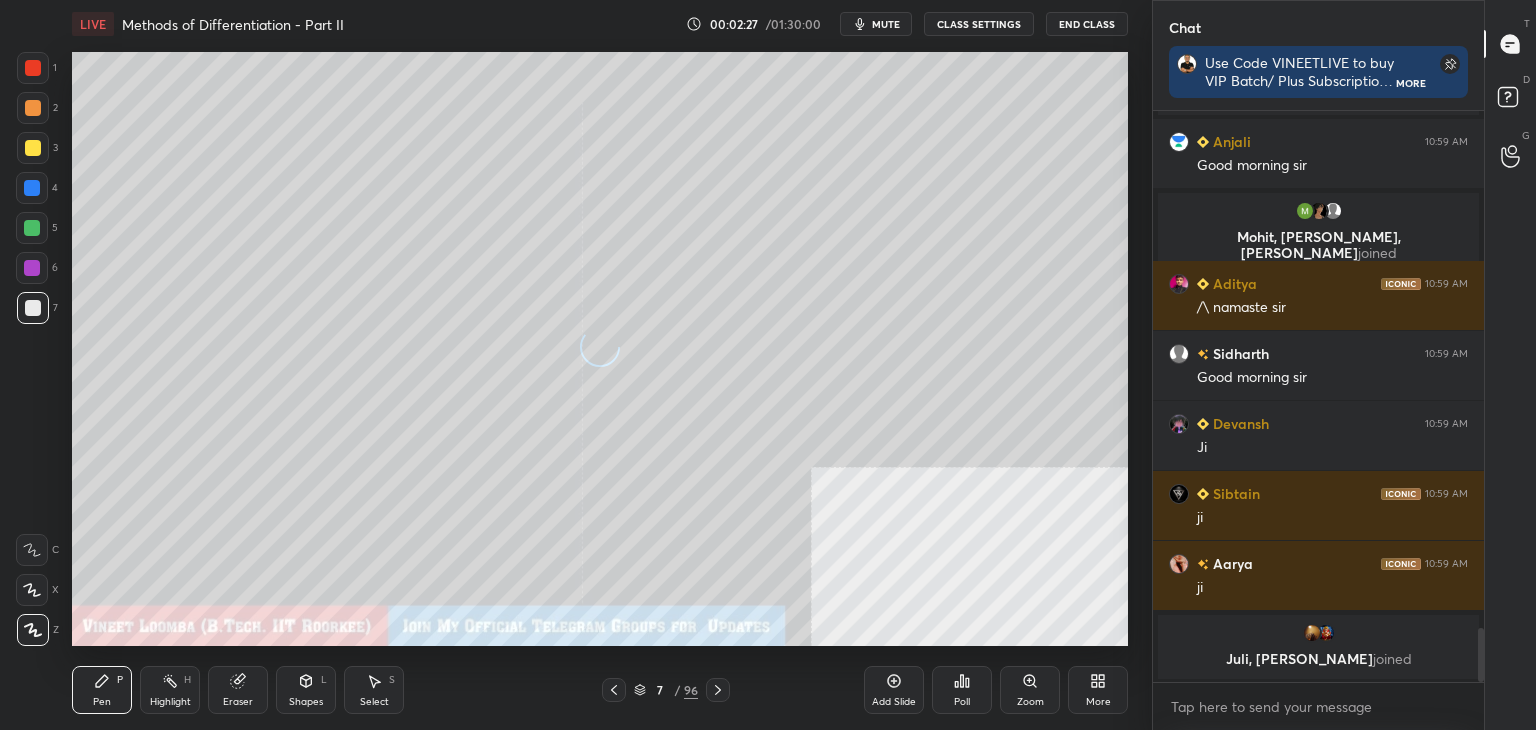 click 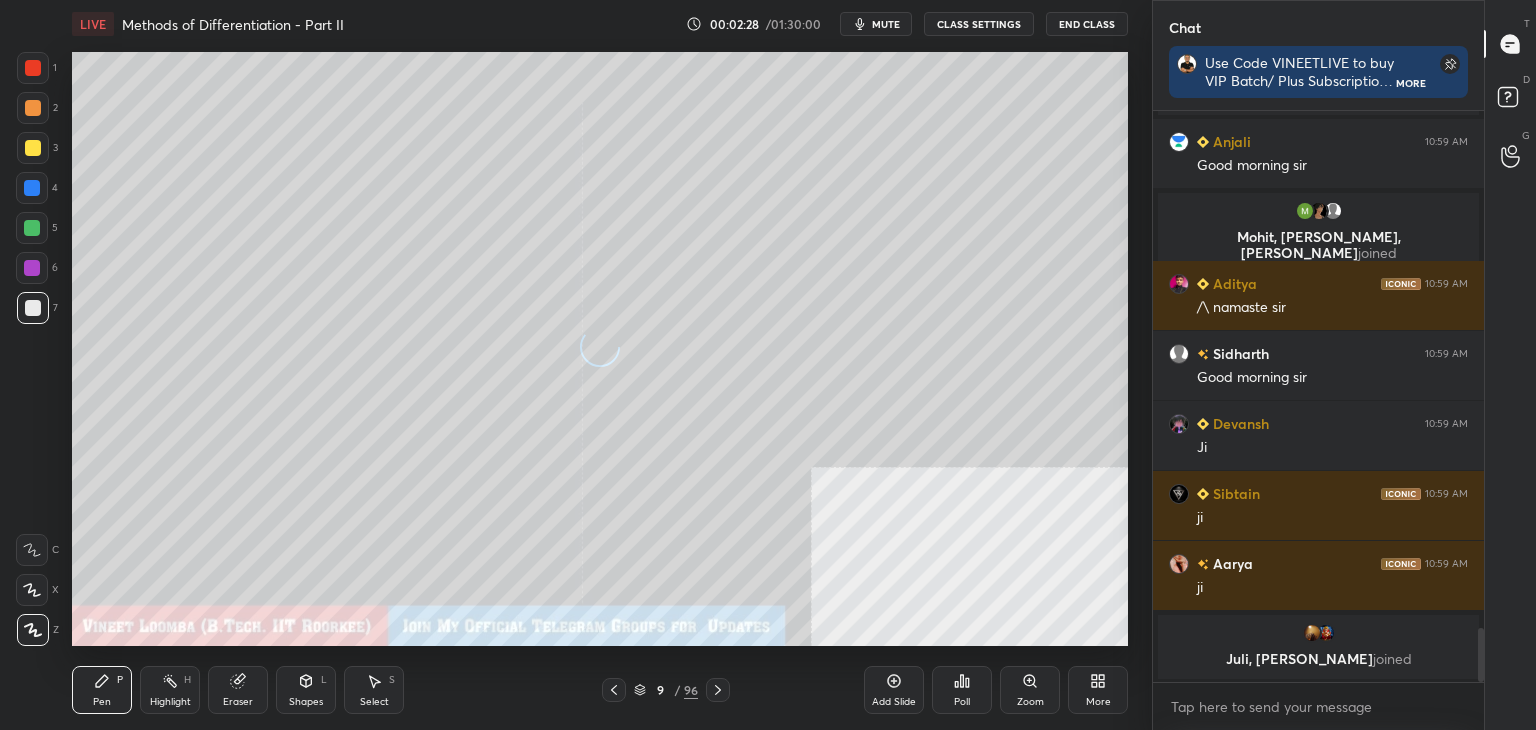 click 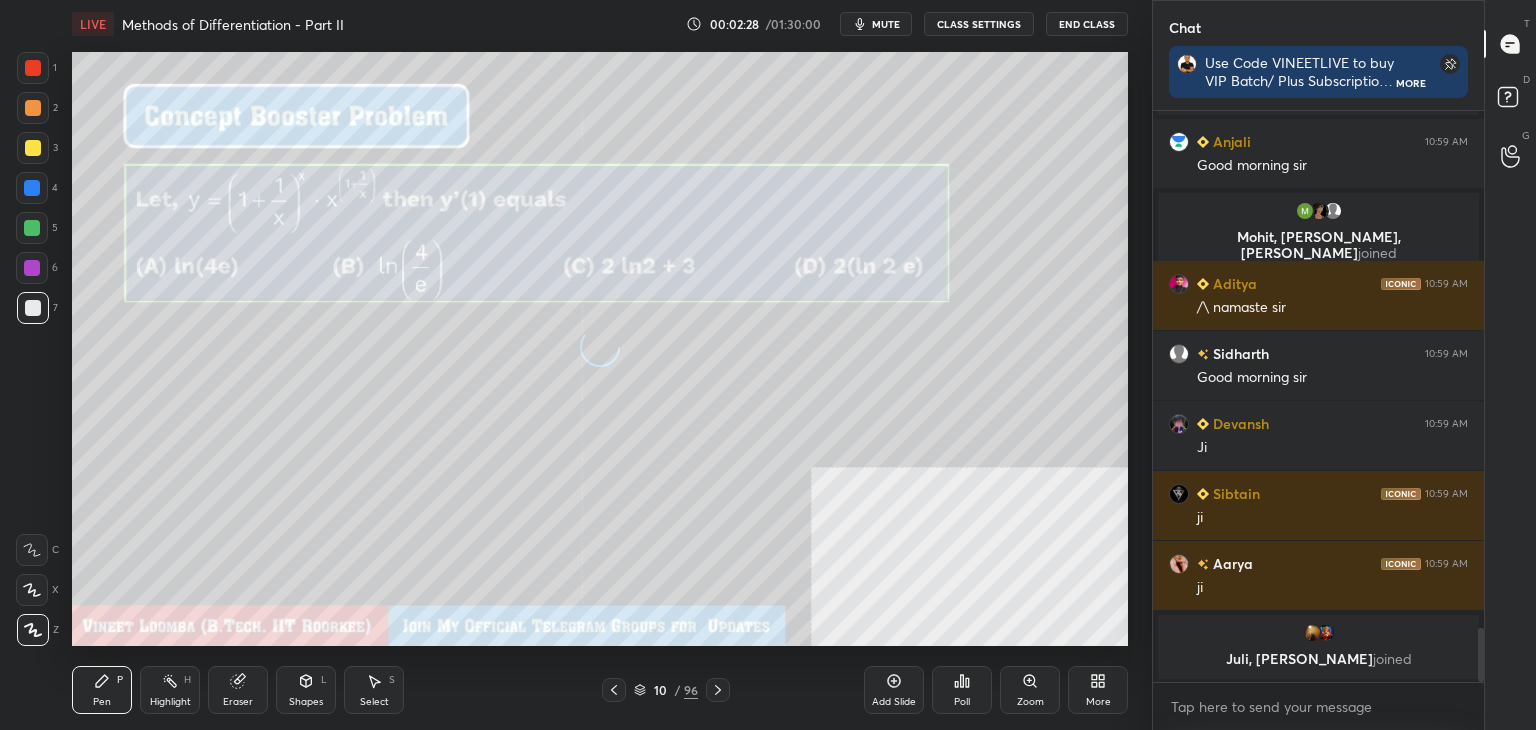 click 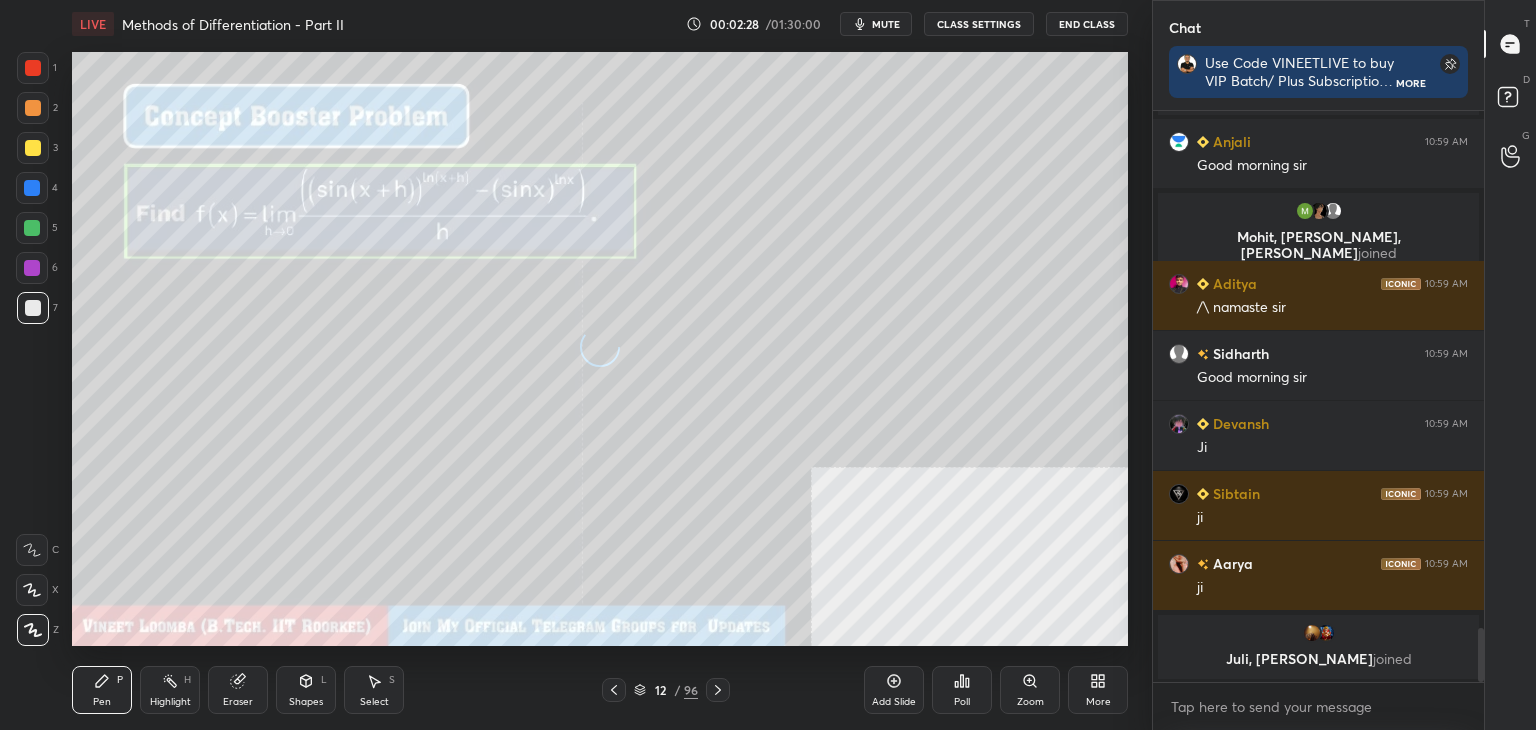 click 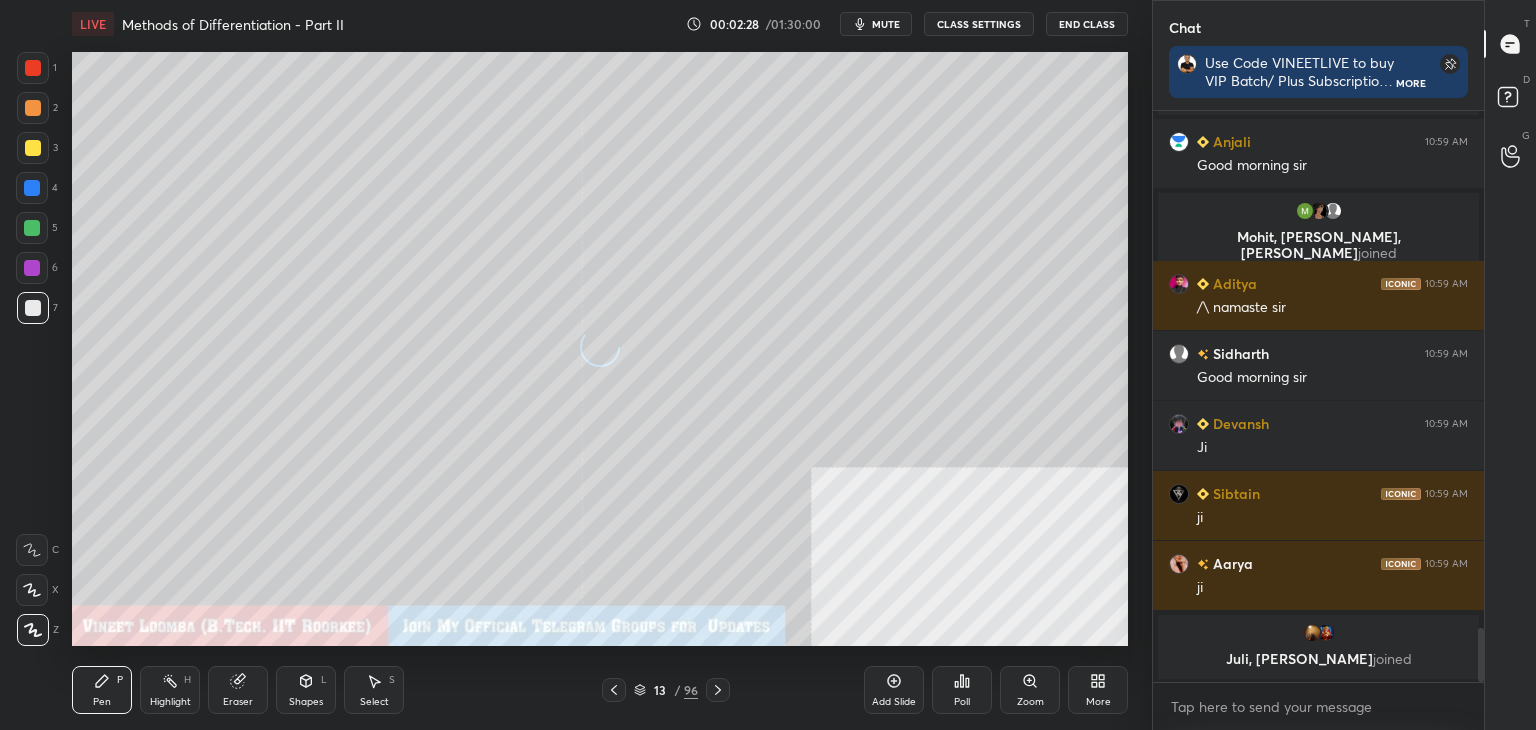 click 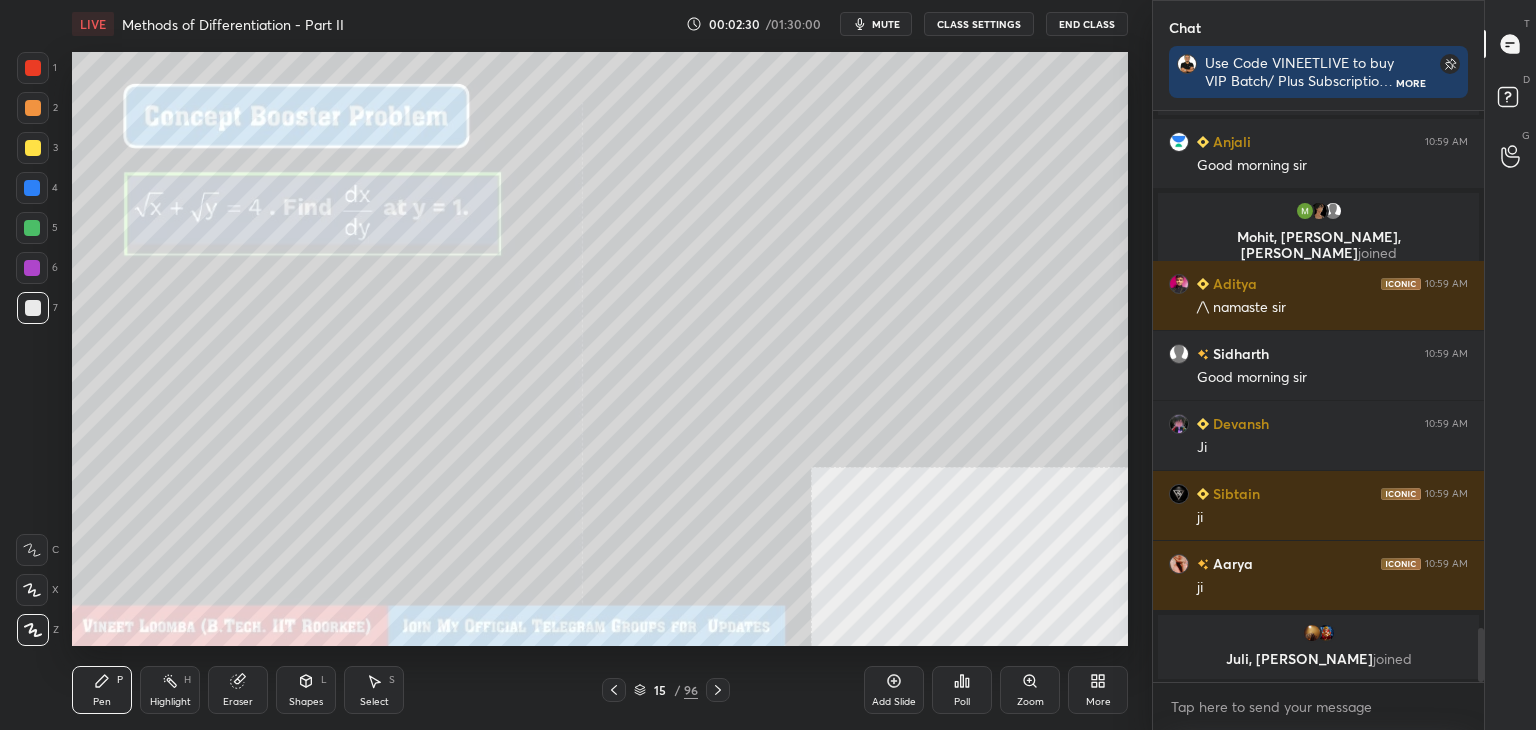 click at bounding box center (718, 690) 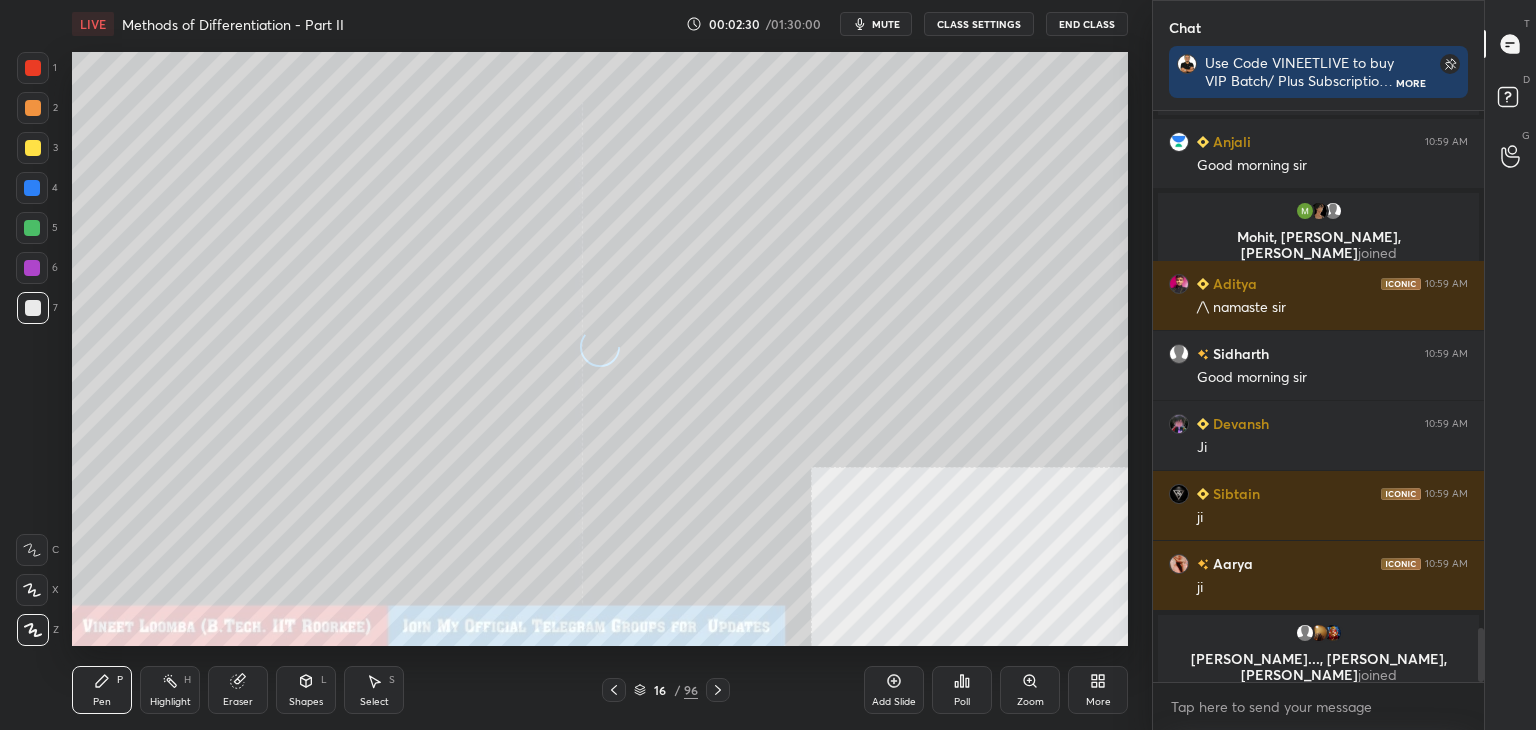 click at bounding box center (718, 690) 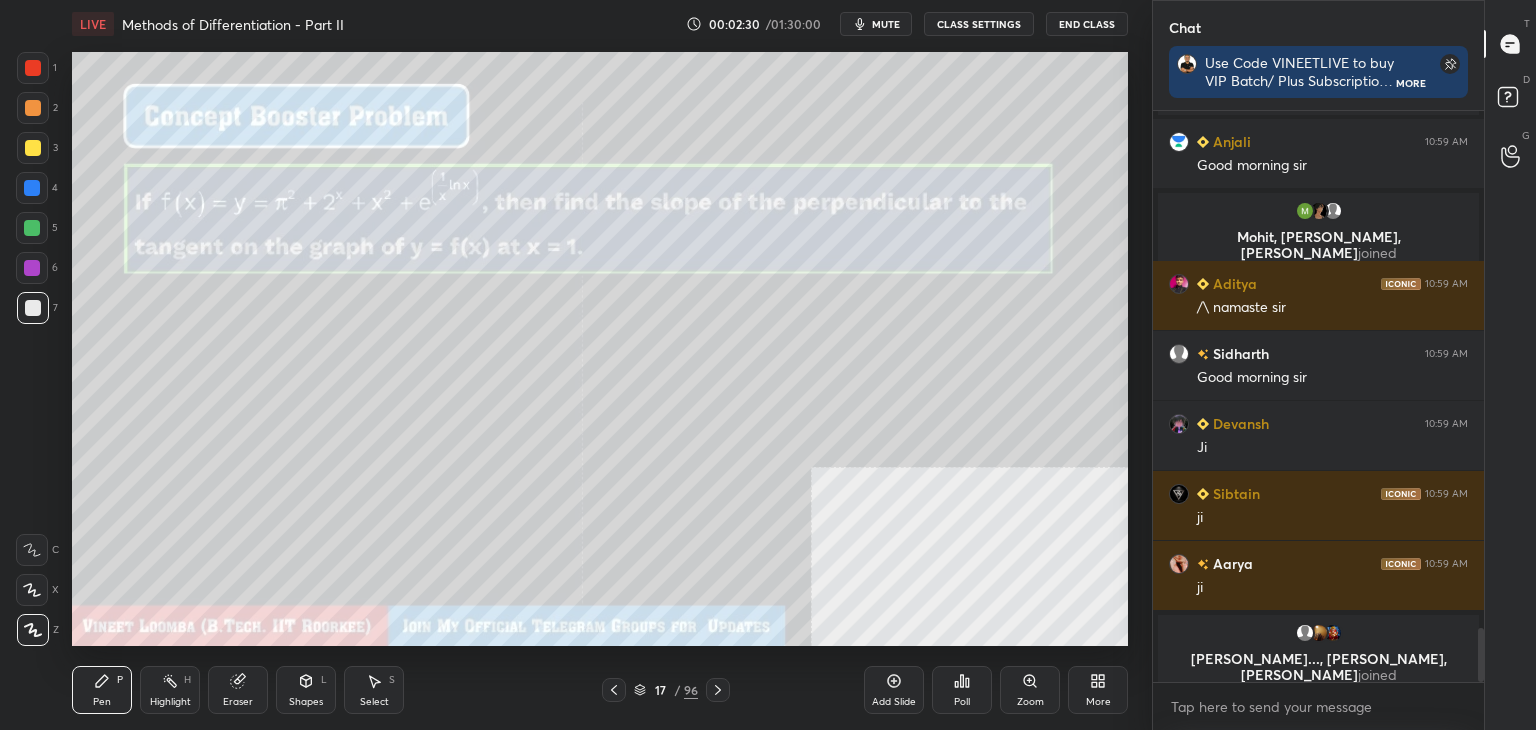 click at bounding box center (718, 690) 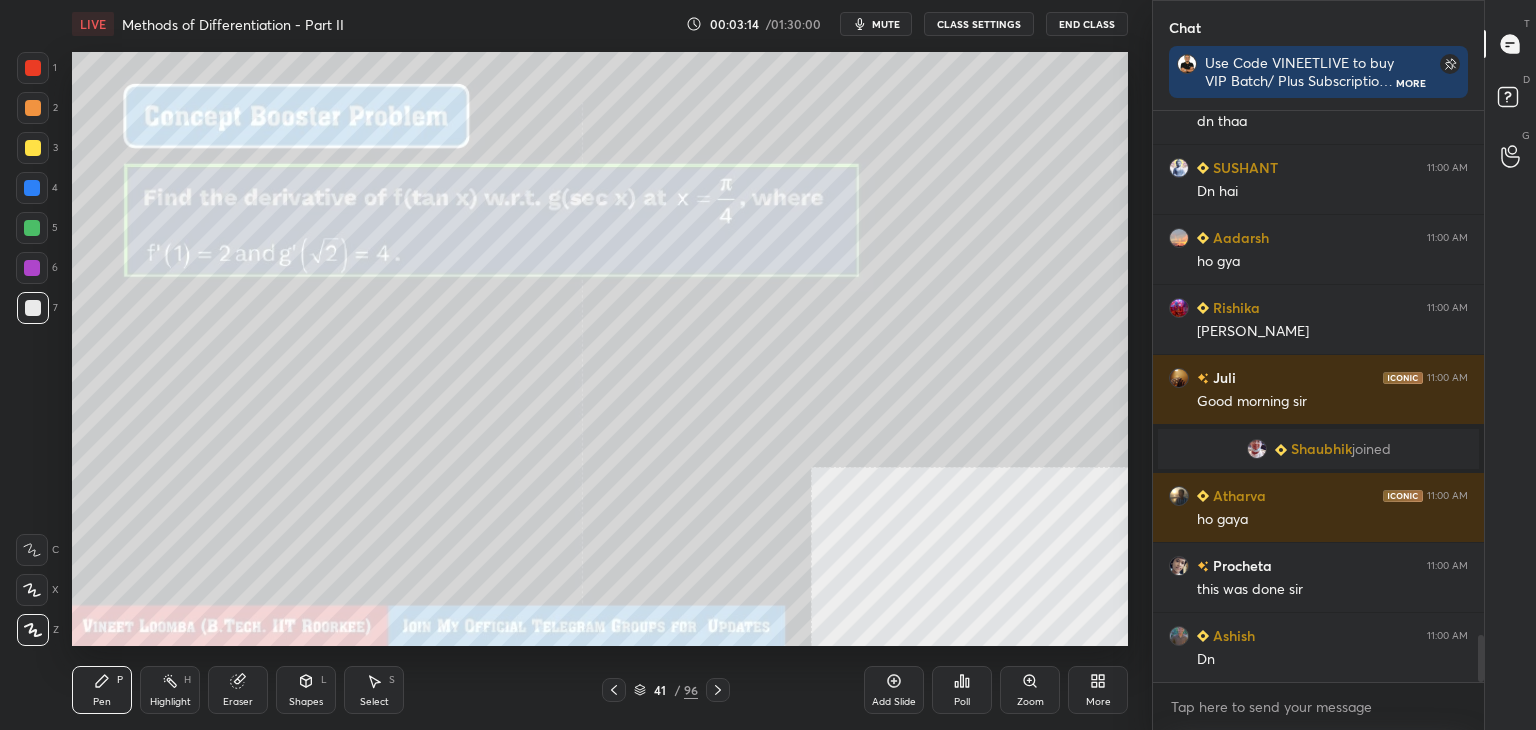 scroll, scrollTop: 6460, scrollLeft: 0, axis: vertical 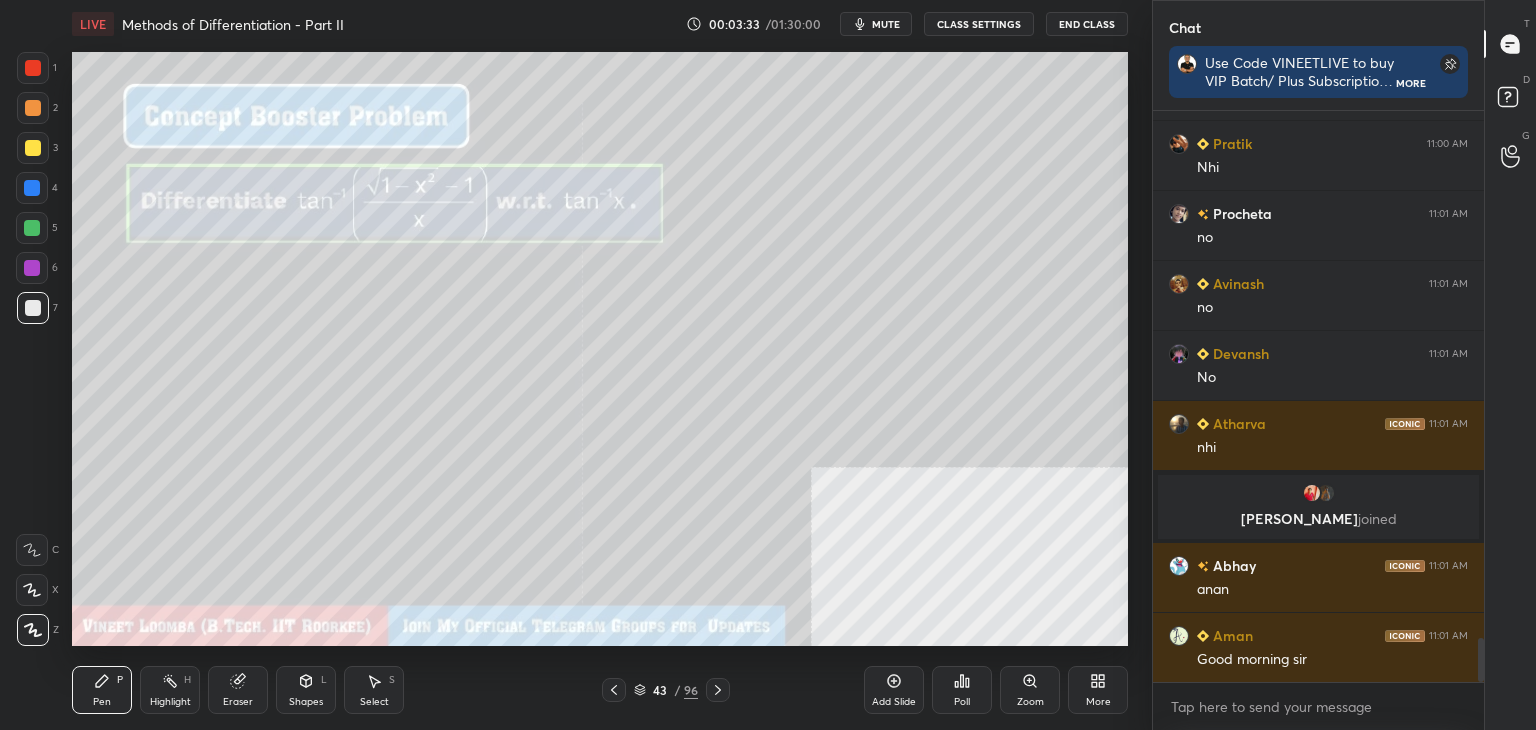 click at bounding box center (33, 148) 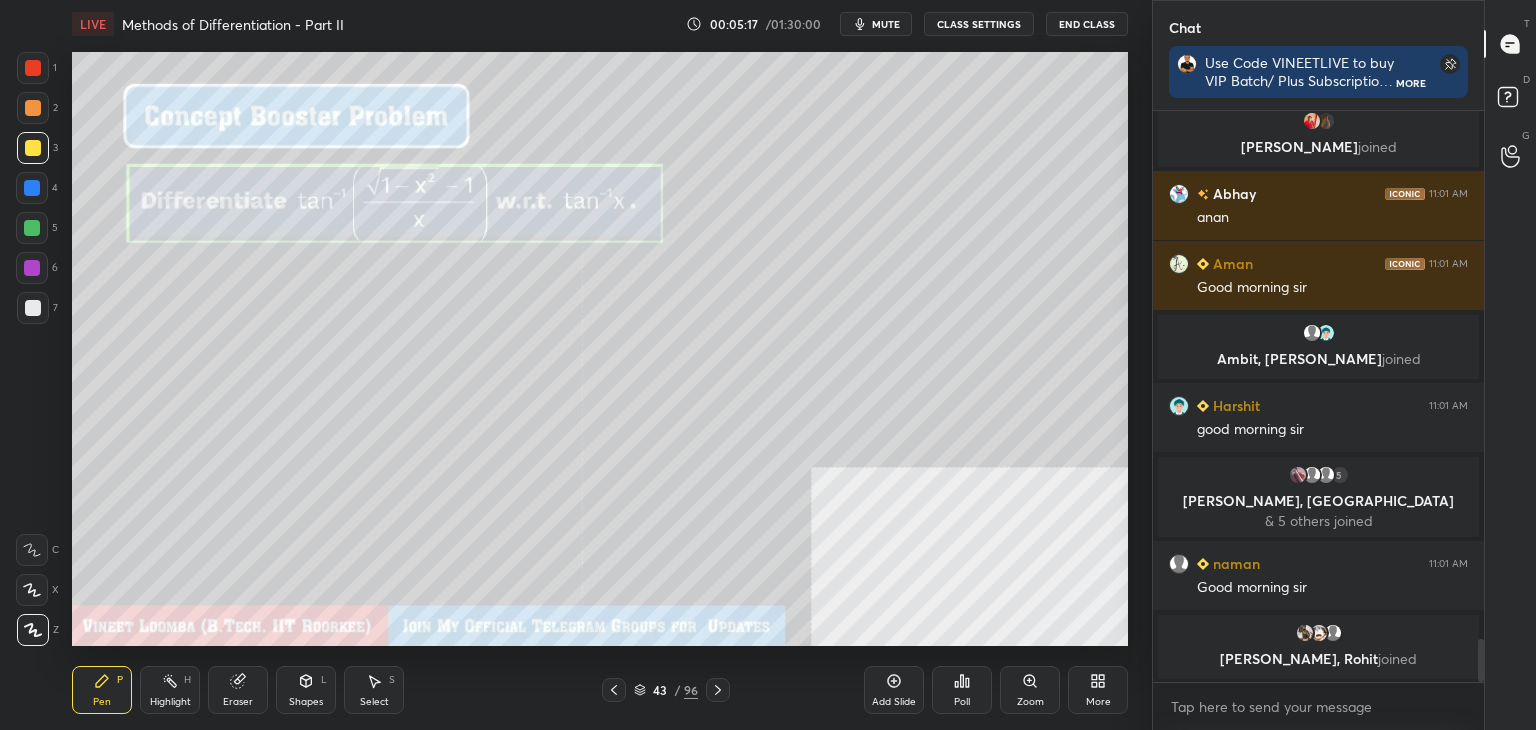 scroll, scrollTop: 7150, scrollLeft: 0, axis: vertical 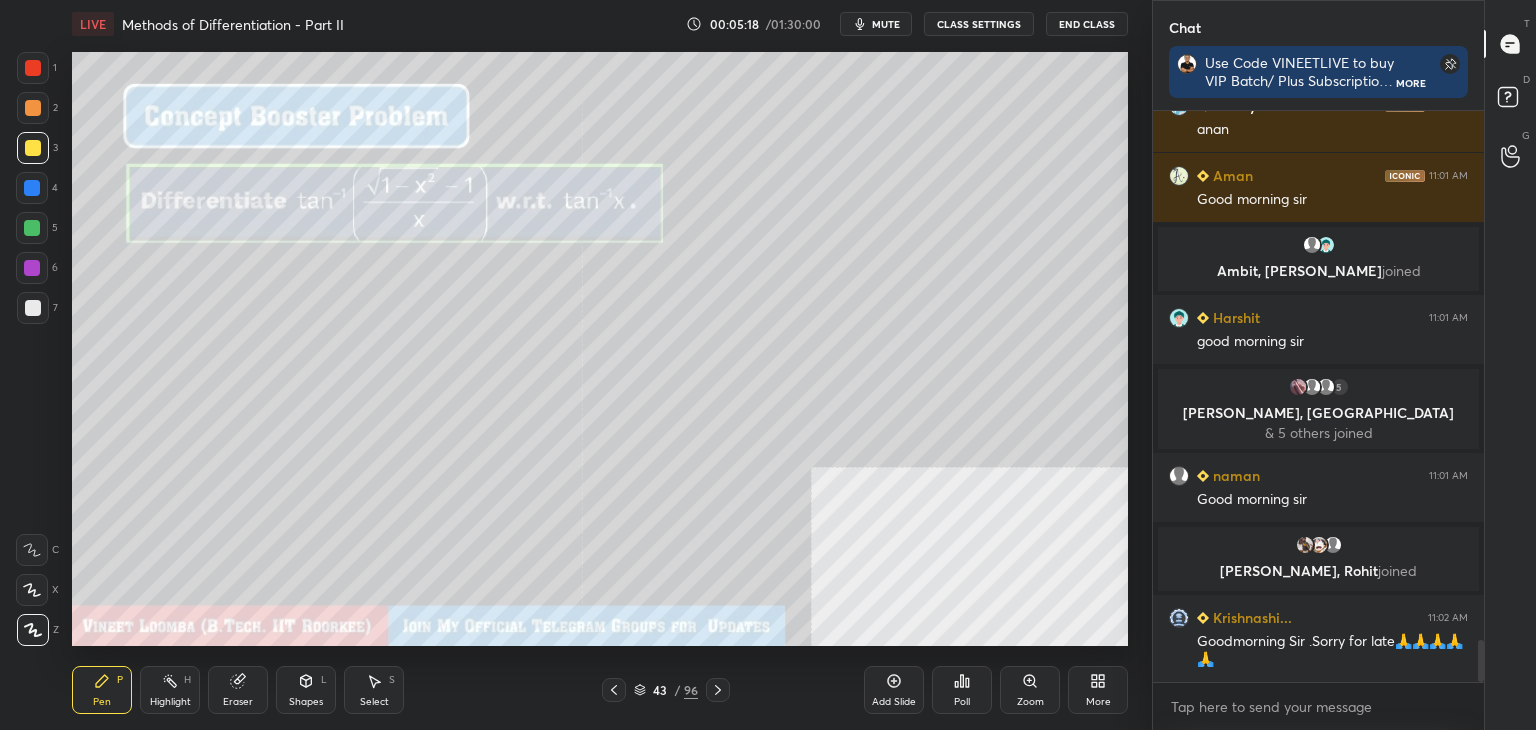 click 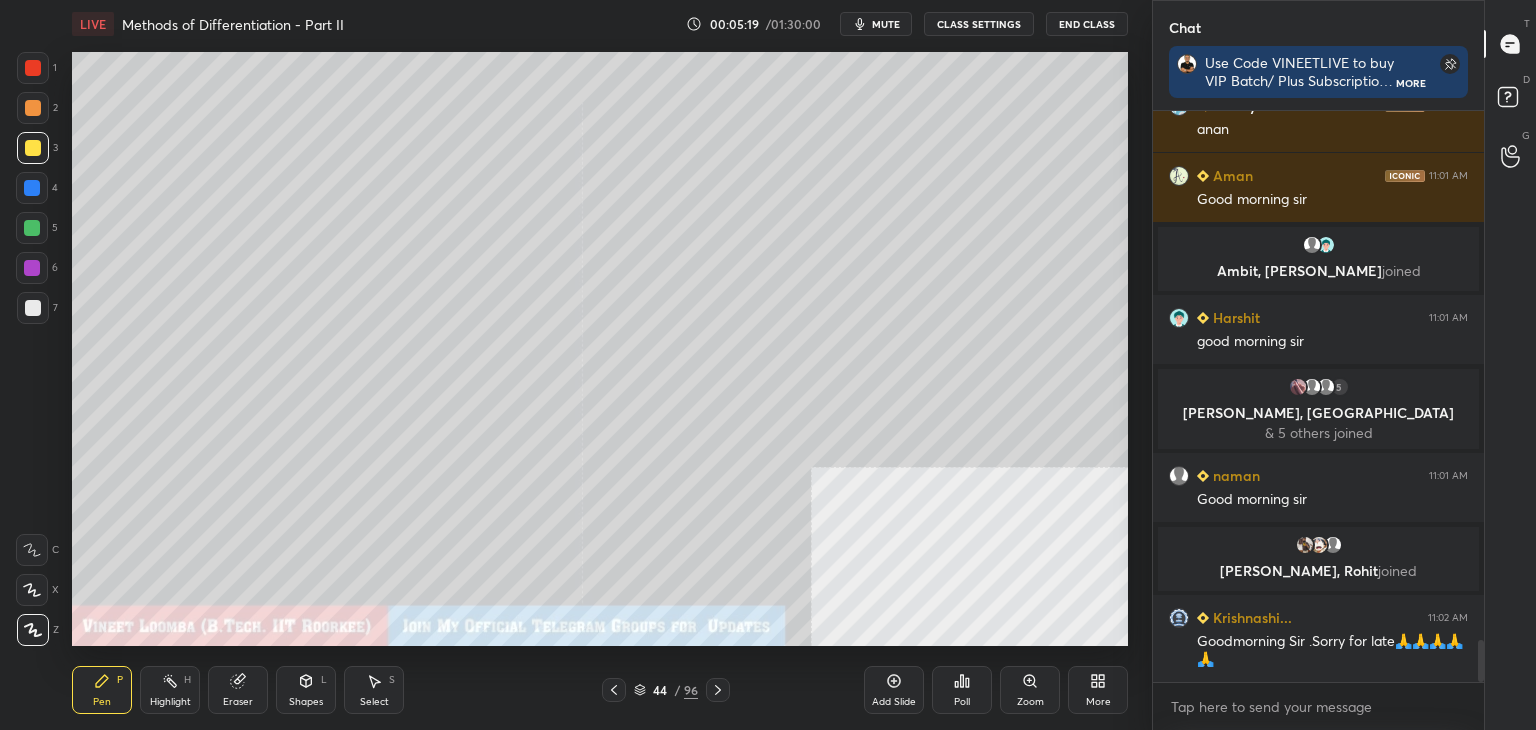 click on "44 / 96" at bounding box center (666, 690) 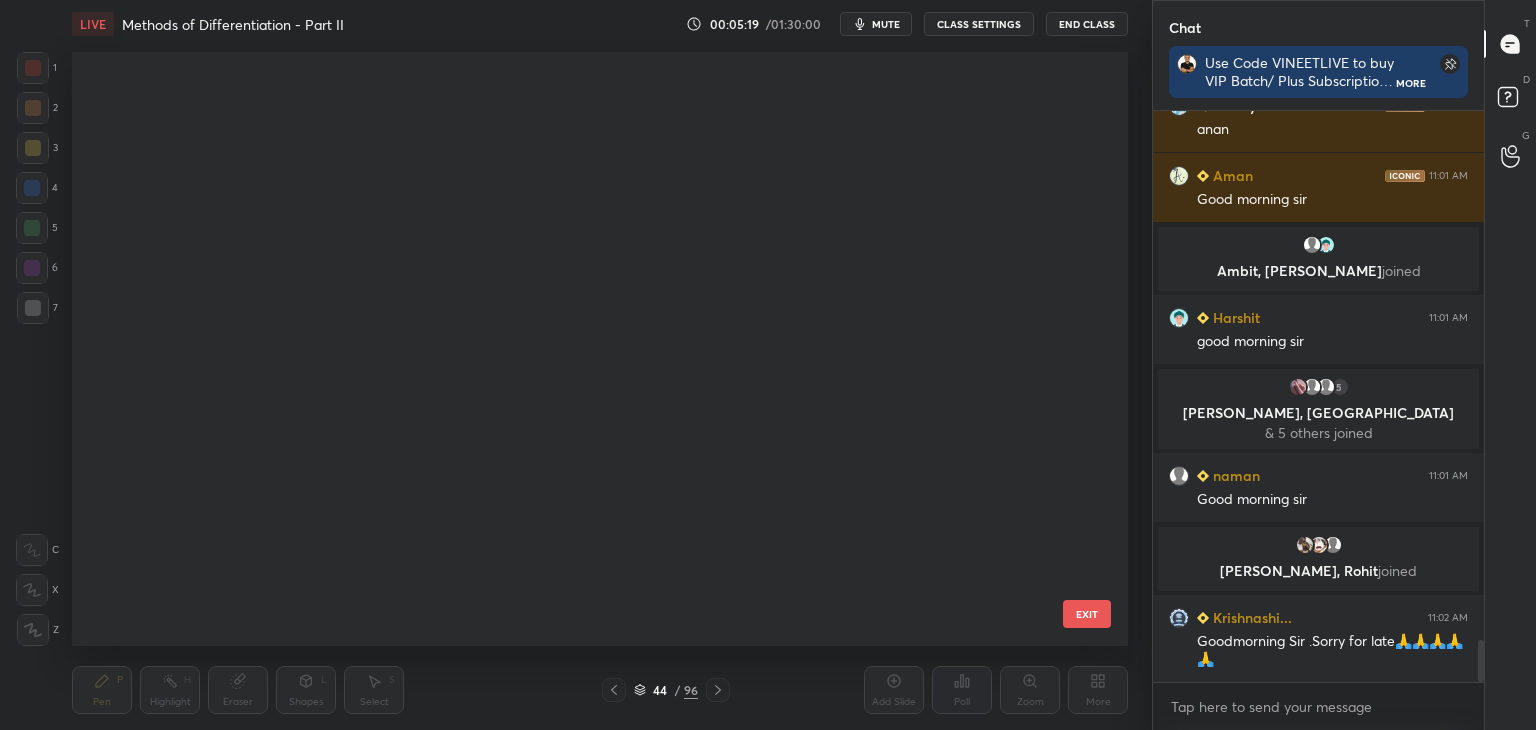 scroll, scrollTop: 2151, scrollLeft: 0, axis: vertical 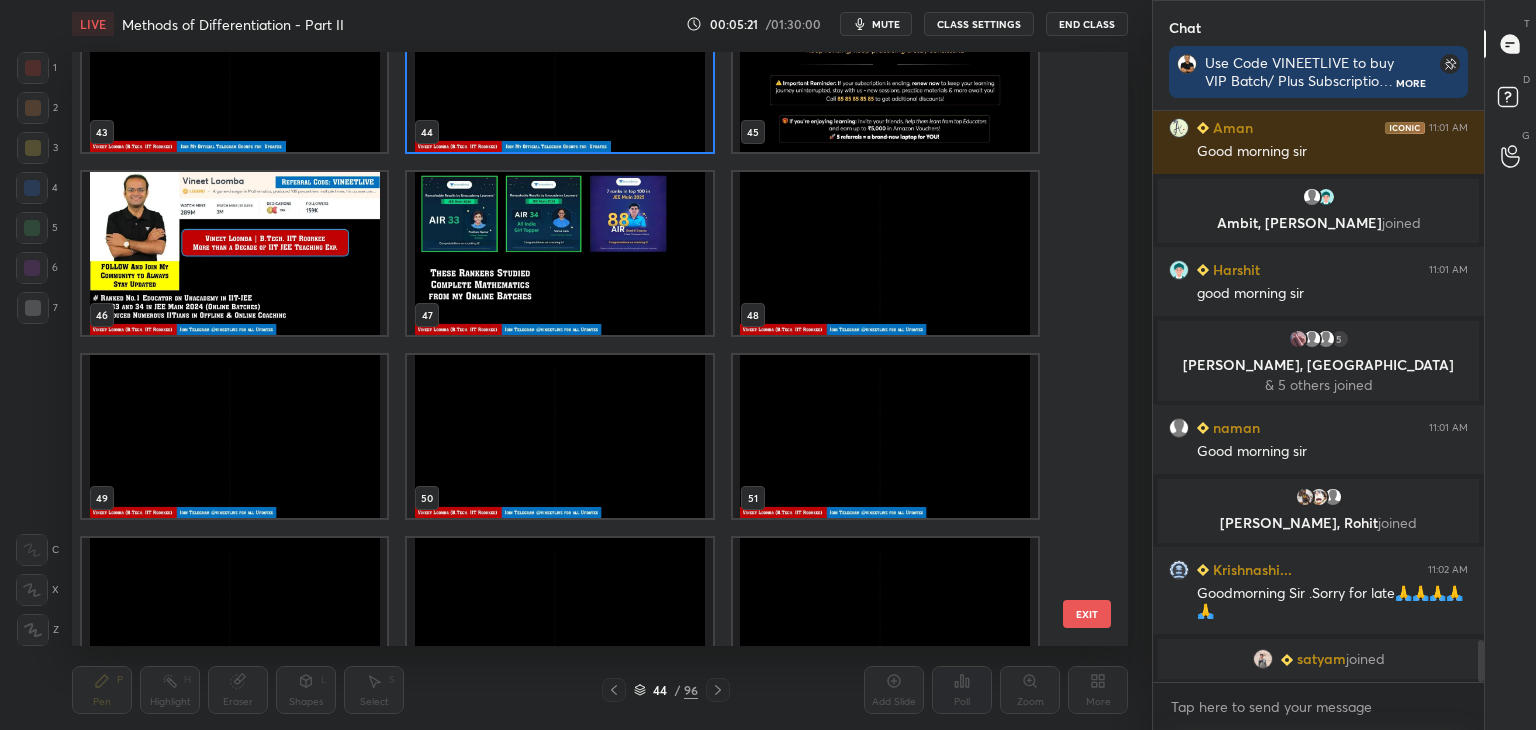click at bounding box center [885, 253] 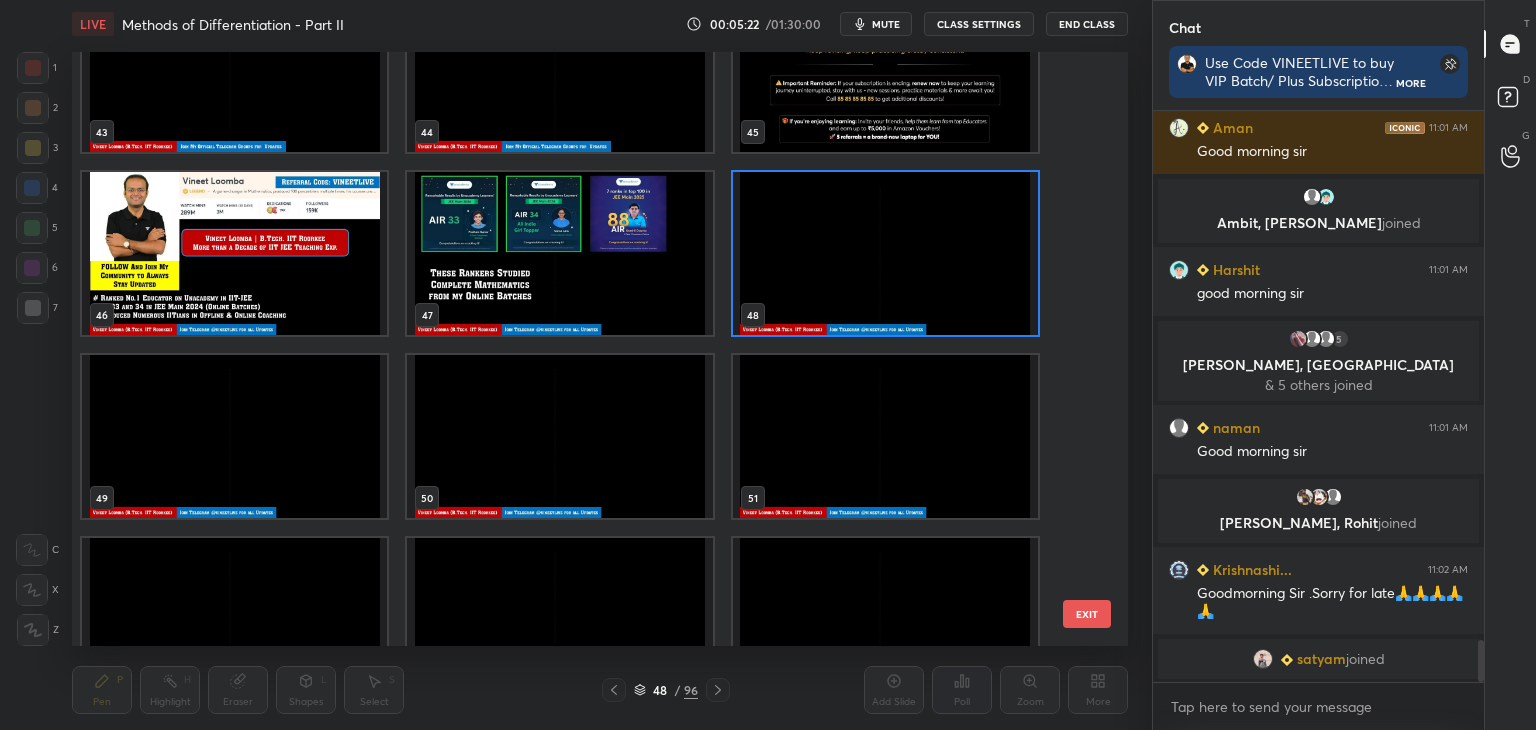 click at bounding box center (885, 253) 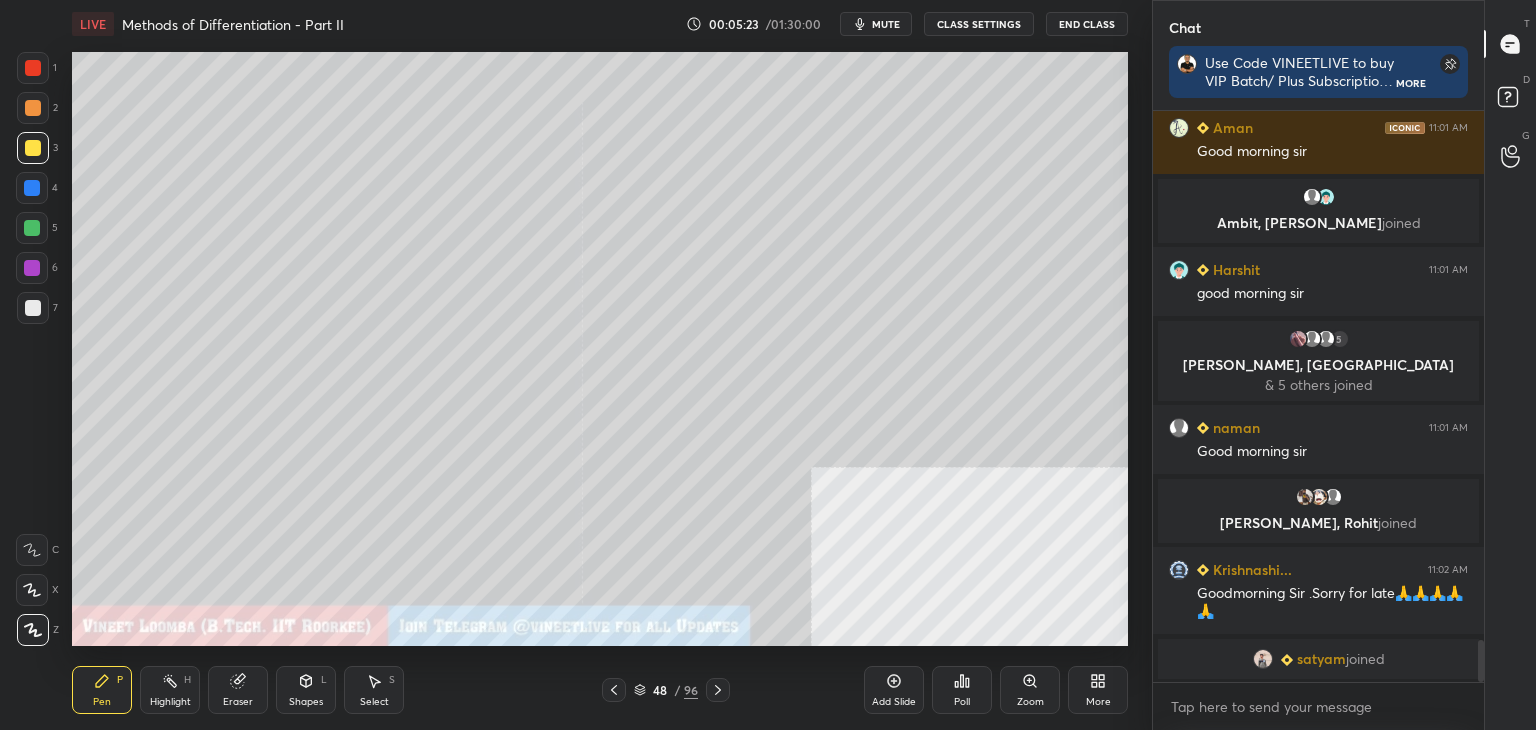 drag, startPoint x: 120, startPoint y: 693, endPoint x: 121, endPoint y: 653, distance: 40.012497 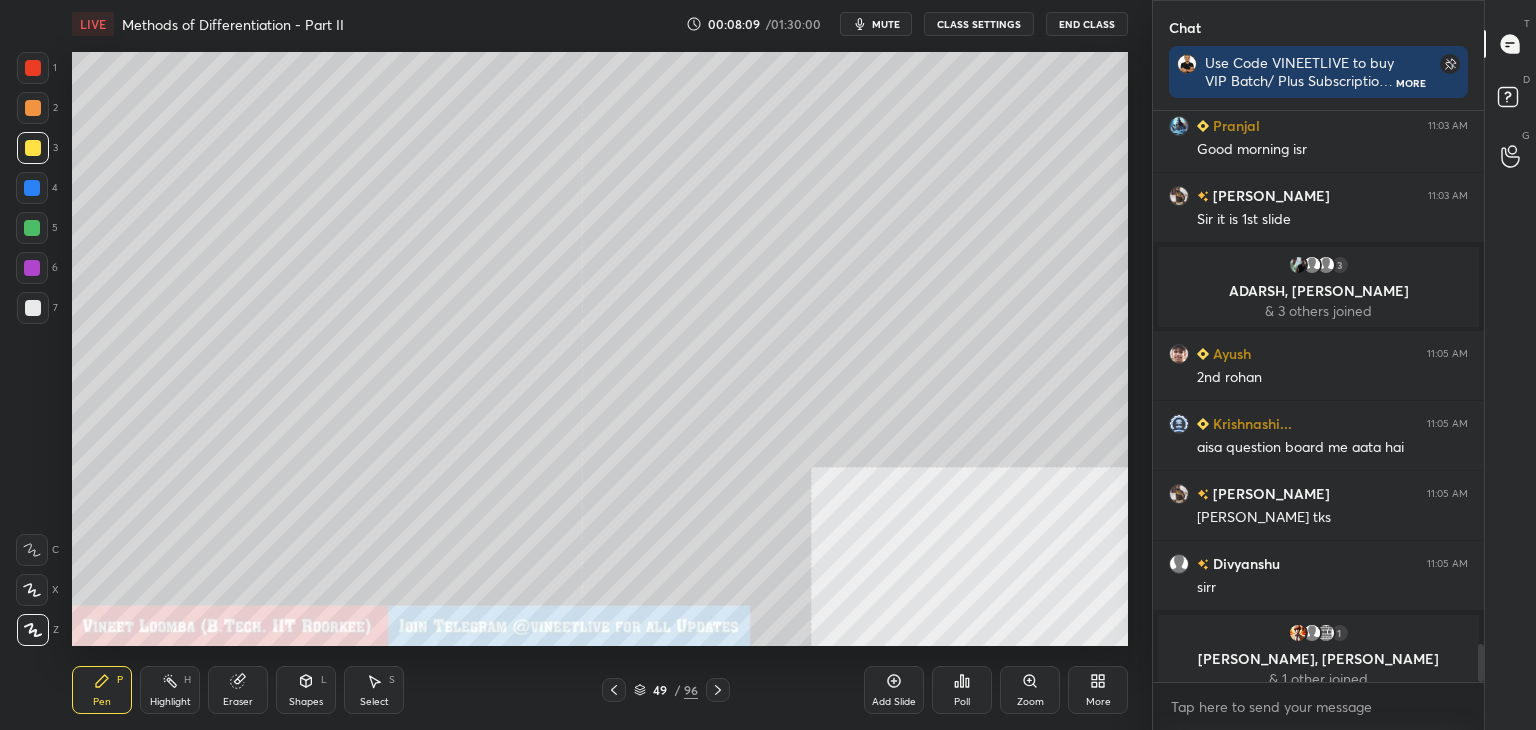 scroll, scrollTop: 7998, scrollLeft: 0, axis: vertical 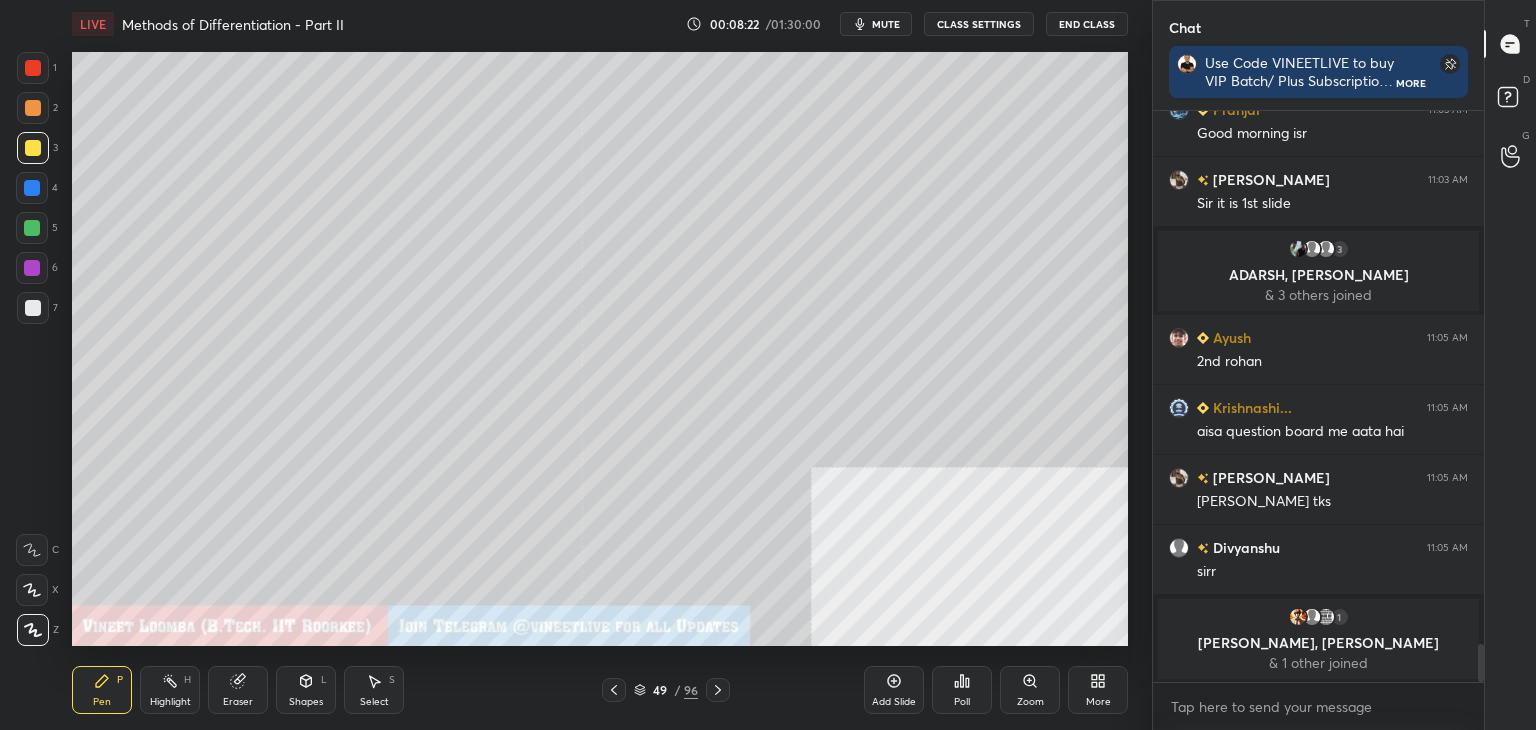 click at bounding box center [33, 308] 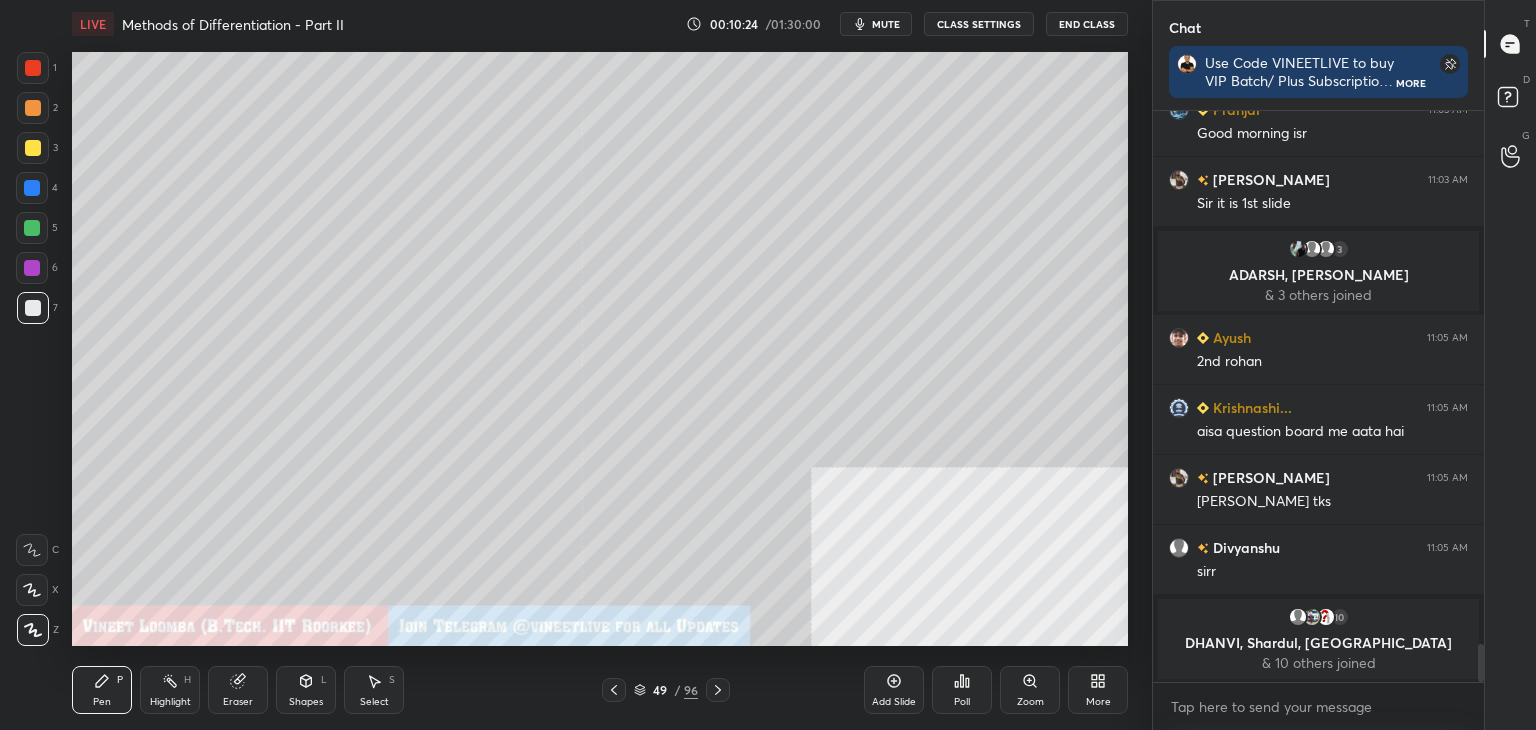 click on "Eraser" at bounding box center [238, 702] 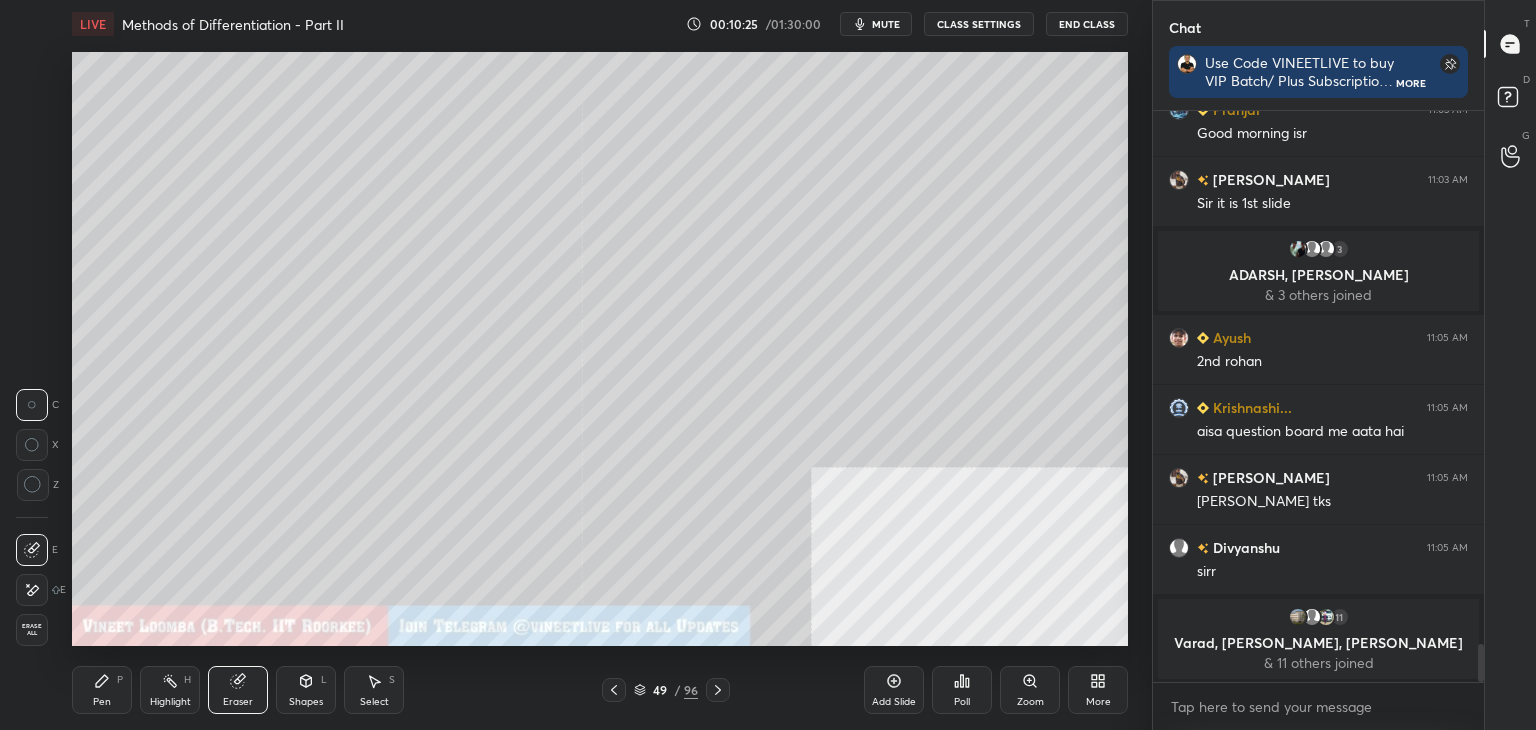 click 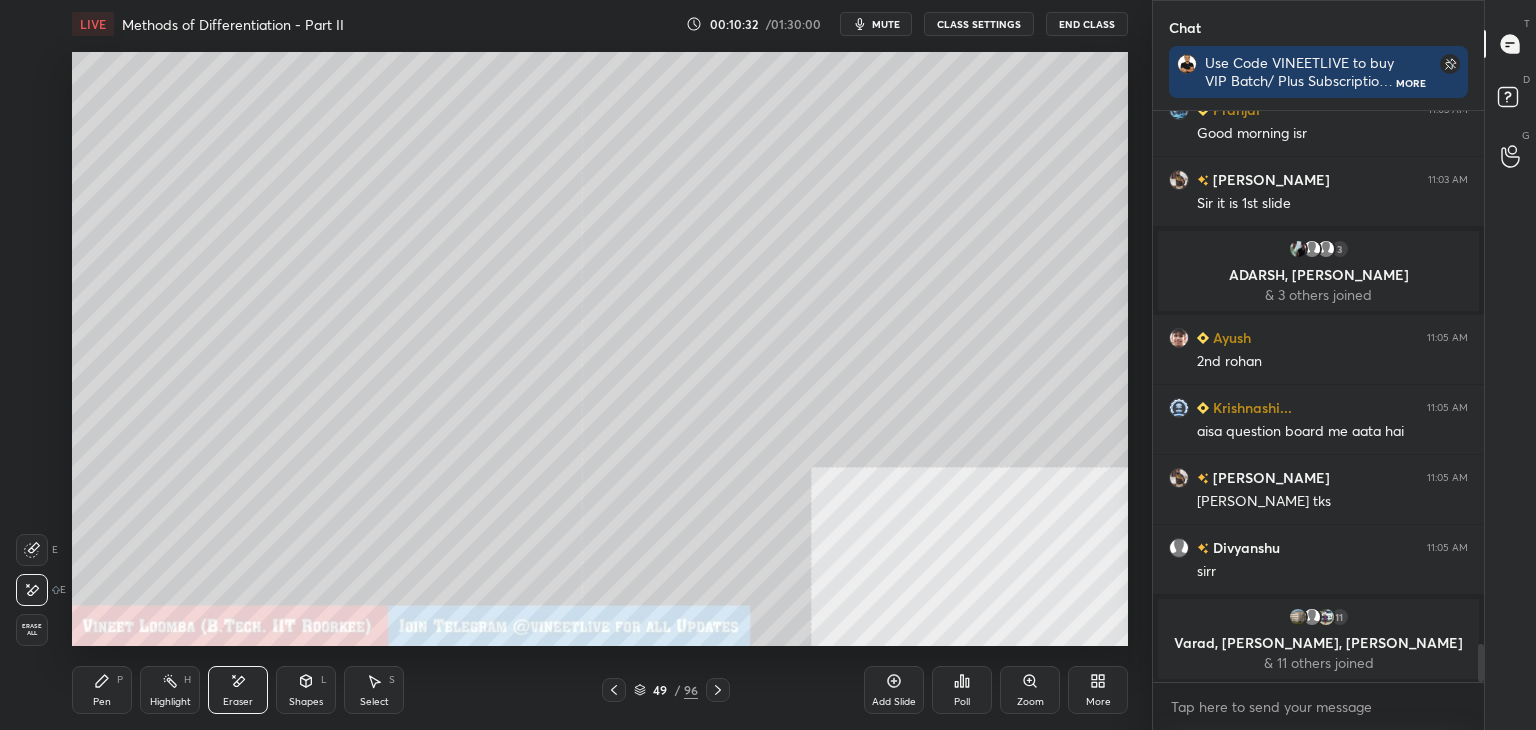 click on "Pen" at bounding box center (102, 702) 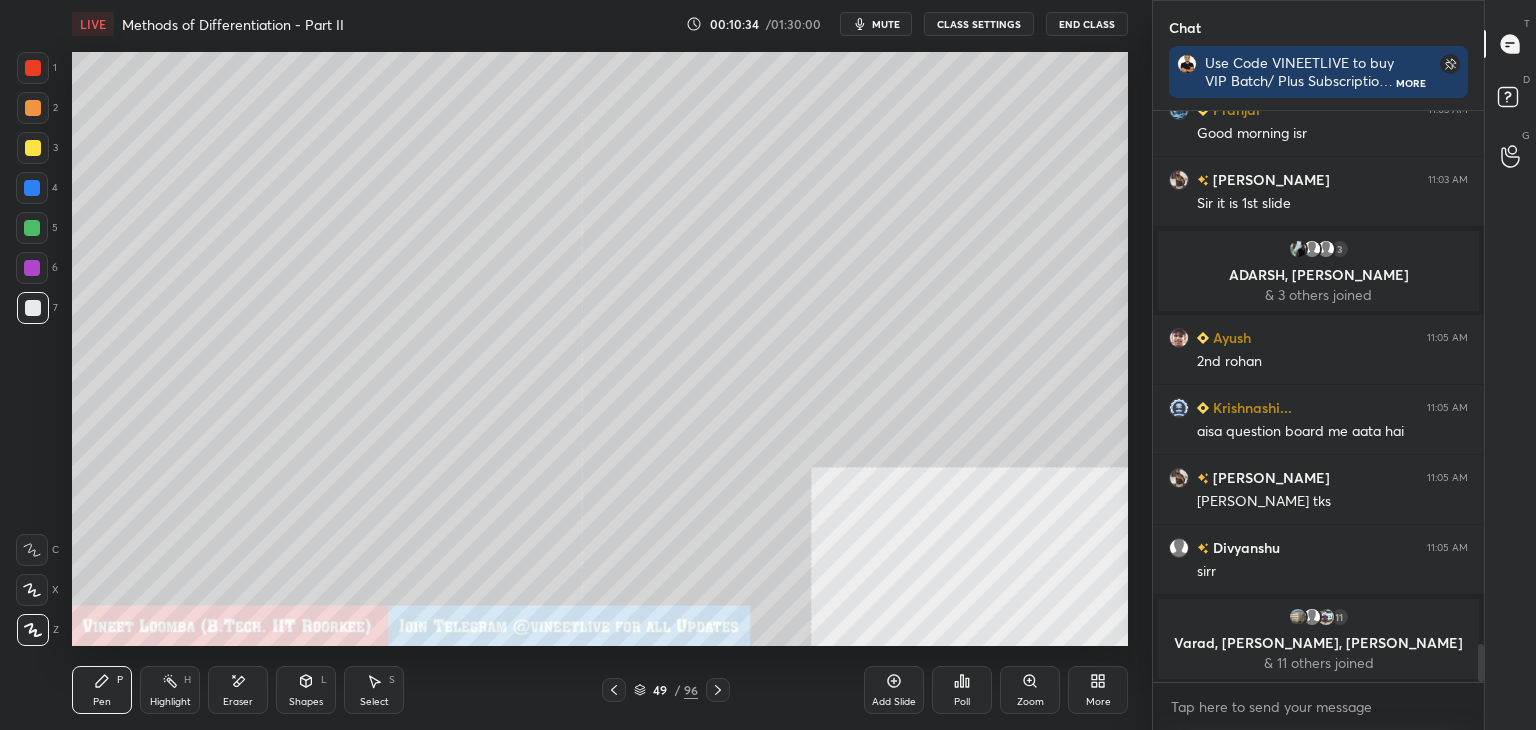 click 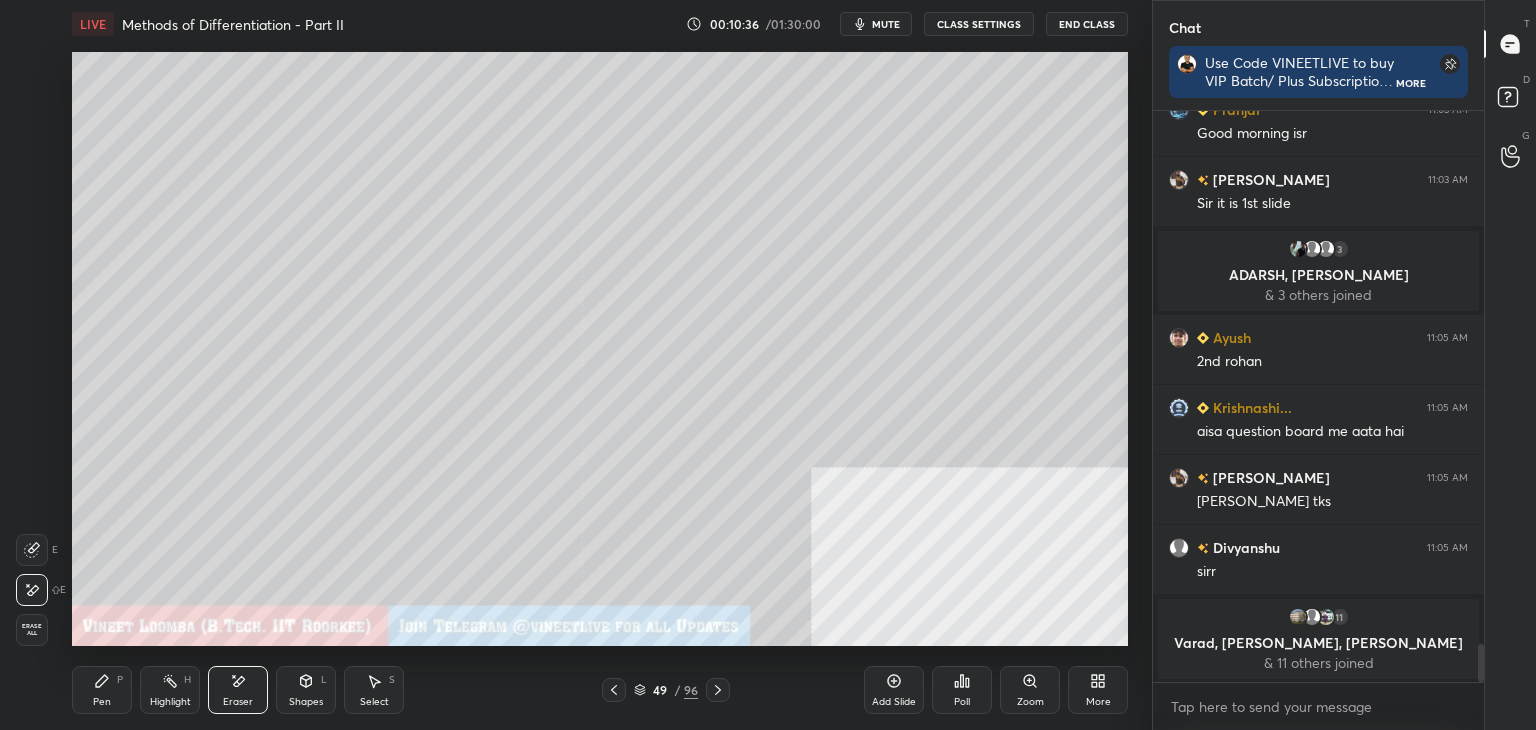 click on "Pen" at bounding box center (102, 702) 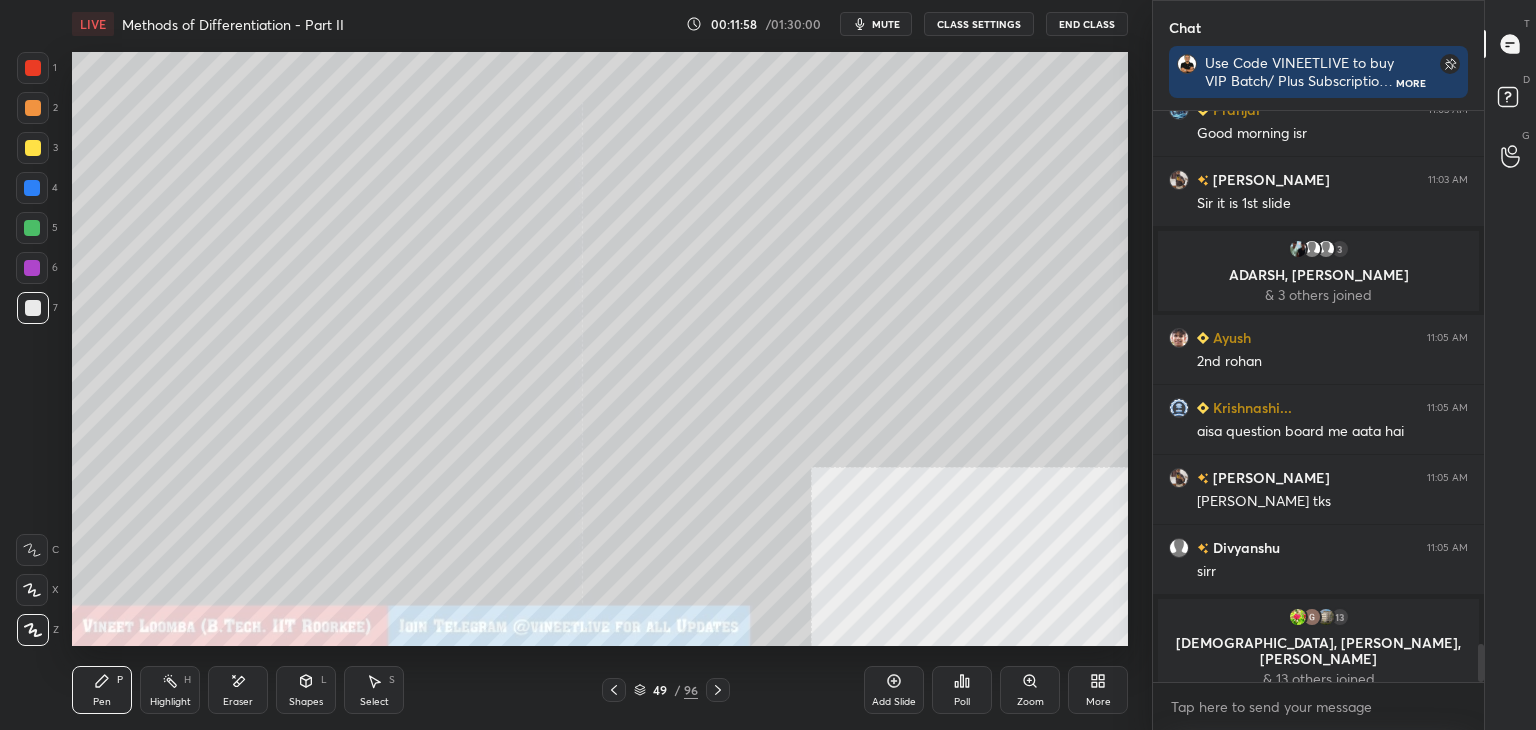 click at bounding box center [718, 690] 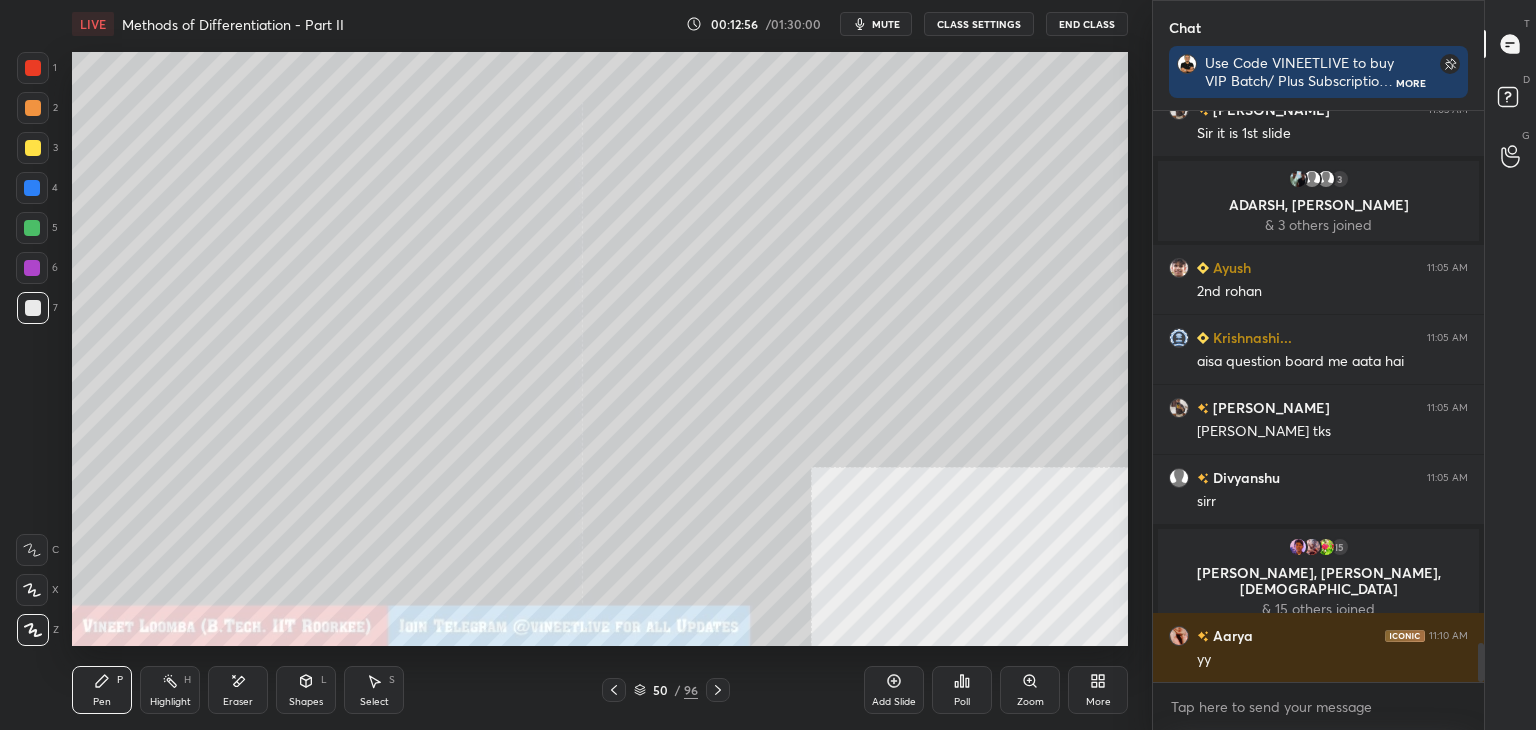 scroll, scrollTop: 7974, scrollLeft: 0, axis: vertical 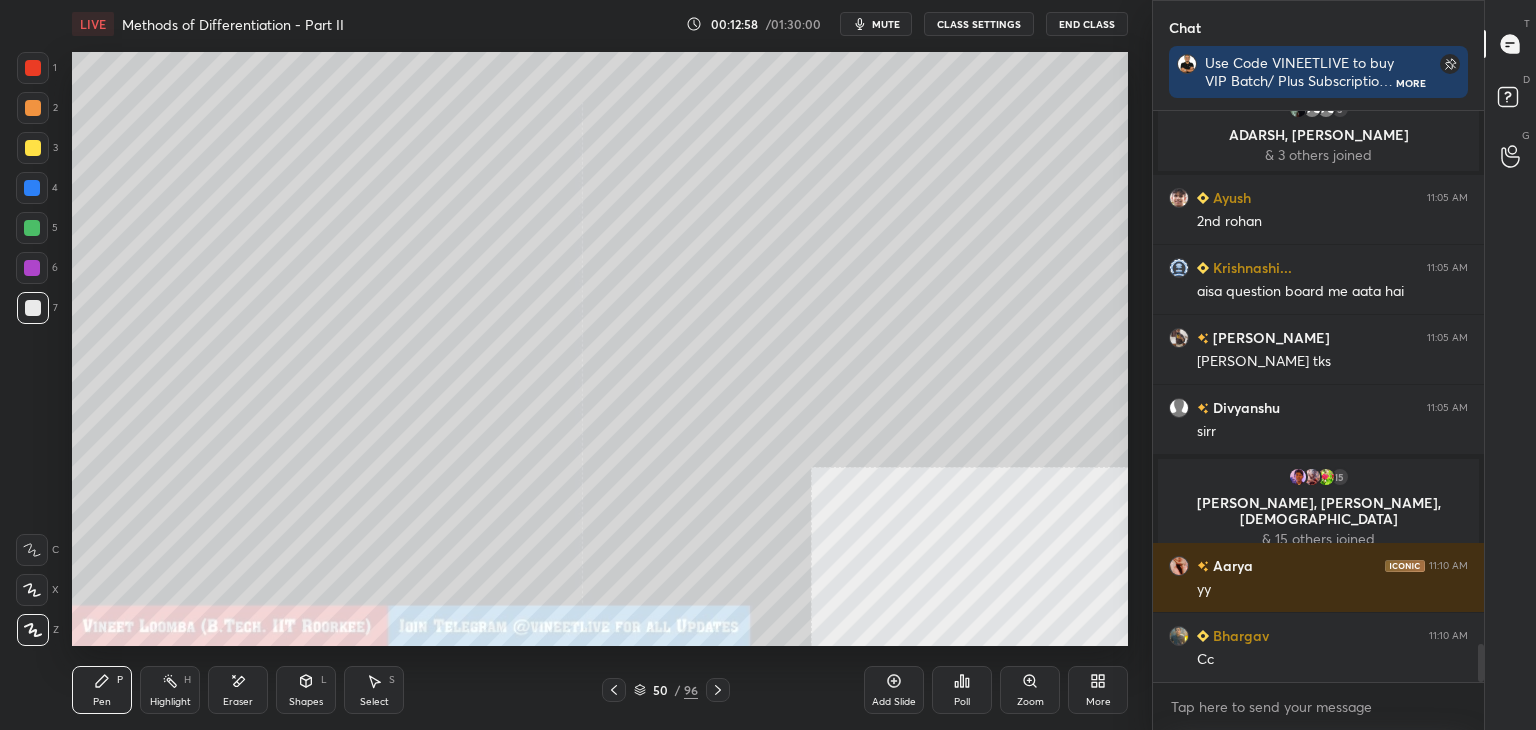 click 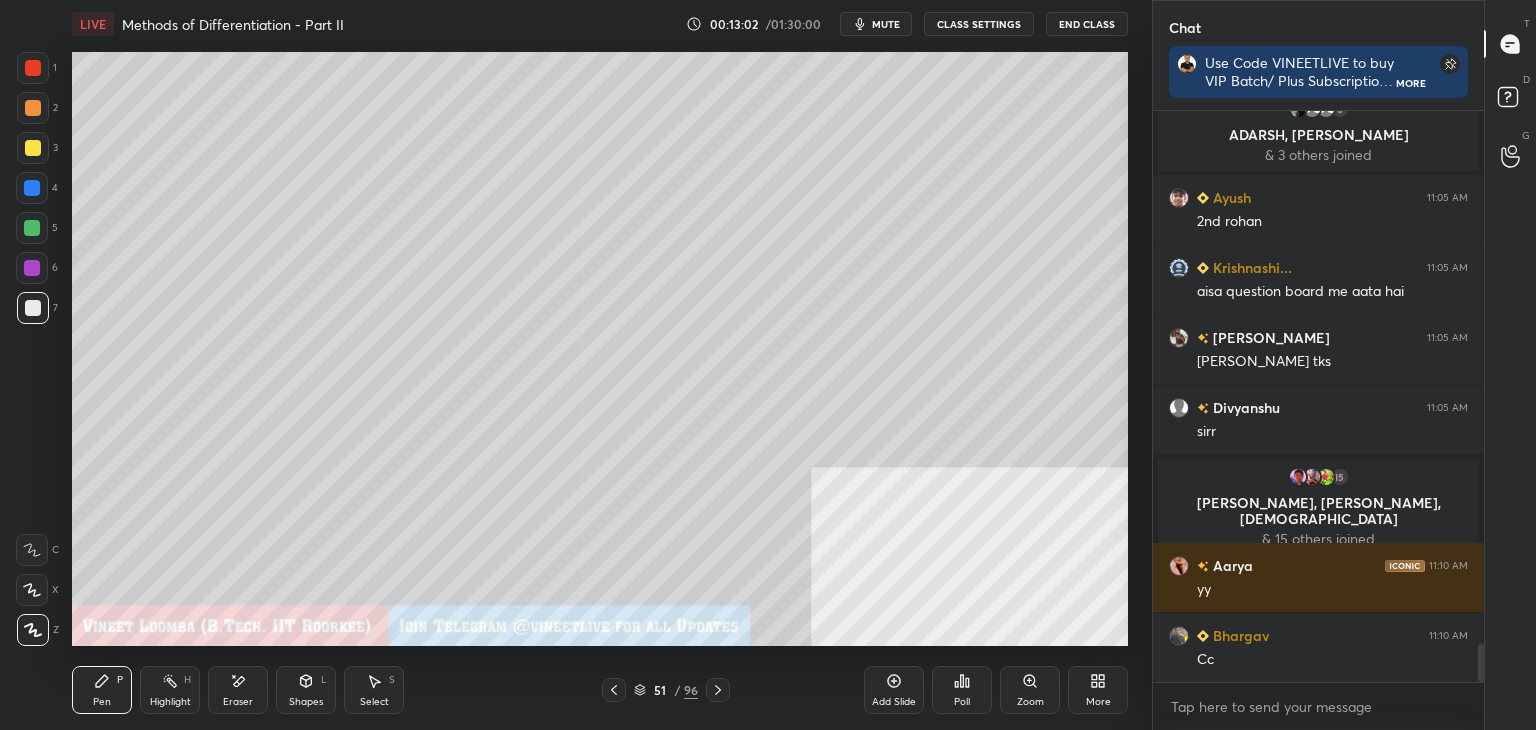 click on "Select S" at bounding box center [374, 690] 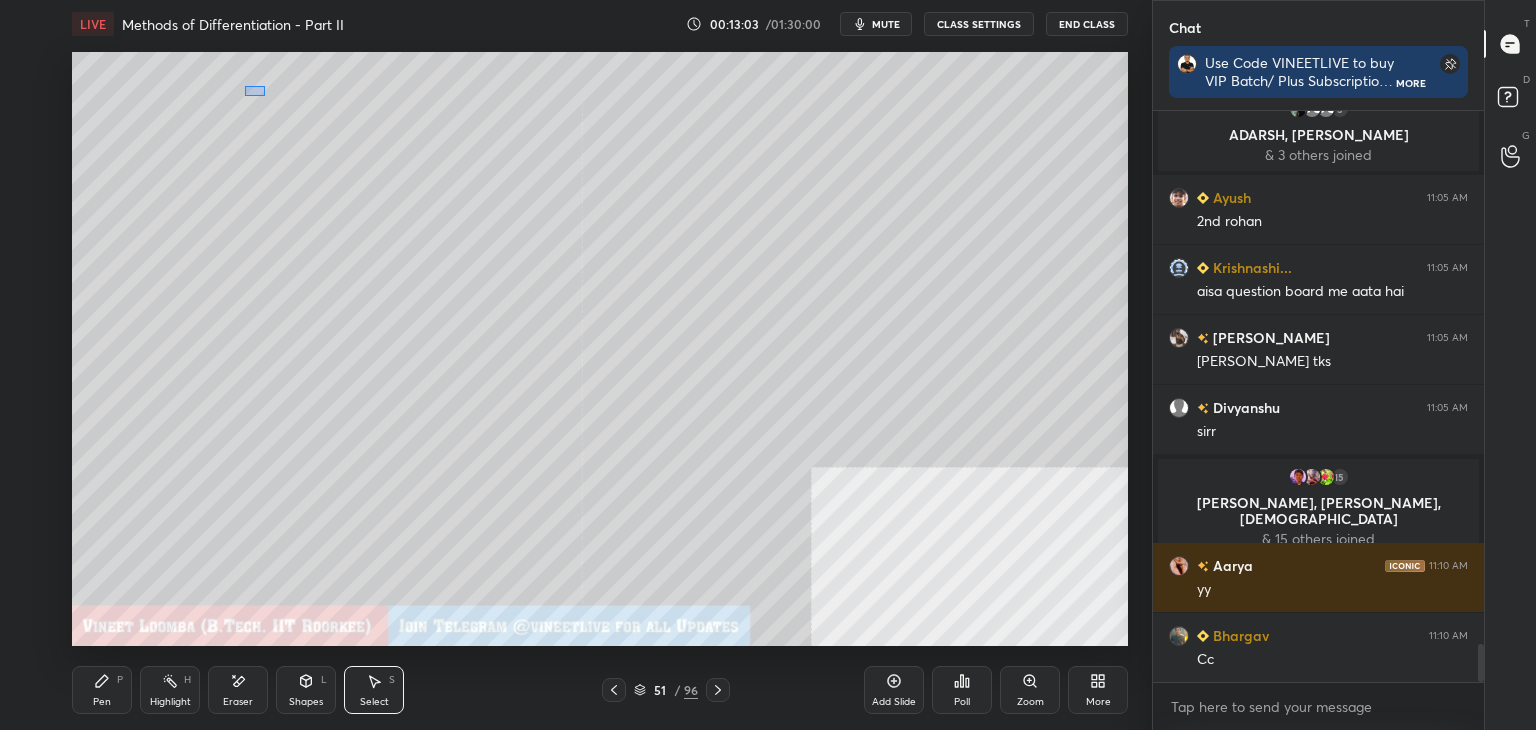 drag, startPoint x: 244, startPoint y: 86, endPoint x: 420, endPoint y: 205, distance: 212.4547 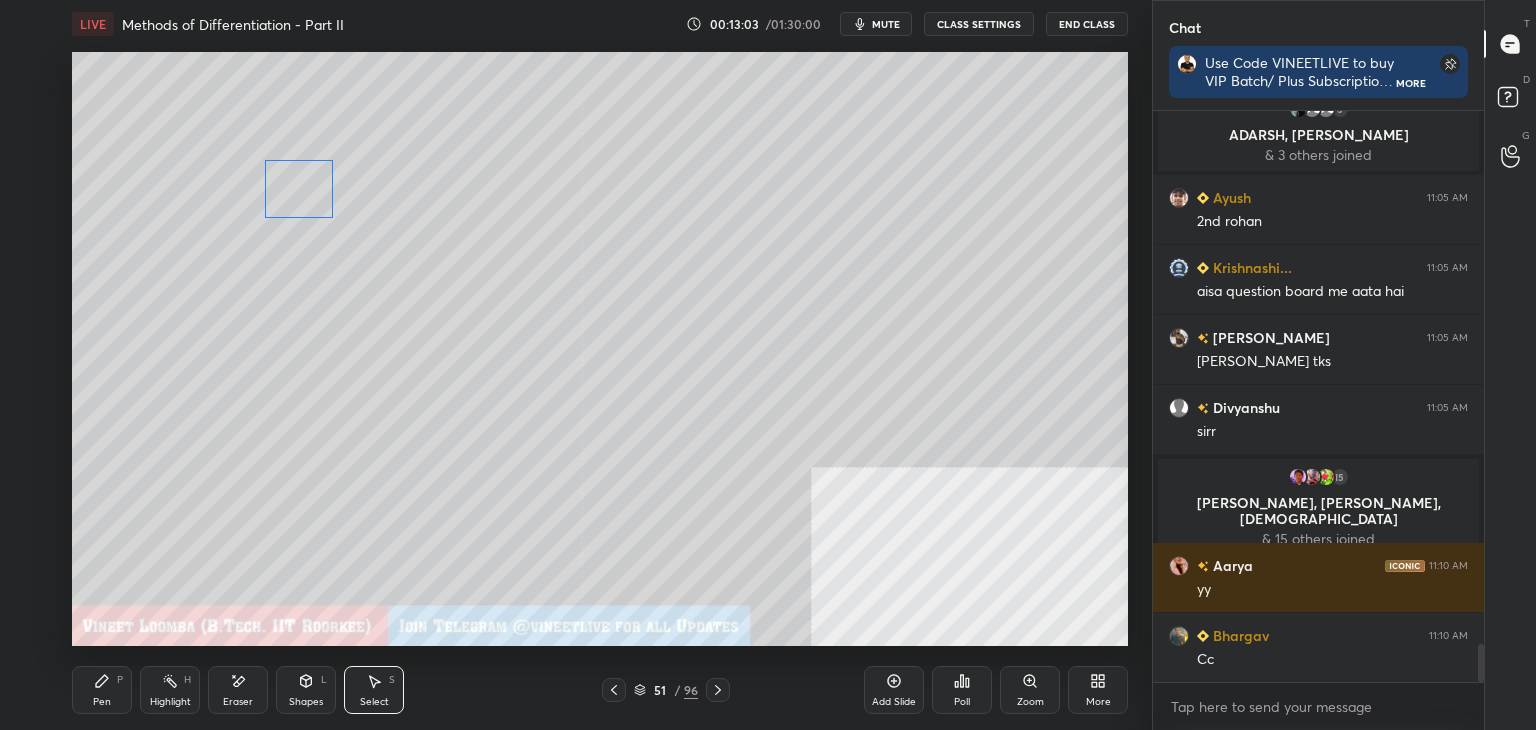 drag, startPoint x: 328, startPoint y: 141, endPoint x: 284, endPoint y: 280, distance: 145.7978 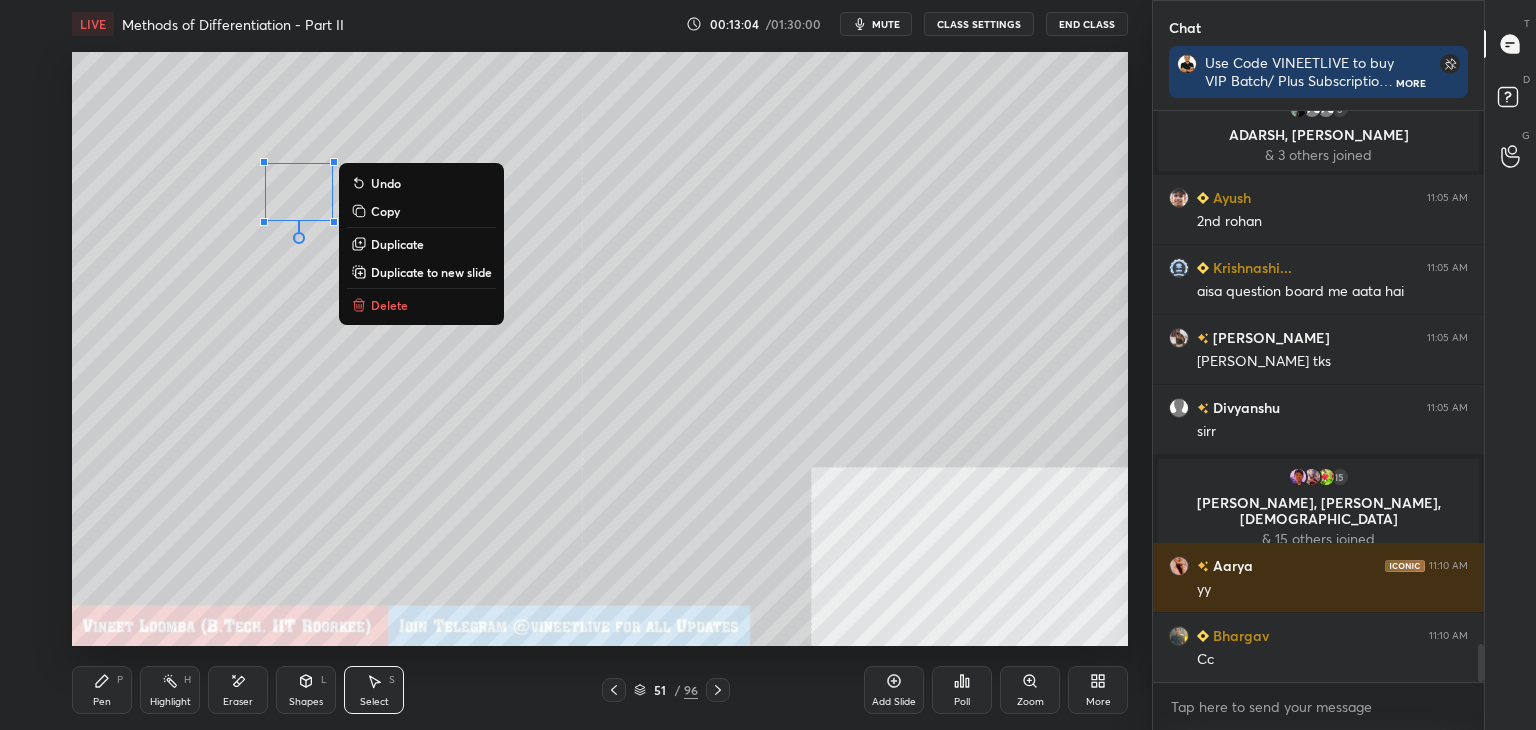 click on "0 ° Undo Copy Duplicate Duplicate to new slide Delete" at bounding box center [600, 349] 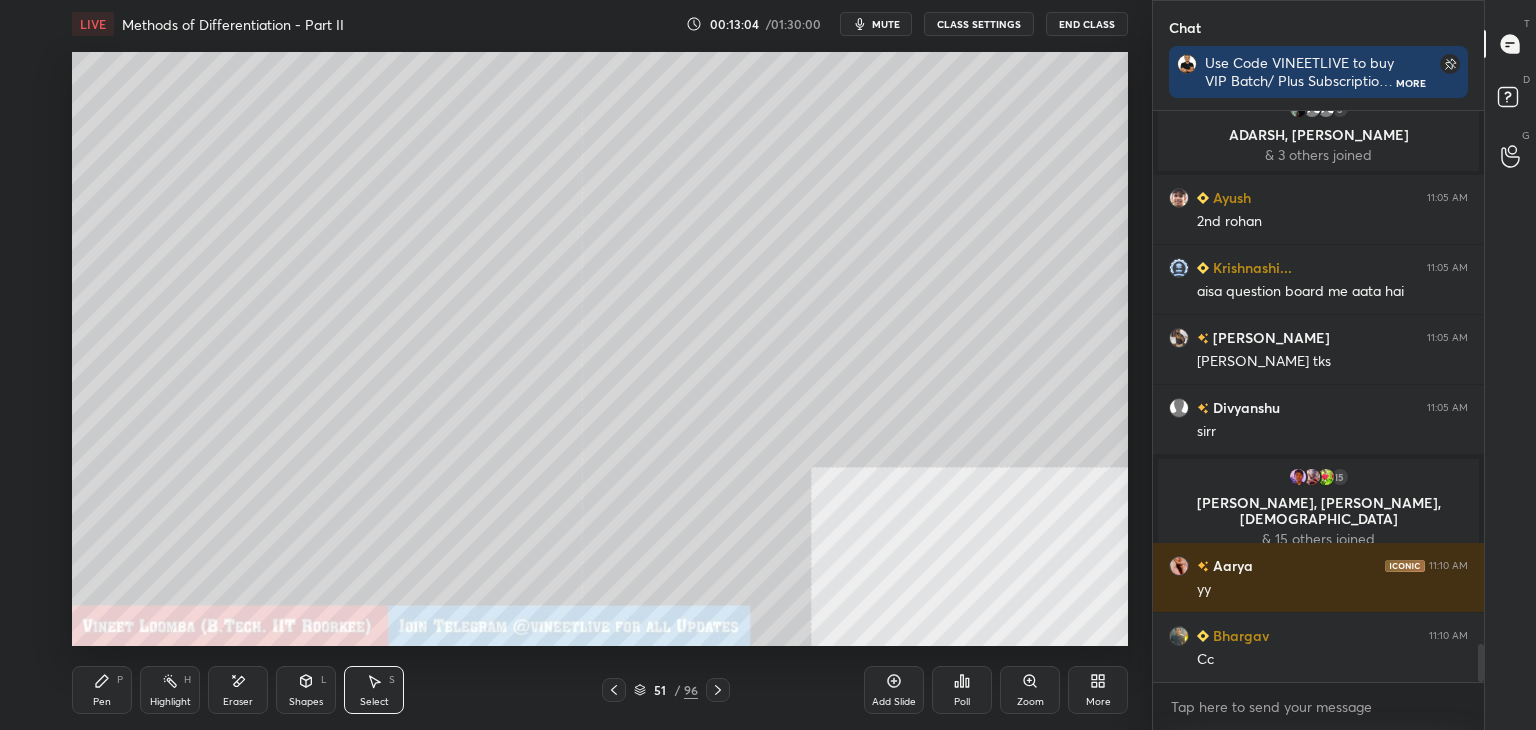 click on "Pen P" at bounding box center (102, 690) 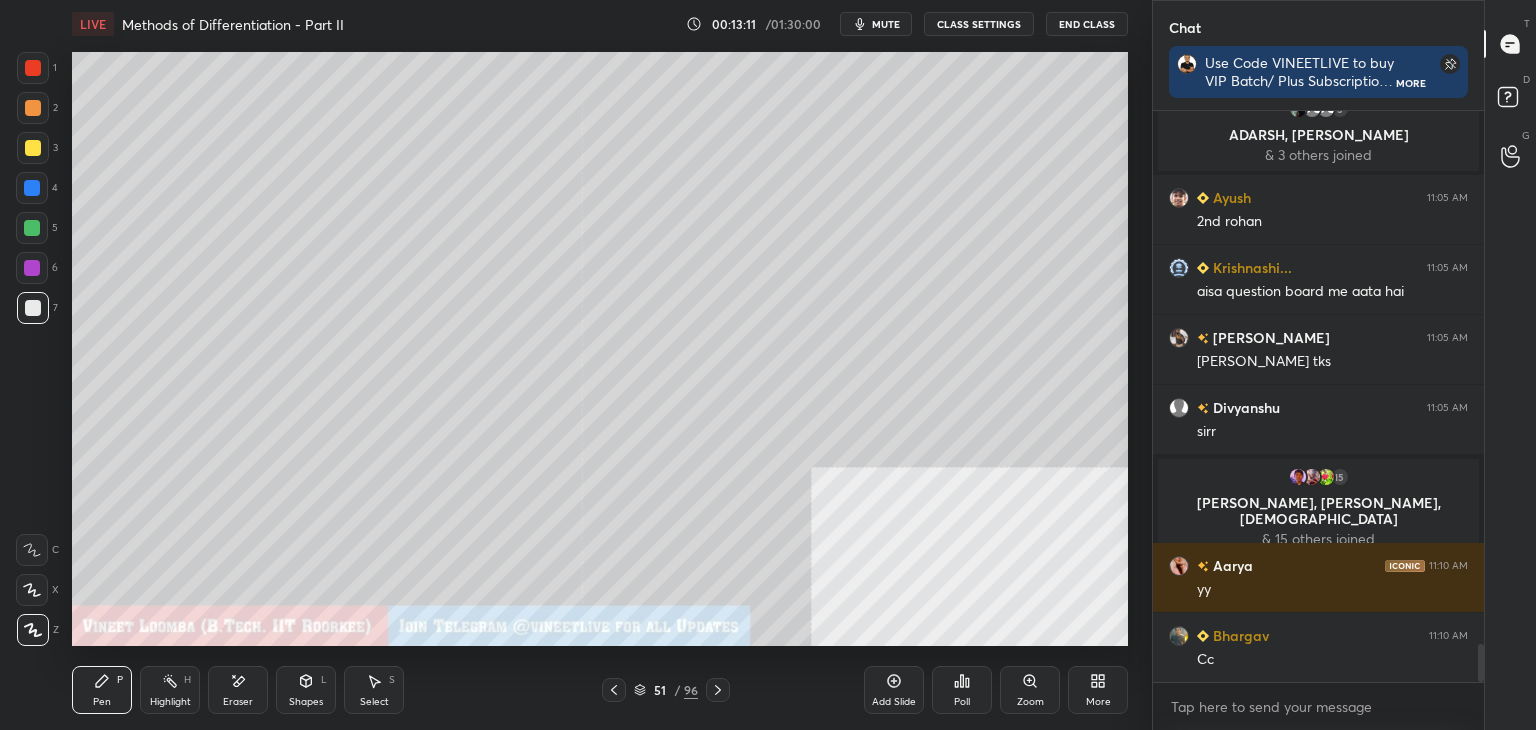 scroll, scrollTop: 8044, scrollLeft: 0, axis: vertical 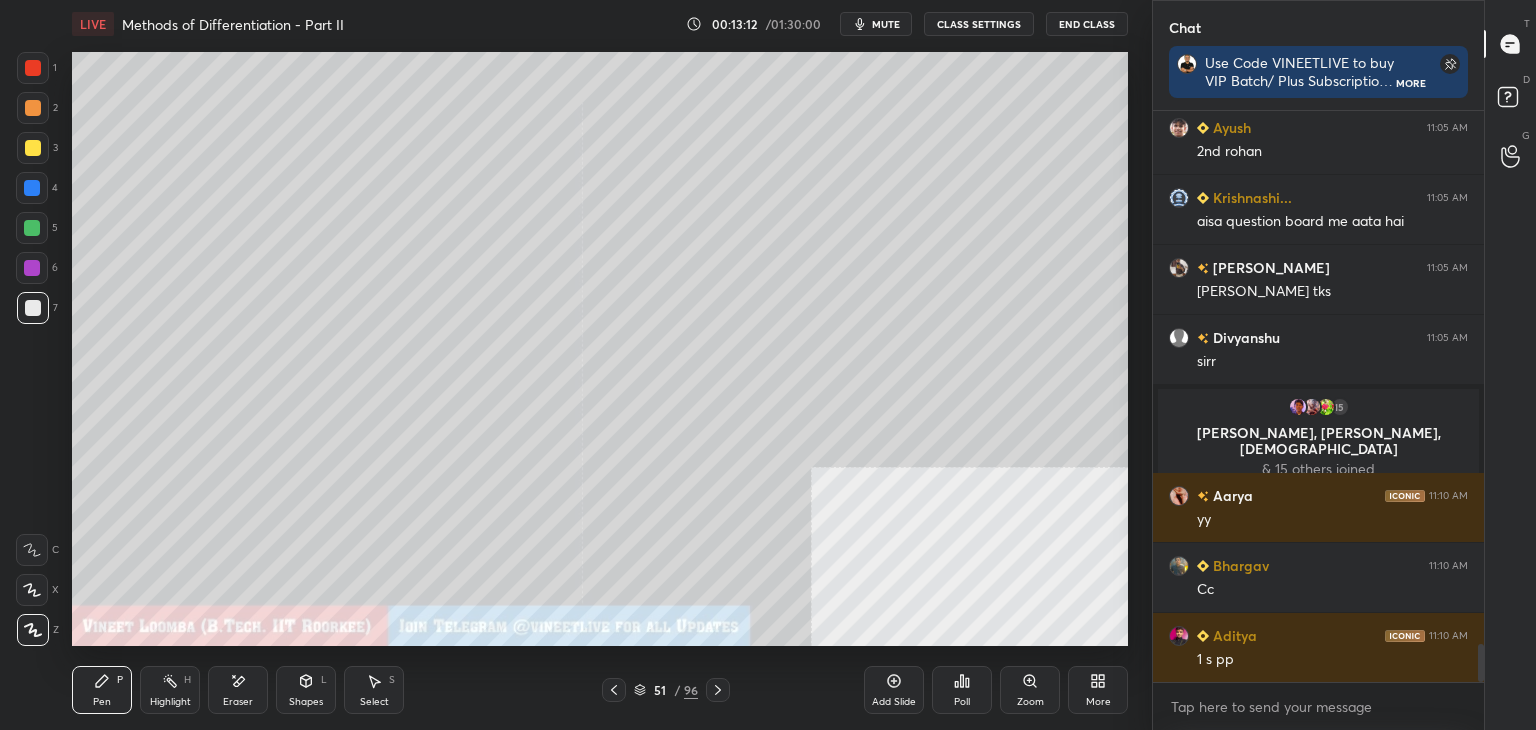 click on "Eraser" at bounding box center (238, 690) 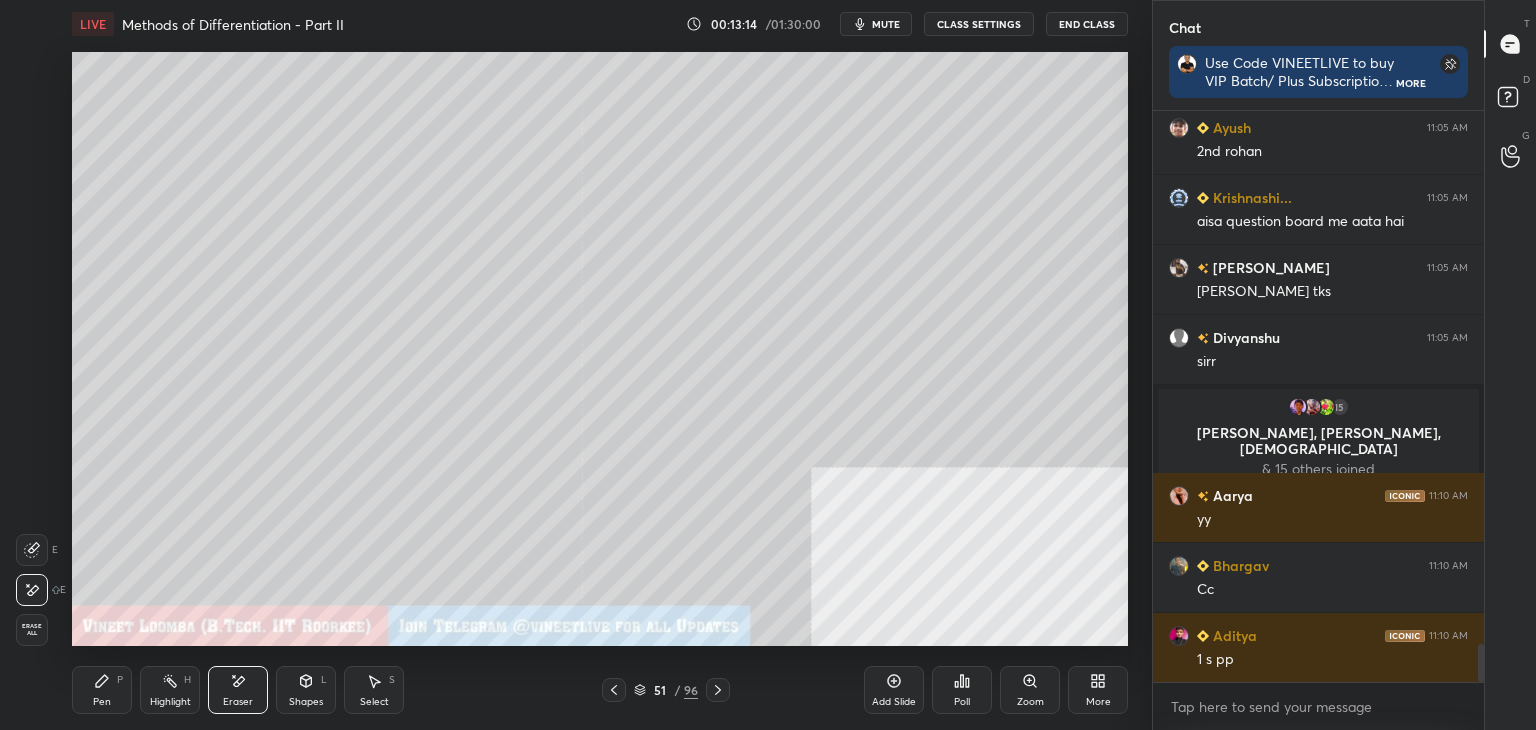 click on "Pen P" at bounding box center (102, 690) 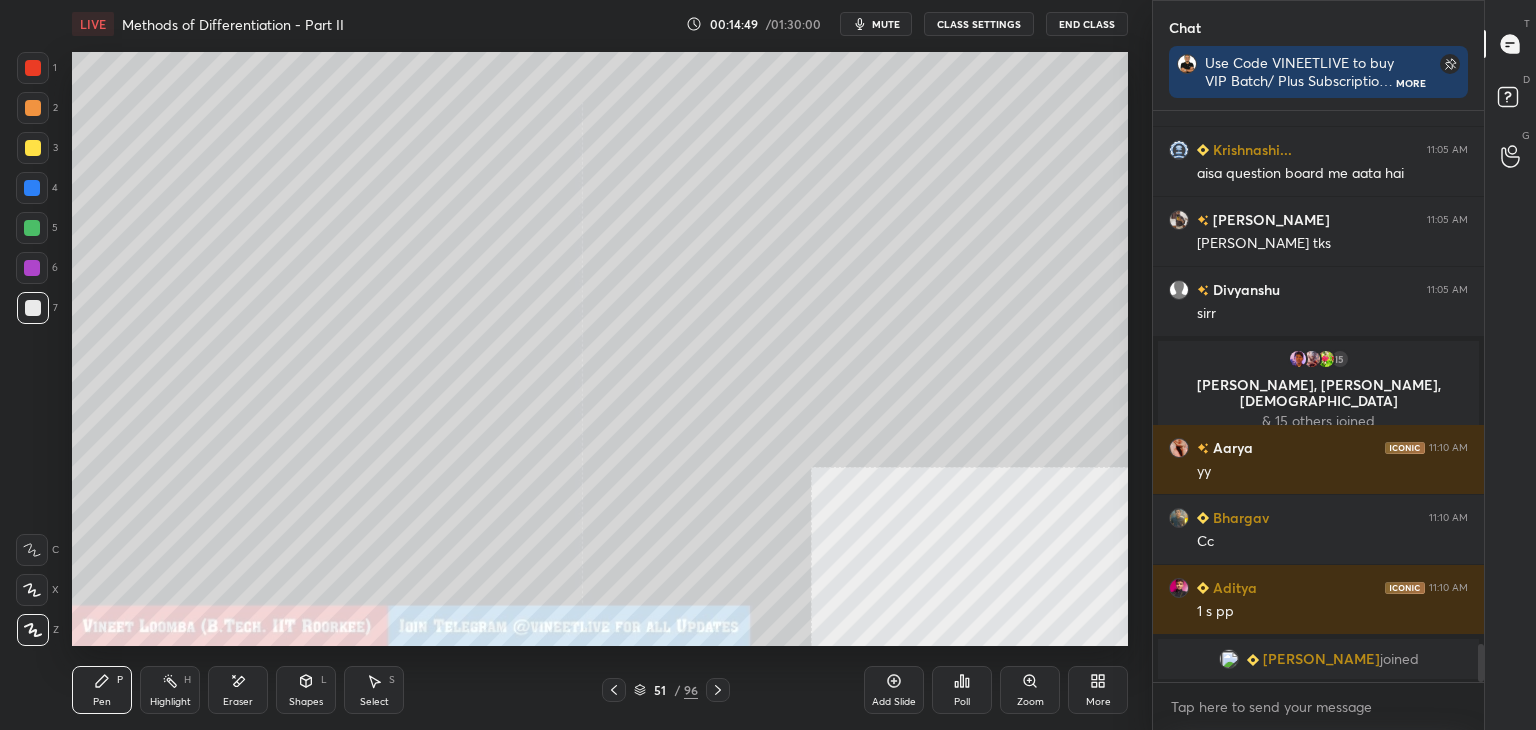 scroll, scrollTop: 8160, scrollLeft: 0, axis: vertical 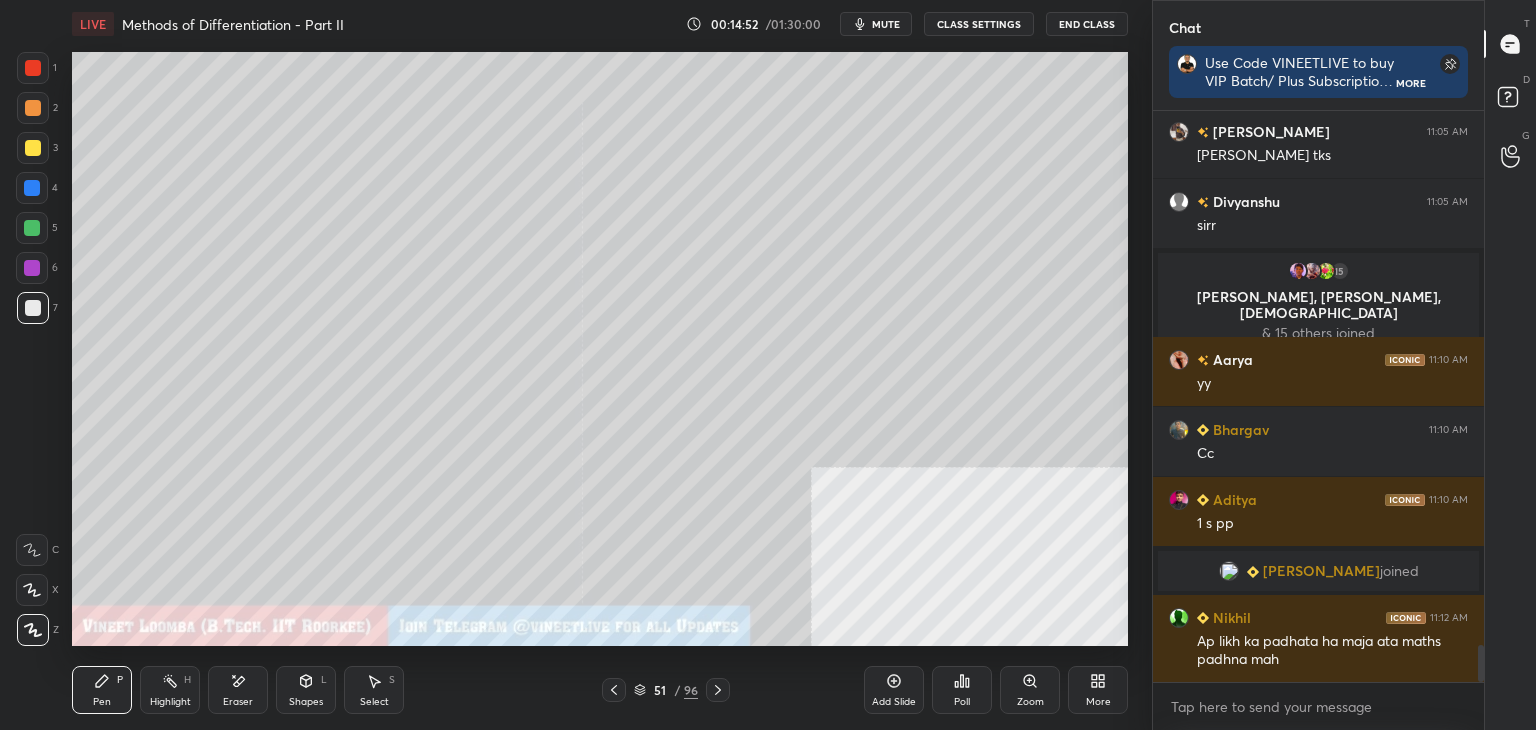 click on "Select S" at bounding box center (374, 690) 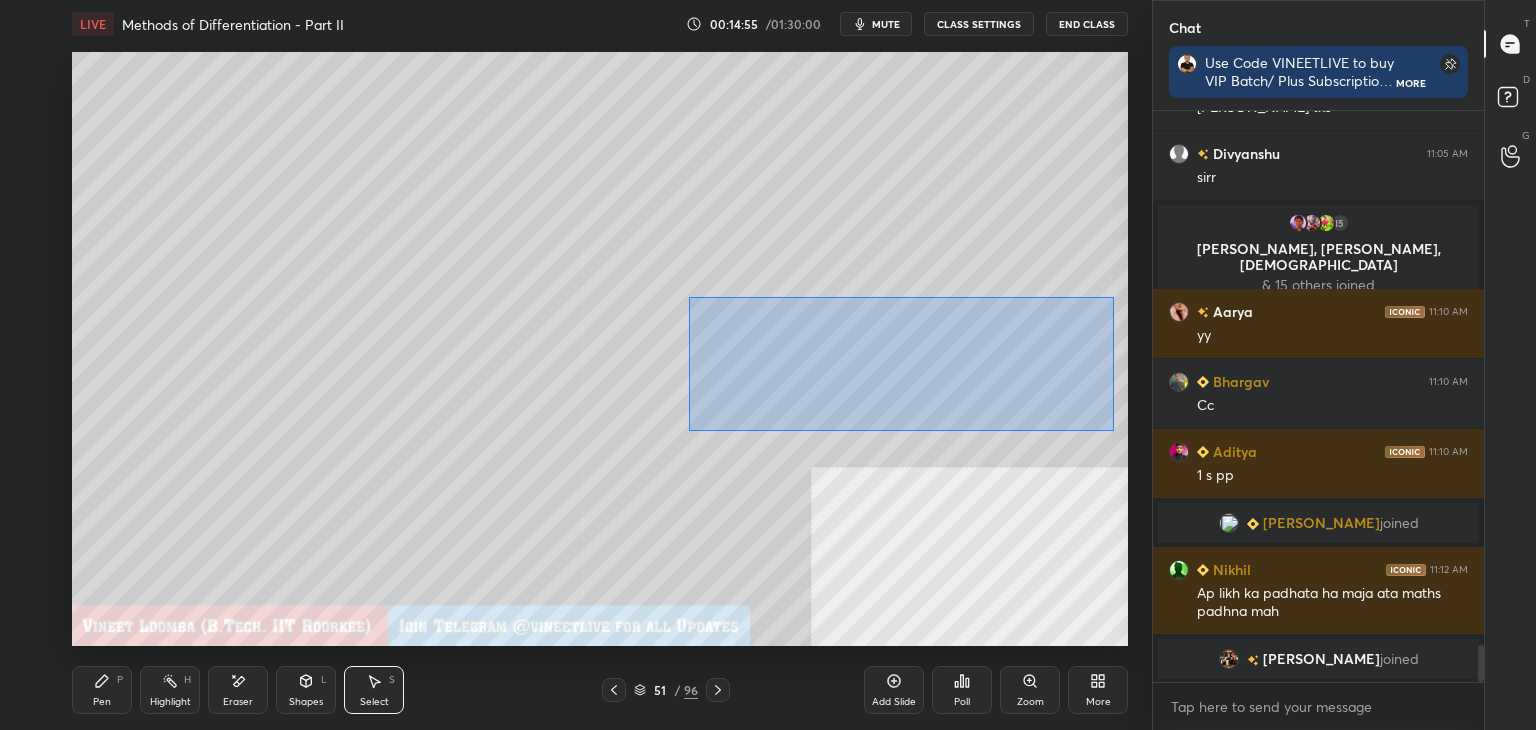 drag, startPoint x: 696, startPoint y: 302, endPoint x: 1096, endPoint y: 435, distance: 421.53174 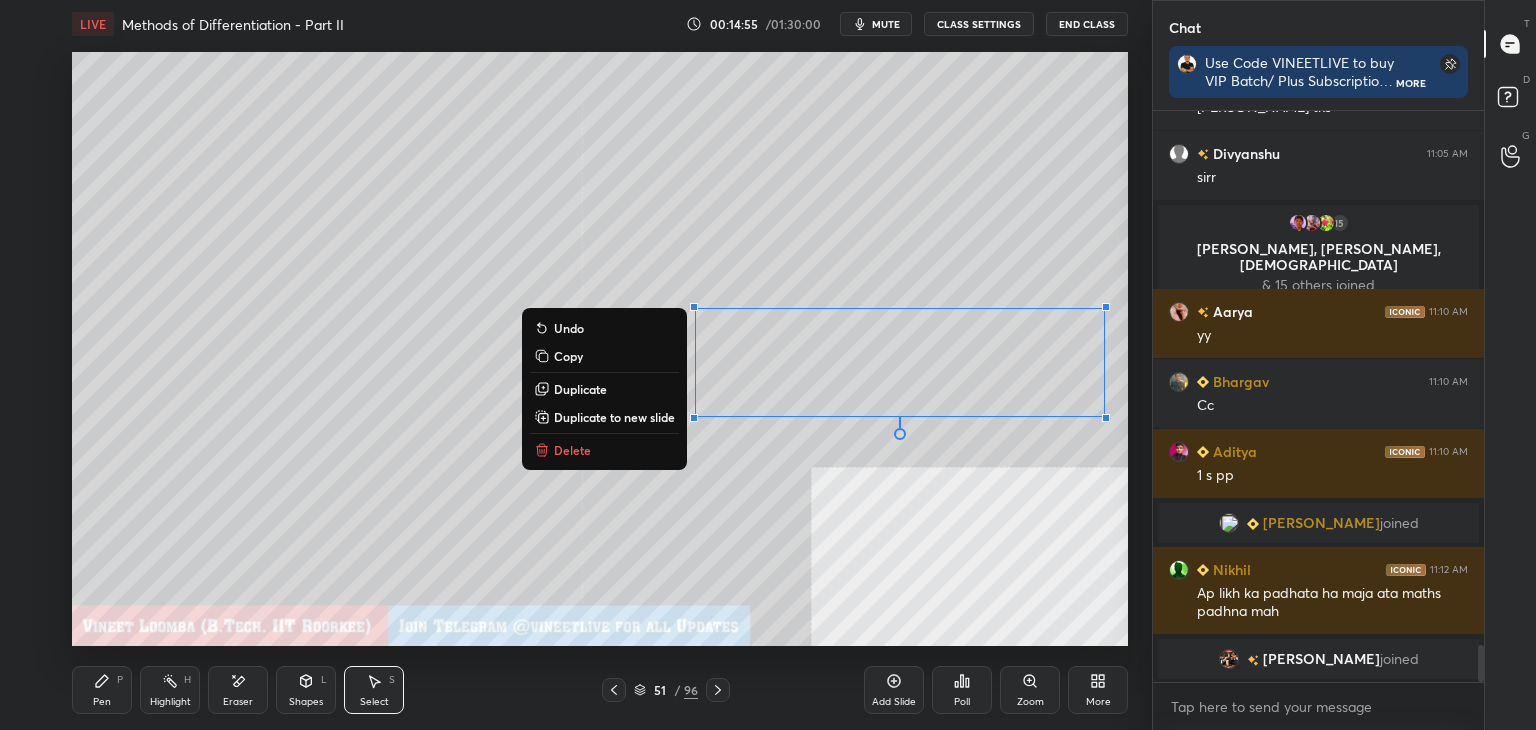 click on "Duplicate to new slide" at bounding box center [614, 417] 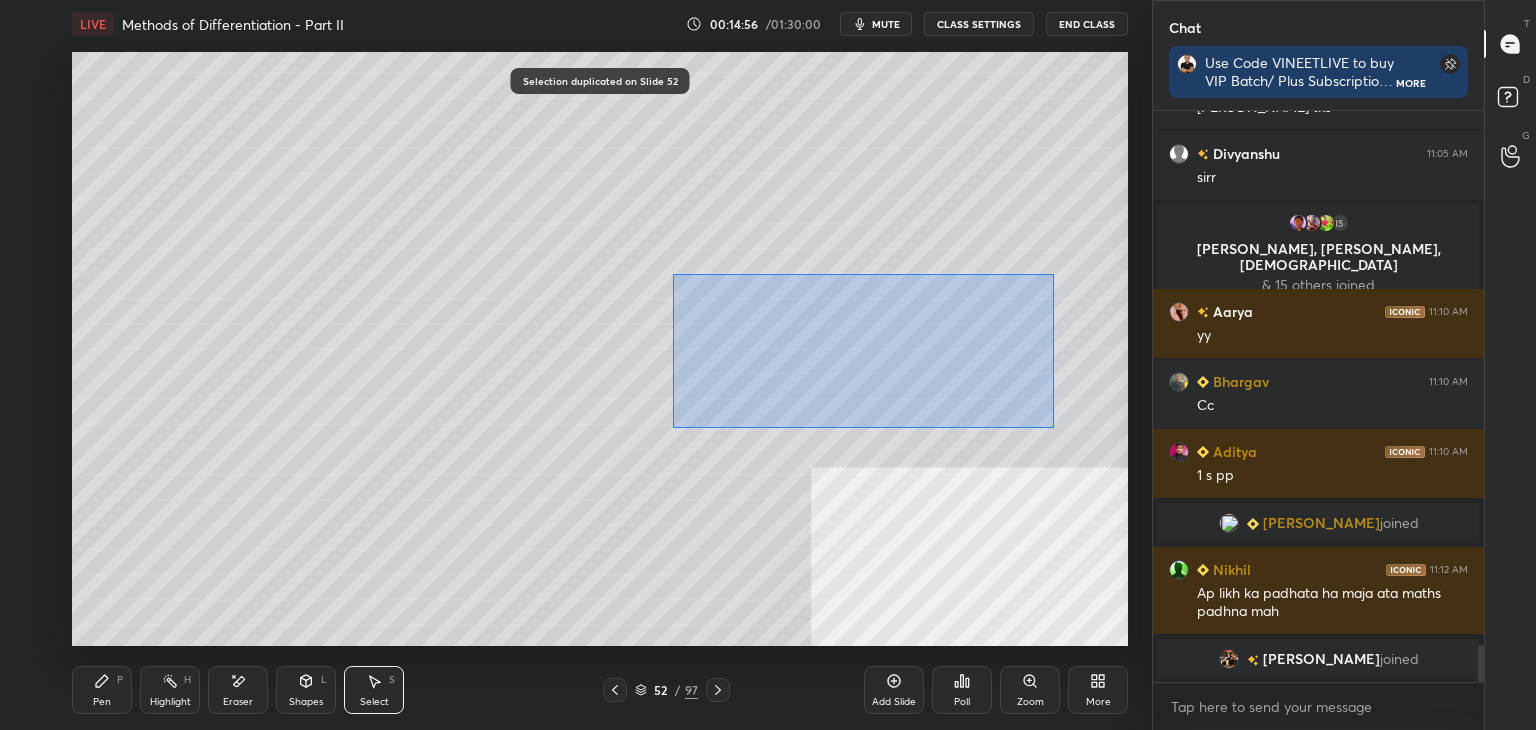 drag, startPoint x: 672, startPoint y: 273, endPoint x: 1134, endPoint y: 469, distance: 501.85657 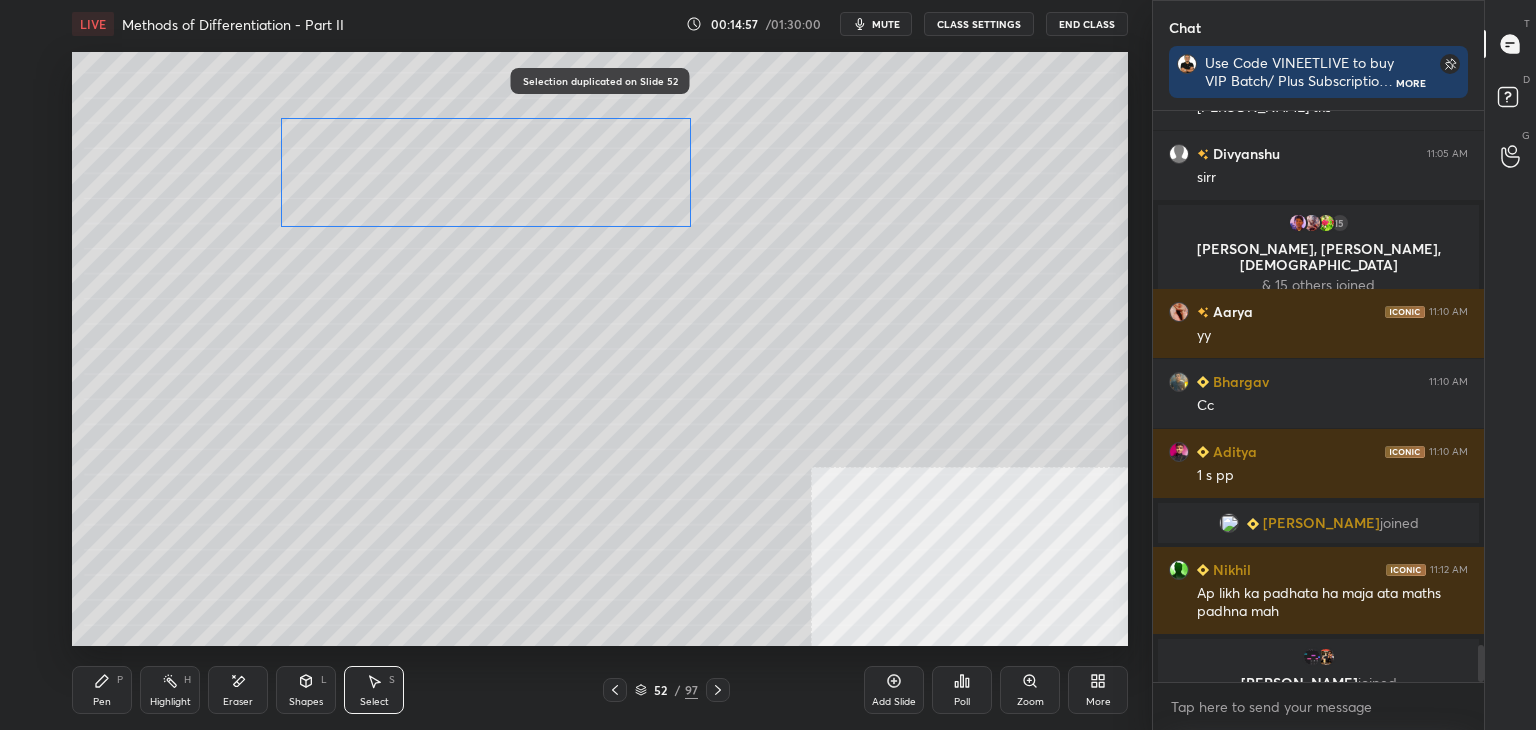 scroll, scrollTop: 8232, scrollLeft: 0, axis: vertical 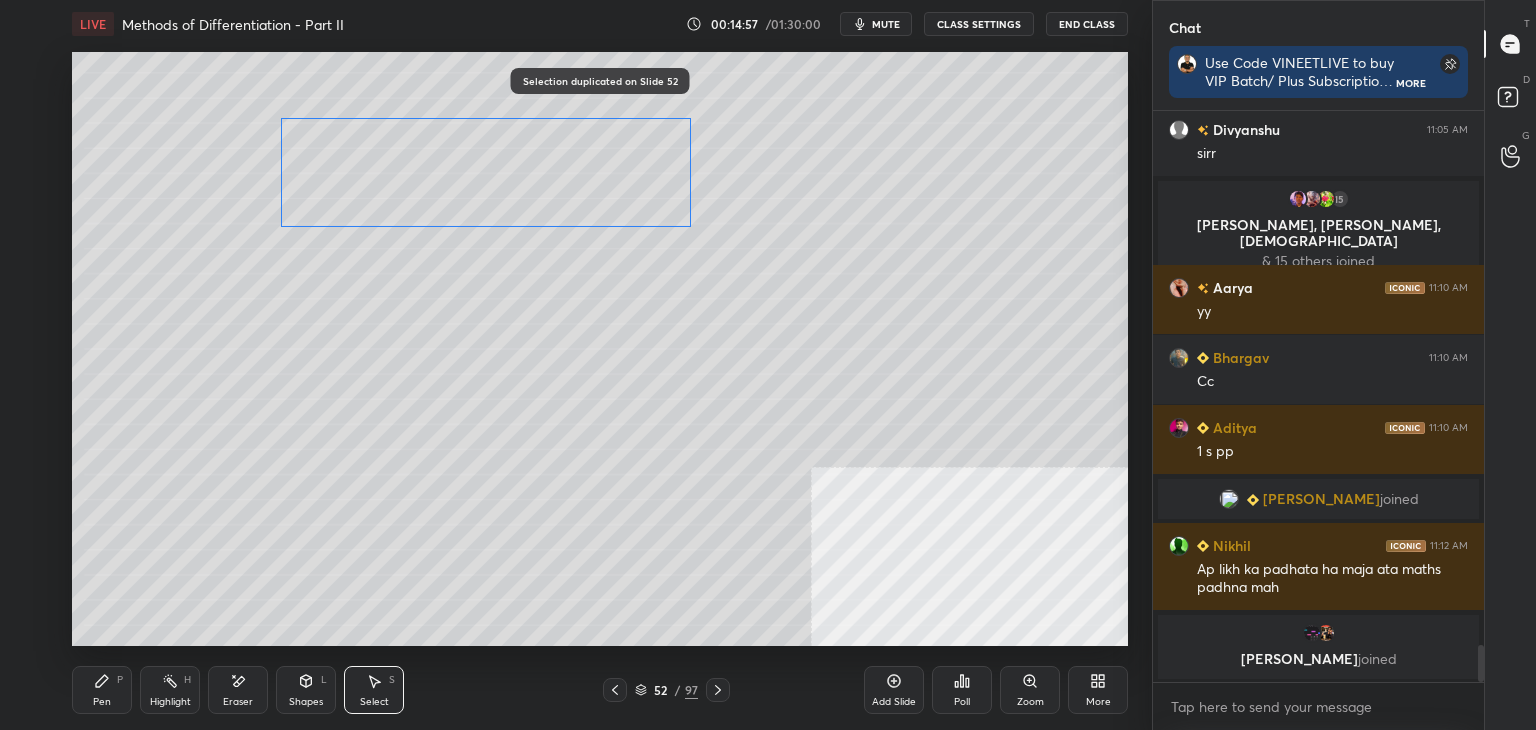 drag, startPoint x: 946, startPoint y: 381, endPoint x: 549, endPoint y: 295, distance: 406.20807 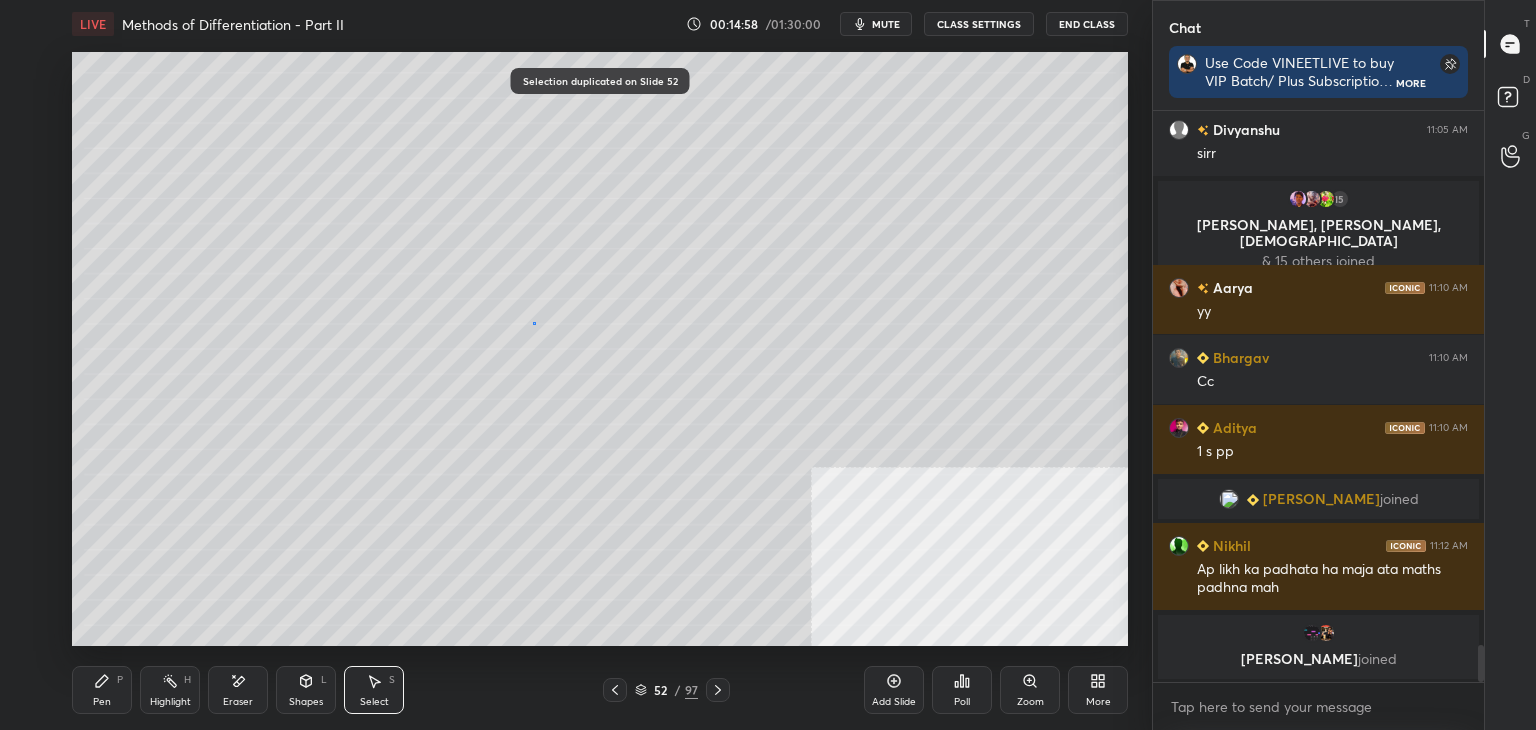 click on "0 ° Undo Copy Duplicate Duplicate to new slide Delete" at bounding box center (600, 349) 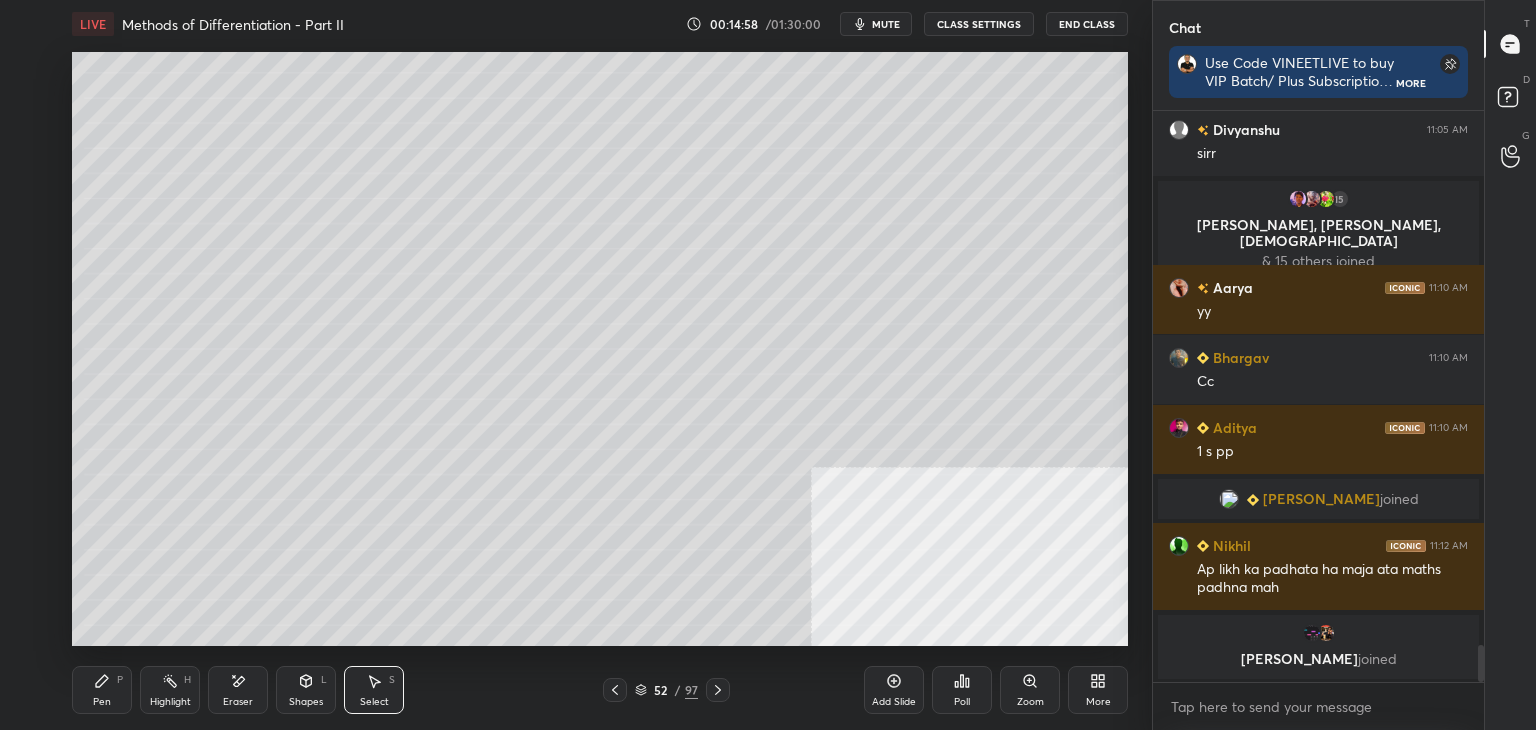 drag, startPoint x: 92, startPoint y: 697, endPoint x: 105, endPoint y: 661, distance: 38.27532 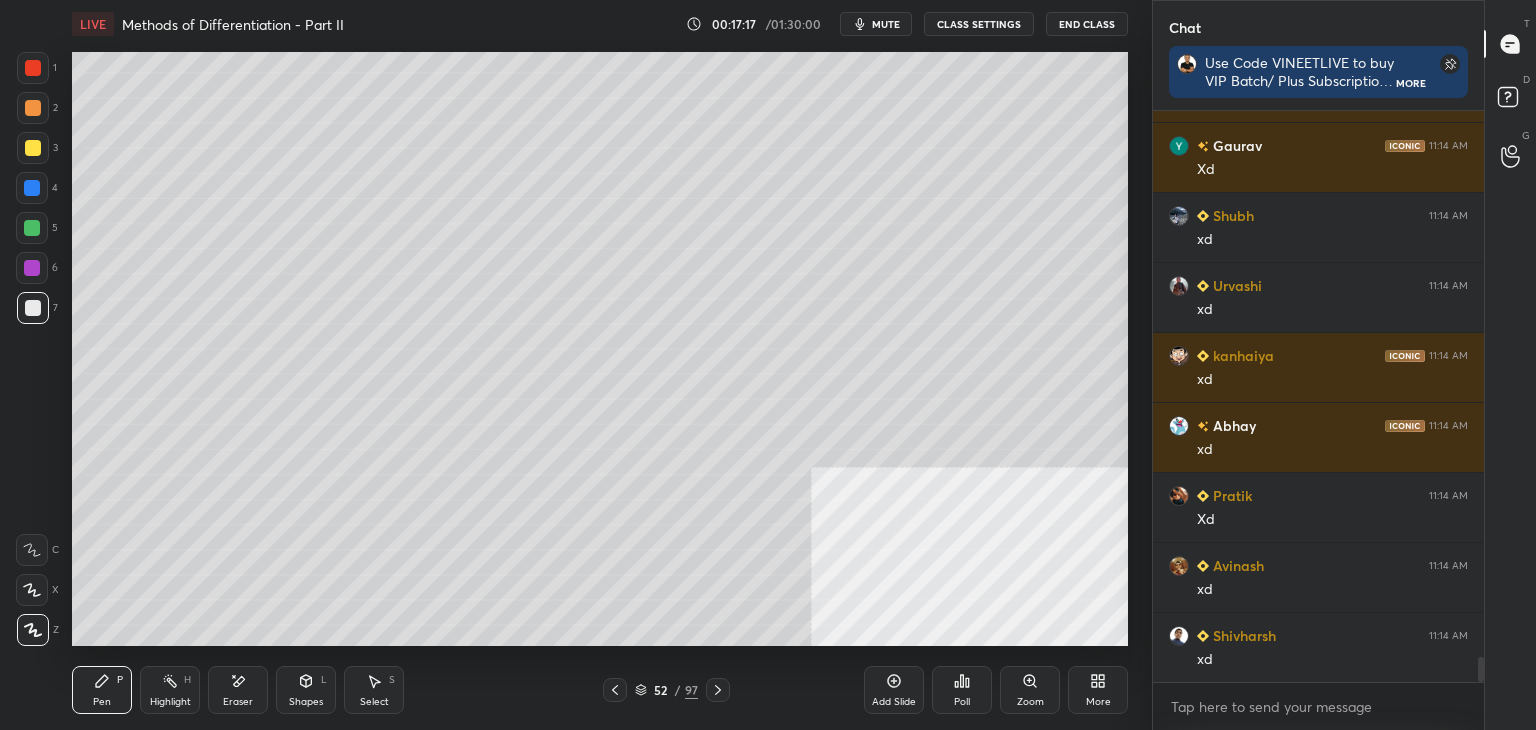 scroll, scrollTop: 12404, scrollLeft: 0, axis: vertical 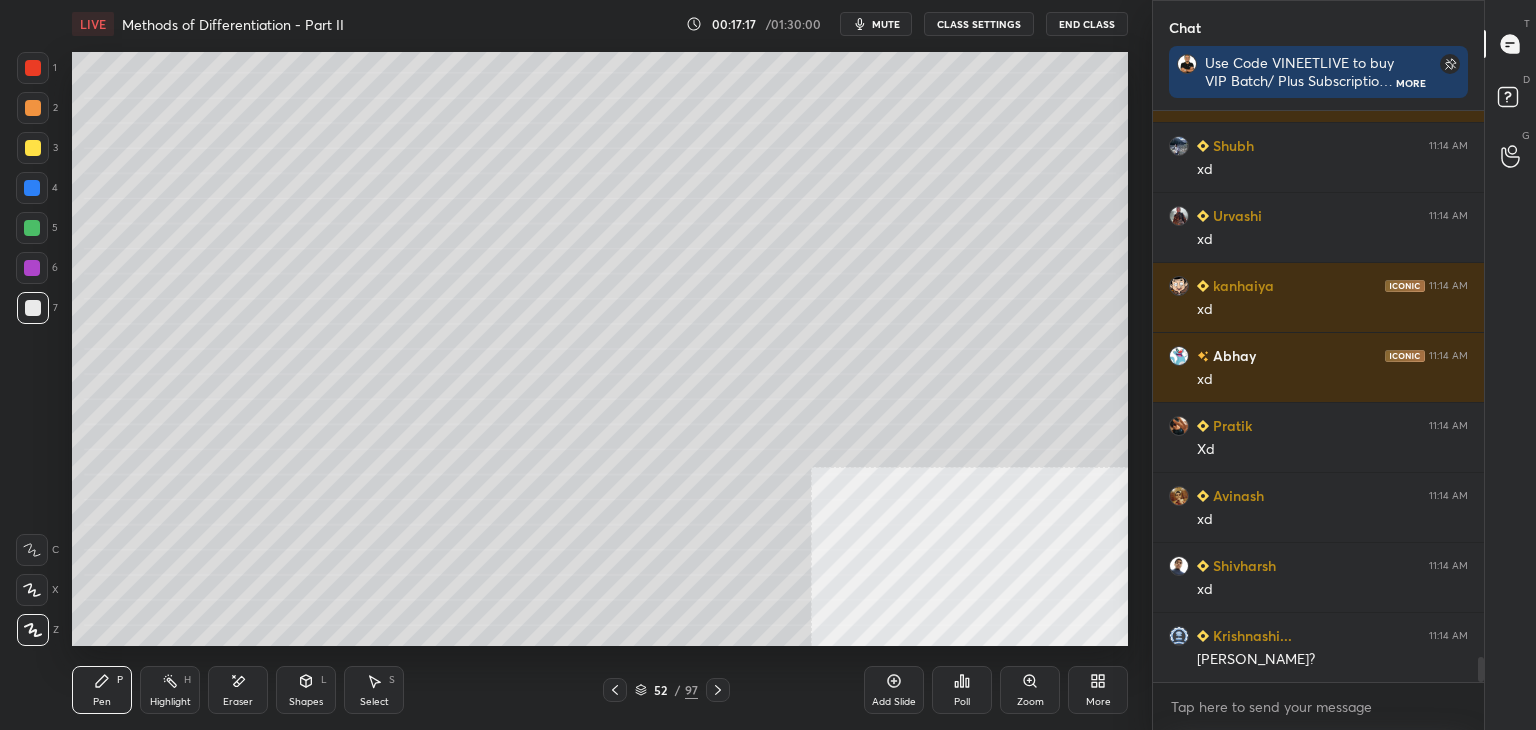 click 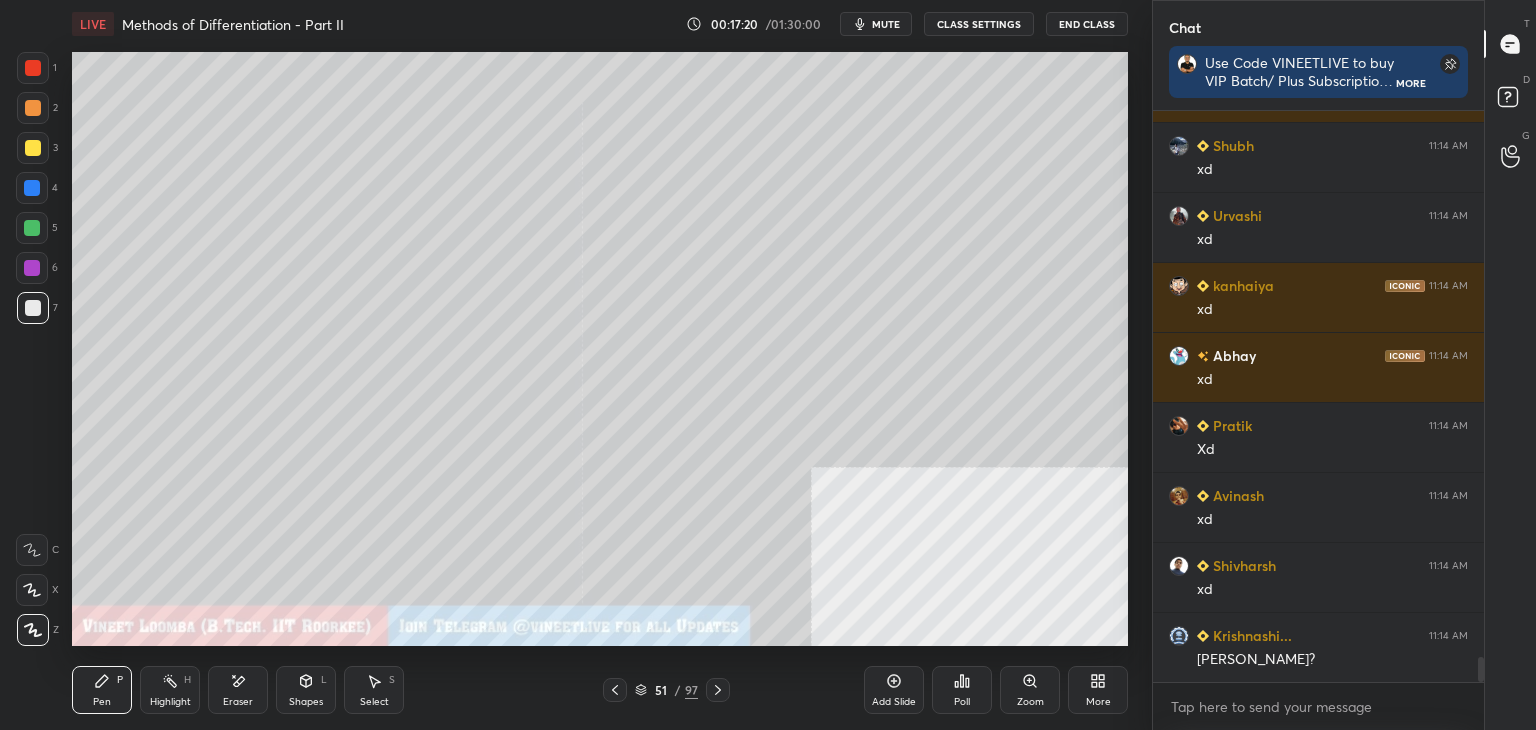 scroll, scrollTop: 12474, scrollLeft: 0, axis: vertical 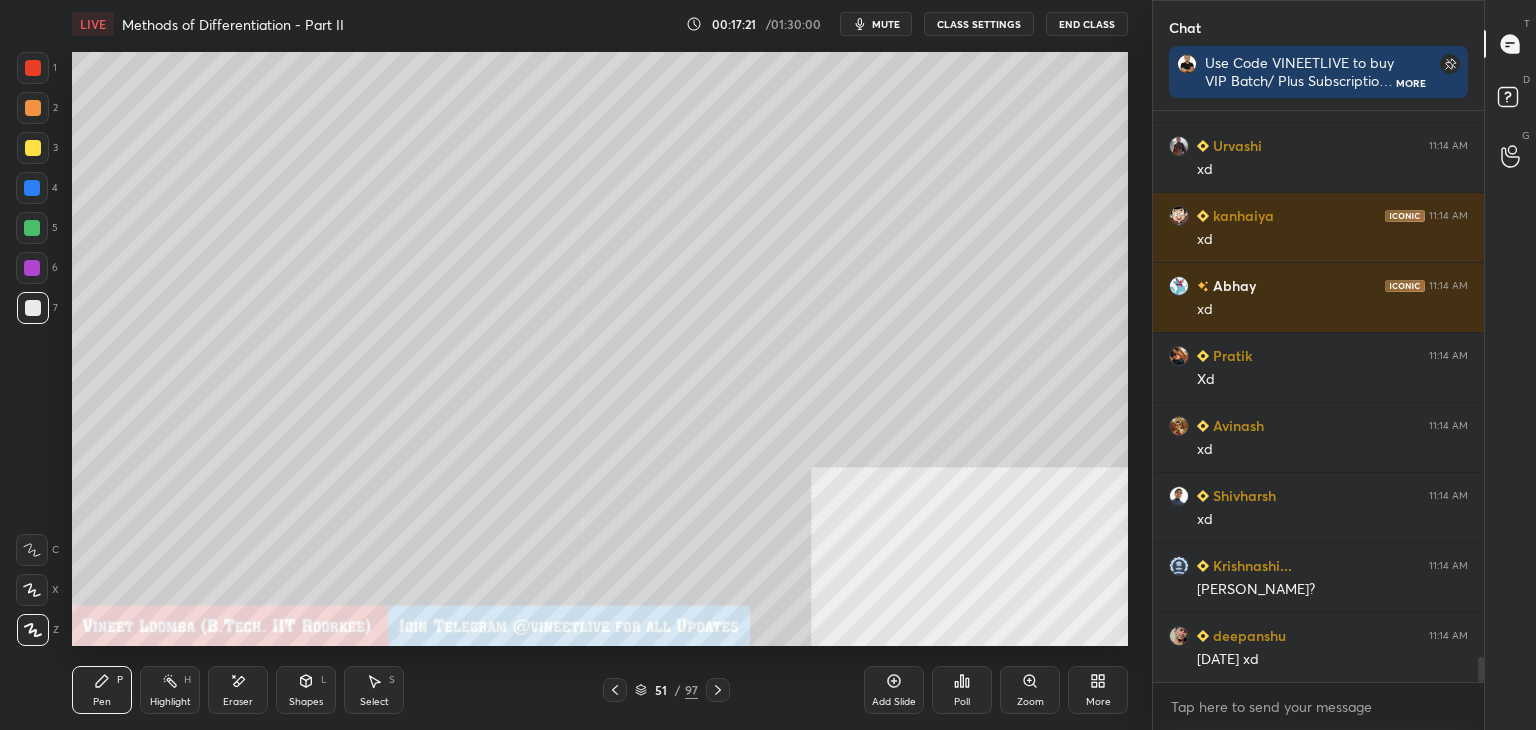 click on "51 / 97" at bounding box center [666, 690] 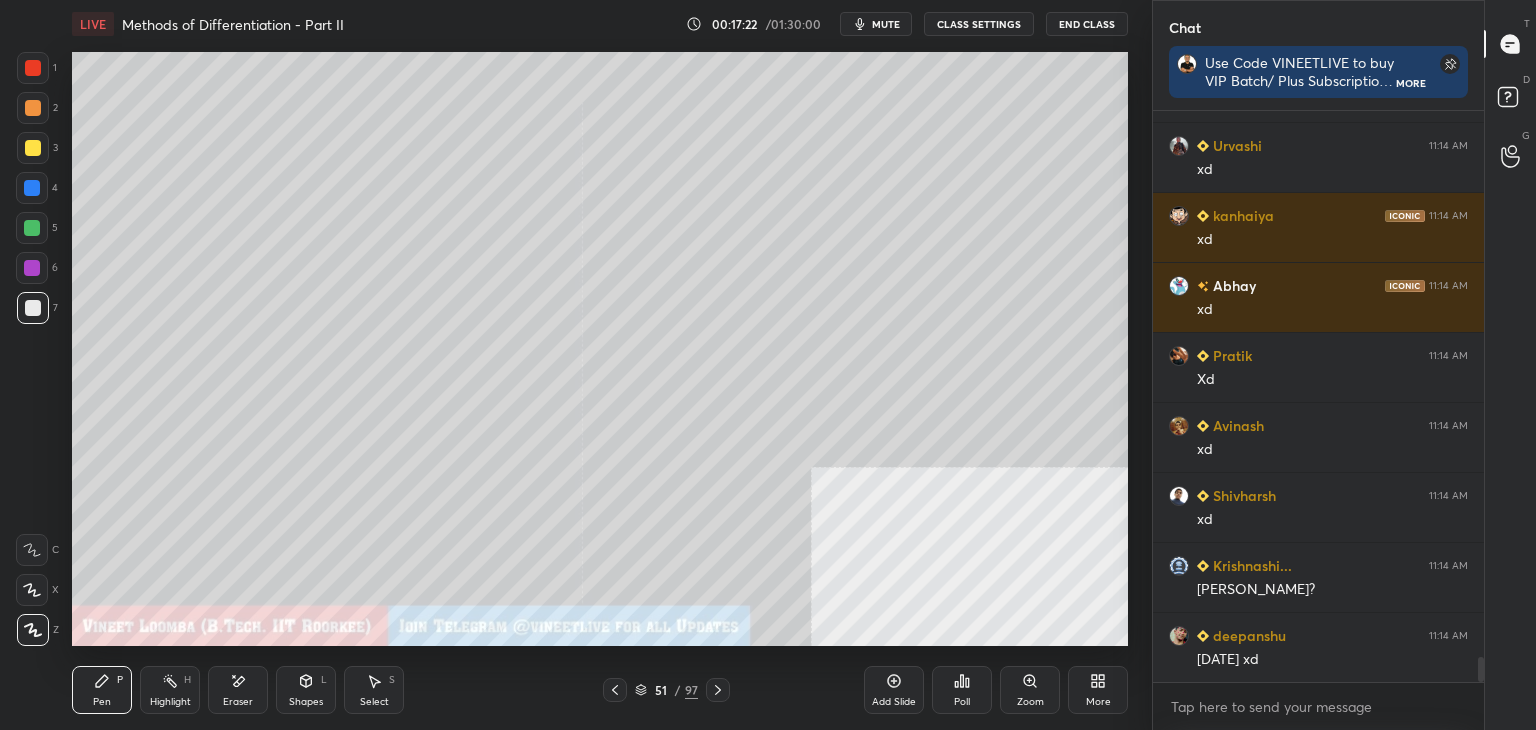 click 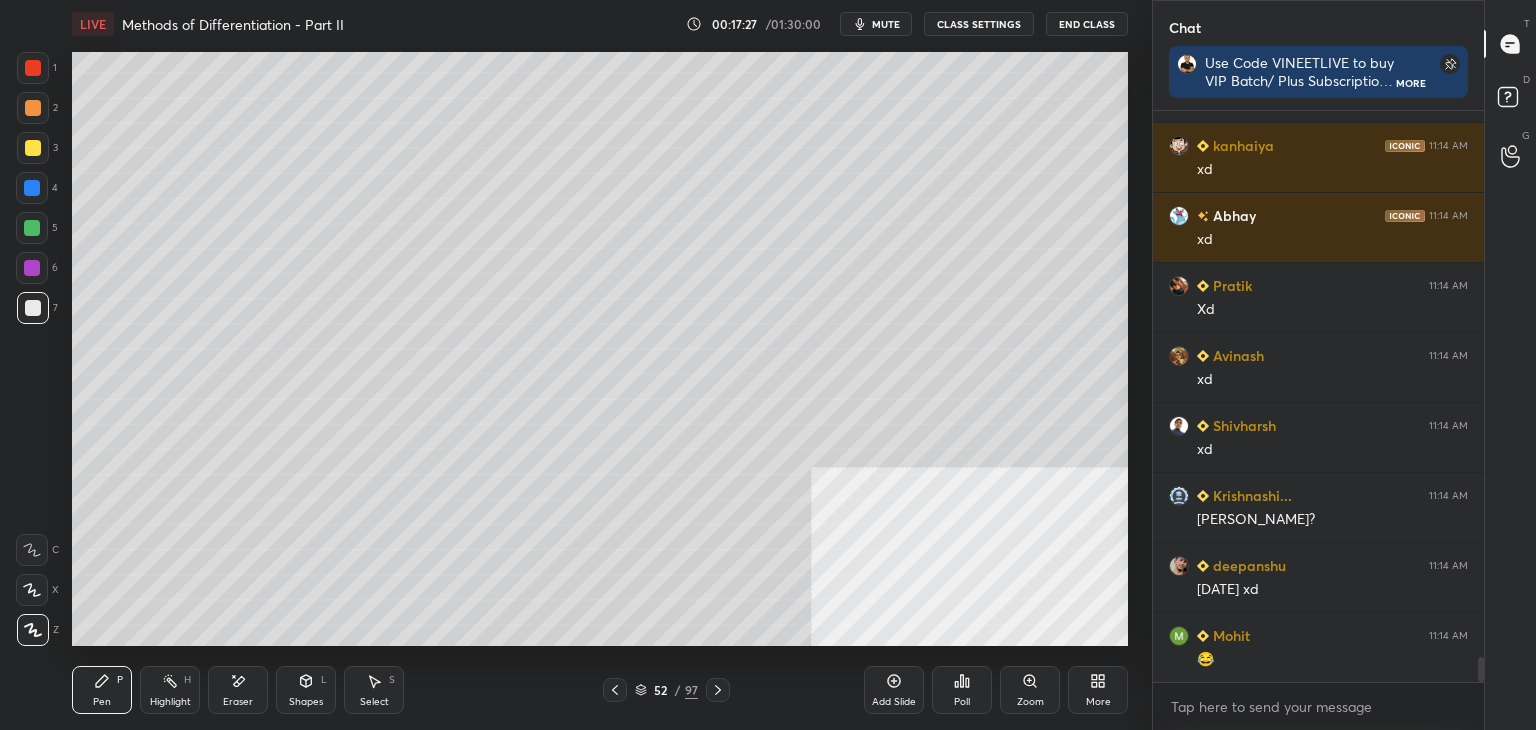 scroll, scrollTop: 12614, scrollLeft: 0, axis: vertical 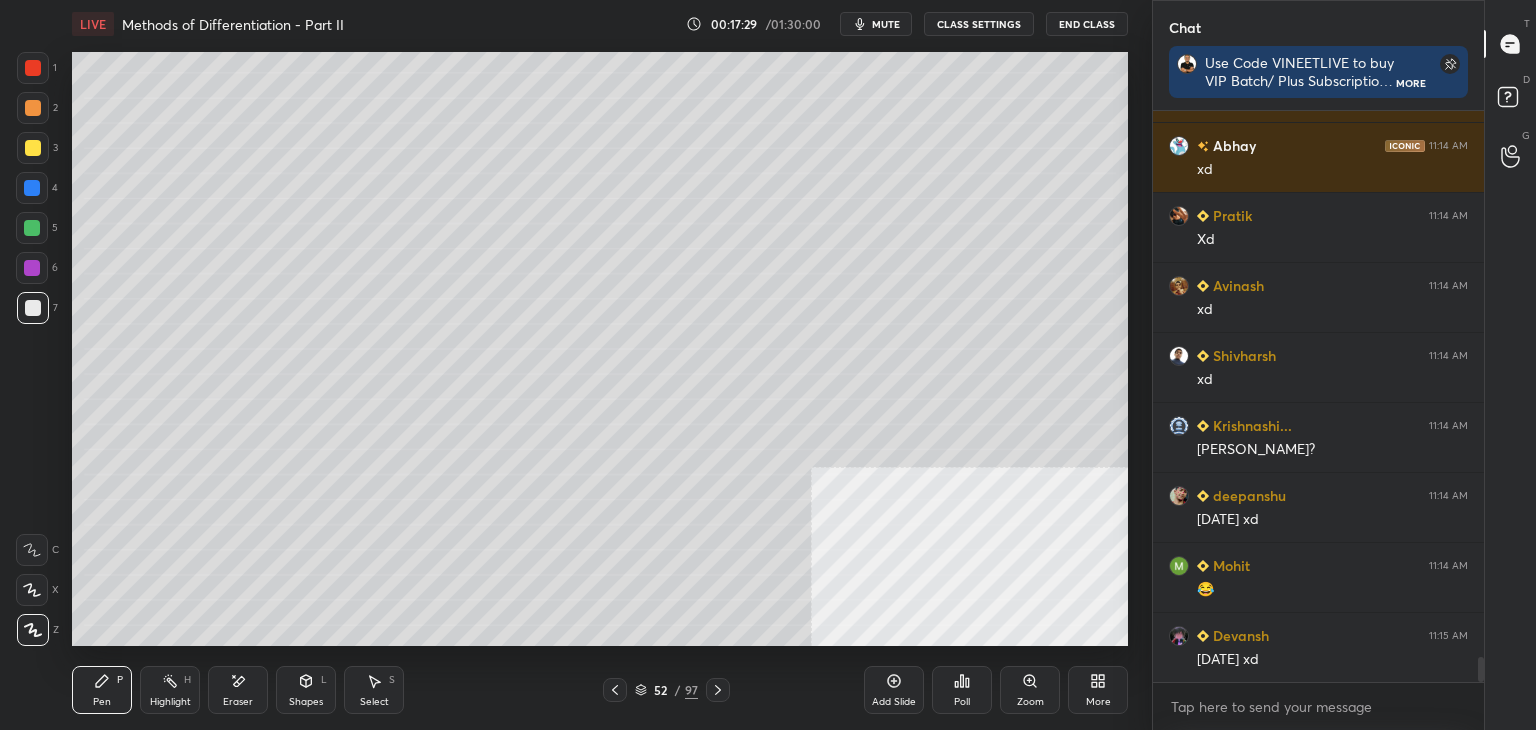 click 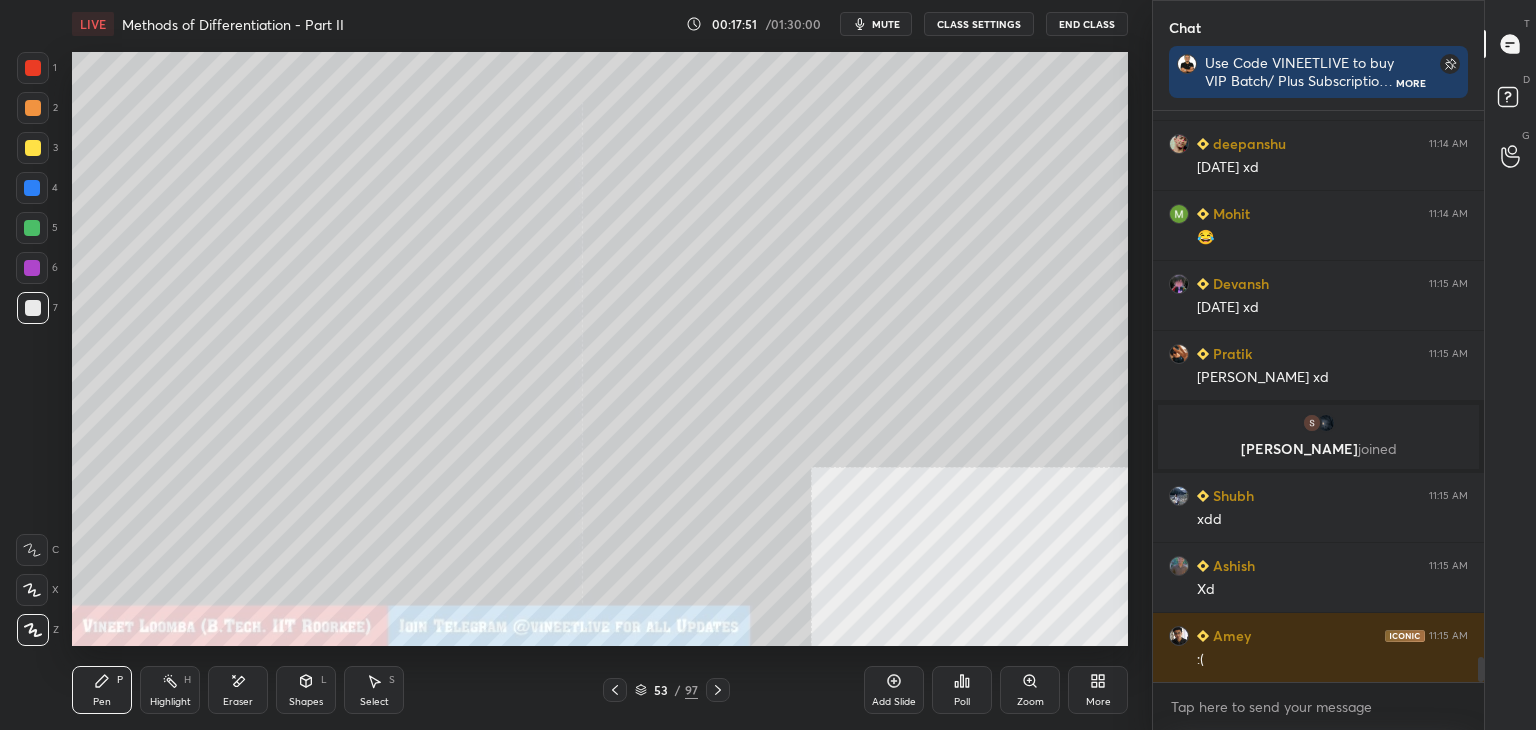 scroll, scrollTop: 12398, scrollLeft: 0, axis: vertical 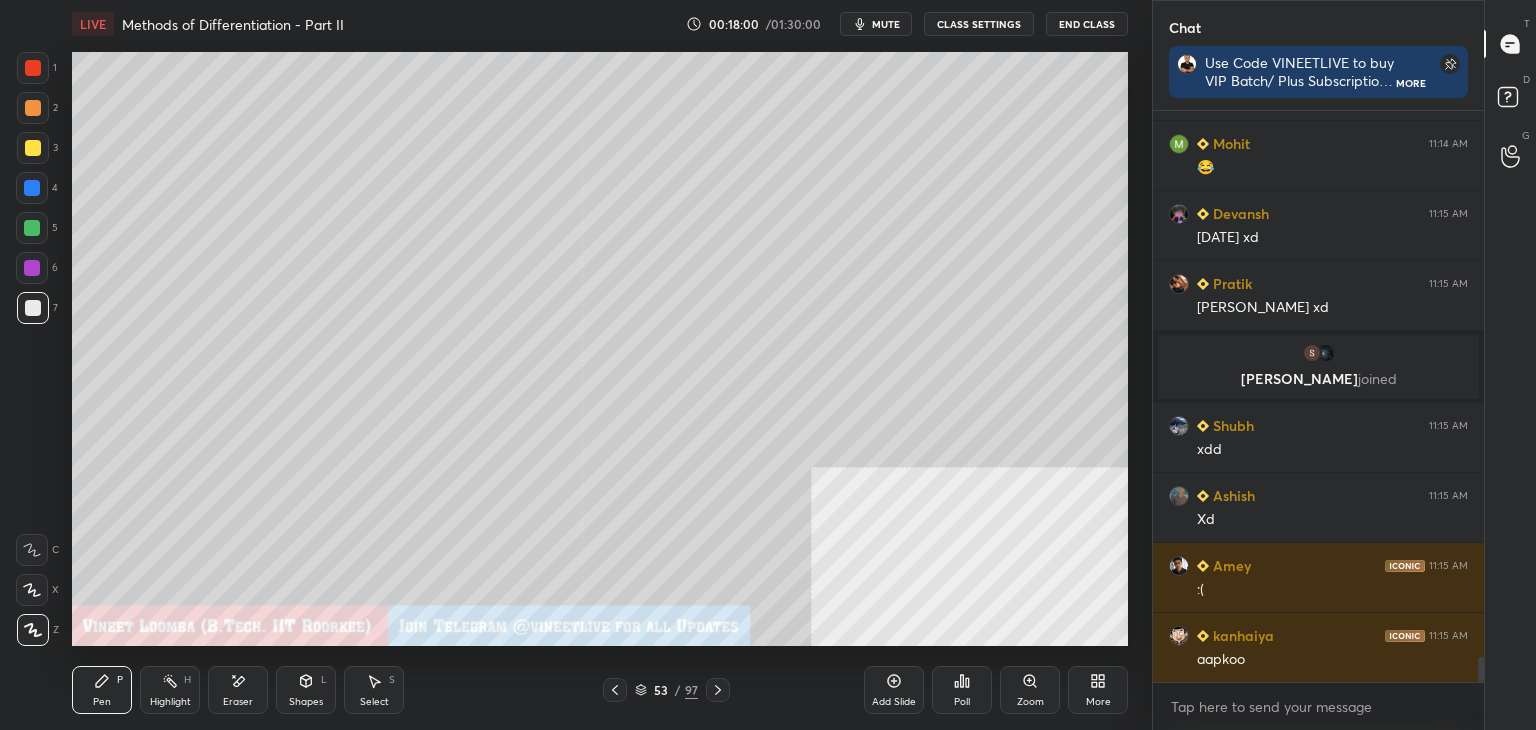 click on "Select" at bounding box center (374, 702) 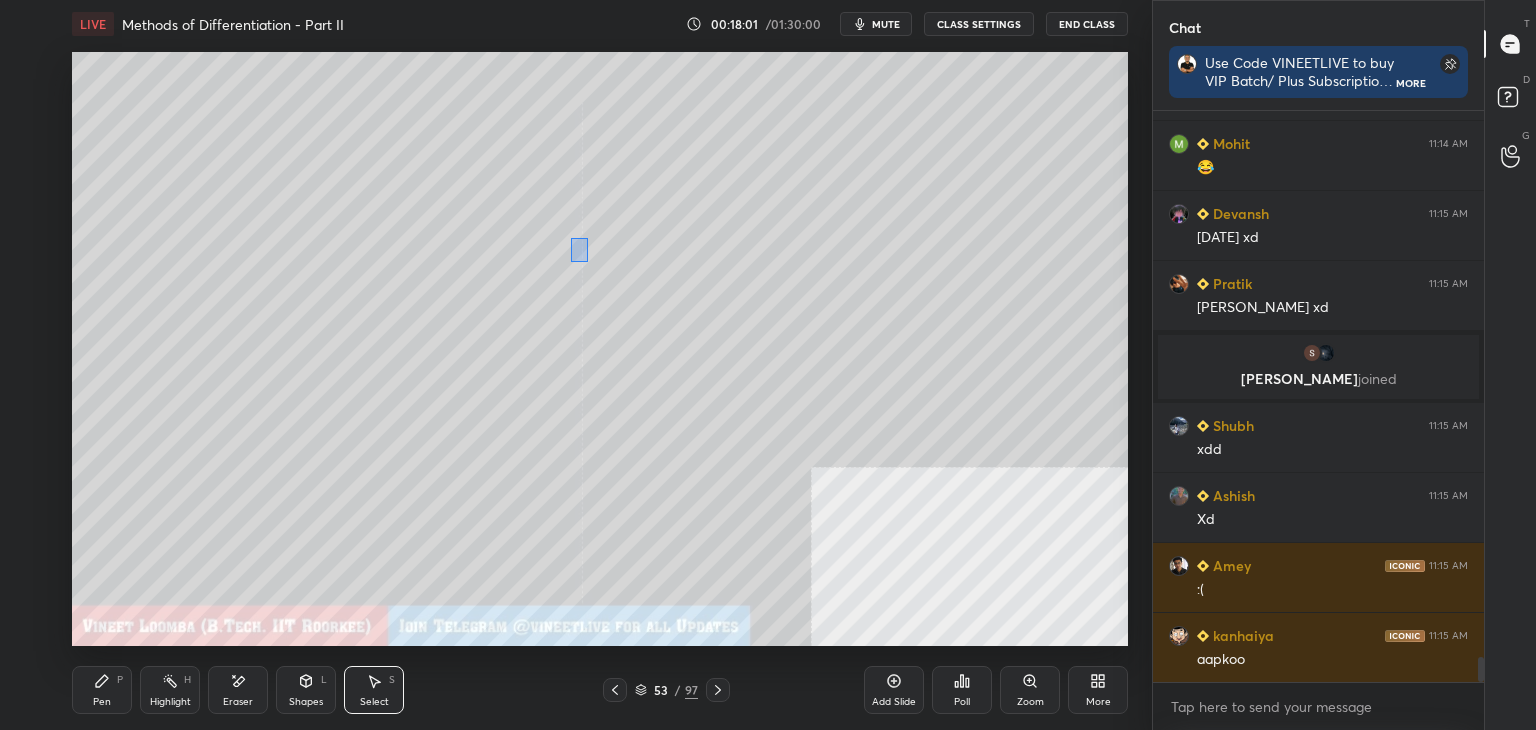 drag, startPoint x: 588, startPoint y: 238, endPoint x: 573, endPoint y: 261, distance: 27.45906 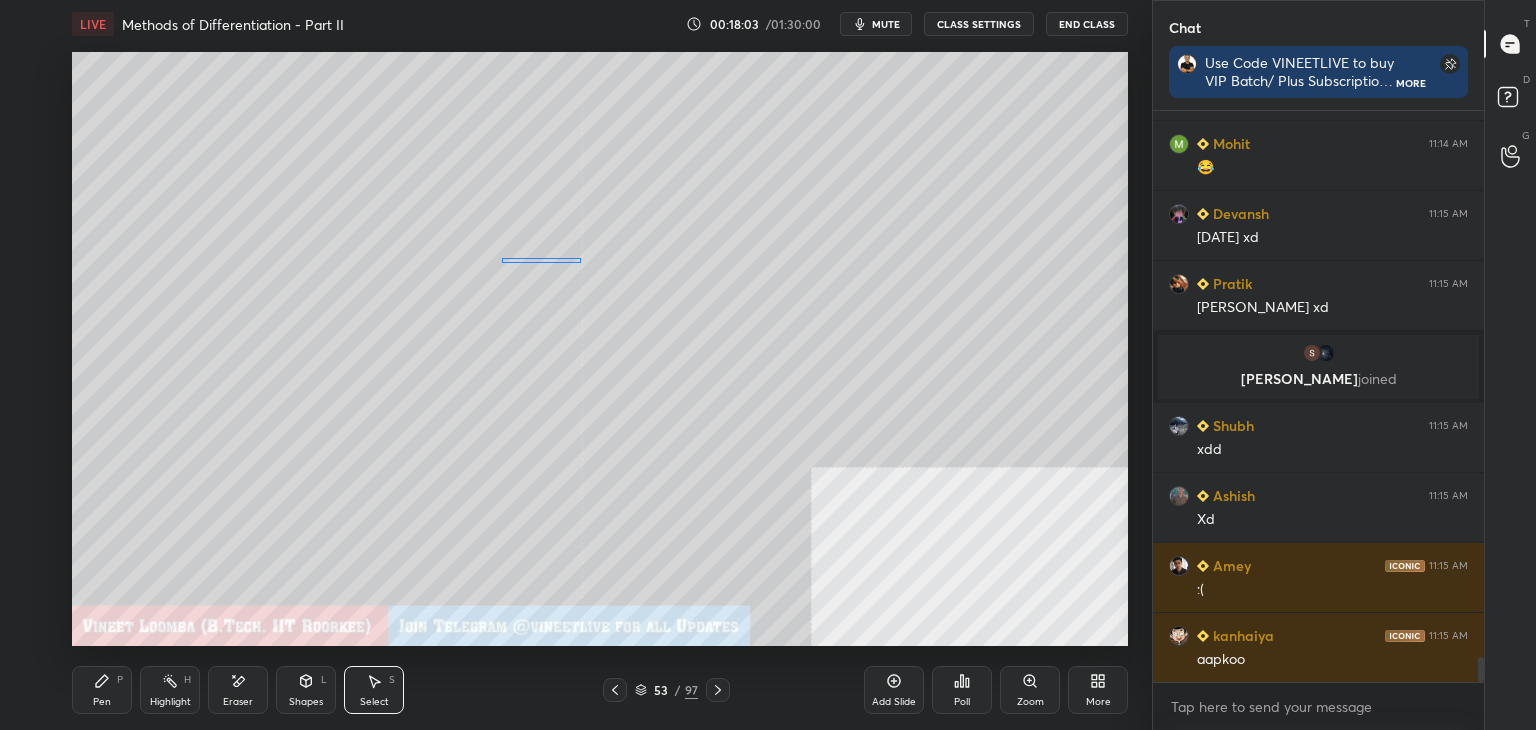 click on "0 ° Undo Copy Duplicate Duplicate to new slide Delete" at bounding box center [600, 349] 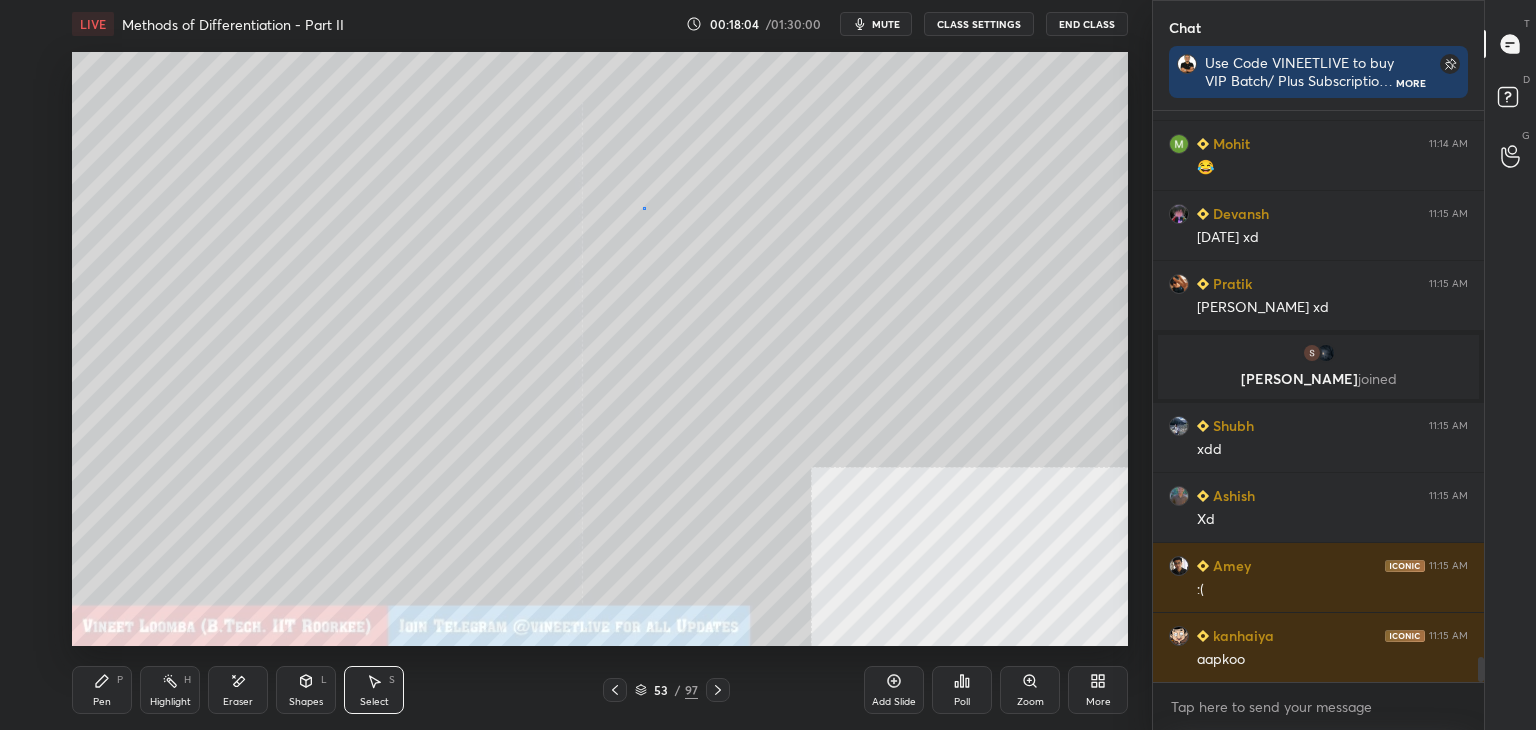 click on "0 ° Undo Copy Duplicate Duplicate to new slide Delete" at bounding box center [600, 349] 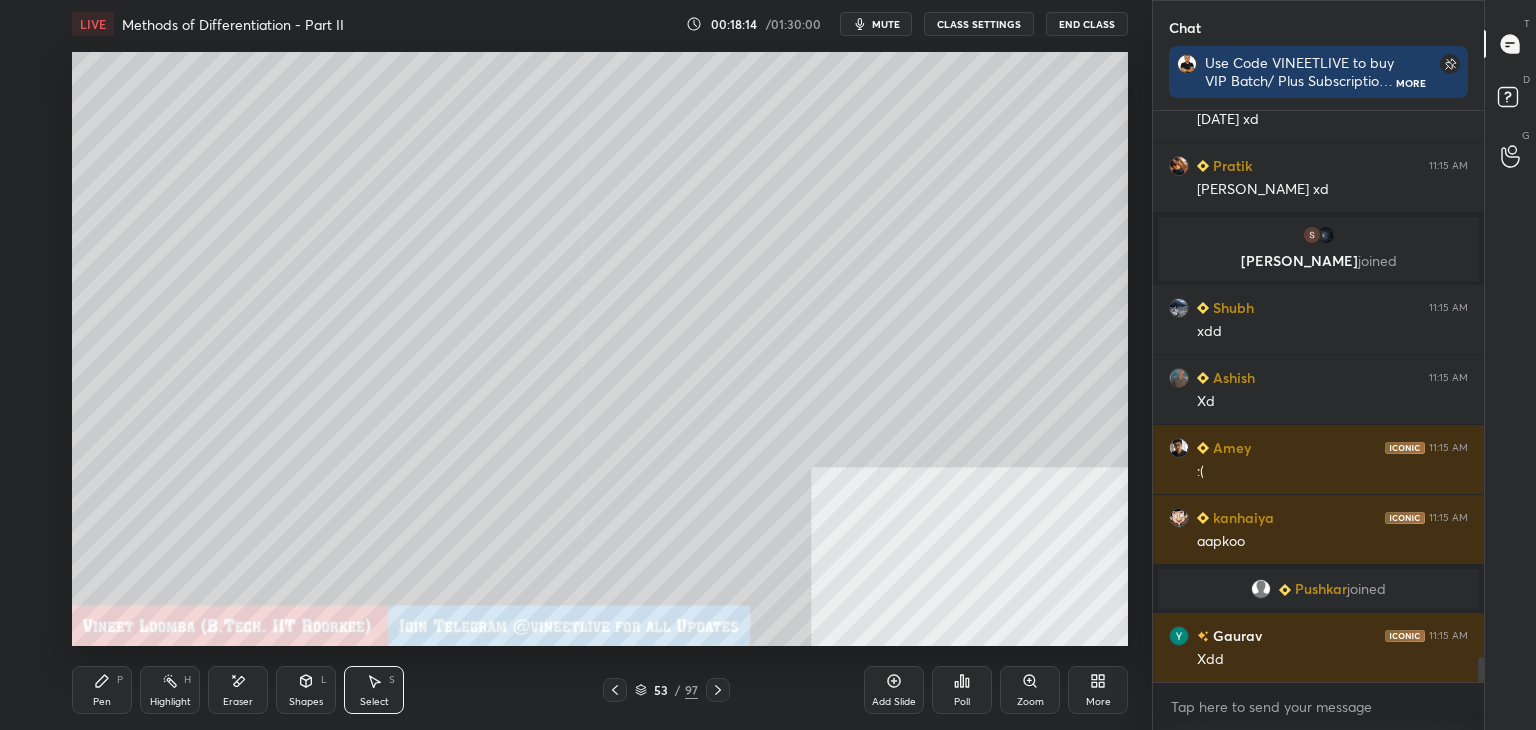 scroll, scrollTop: 12416, scrollLeft: 0, axis: vertical 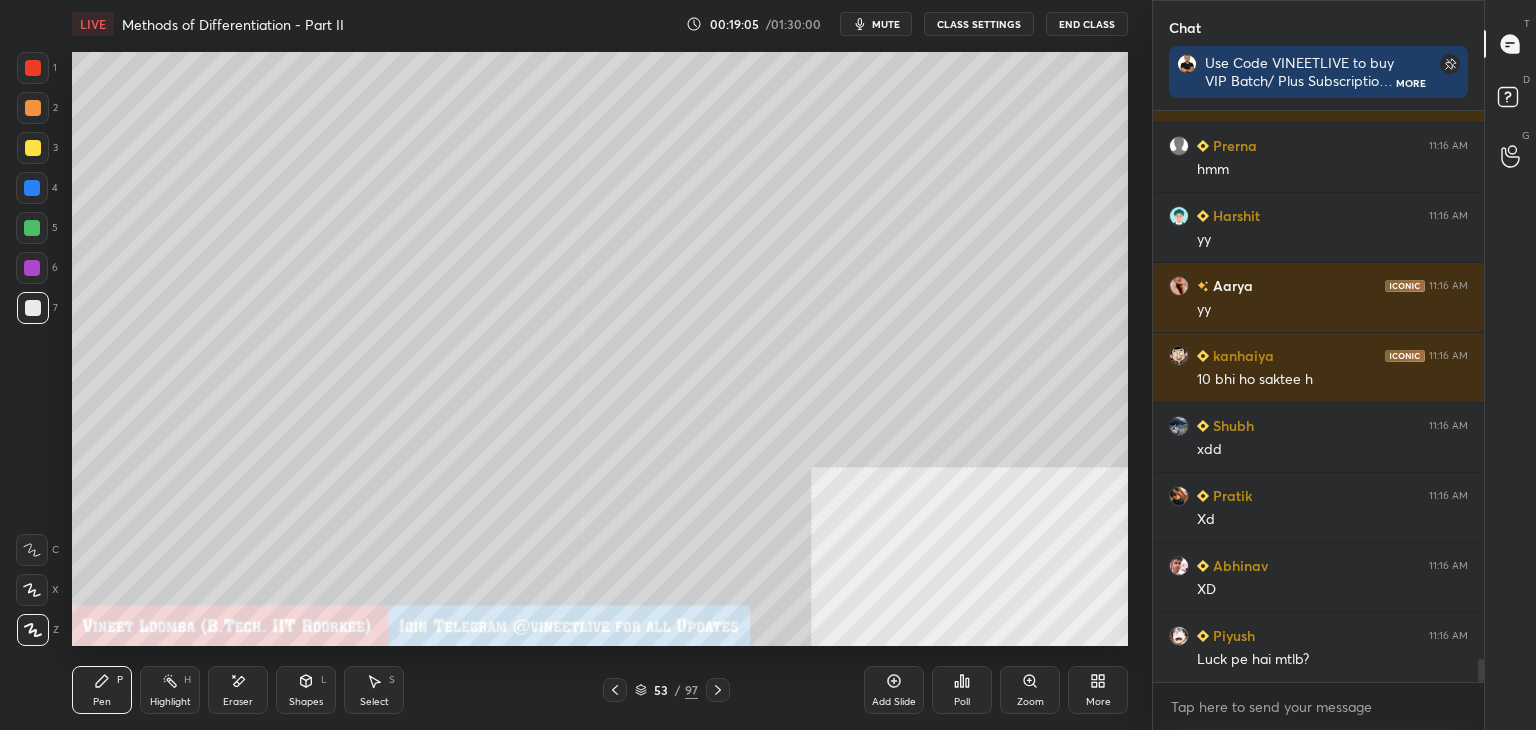 click on "Eraser" at bounding box center [238, 690] 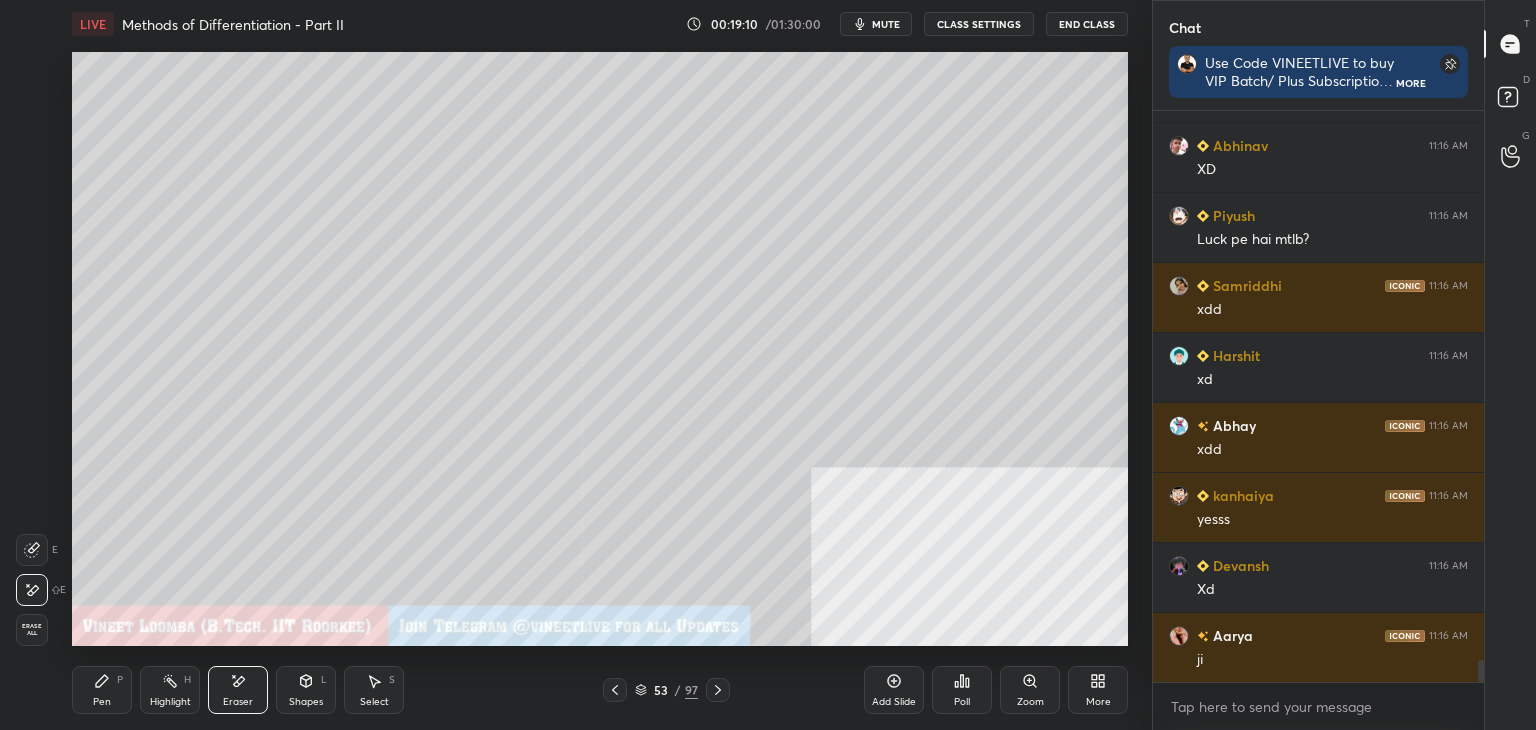 scroll, scrollTop: 14046, scrollLeft: 0, axis: vertical 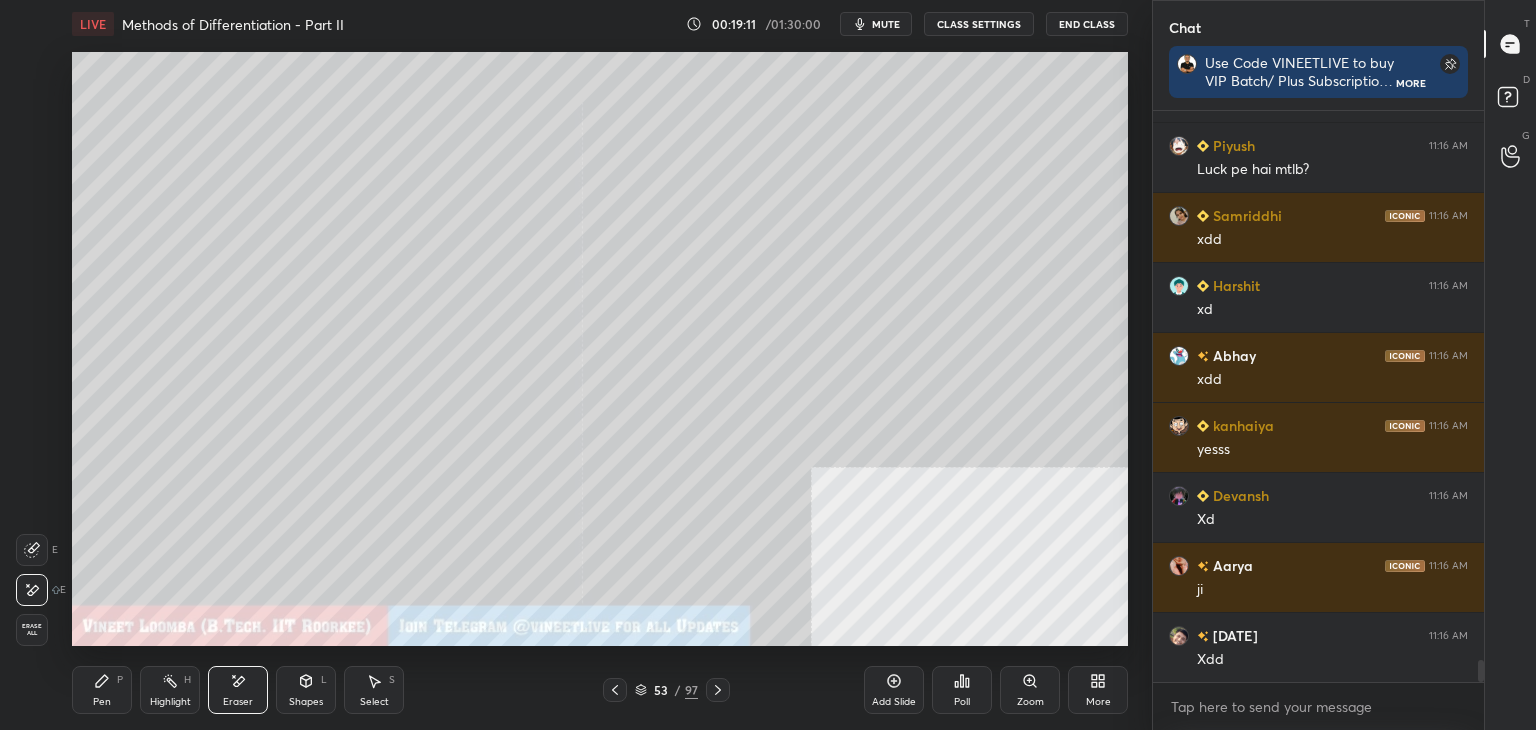 click on "Pen P" at bounding box center (102, 690) 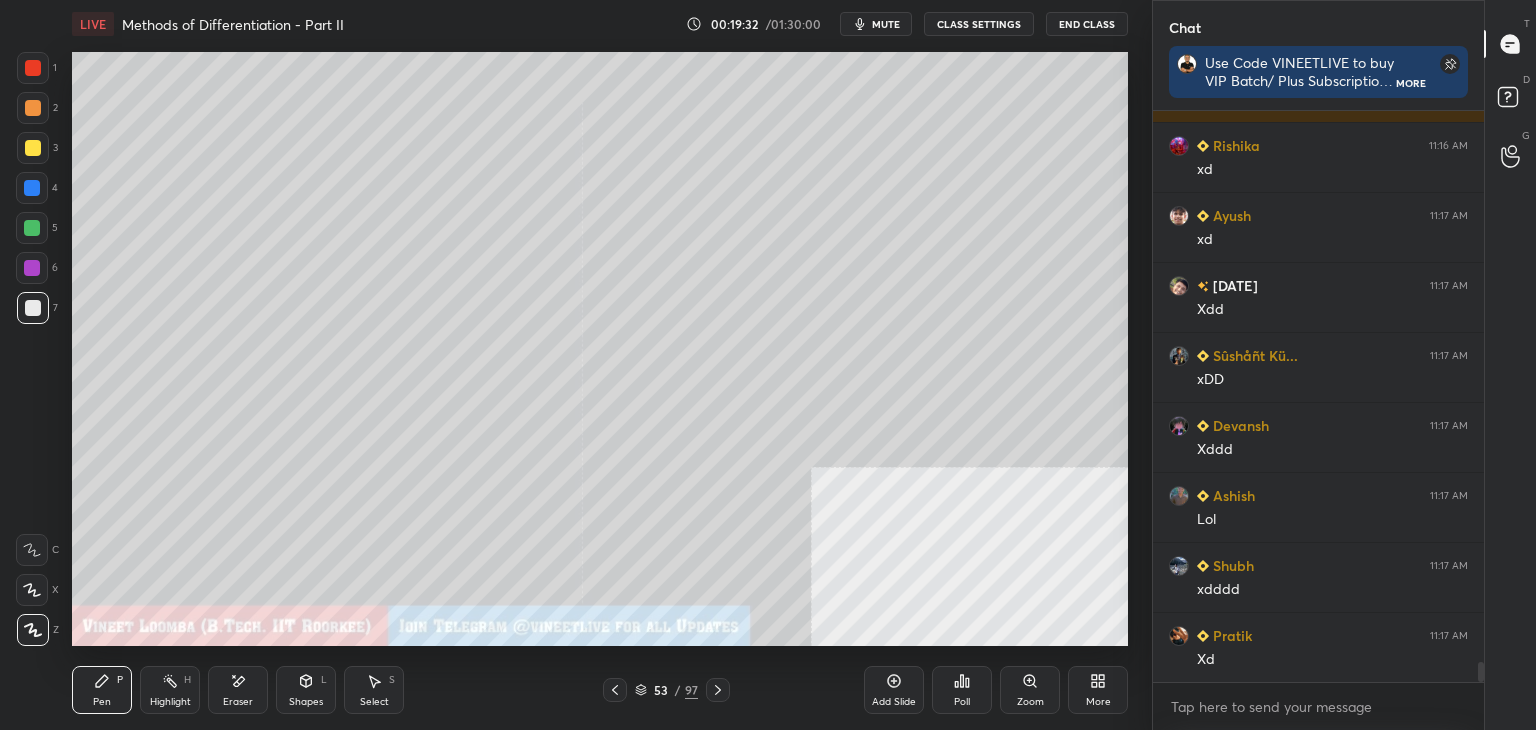 scroll, scrollTop: 15446, scrollLeft: 0, axis: vertical 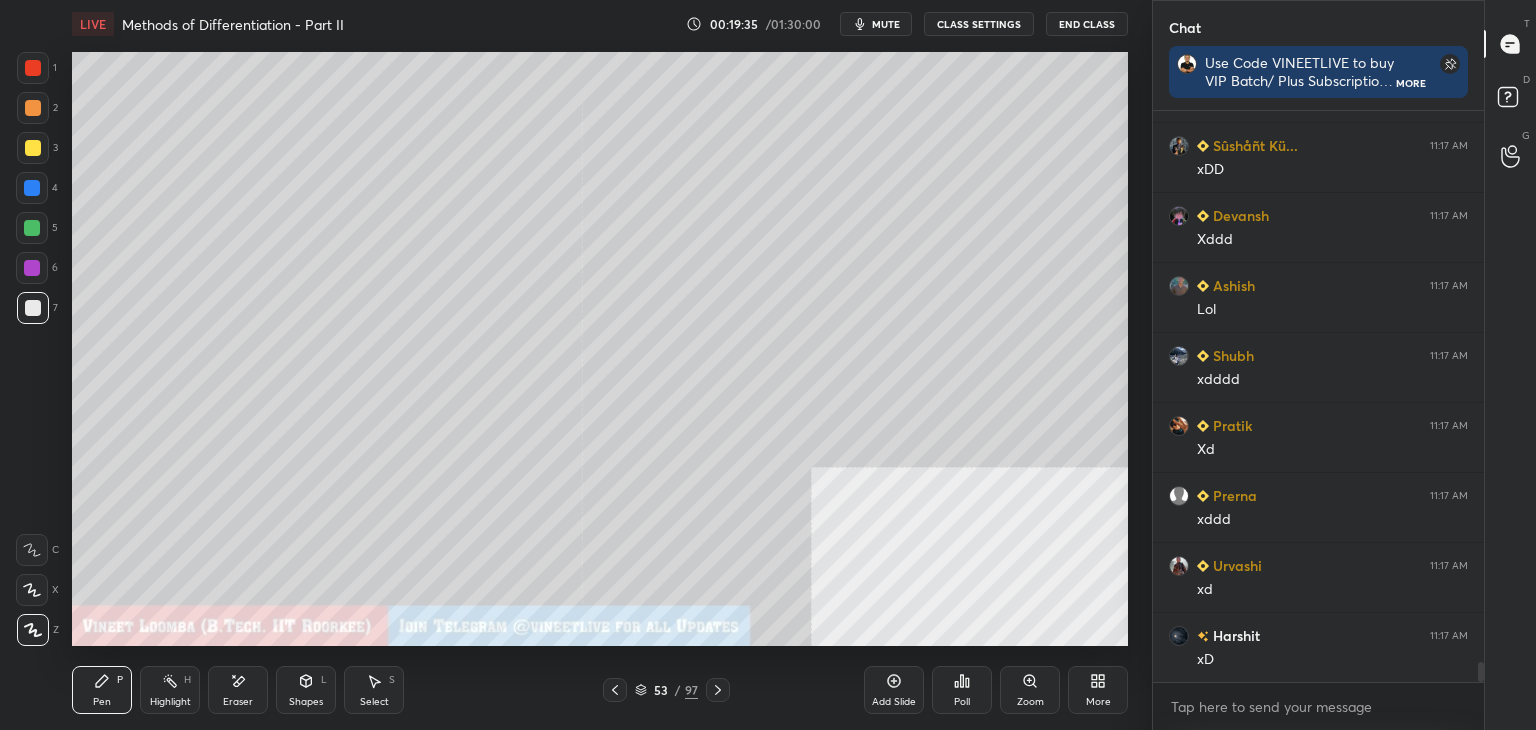 click on "Pen P Highlight H Eraser Shapes L Select S 53 / 97 Add Slide Poll Zoom More" at bounding box center [600, 690] 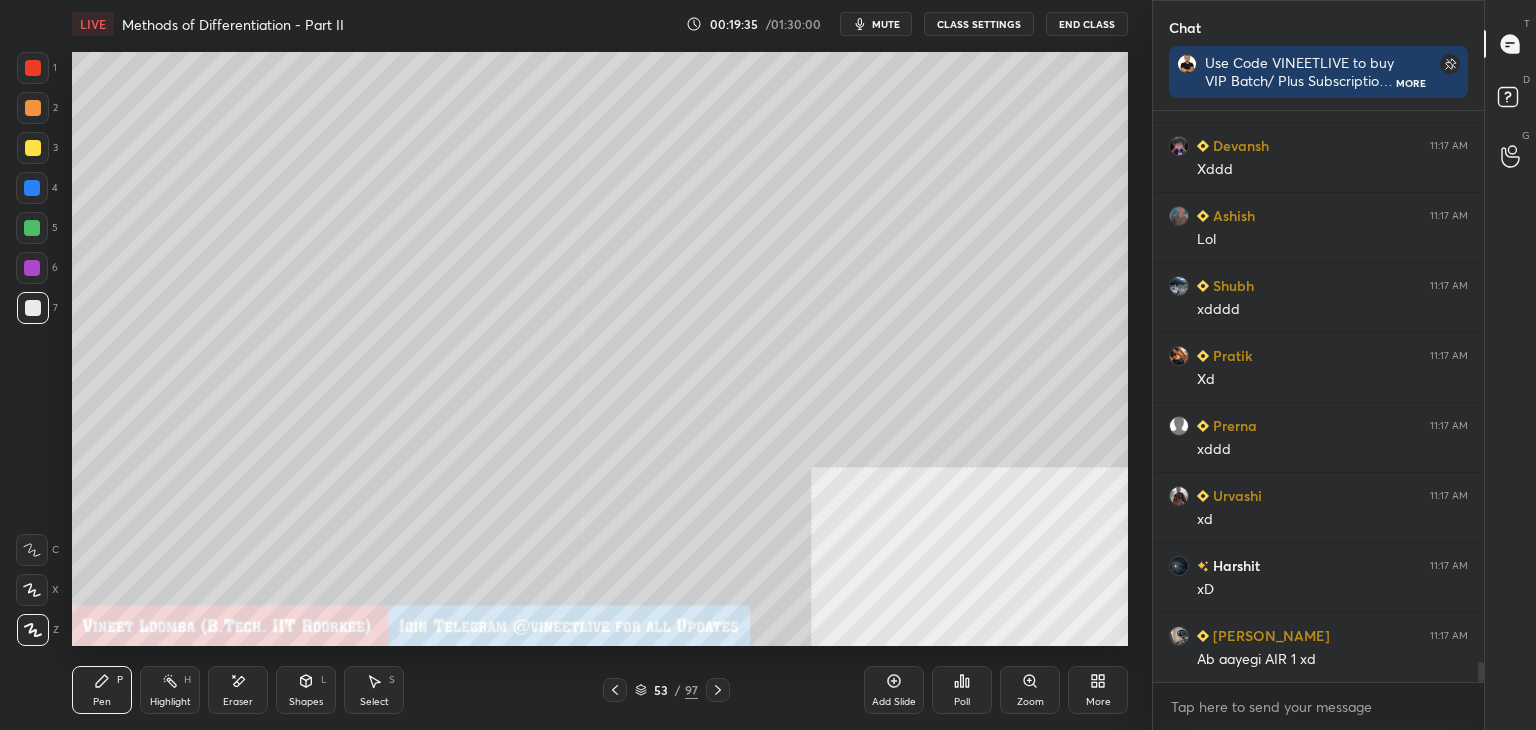 scroll, scrollTop: 15726, scrollLeft: 0, axis: vertical 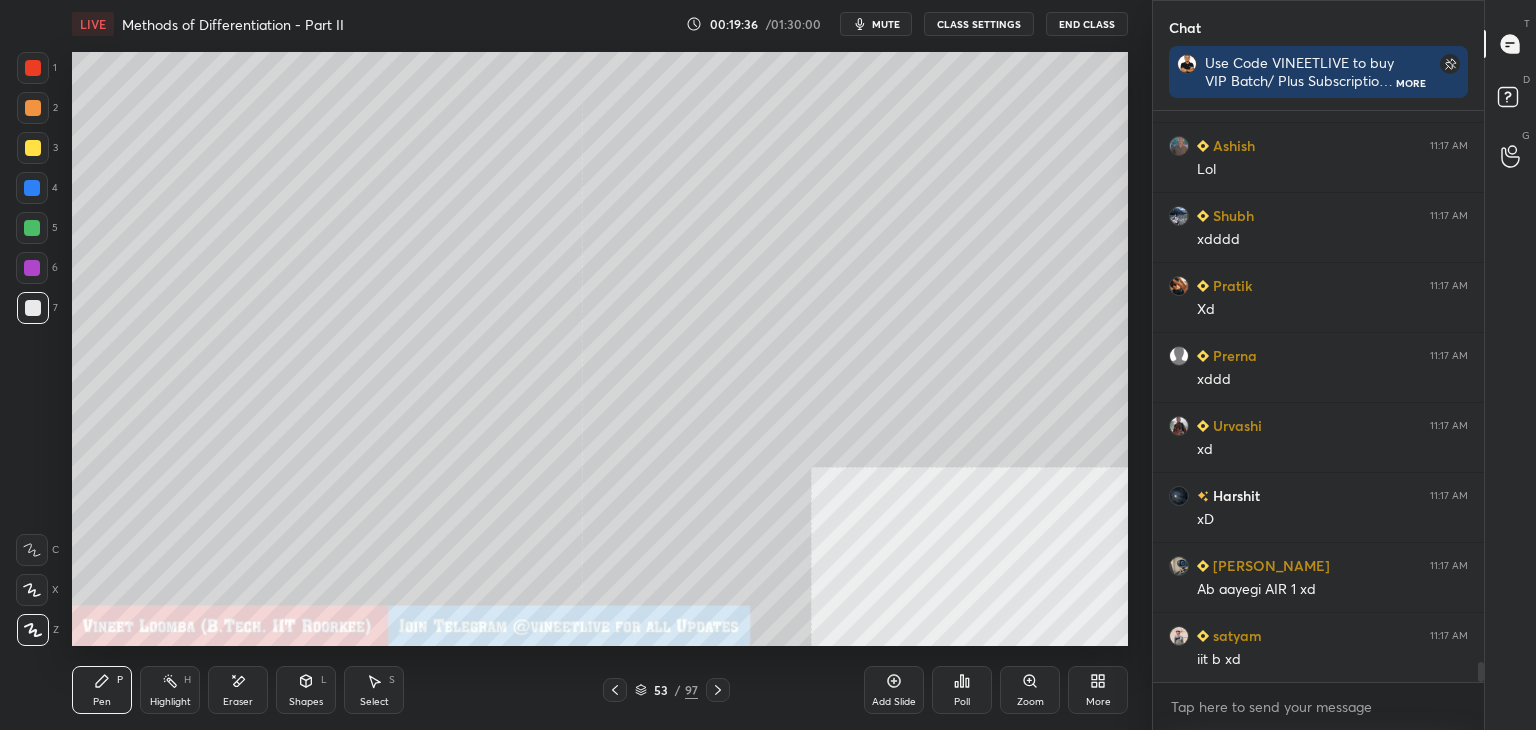 click on "Eraser" at bounding box center (238, 702) 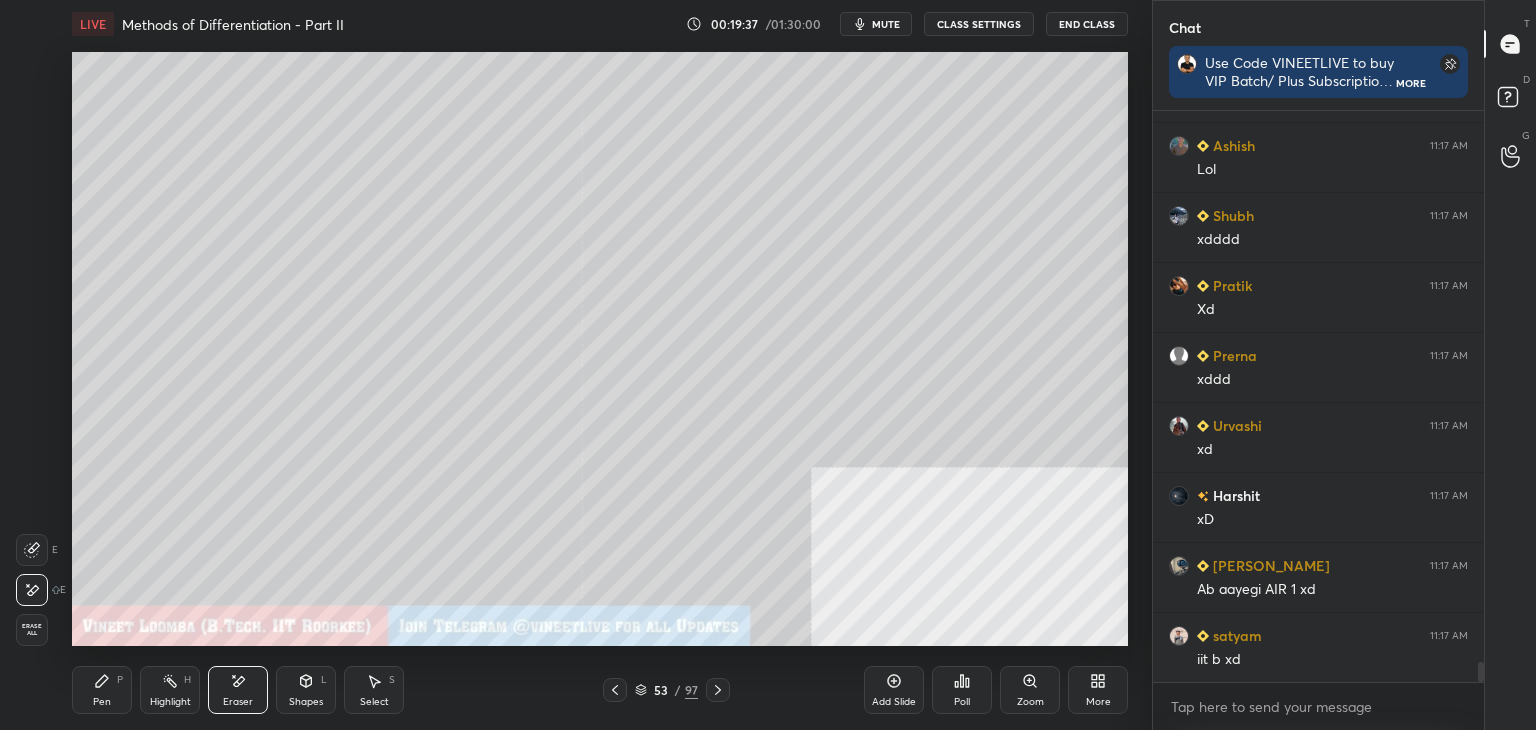 scroll, scrollTop: 15814, scrollLeft: 0, axis: vertical 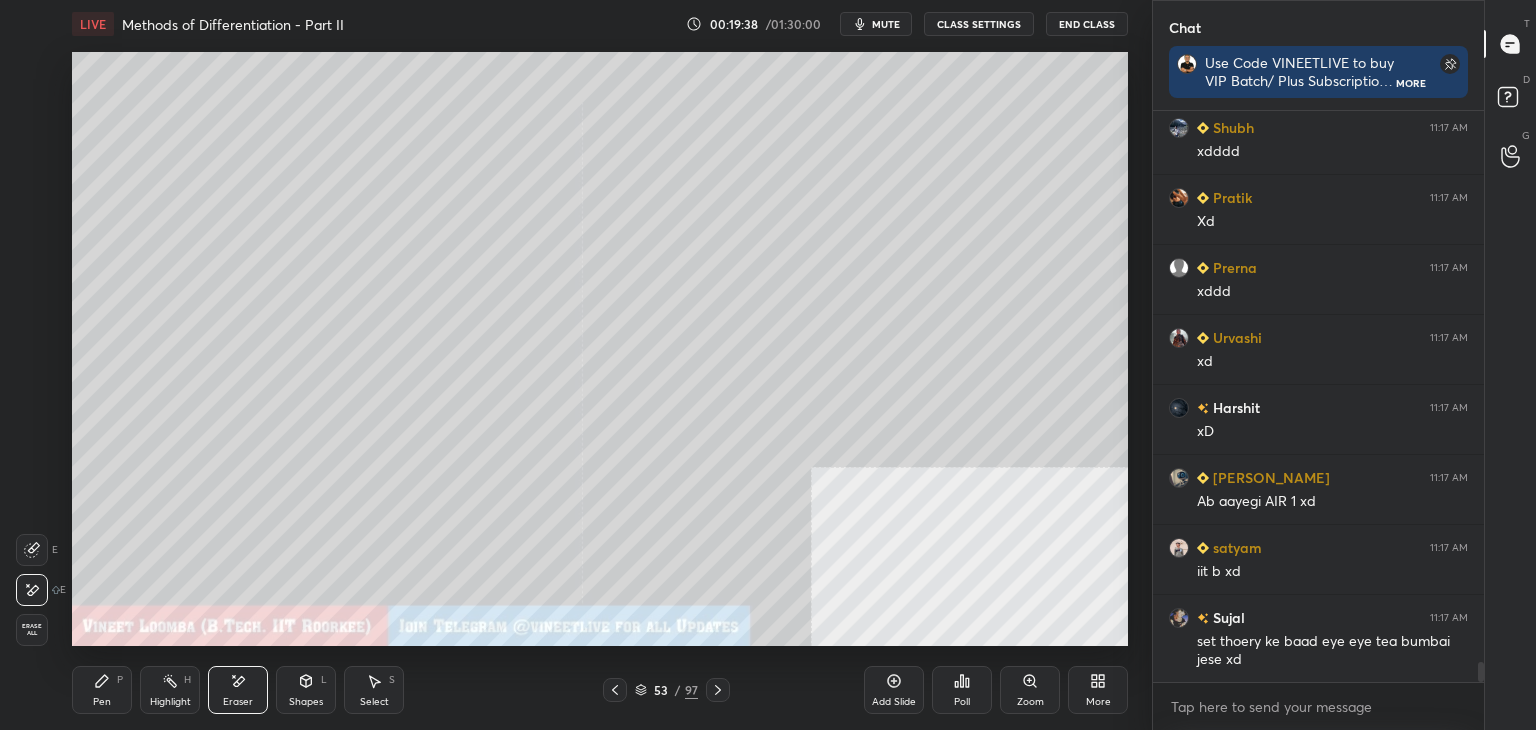 click on "Pen P" at bounding box center (102, 690) 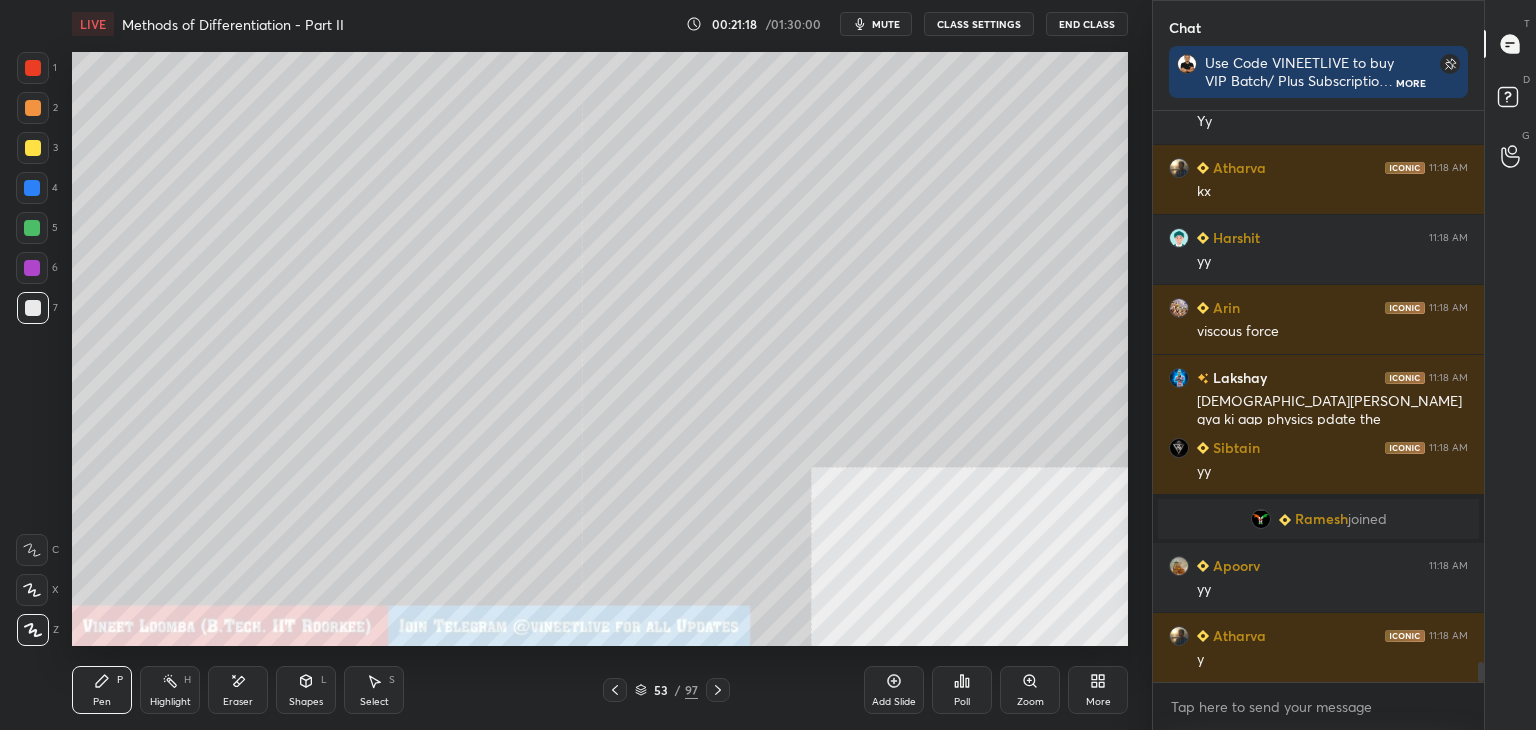 scroll, scrollTop: 16086, scrollLeft: 0, axis: vertical 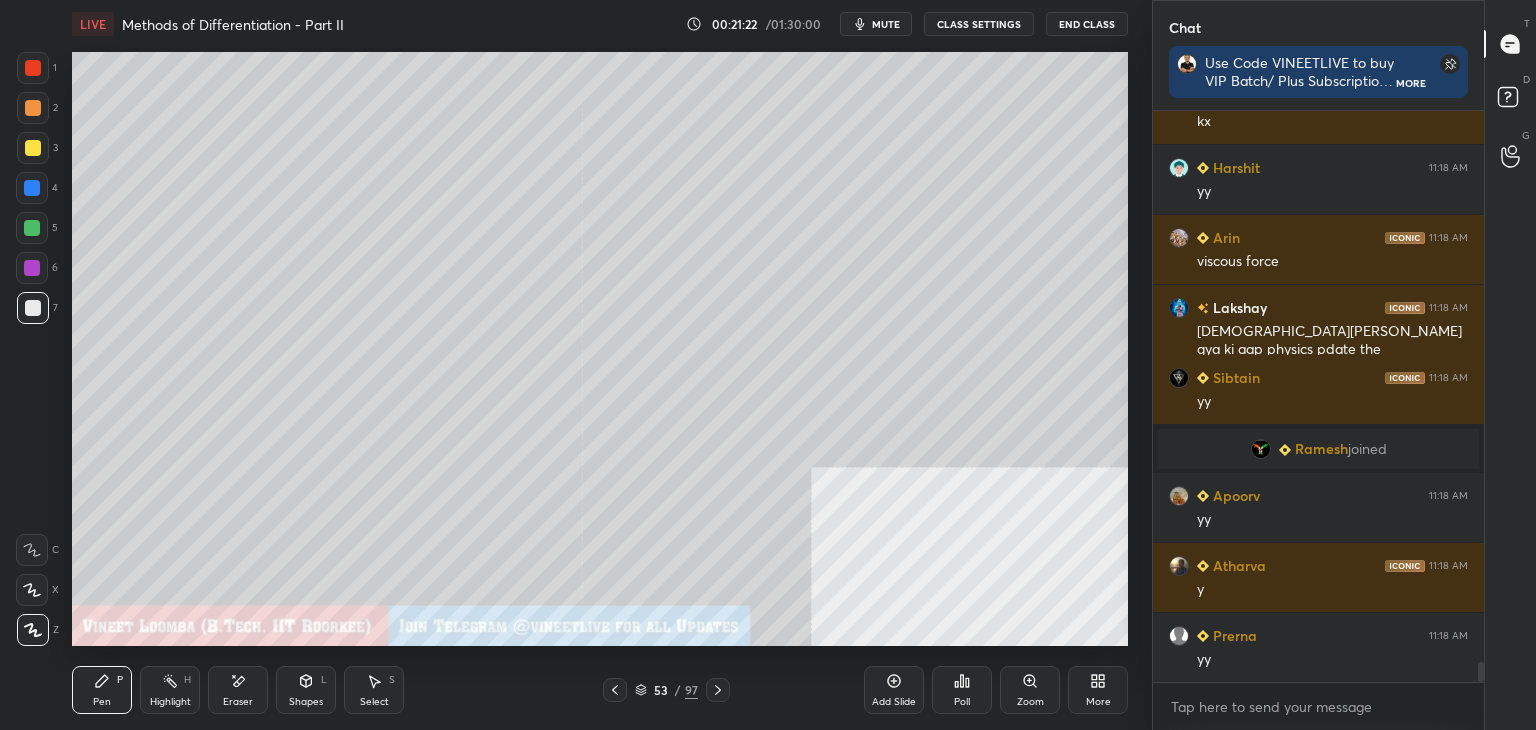 click on "Eraser" at bounding box center (238, 690) 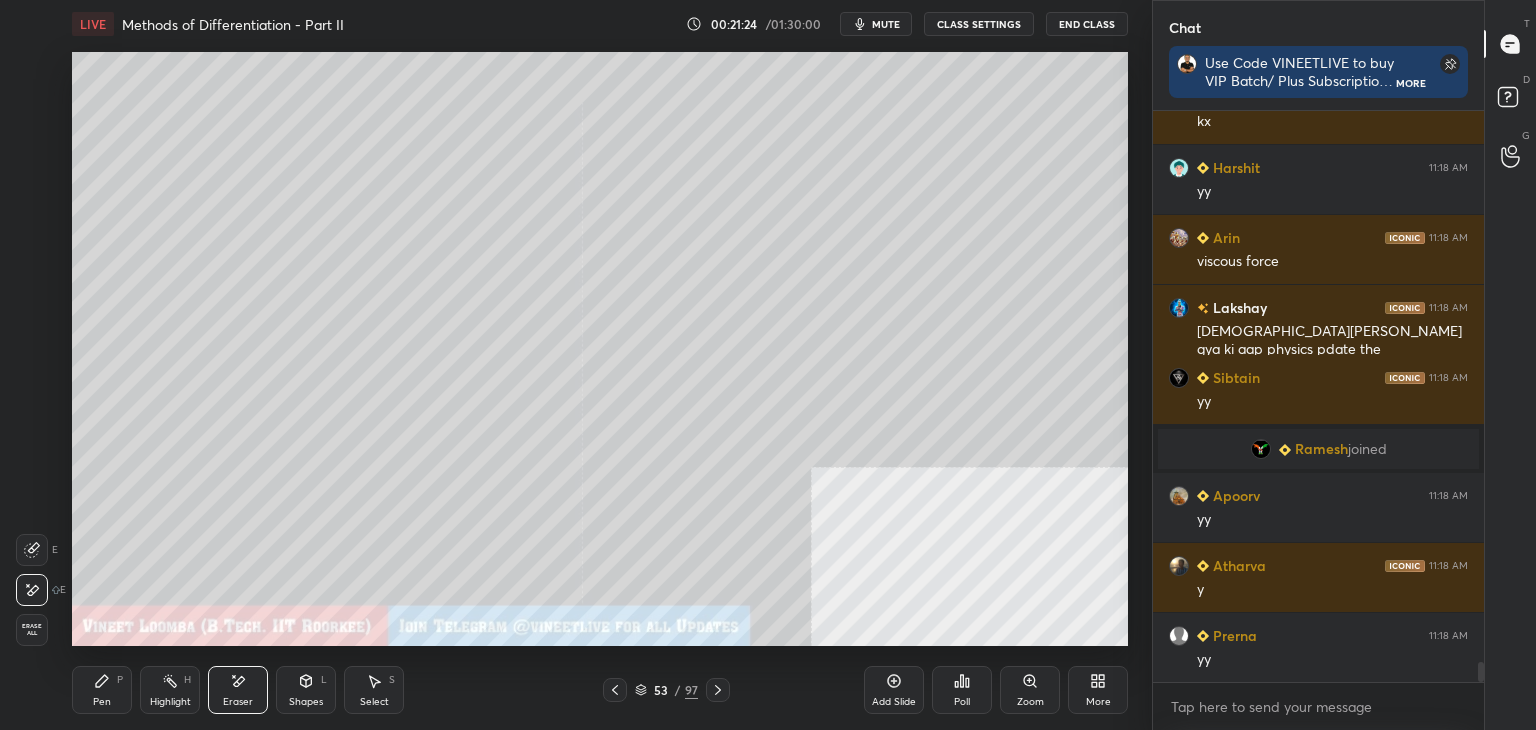 scroll, scrollTop: 16156, scrollLeft: 0, axis: vertical 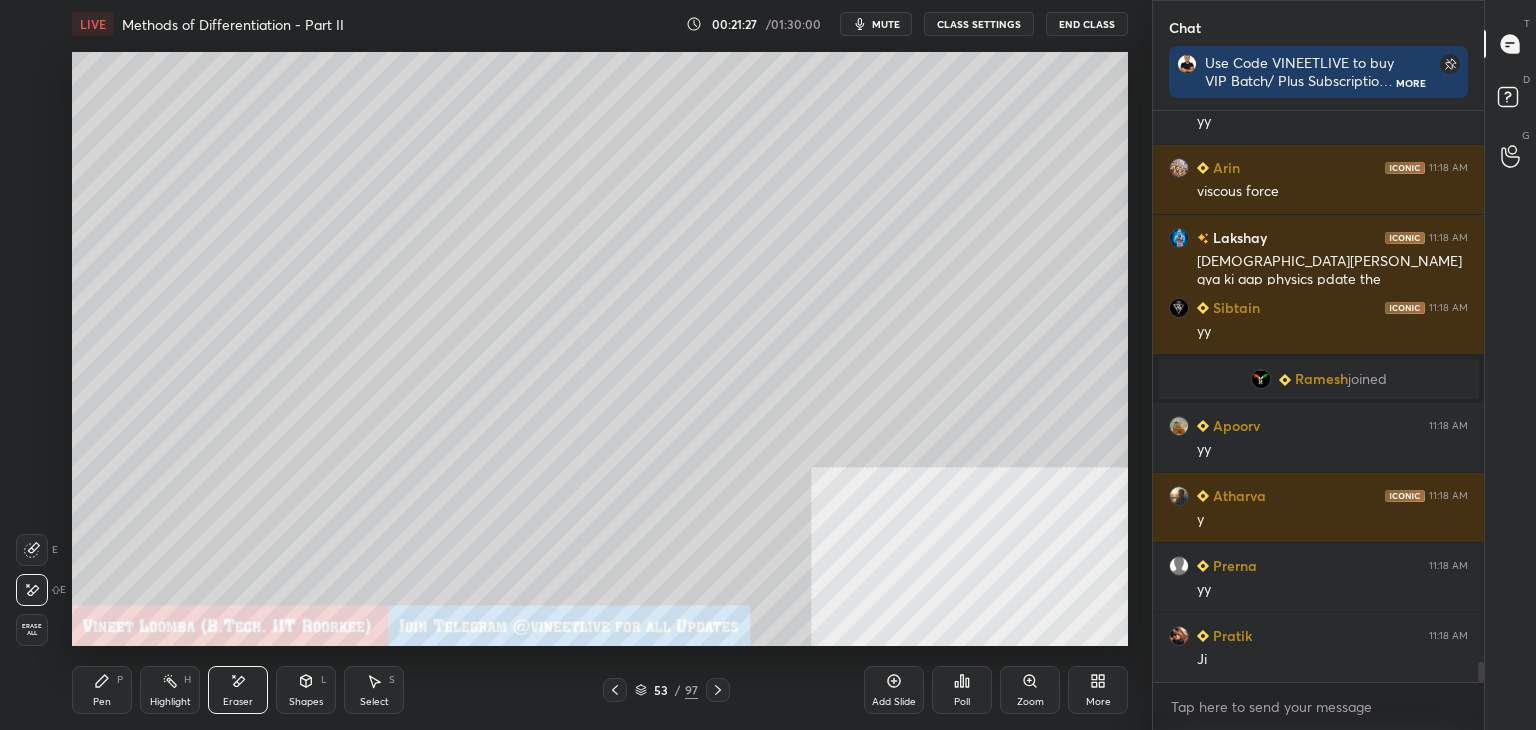click on "Pen P" at bounding box center (102, 690) 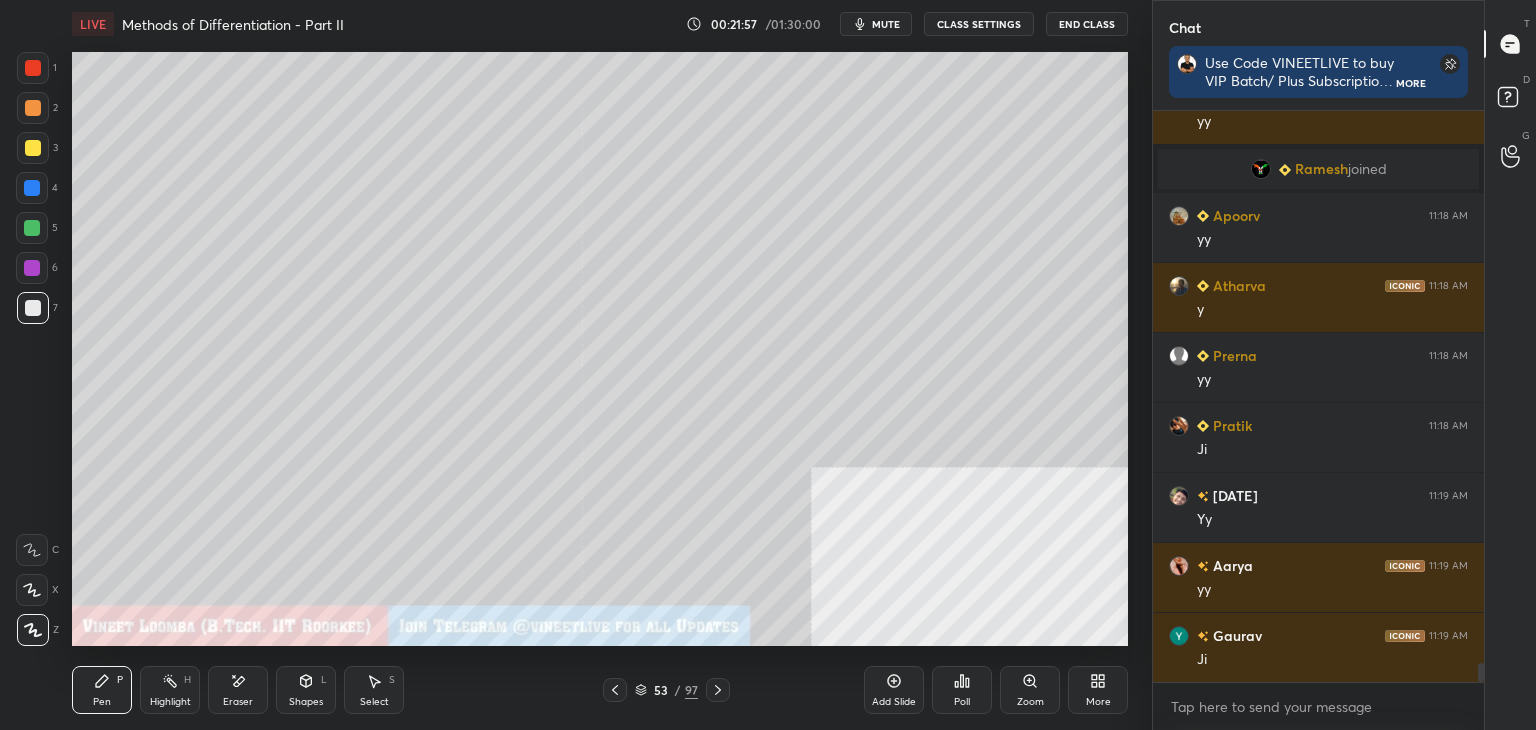 scroll, scrollTop: 16436, scrollLeft: 0, axis: vertical 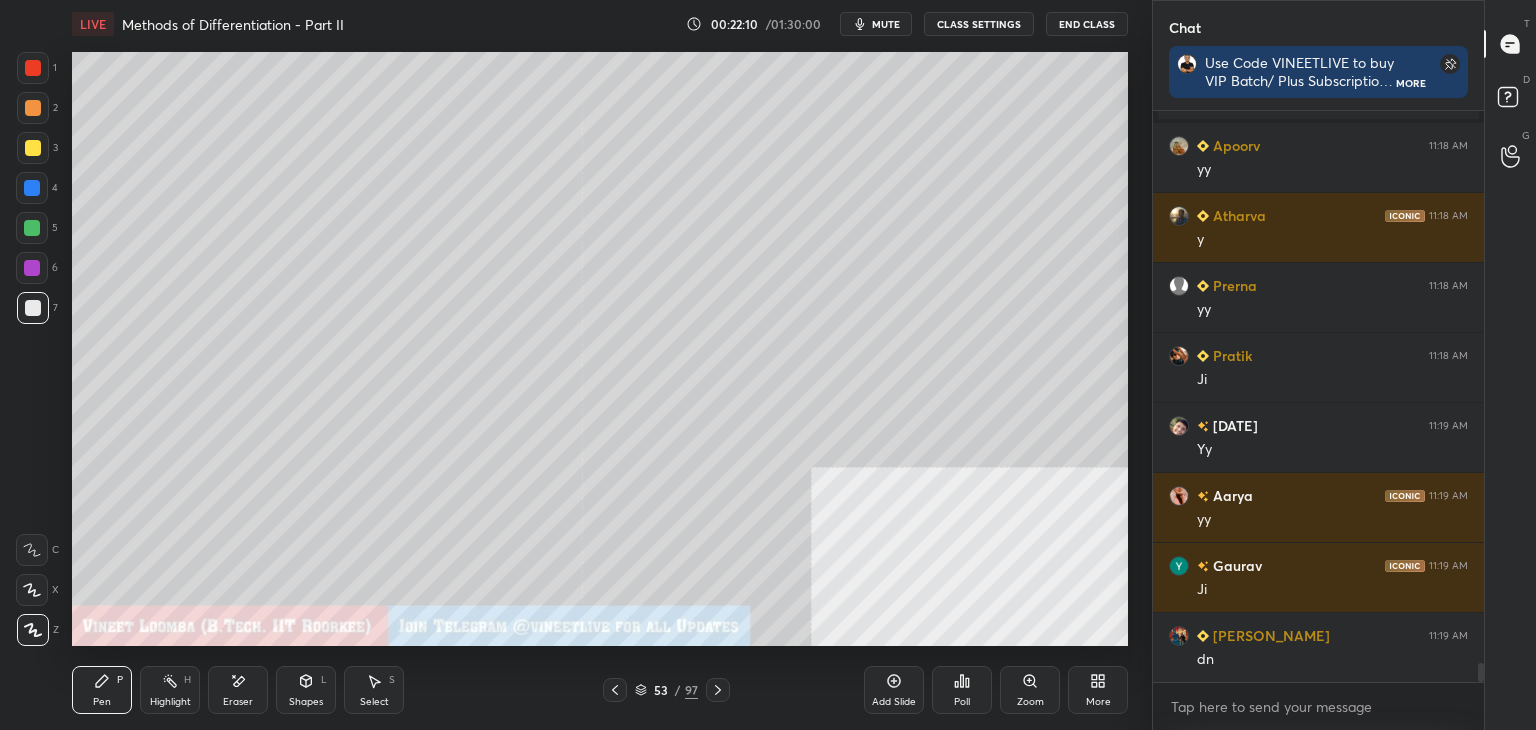 click at bounding box center [33, 148] 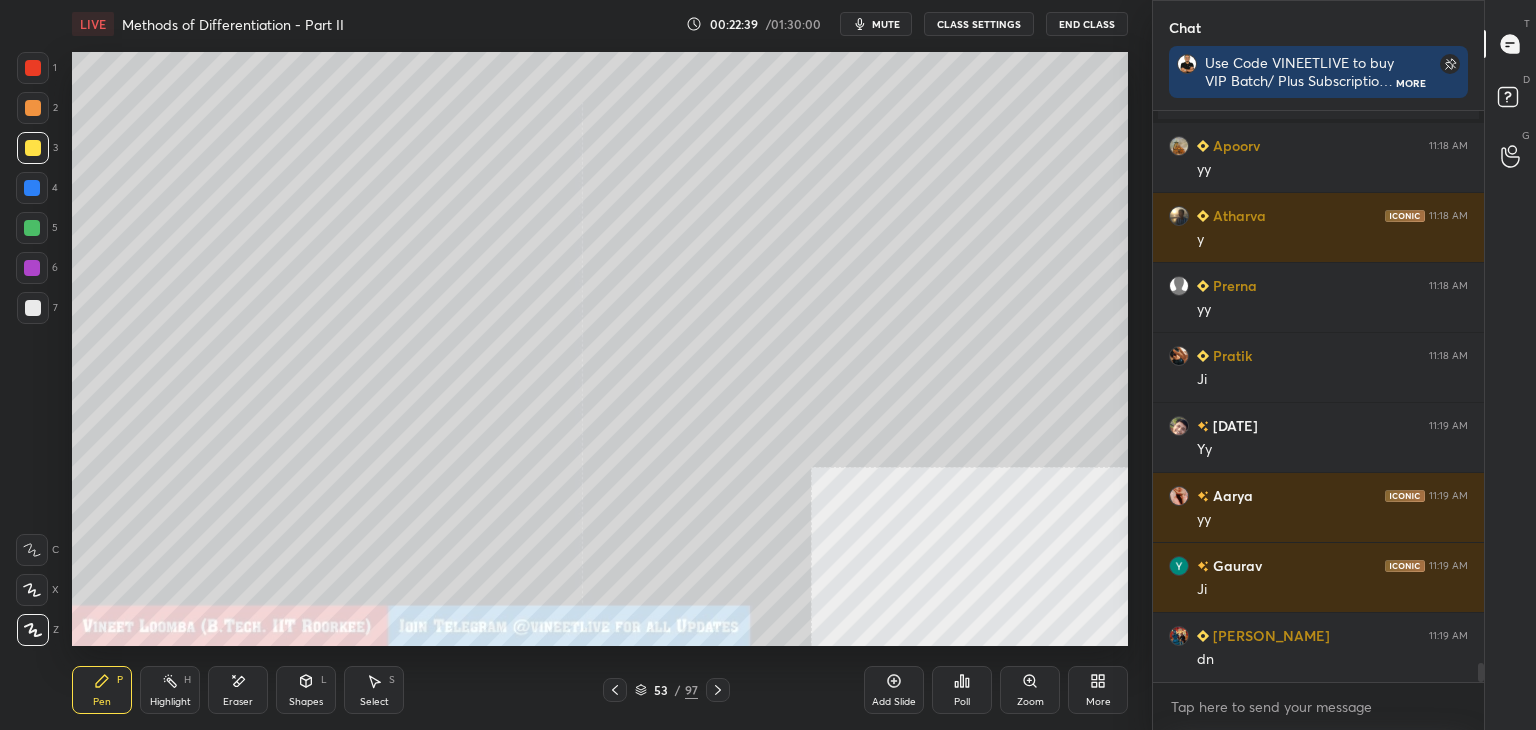 click on "Eraser" at bounding box center (238, 690) 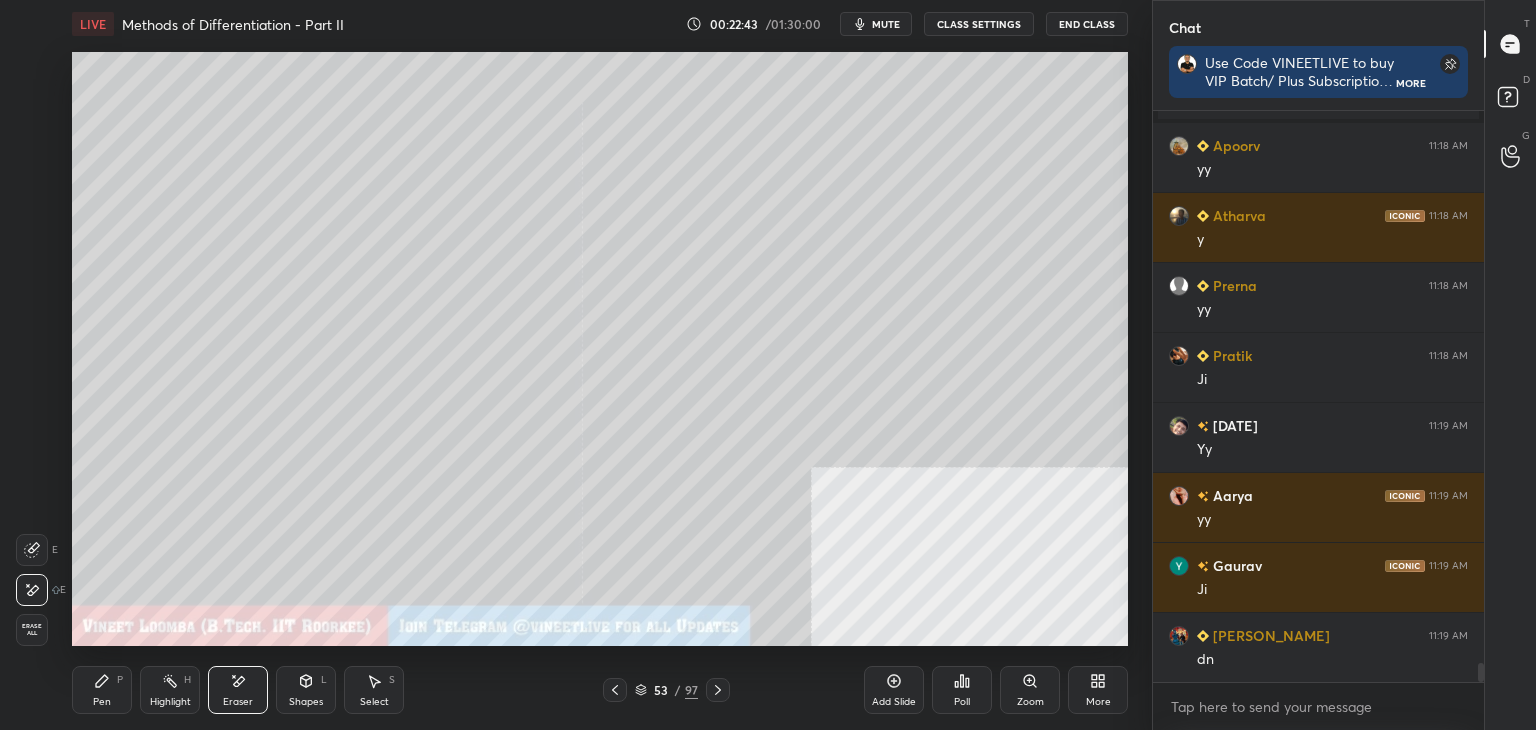 click on "Pen" at bounding box center (102, 702) 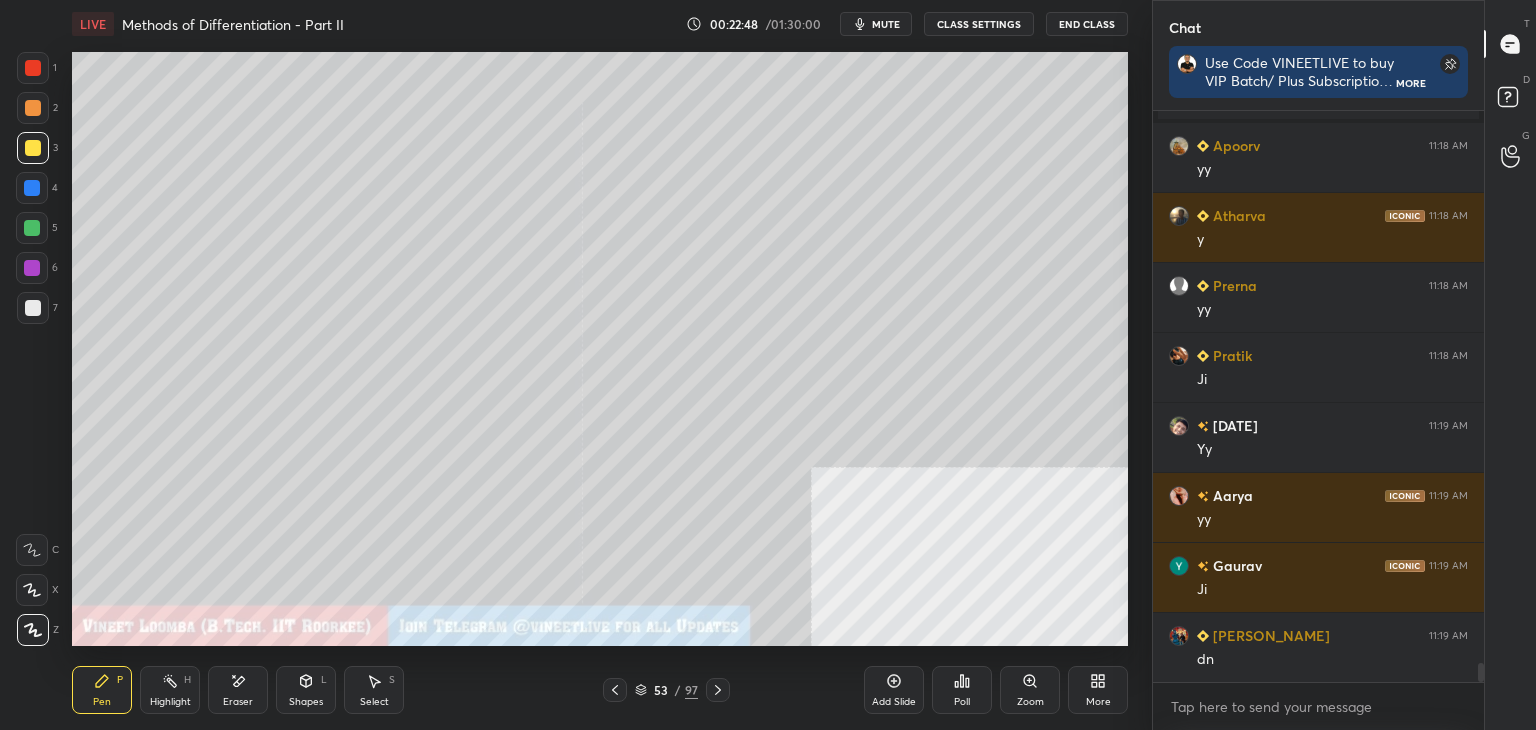 click on "LIVE Methods of Differentiation - Part II 00:22:48 /  01:30:00 mute CLASS SETTINGS End Class Setting up your live class Poll for   secs No correct answer Start poll Back Methods of Differentiation - Part II • L11 of Detailed Course on Limits, Continuity & Differentiability for JEE 2026 [PERSON_NAME] Pen P Highlight H Eraser Shapes L Select S 53 / 97 Add Slide Poll Zoom More" at bounding box center (600, 365) 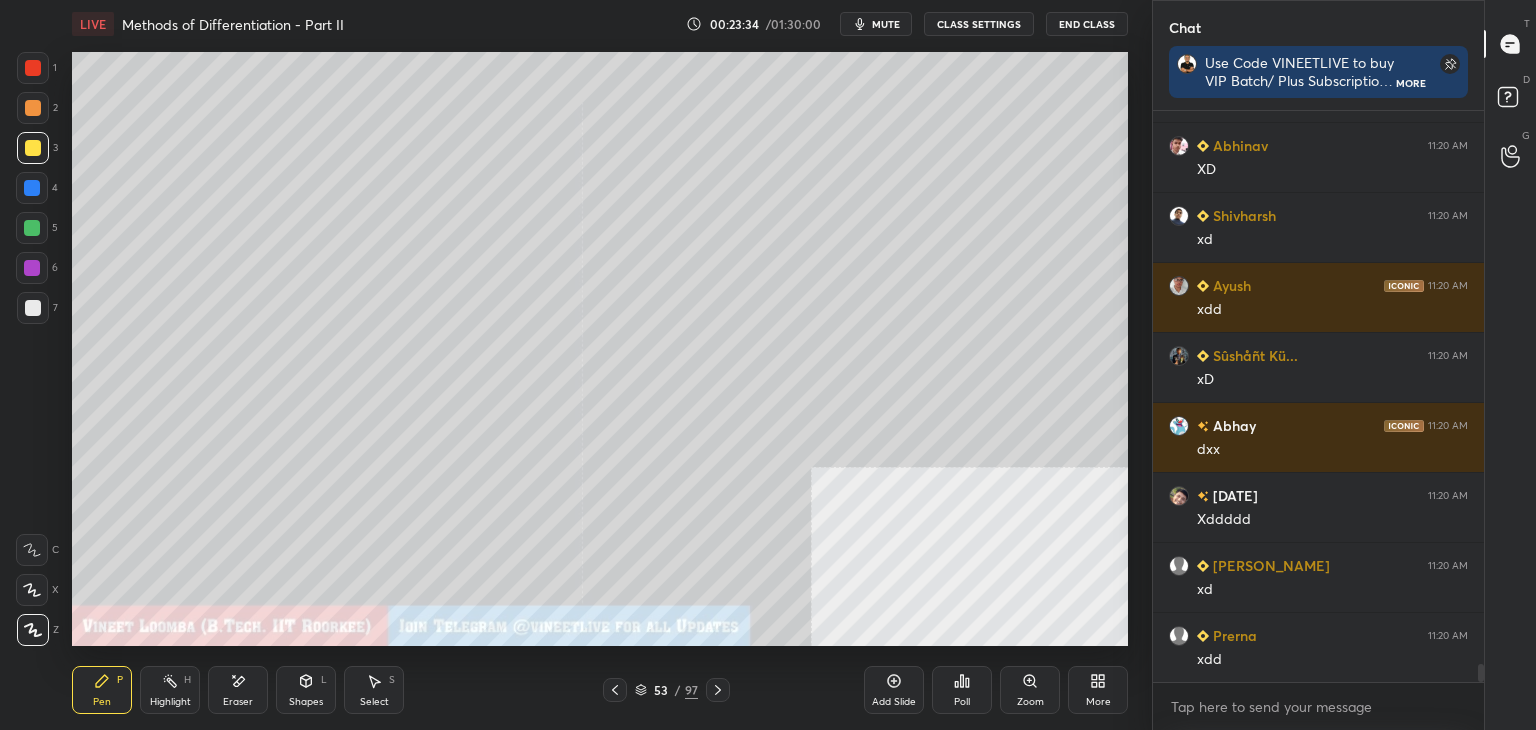 scroll, scrollTop: 17486, scrollLeft: 0, axis: vertical 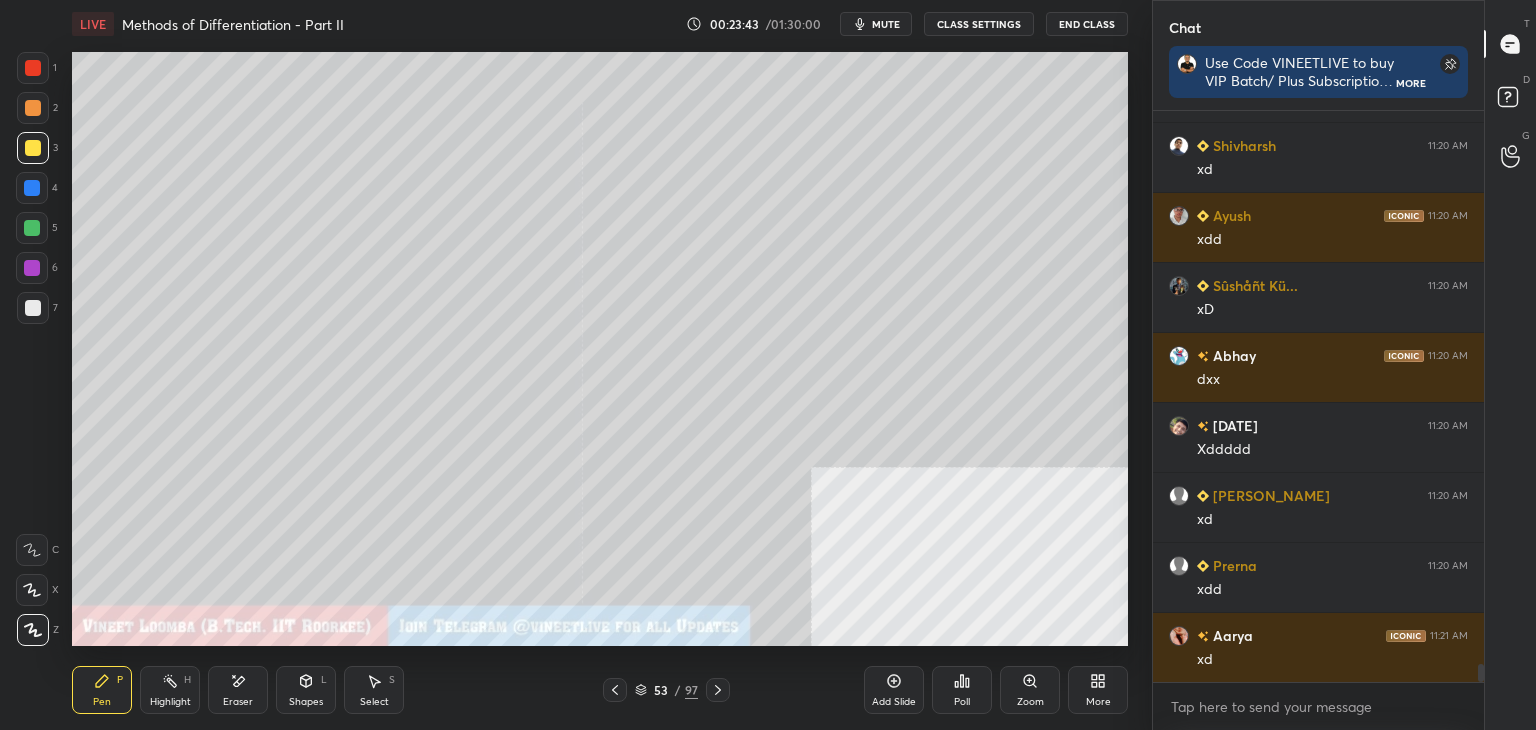 click on "Select S" at bounding box center [374, 690] 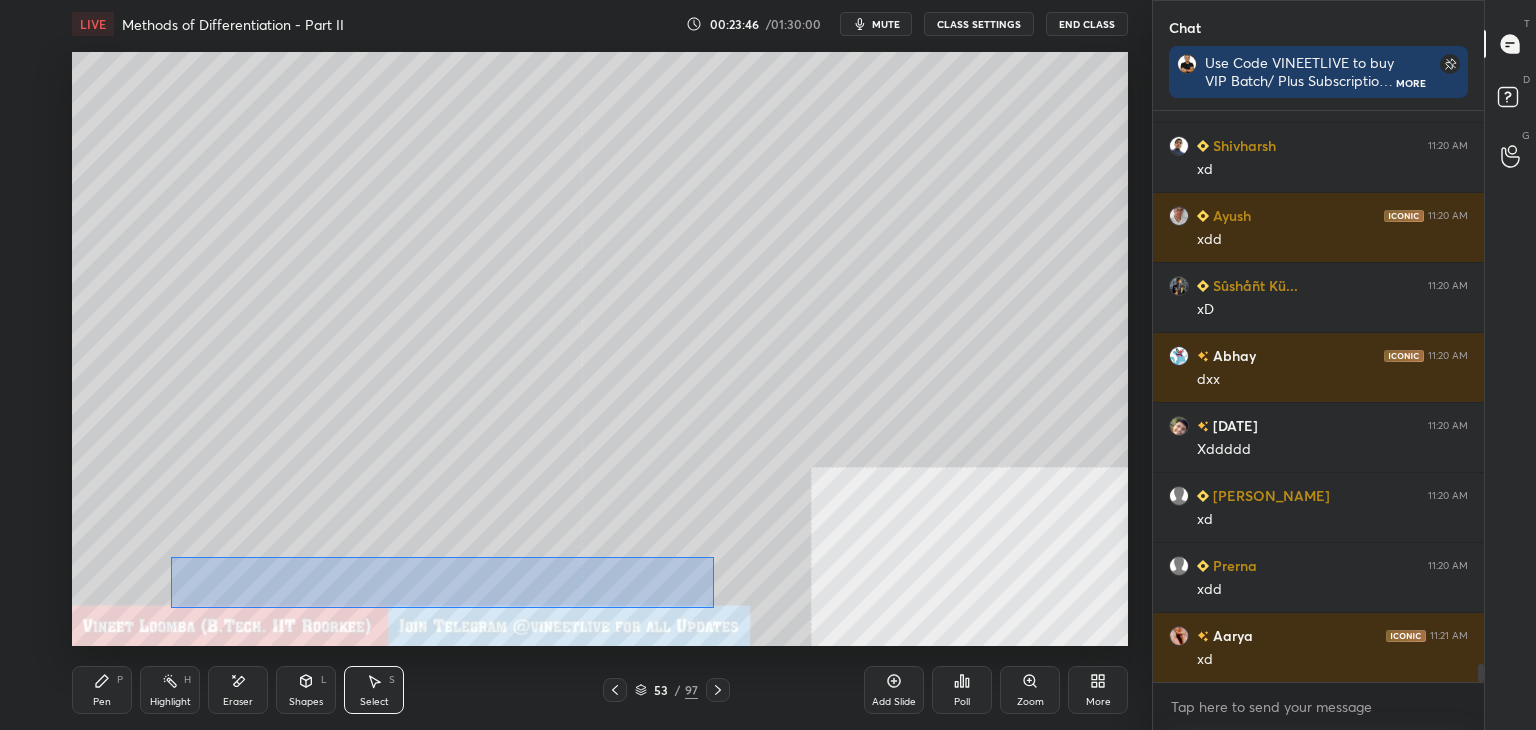 drag, startPoint x: 171, startPoint y: 557, endPoint x: 653, endPoint y: 623, distance: 486.49768 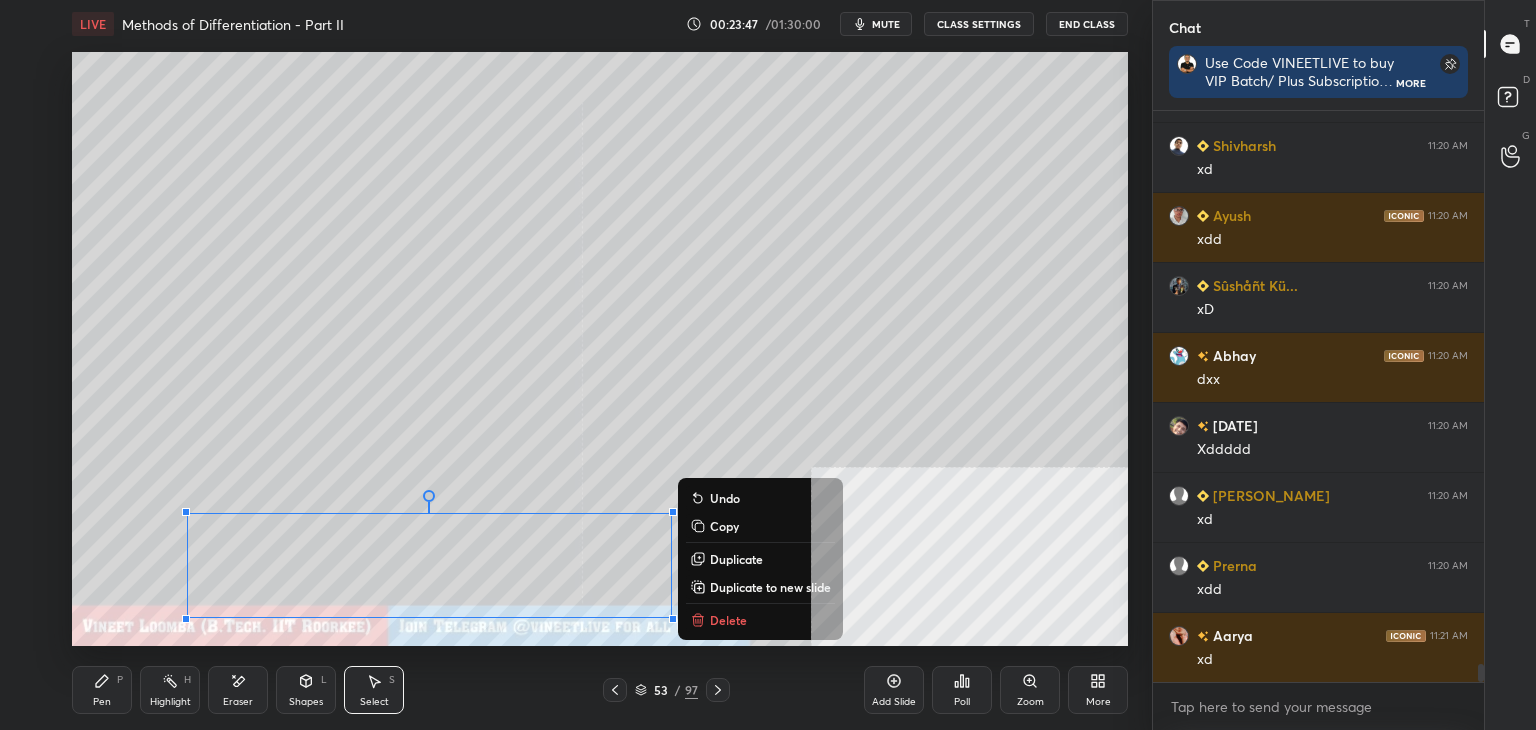 click on "Duplicate to new slide" at bounding box center (770, 587) 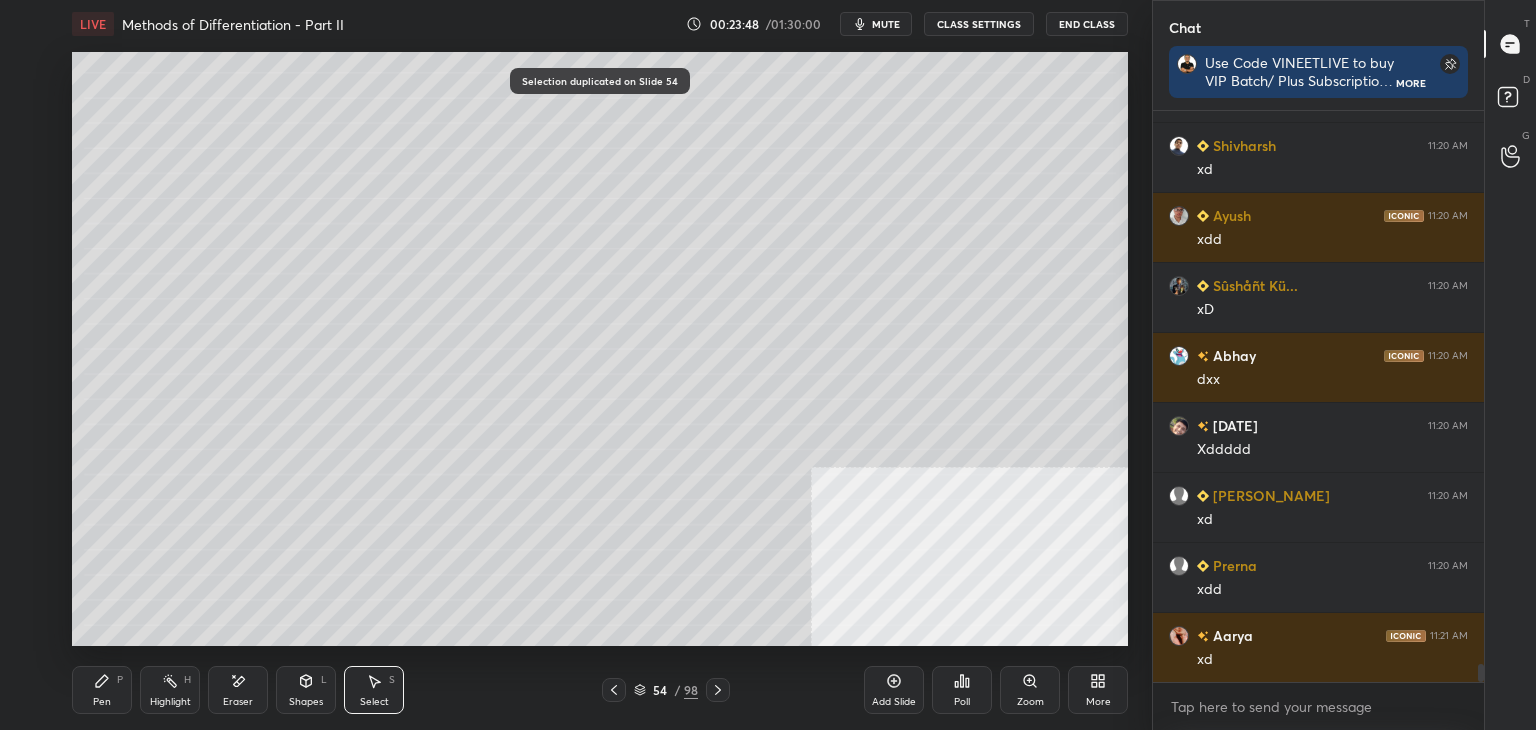 drag, startPoint x: 256, startPoint y: 697, endPoint x: 288, endPoint y: 650, distance: 56.859474 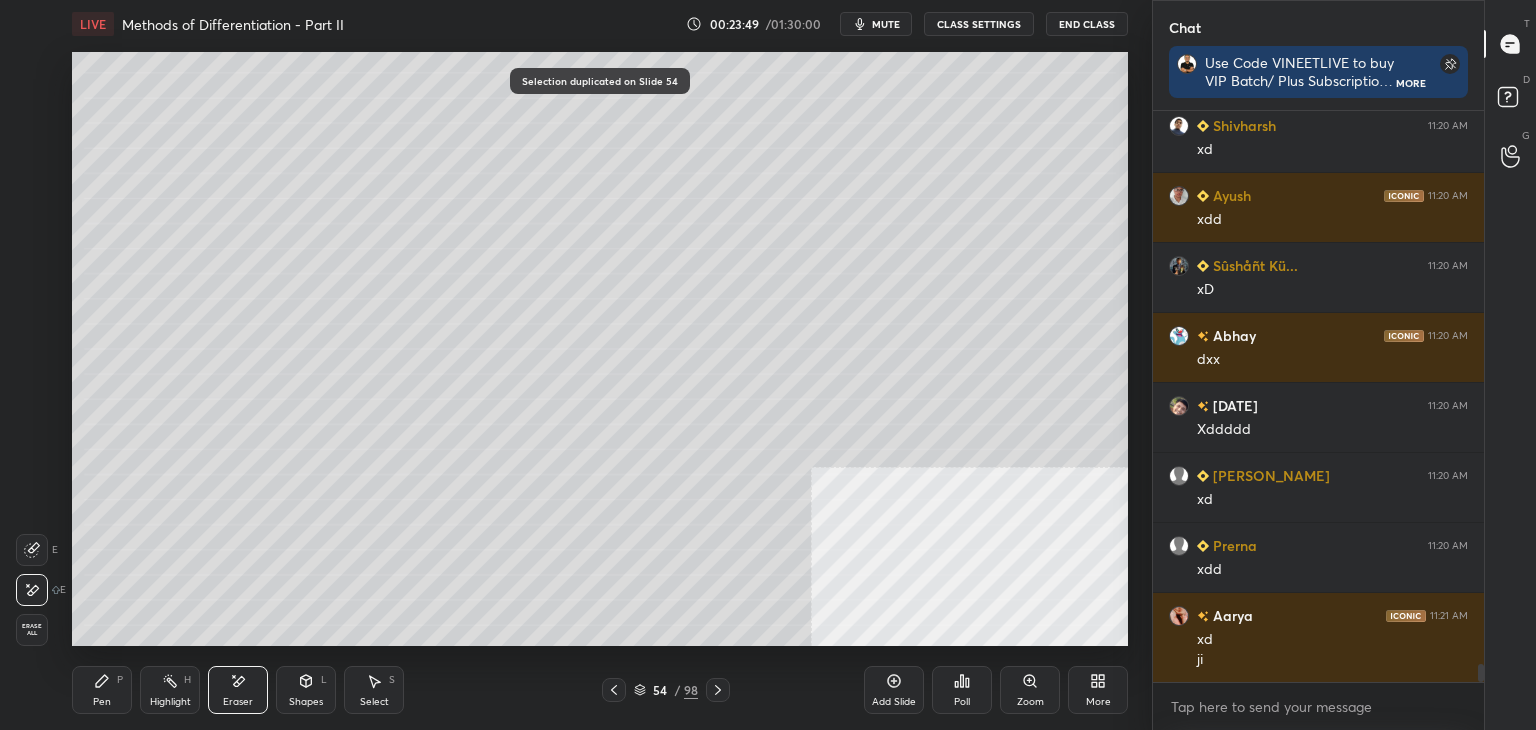 click on "Select S" at bounding box center [374, 690] 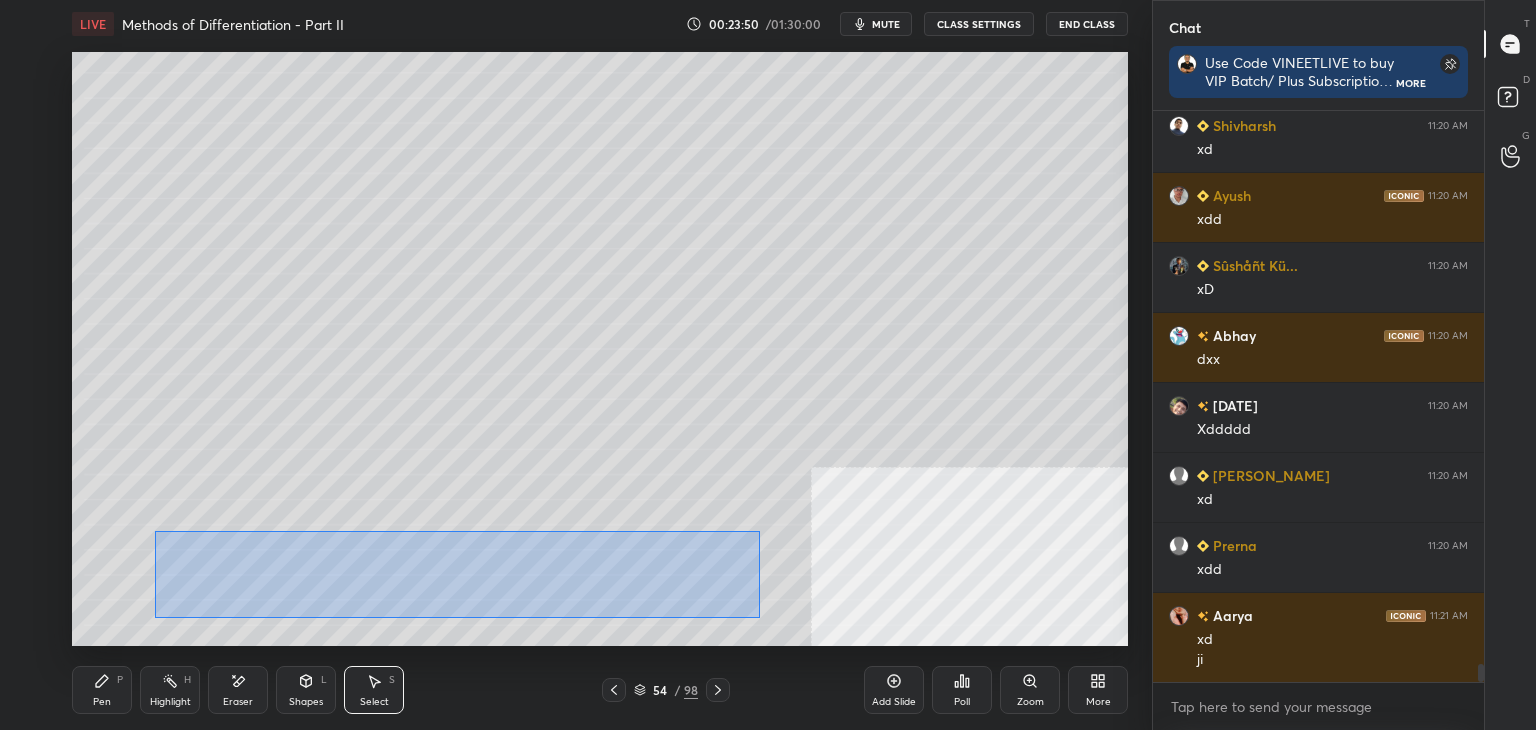 drag, startPoint x: 208, startPoint y: 547, endPoint x: 718, endPoint y: 602, distance: 512.9571 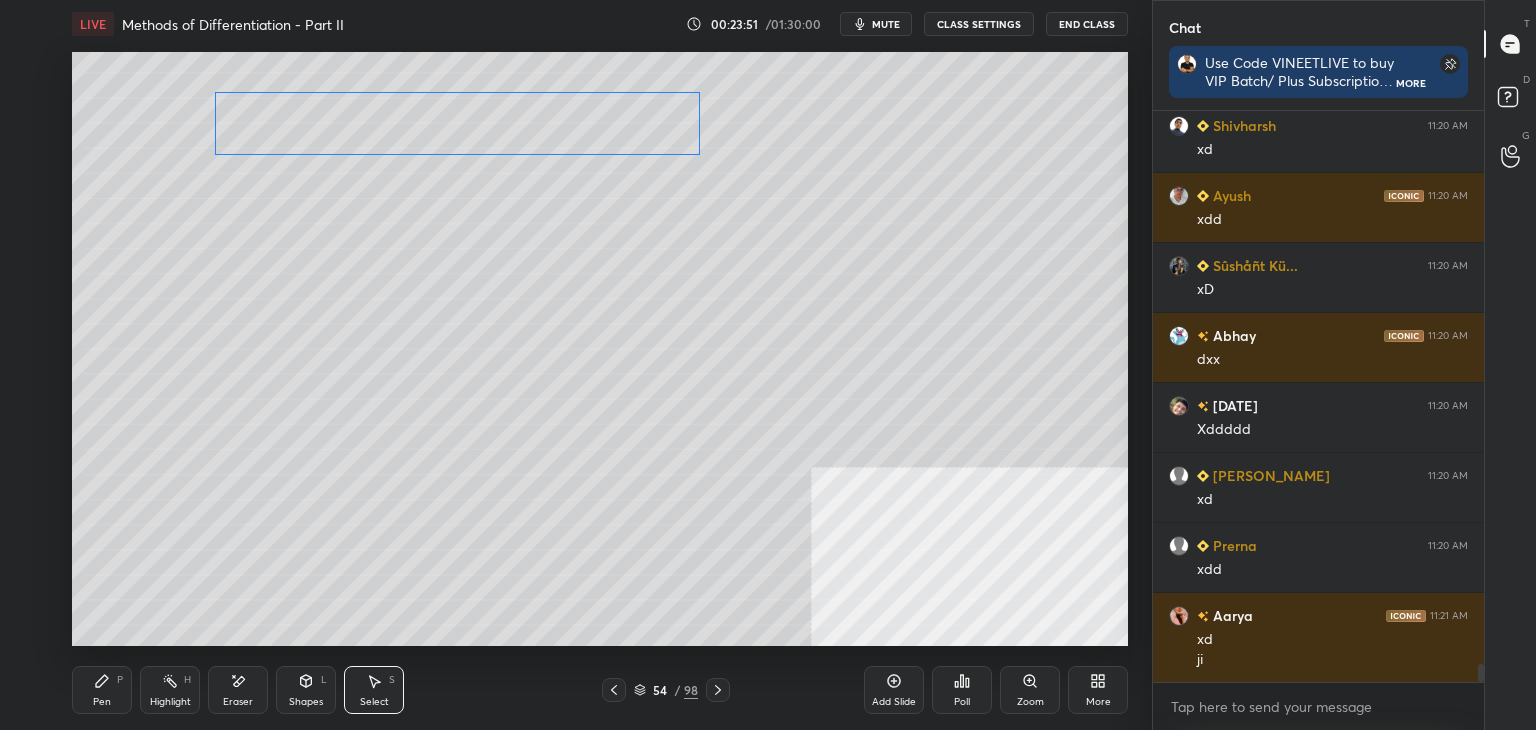 drag, startPoint x: 528, startPoint y: 545, endPoint x: 524, endPoint y: 193, distance: 352.02274 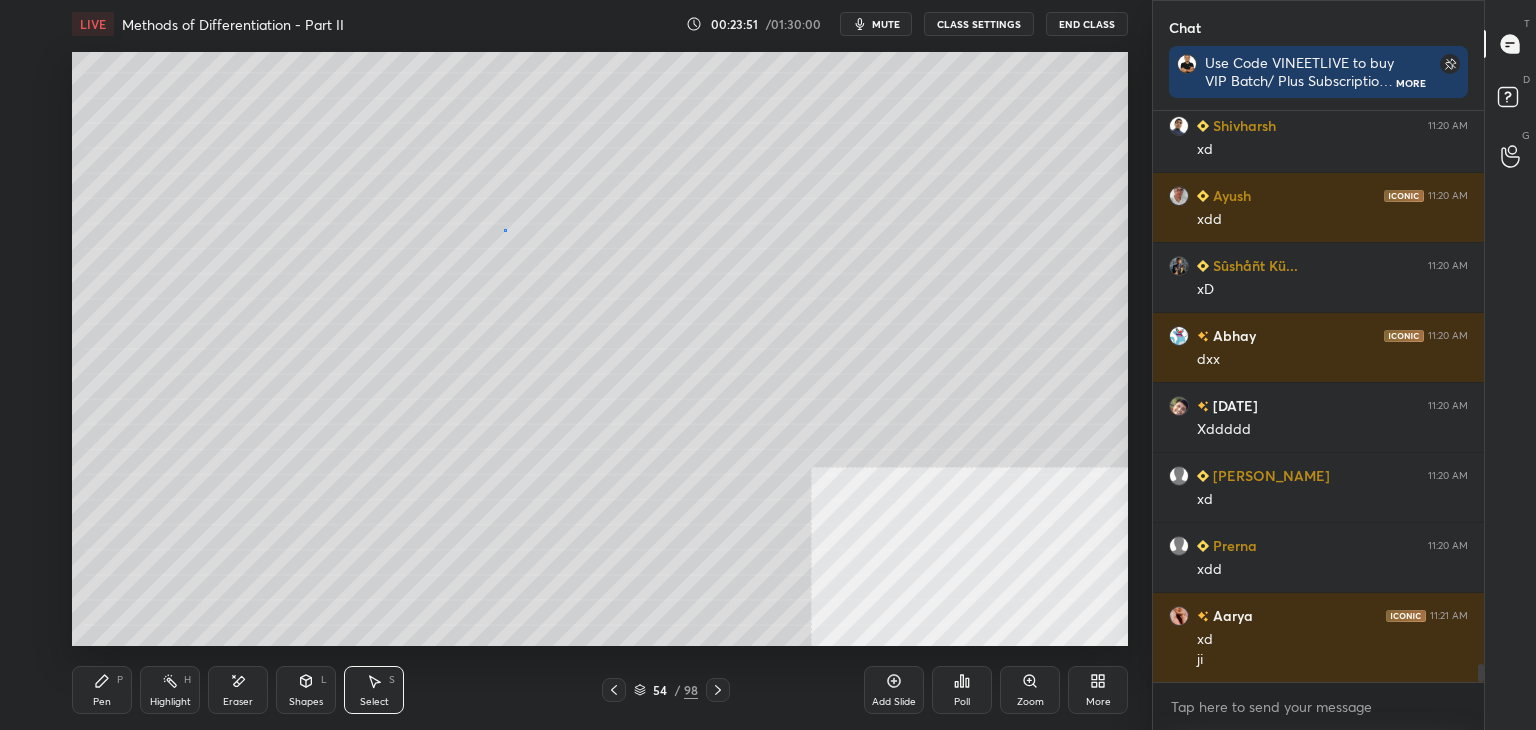 drag, startPoint x: 504, startPoint y: 229, endPoint x: 495, endPoint y: 239, distance: 13.453624 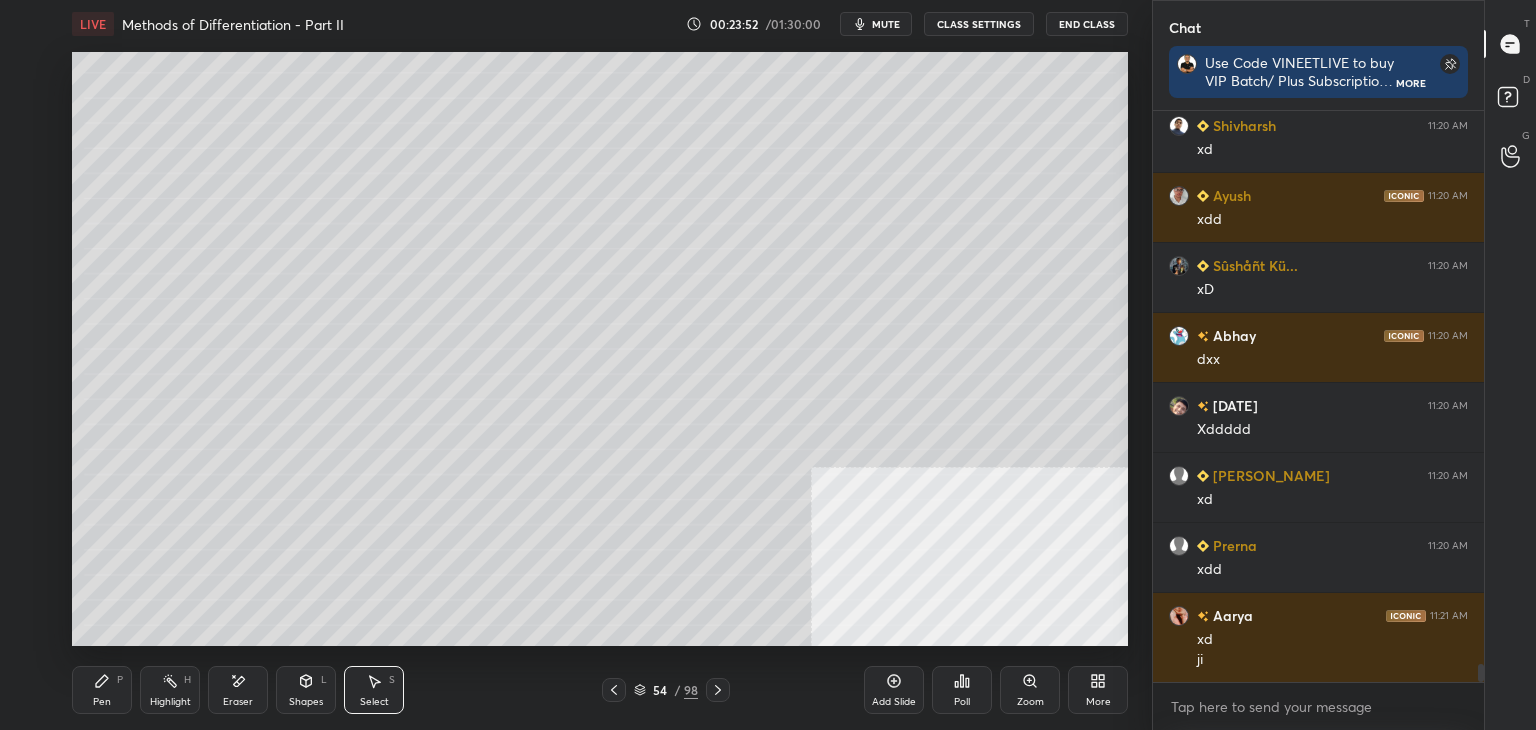 click on "Pen P" at bounding box center [102, 690] 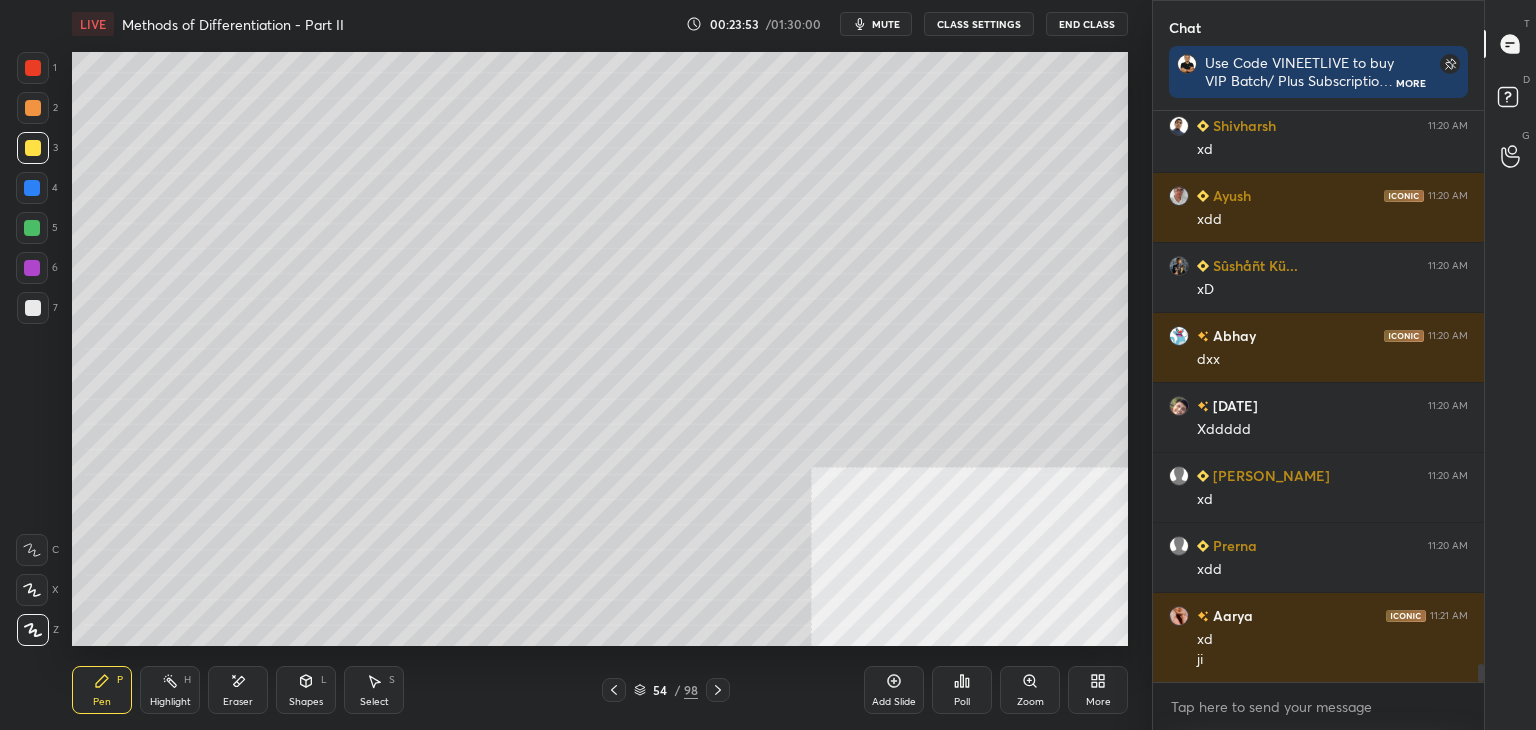 drag, startPoint x: 618, startPoint y: 690, endPoint x: 627, endPoint y: 659, distance: 32.280025 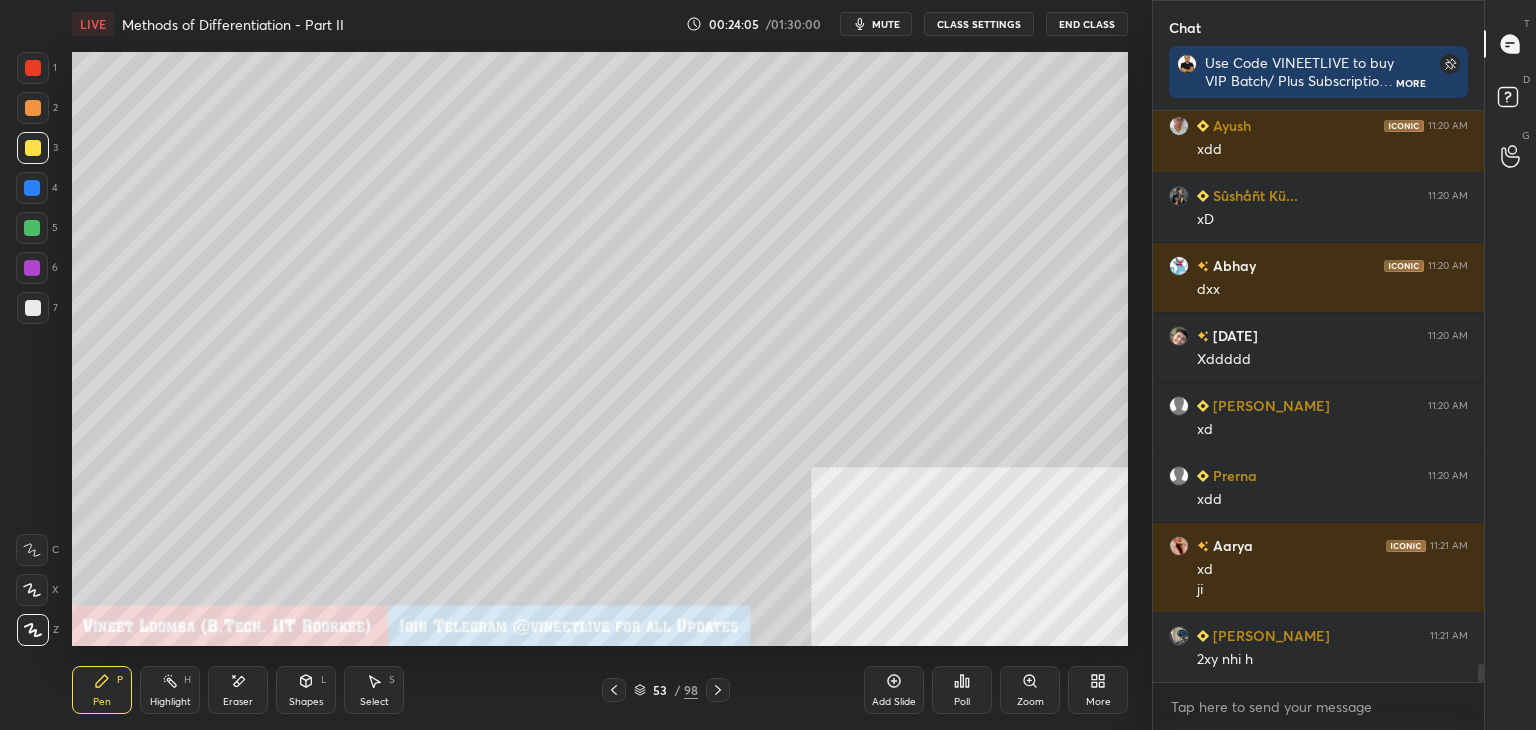 scroll, scrollTop: 17646, scrollLeft: 0, axis: vertical 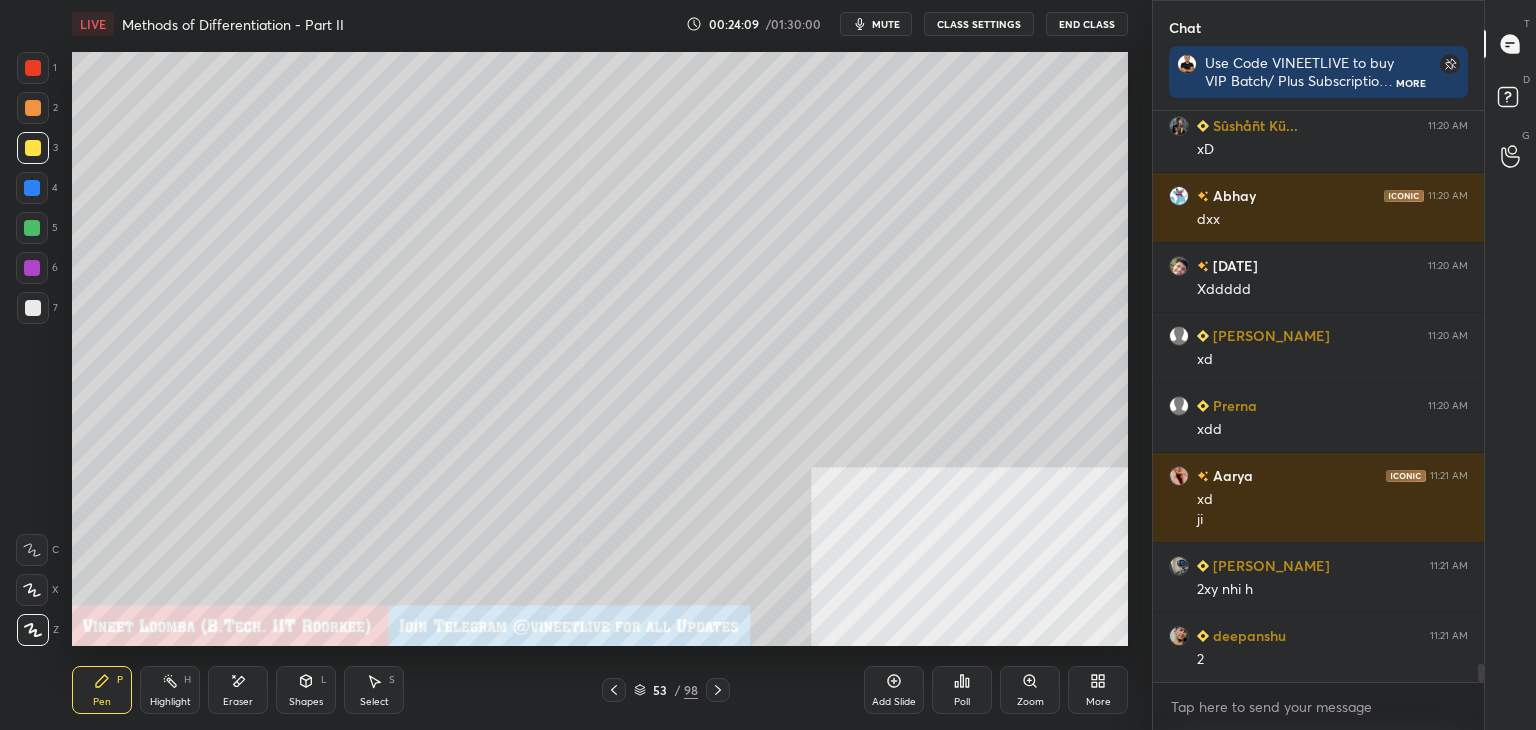 drag, startPoint x: 243, startPoint y: 705, endPoint x: 336, endPoint y: 650, distance: 108.04629 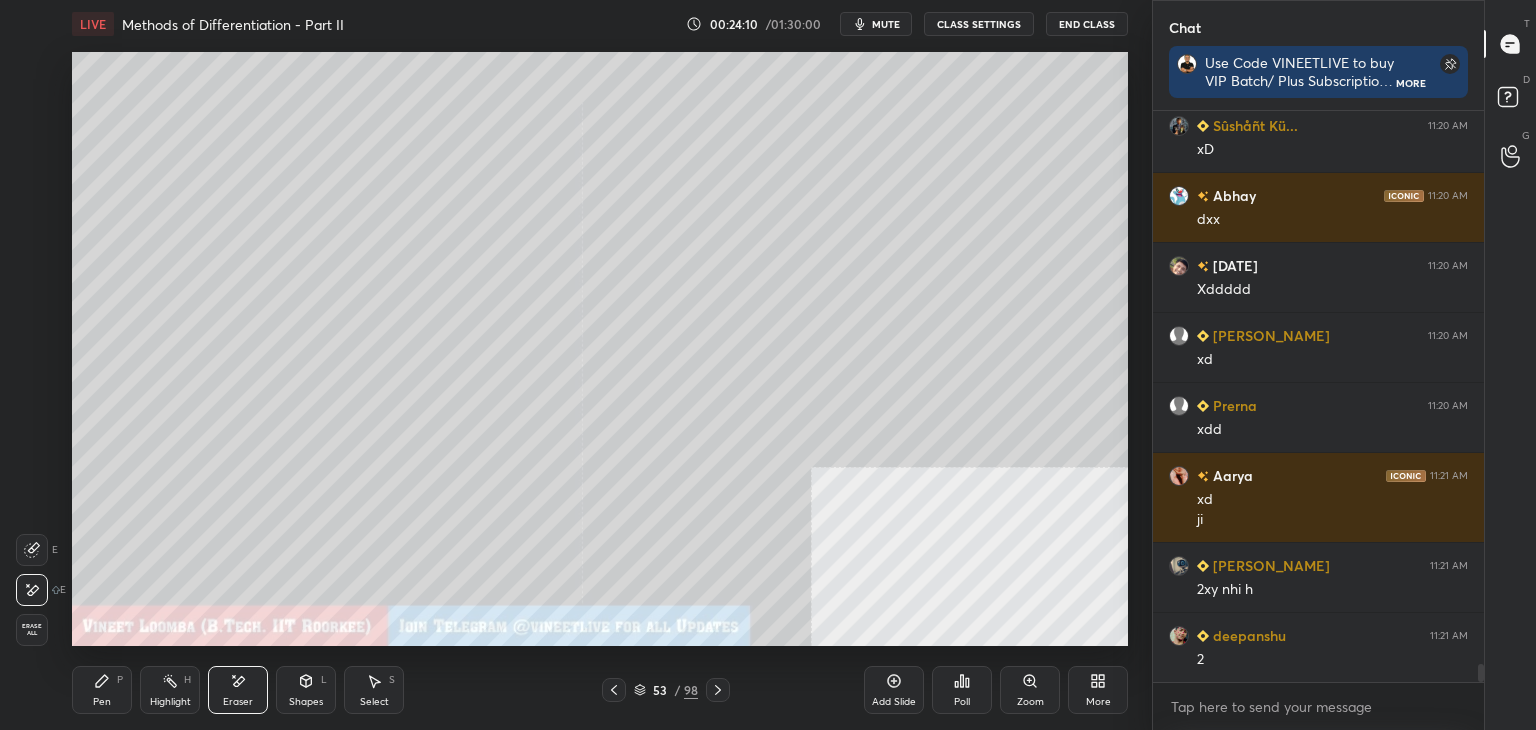scroll, scrollTop: 17716, scrollLeft: 0, axis: vertical 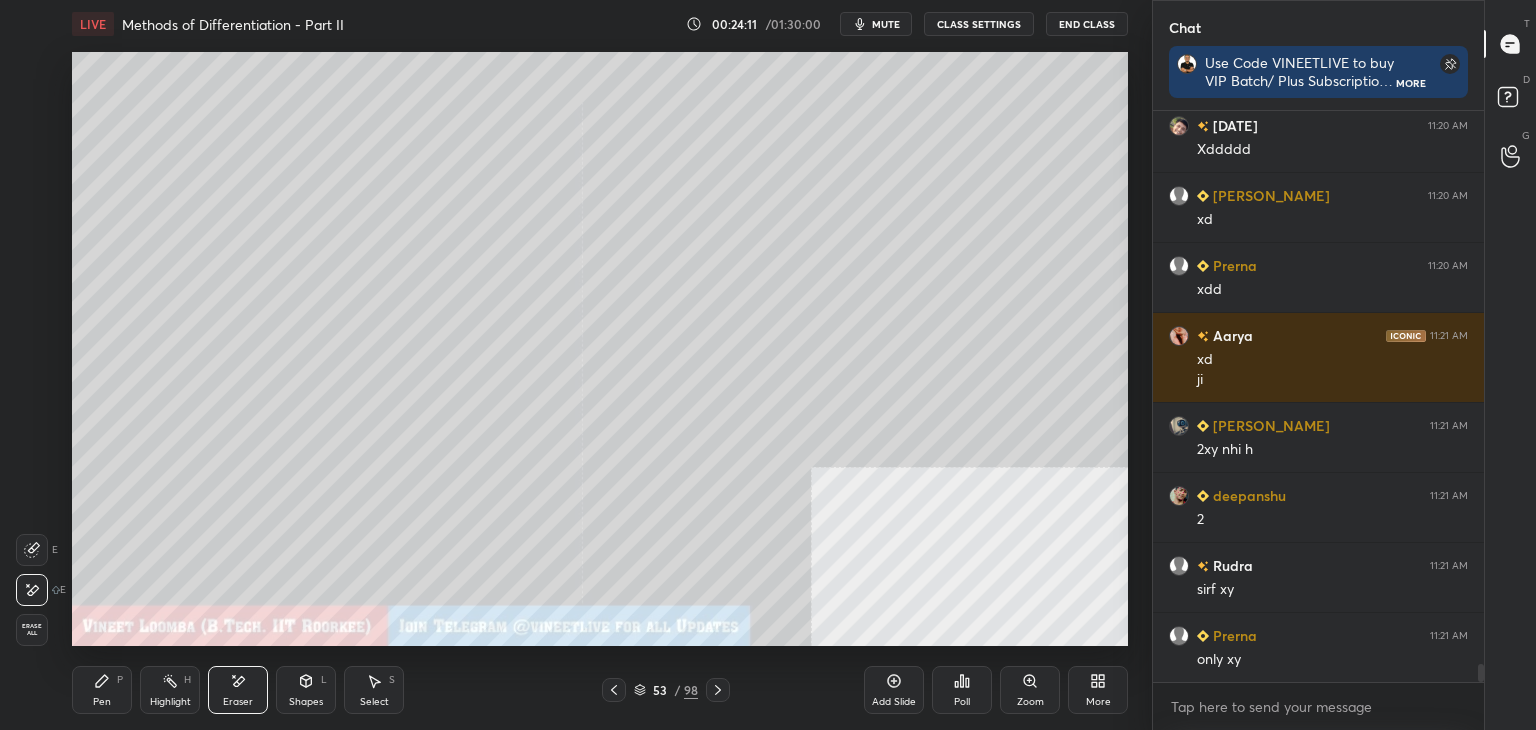 click 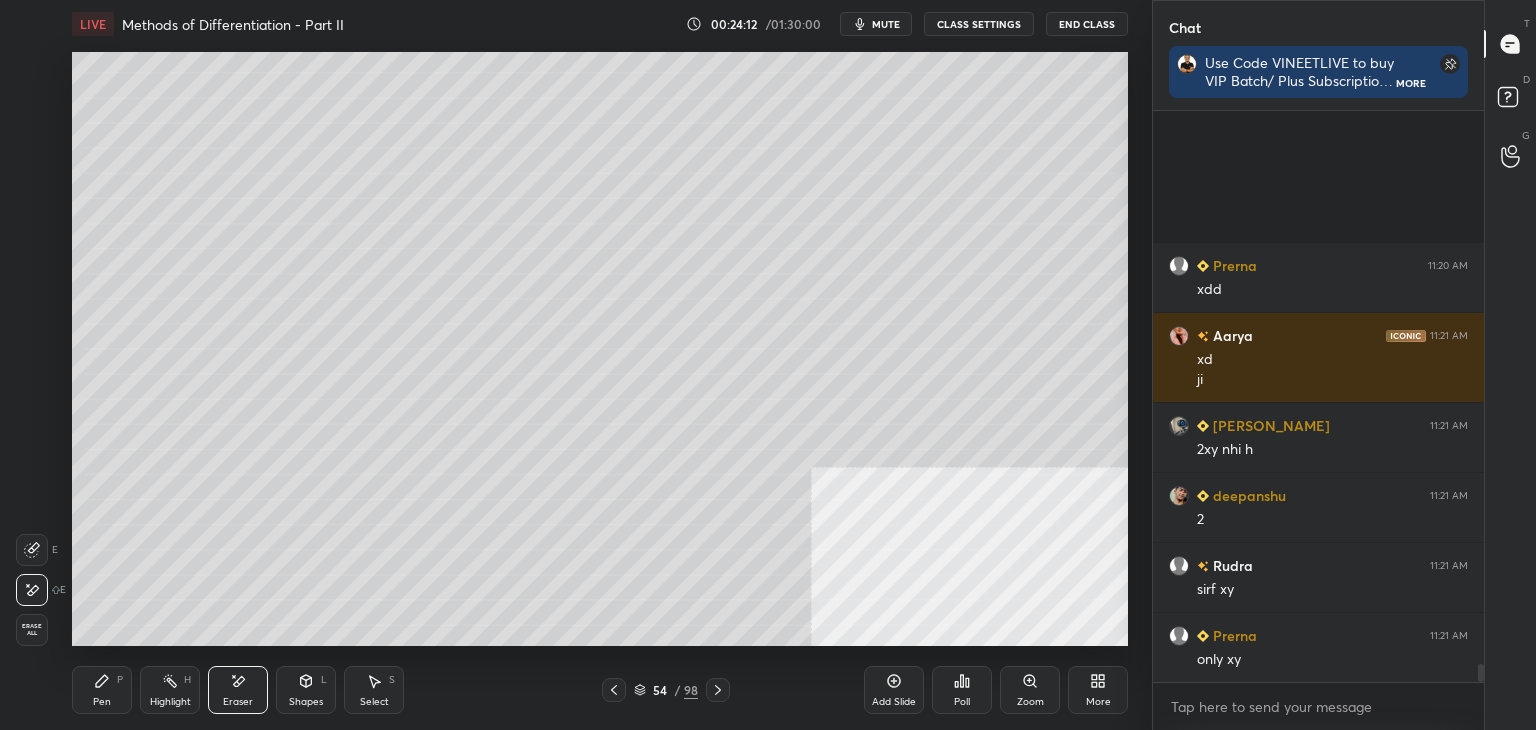 scroll, scrollTop: 17996, scrollLeft: 0, axis: vertical 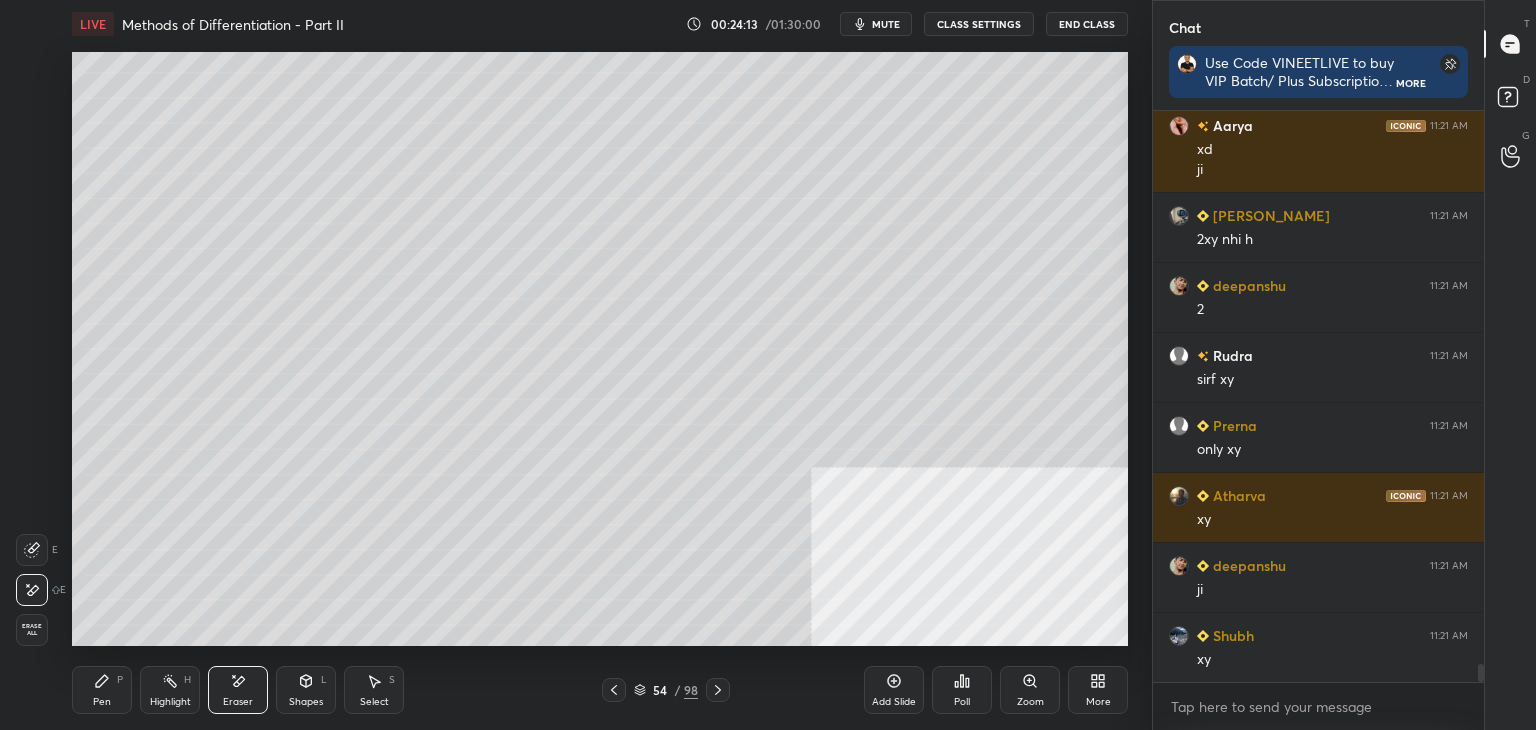click on "Pen P" at bounding box center (102, 690) 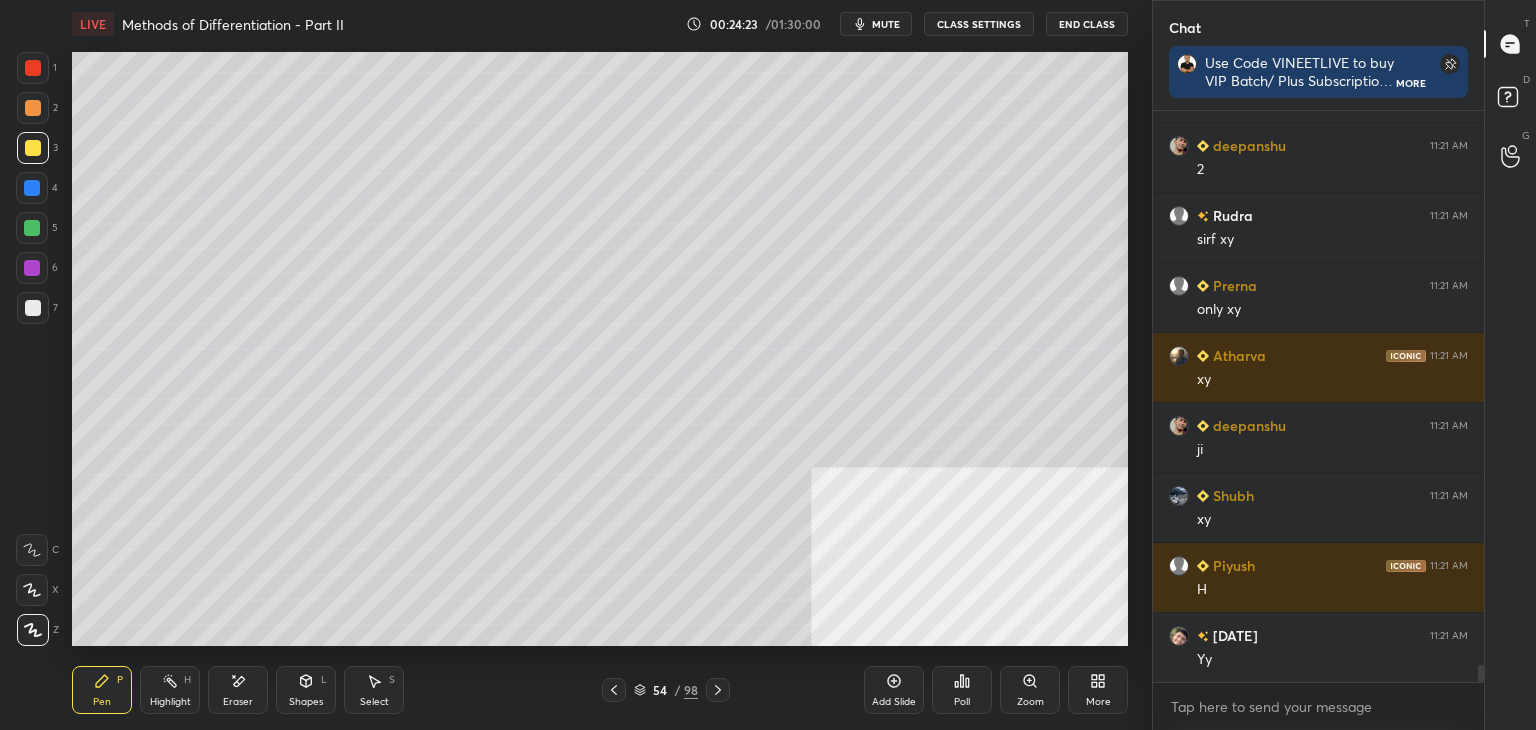 scroll, scrollTop: 18206, scrollLeft: 0, axis: vertical 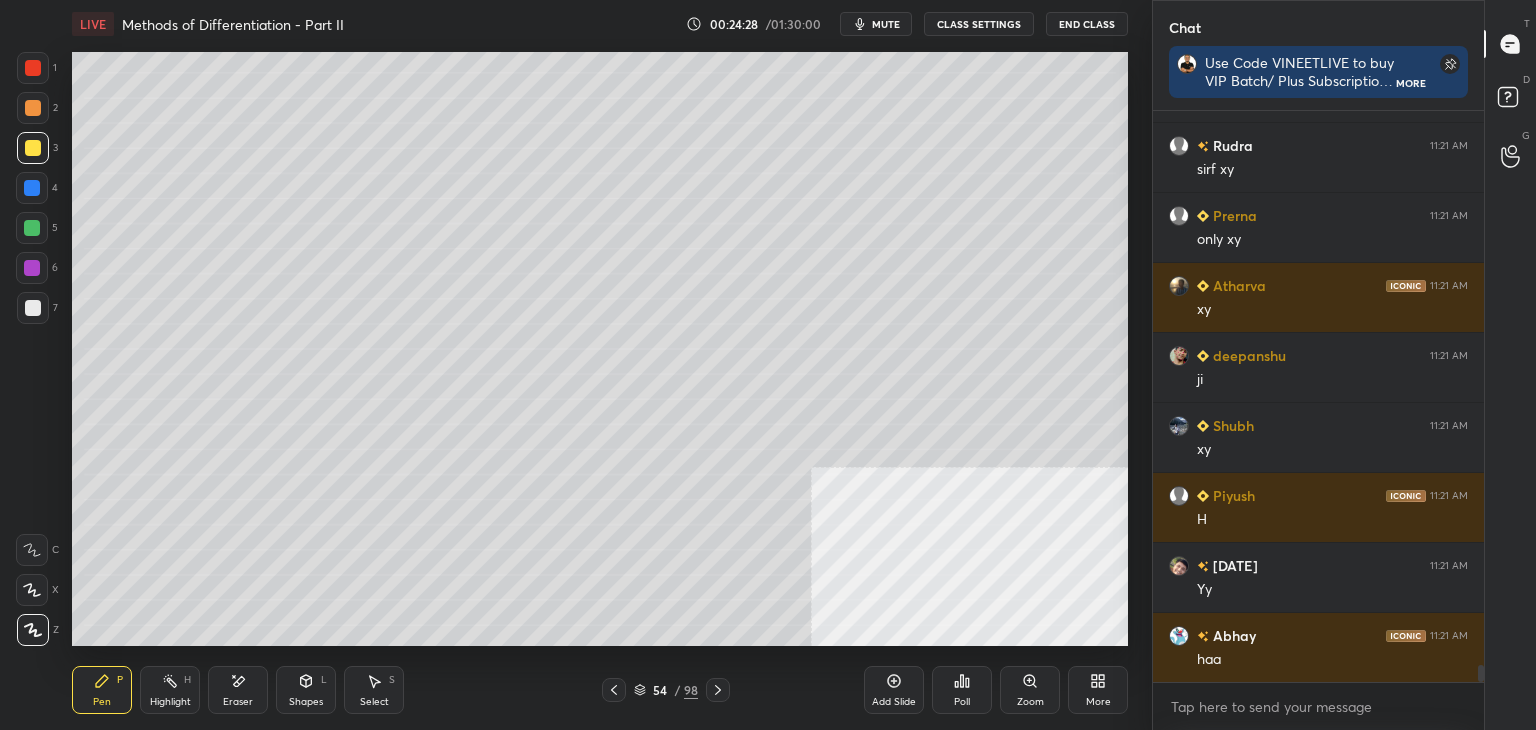 click 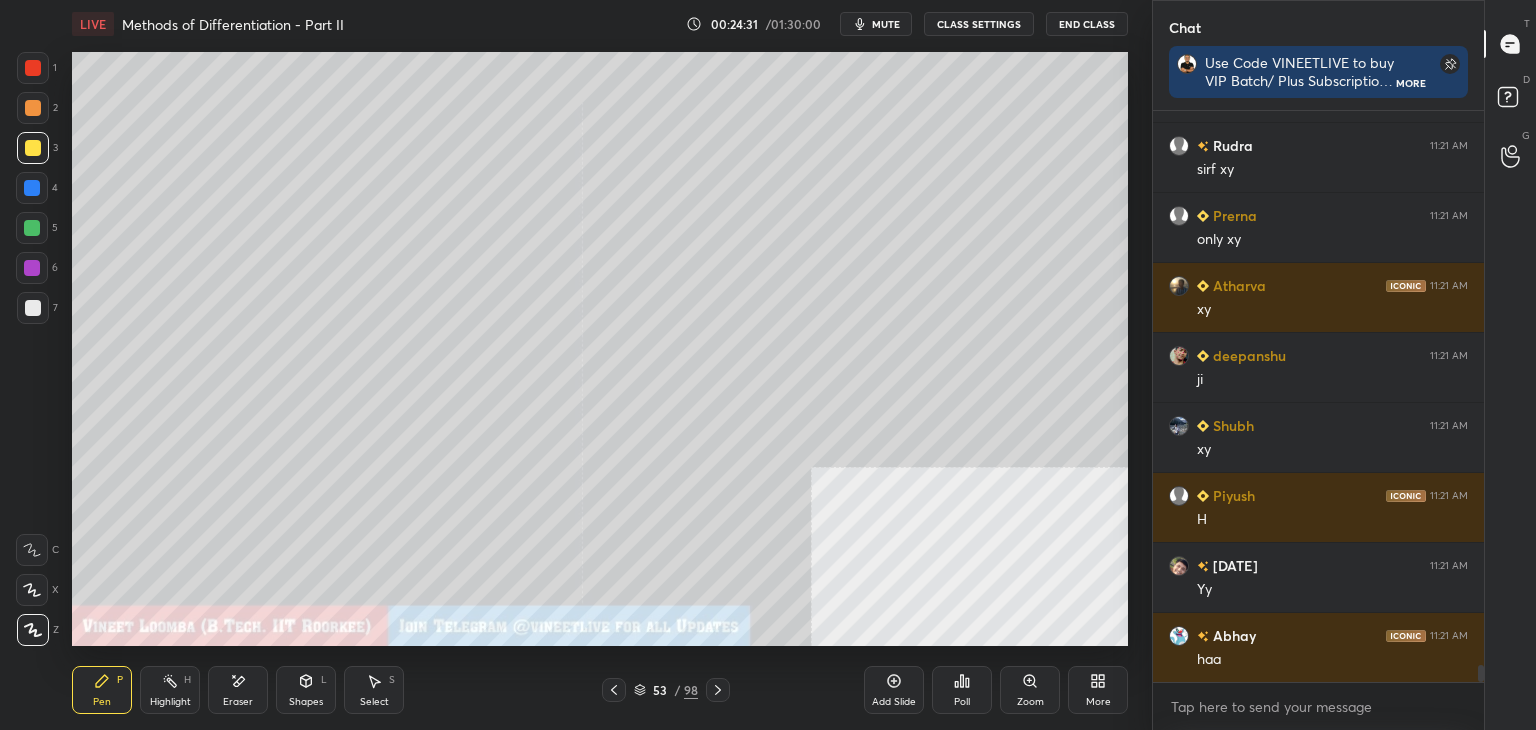click 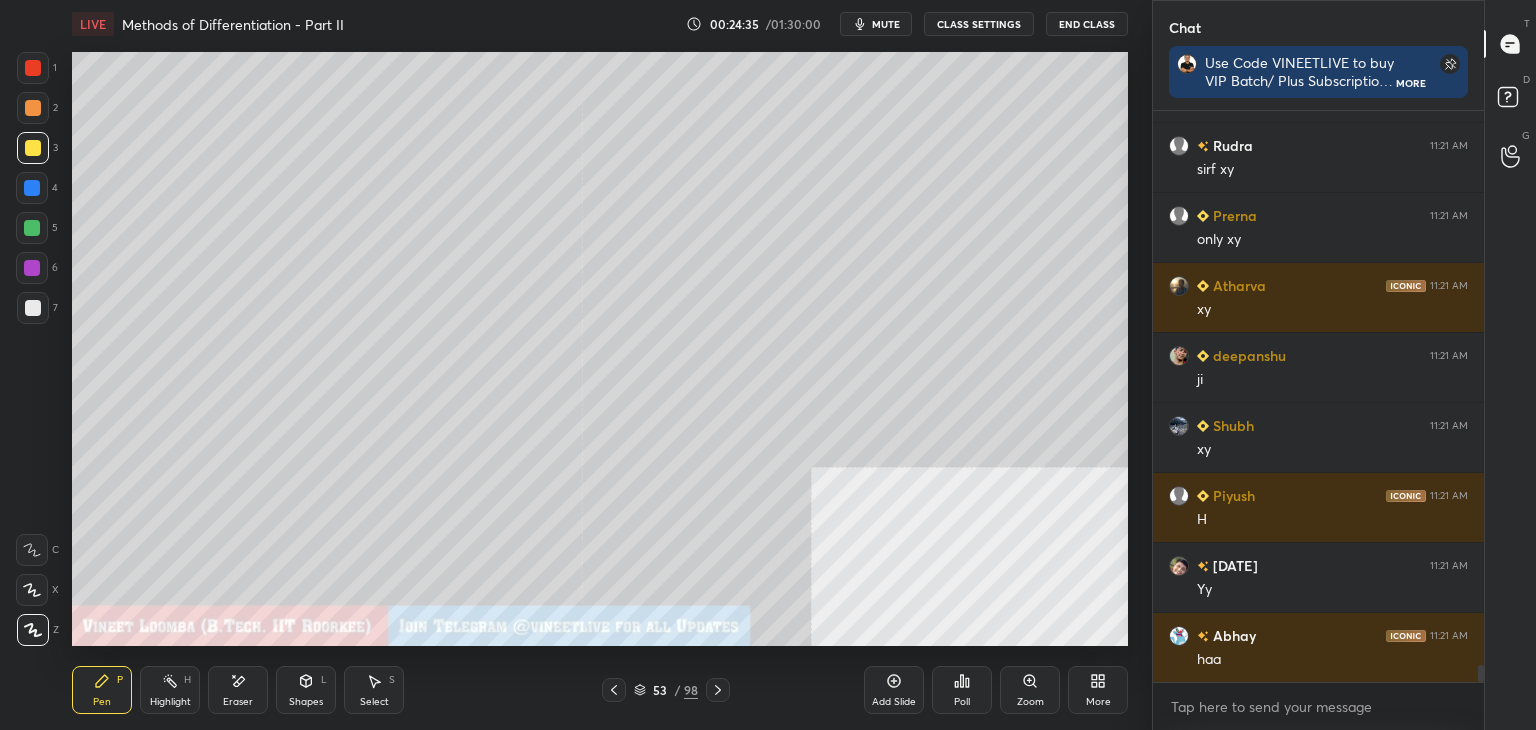 drag, startPoint x: 187, startPoint y: 690, endPoint x: 188, endPoint y: 679, distance: 11.045361 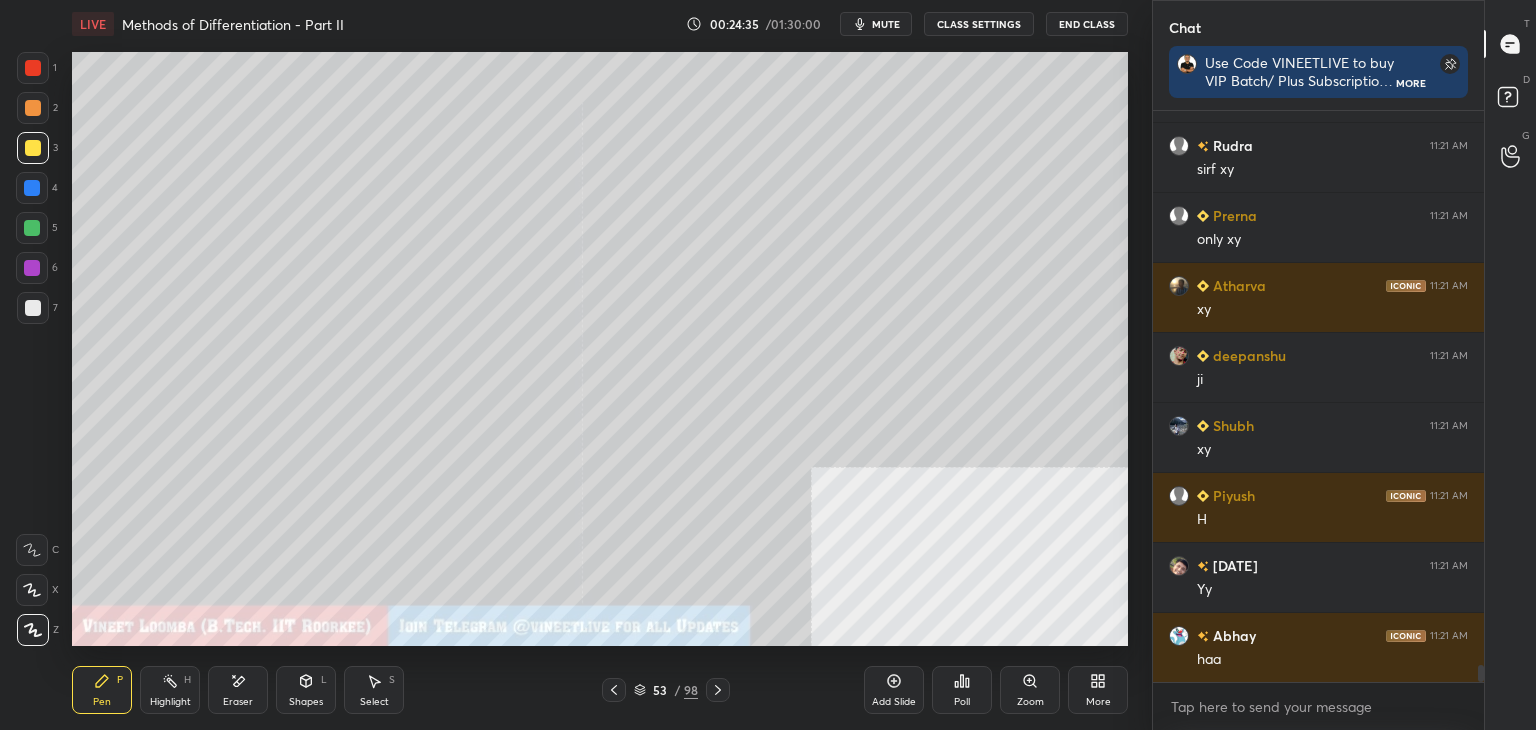 click on "Highlight H" at bounding box center [170, 690] 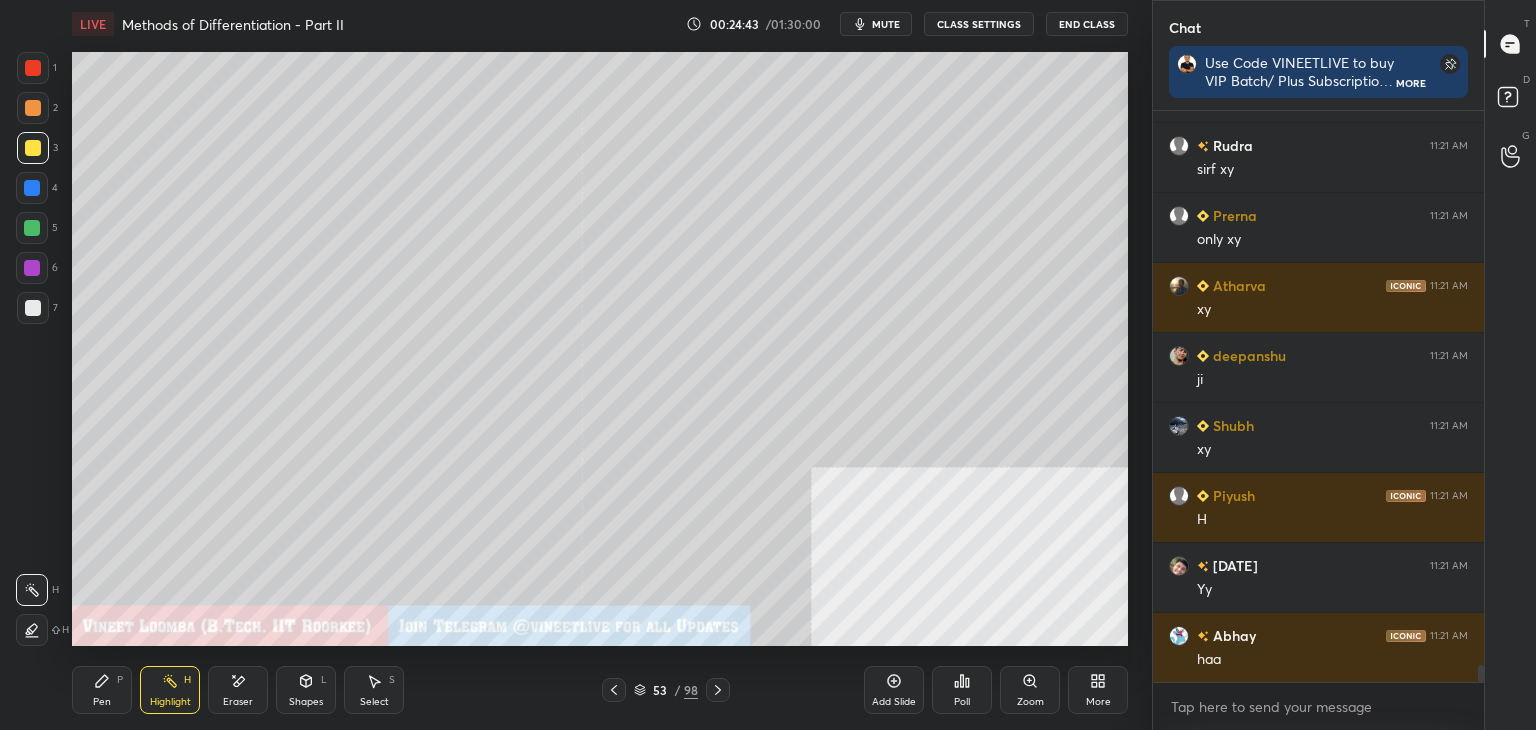 click 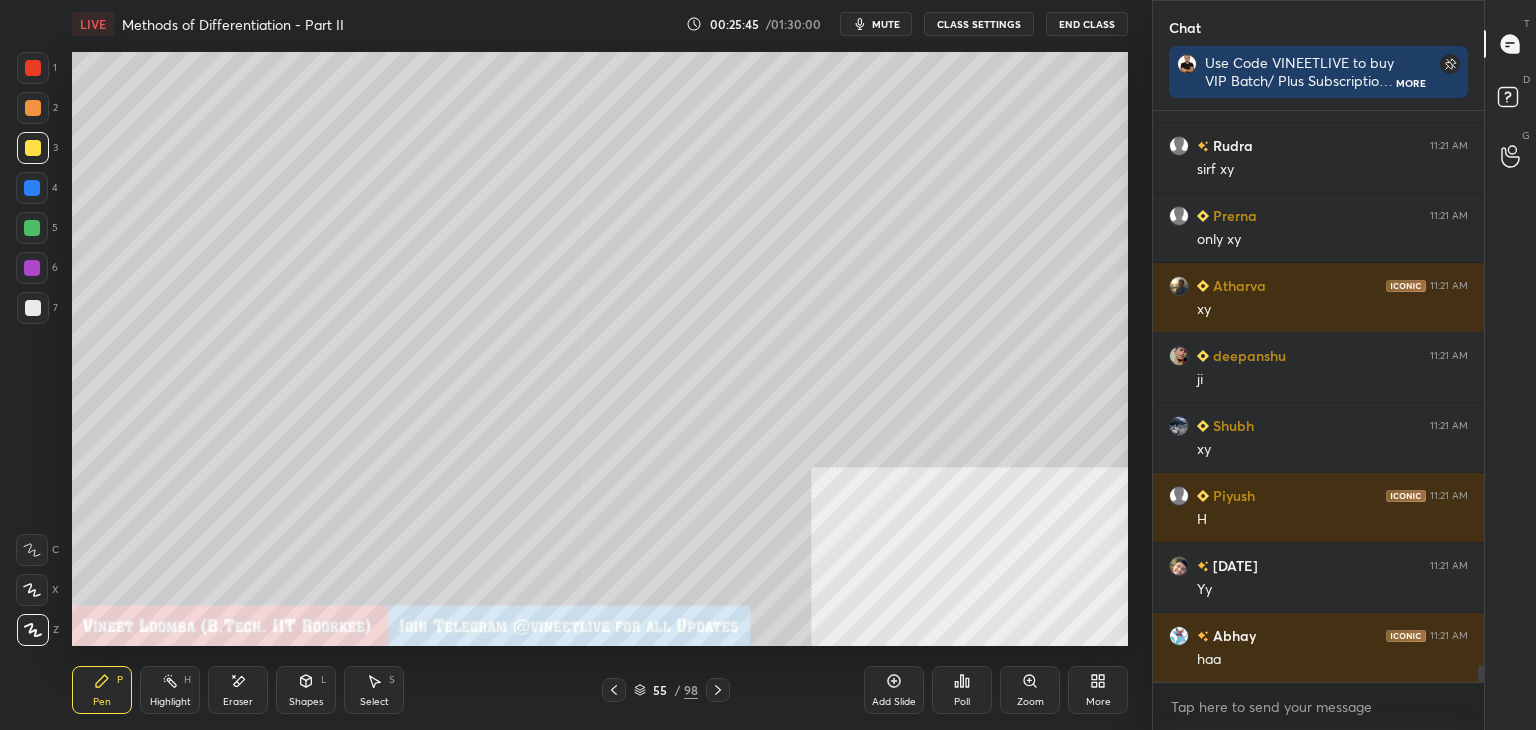 click on "Eraser" at bounding box center (238, 690) 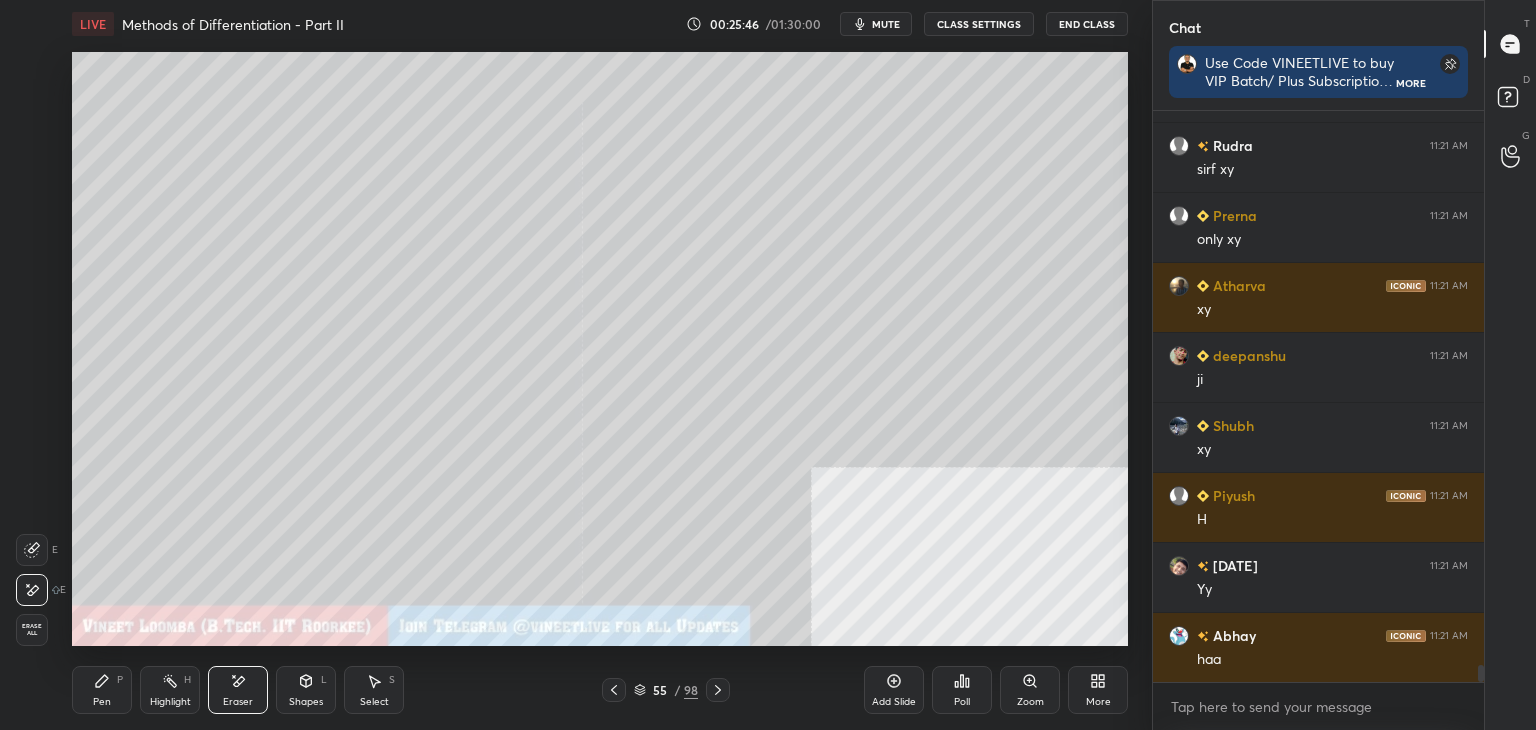 click on "Pen" at bounding box center (102, 702) 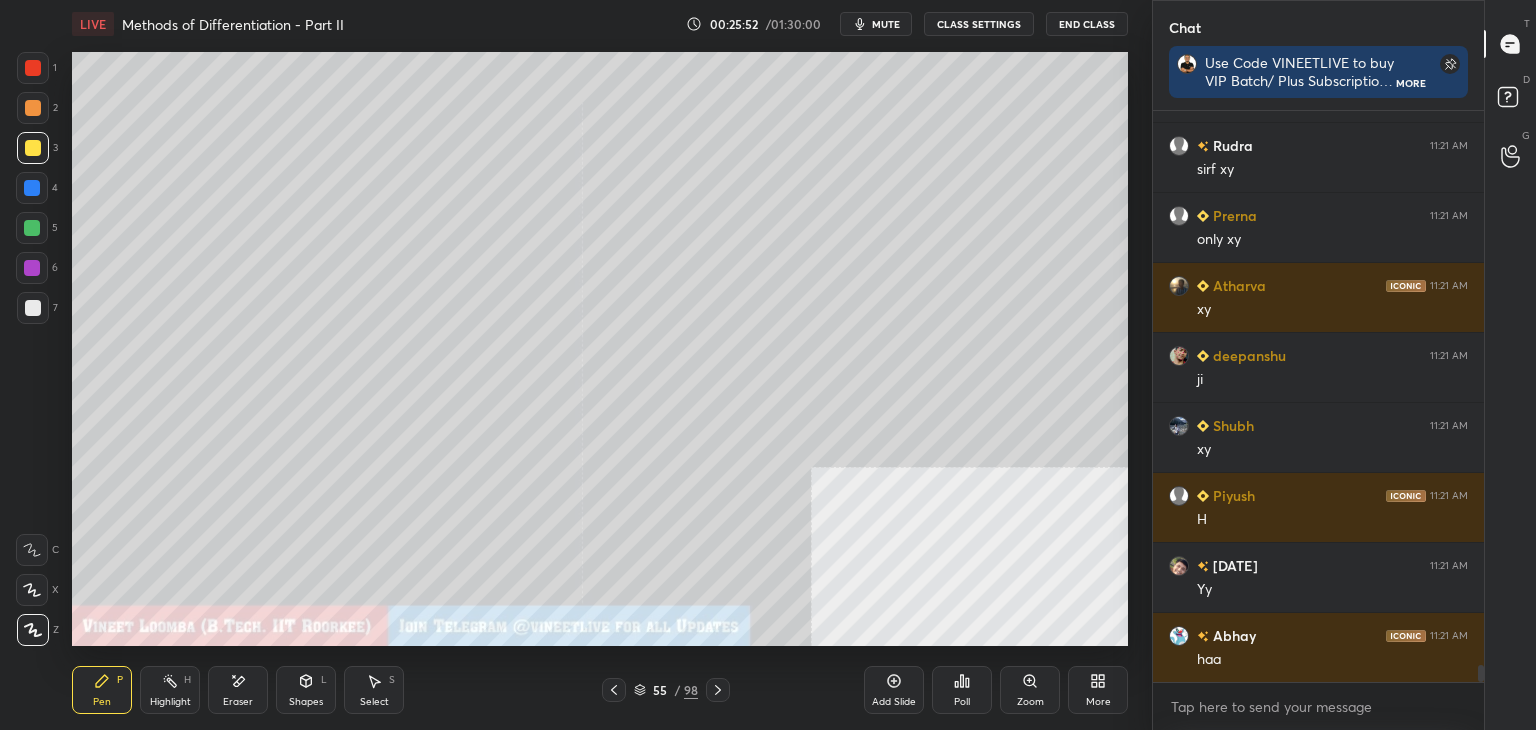 click on "Select S" at bounding box center (374, 690) 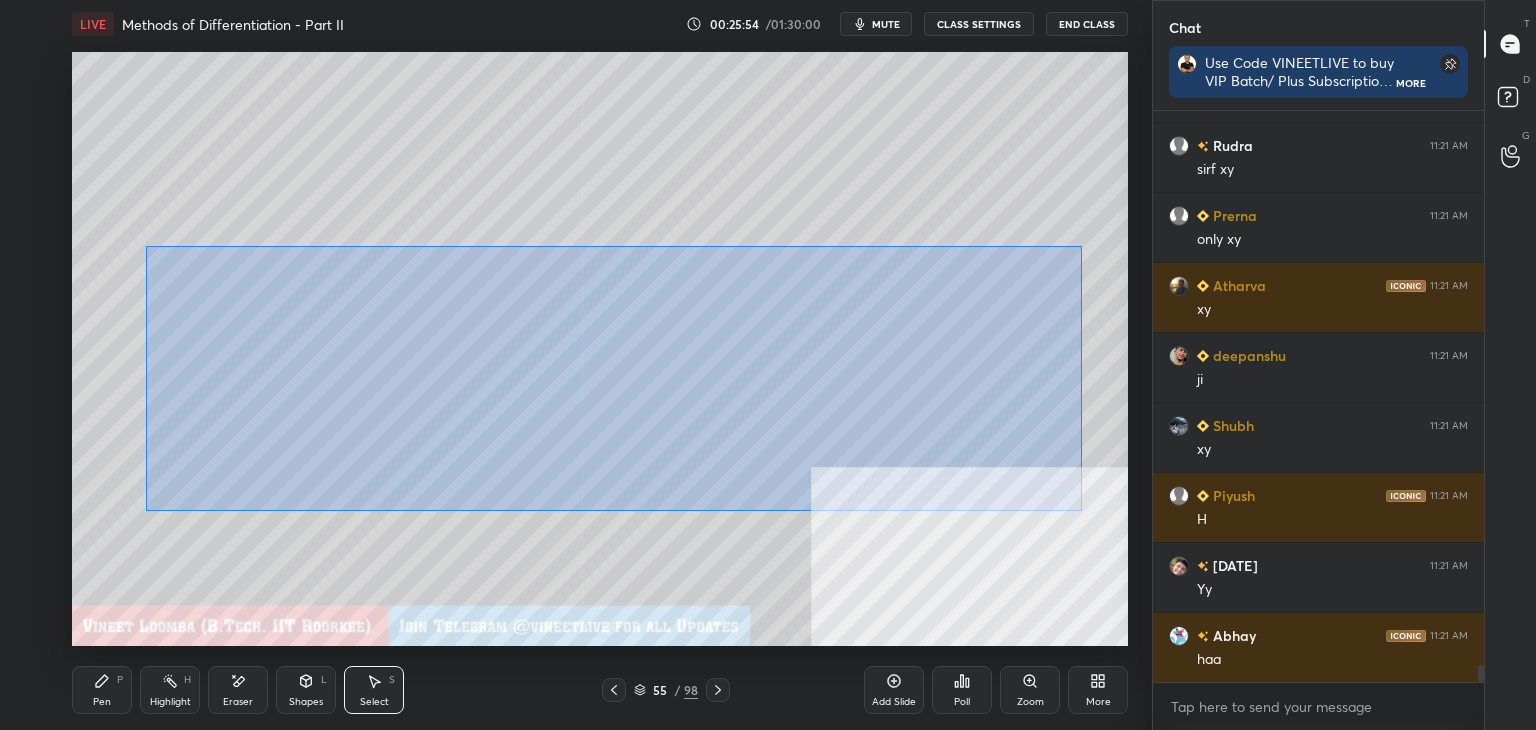 drag, startPoint x: 137, startPoint y: 244, endPoint x: 942, endPoint y: 437, distance: 827.8128 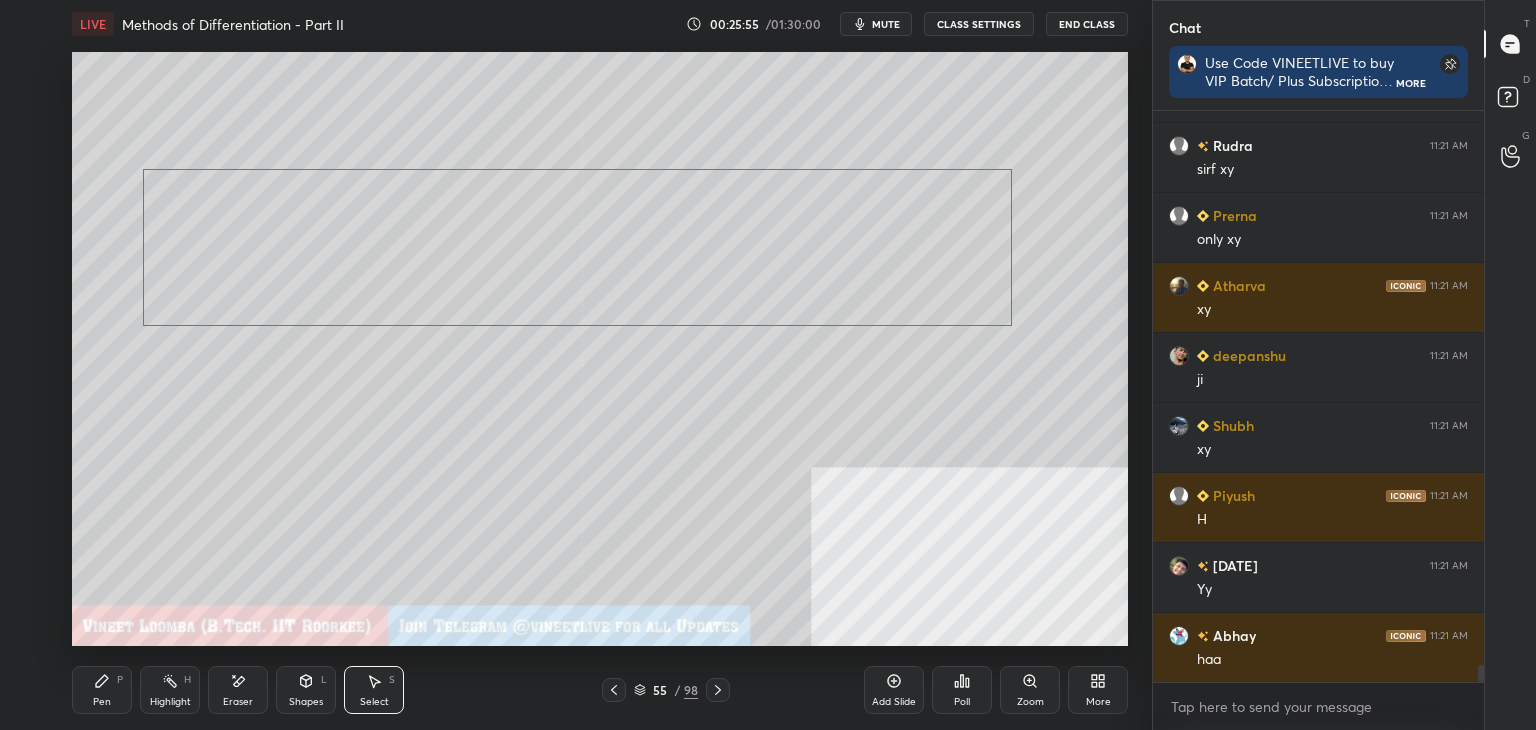 drag, startPoint x: 872, startPoint y: 382, endPoint x: 846, endPoint y: 304, distance: 82.219215 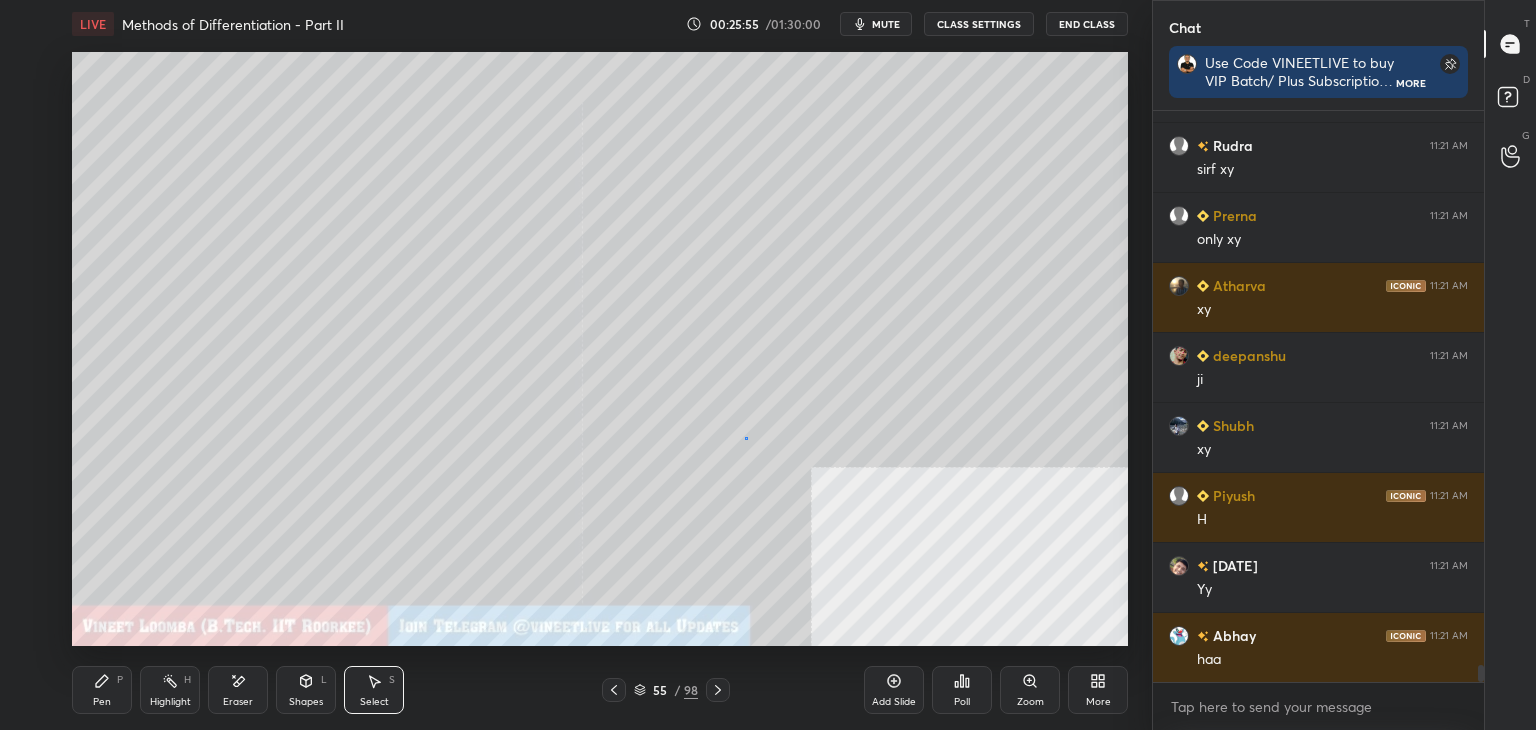 click on "0 ° Undo Copy Duplicate Duplicate to new slide Delete" at bounding box center (600, 349) 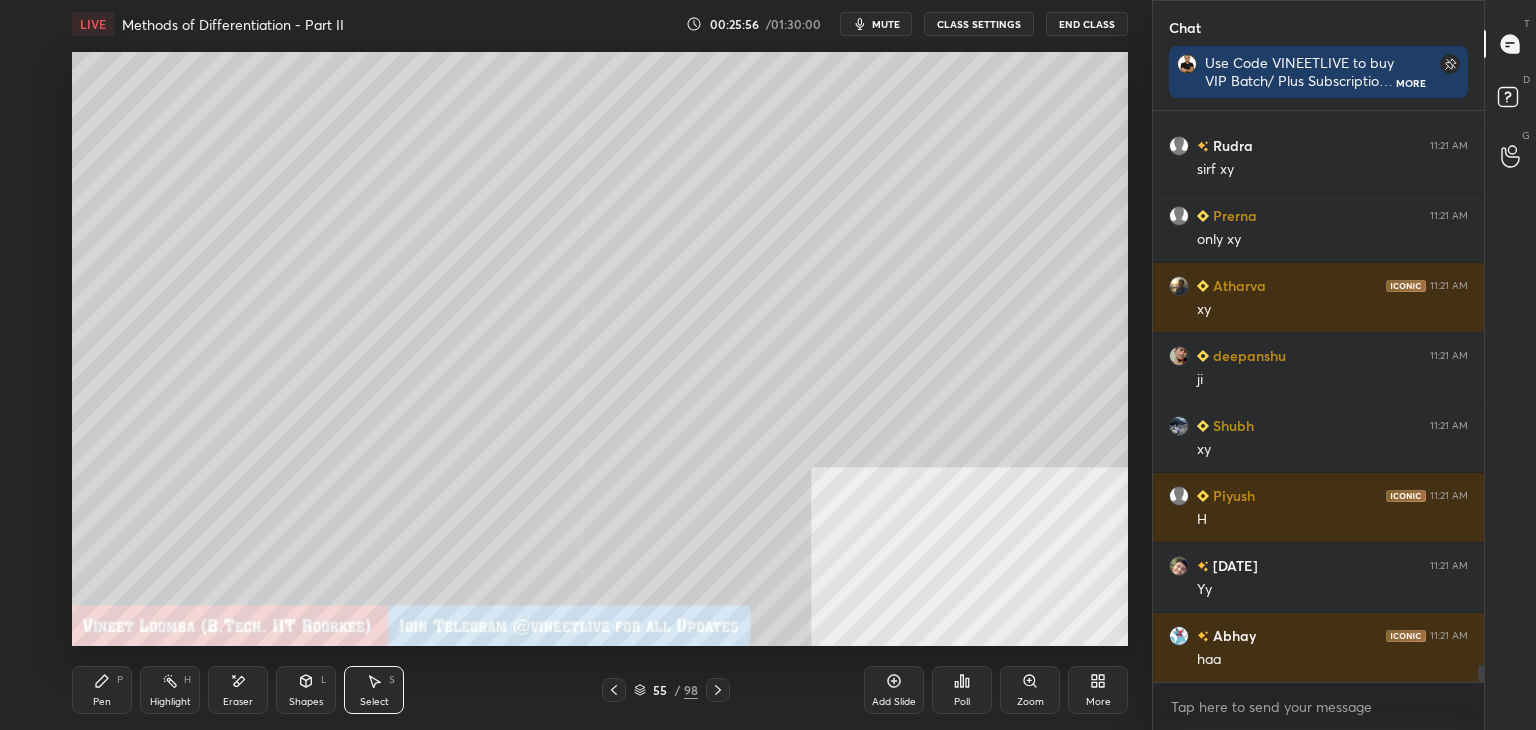 click on "Pen" at bounding box center [102, 702] 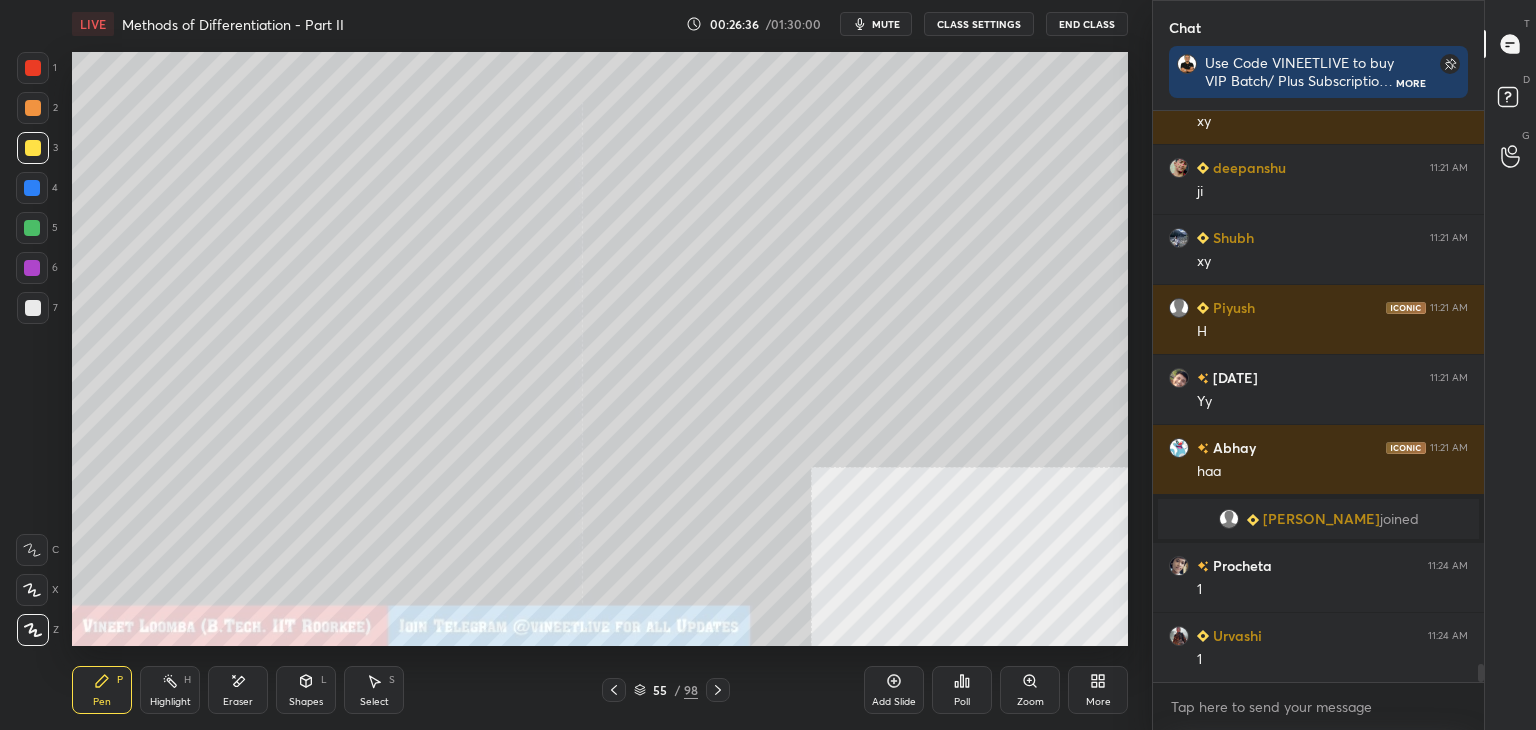 scroll, scrollTop: 17764, scrollLeft: 0, axis: vertical 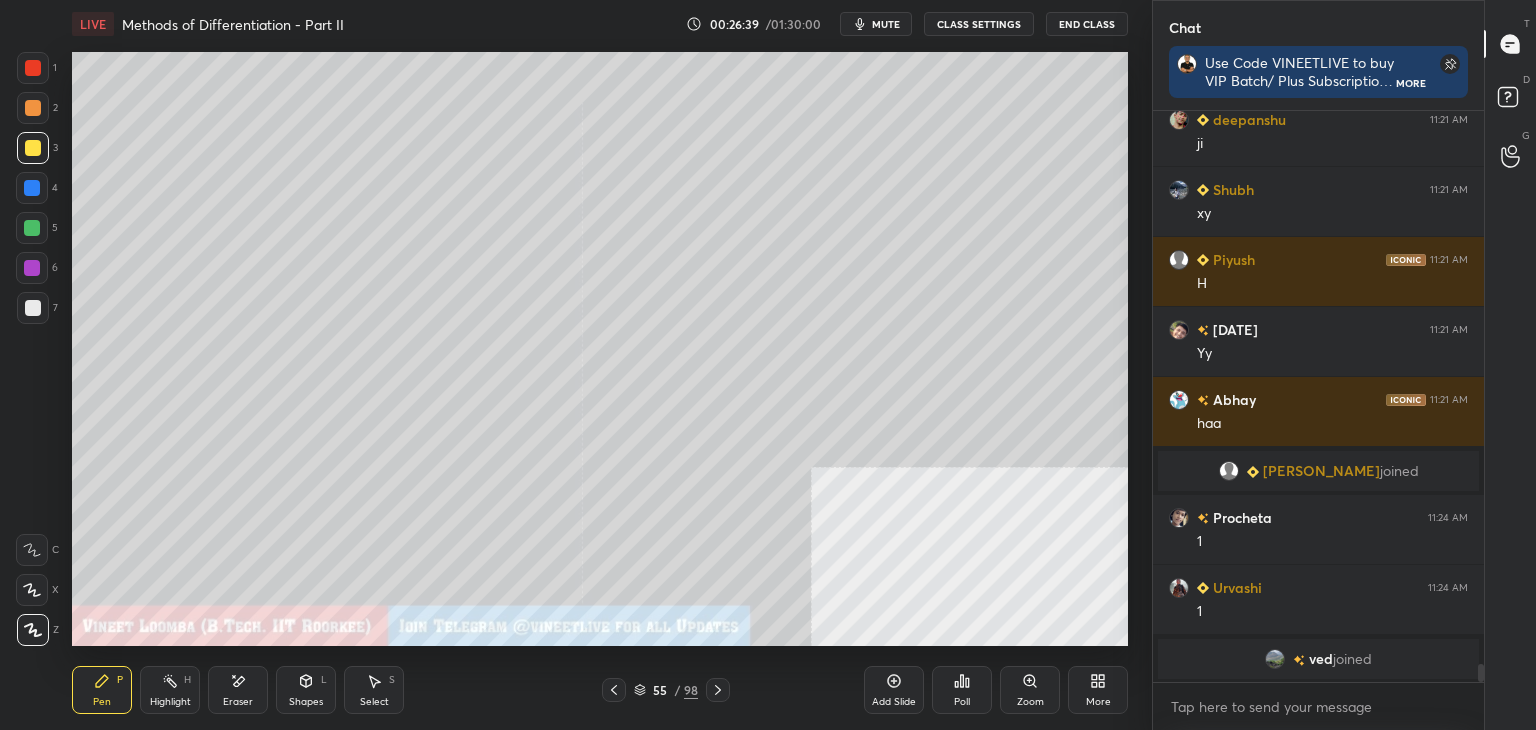 click on "More" at bounding box center [1098, 702] 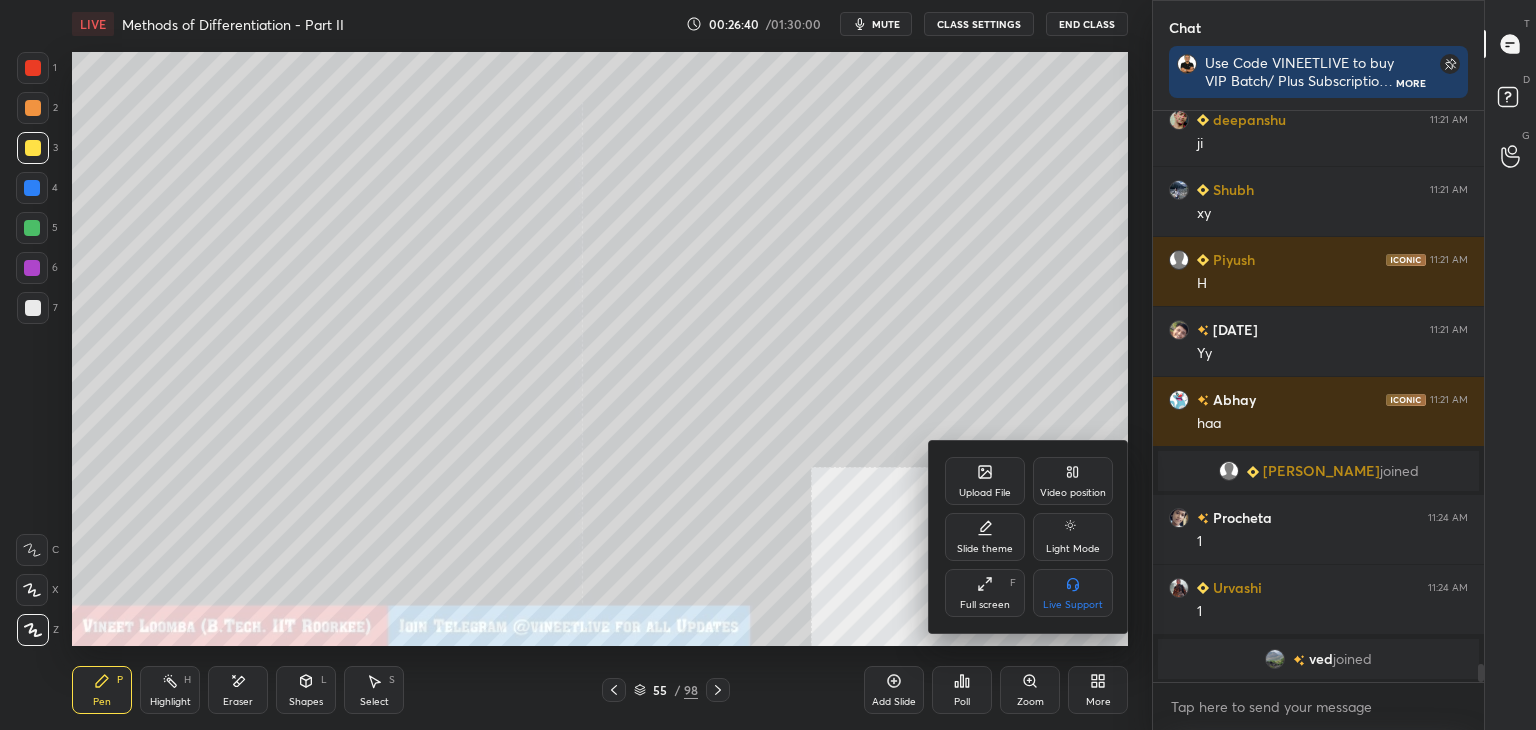 click on "Video position" at bounding box center [1073, 481] 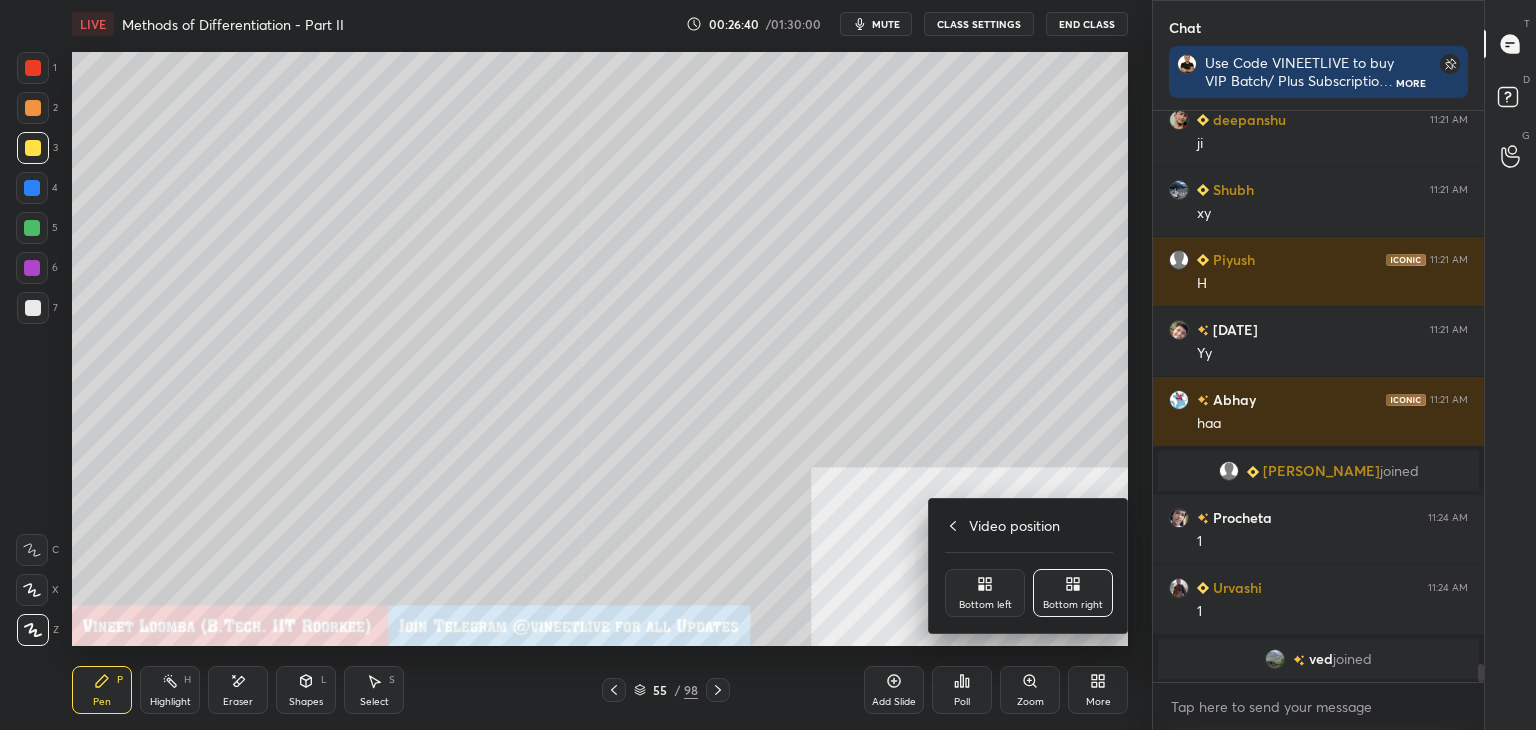 click 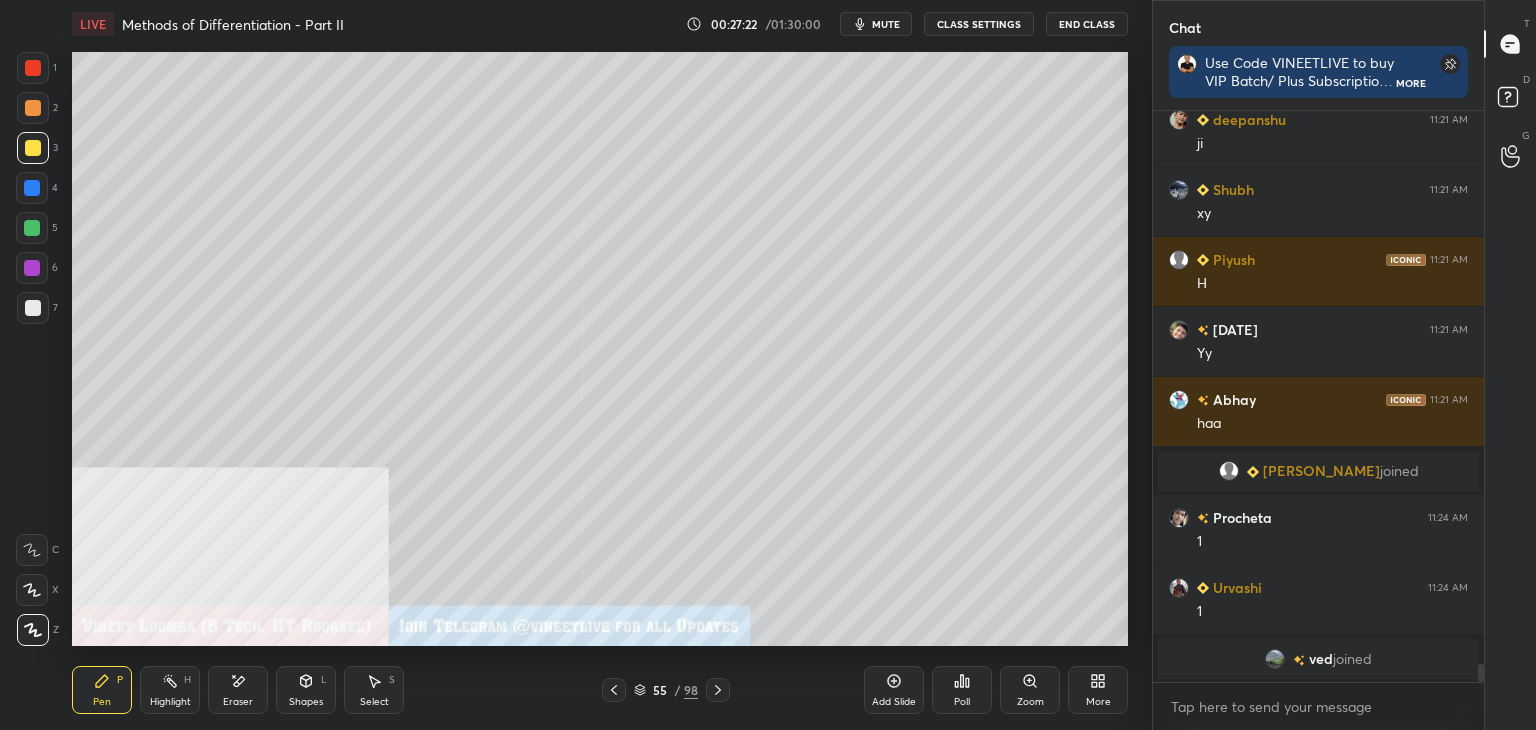 click 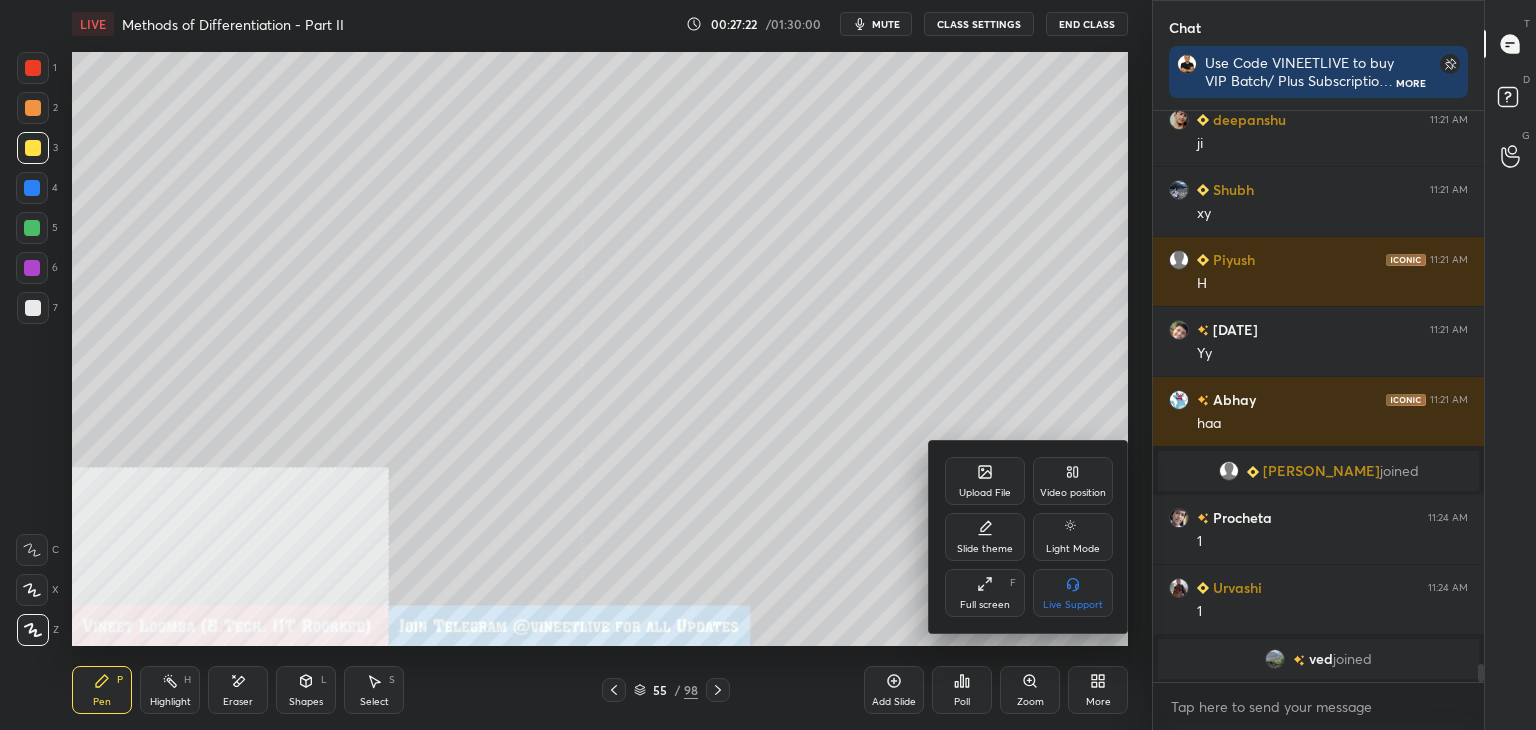 click on "Video position" at bounding box center [1073, 493] 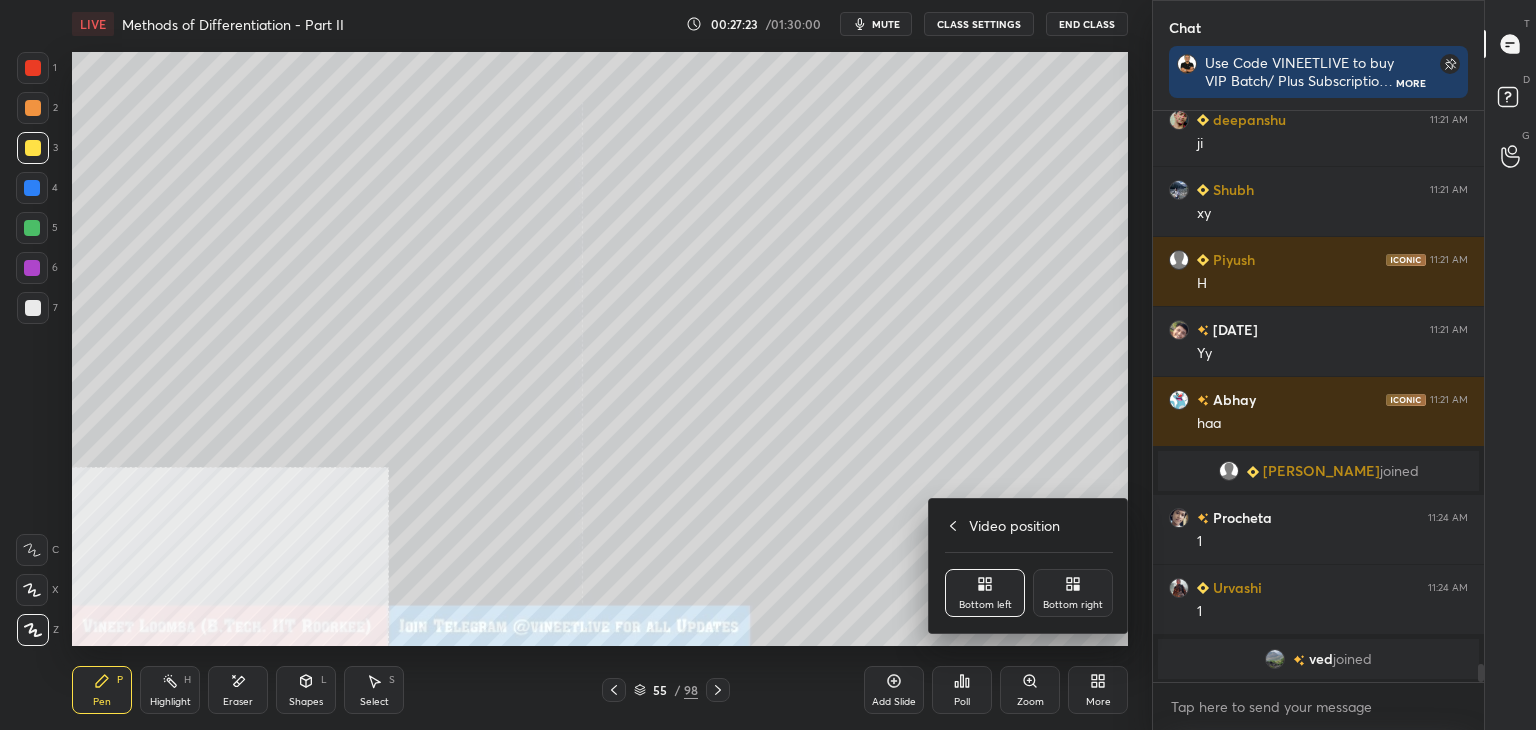 click 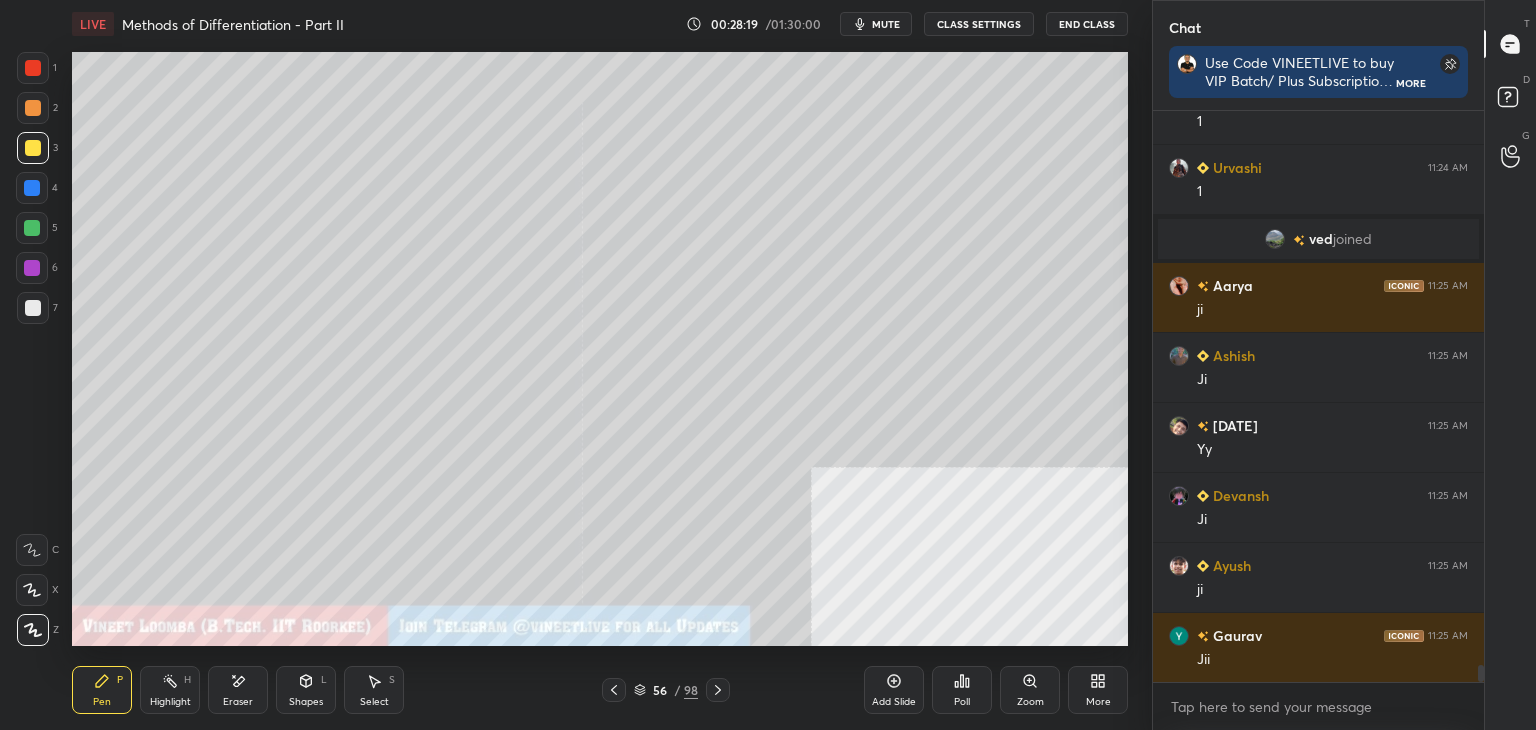 scroll, scrollTop: 18214, scrollLeft: 0, axis: vertical 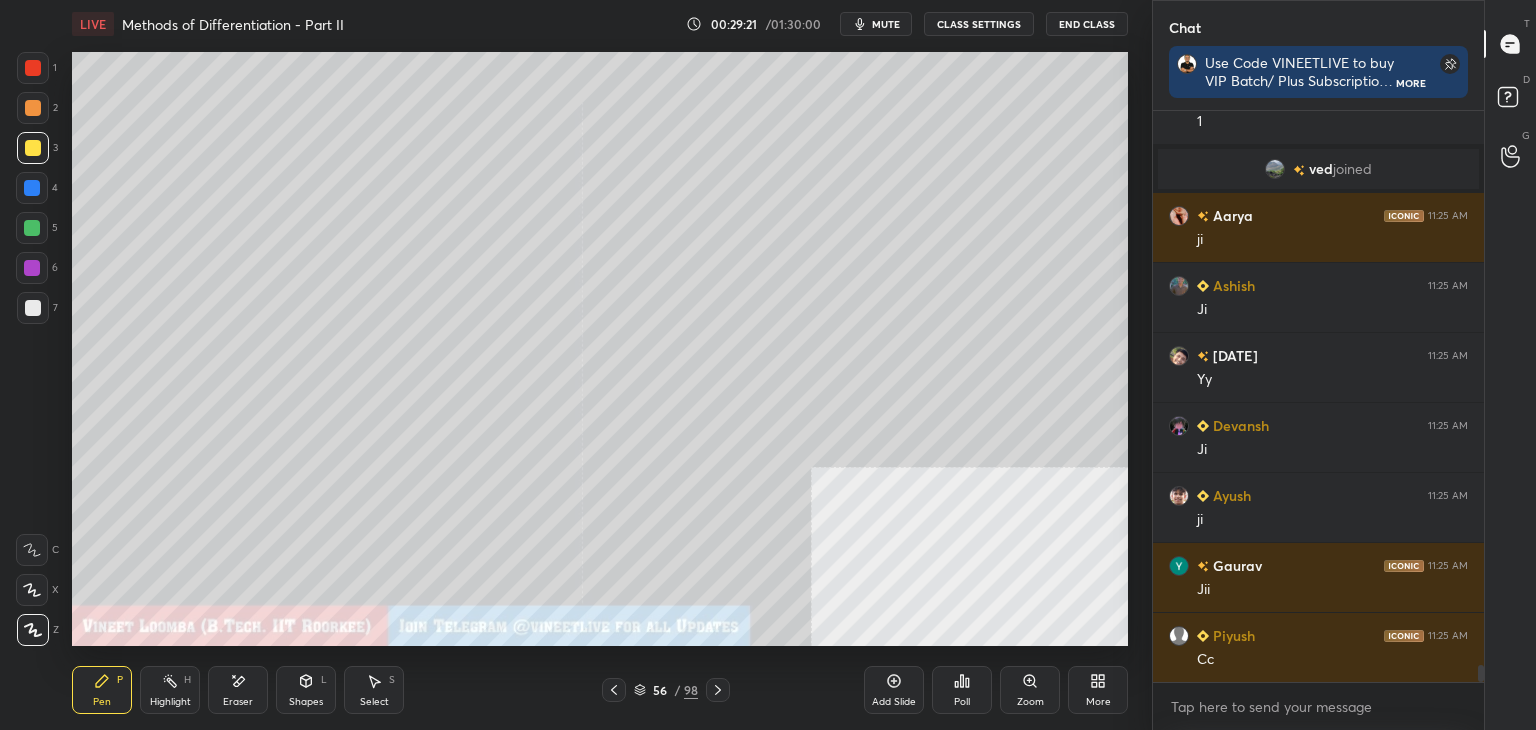 click on "Eraser" at bounding box center [238, 690] 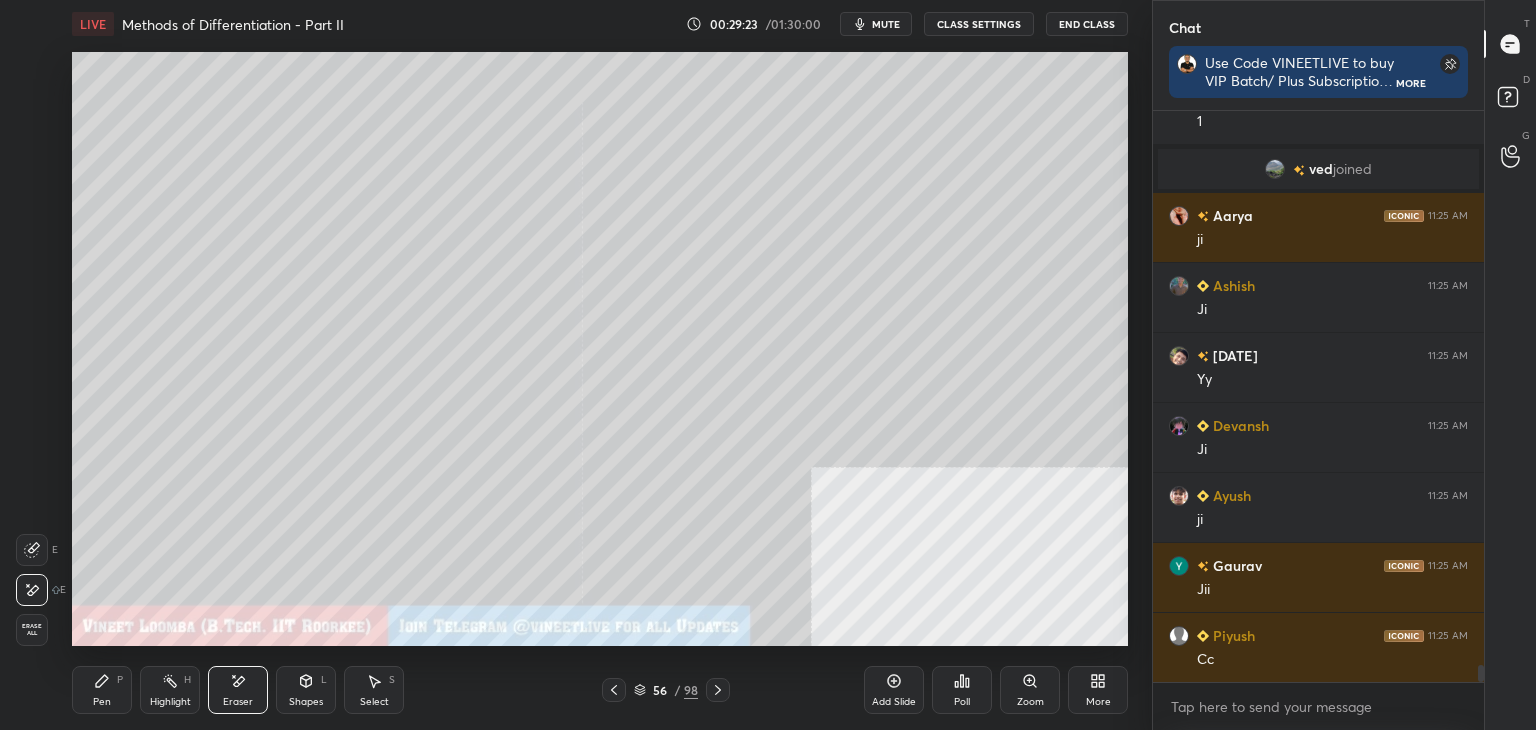 click on "Pen P" at bounding box center [102, 690] 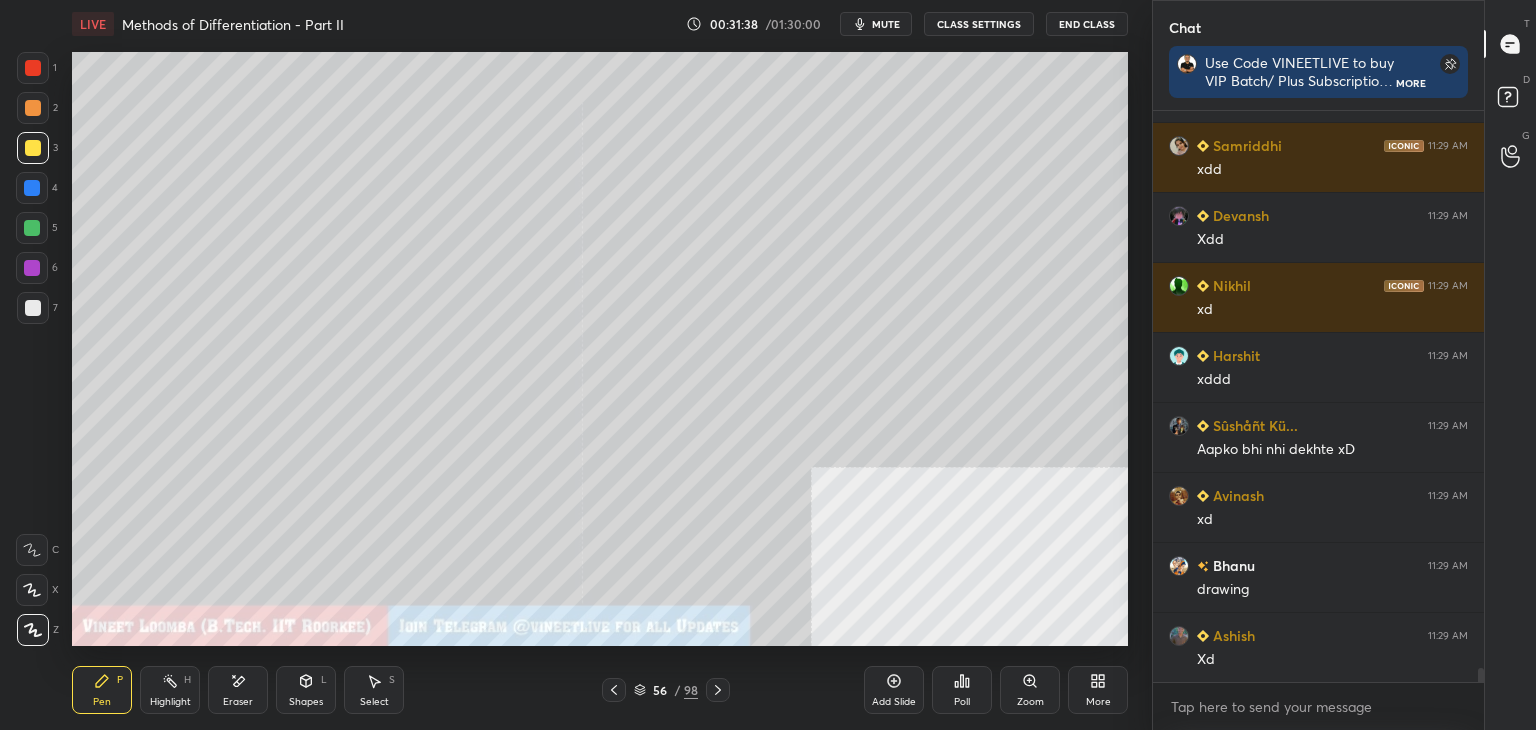 scroll, scrollTop: 22182, scrollLeft: 0, axis: vertical 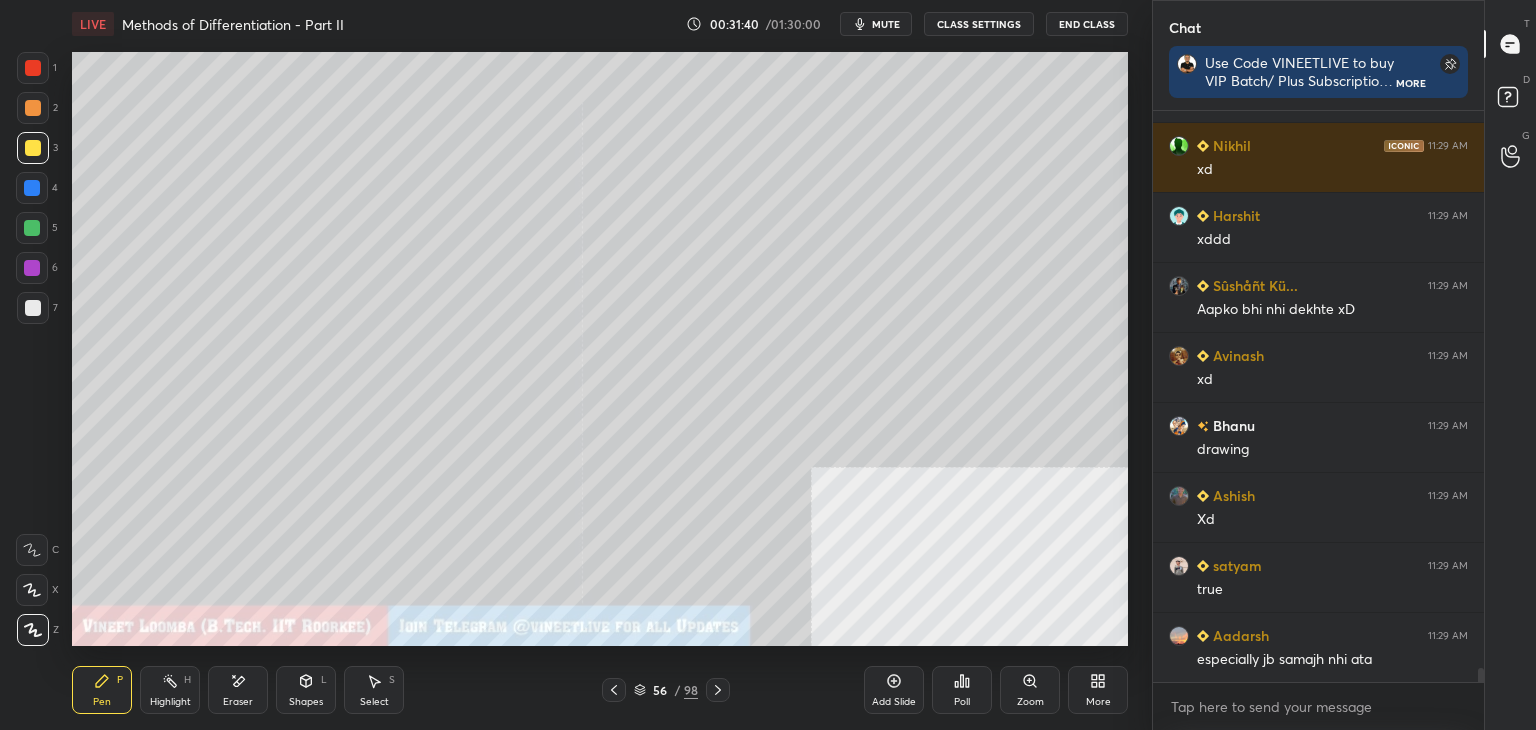 click 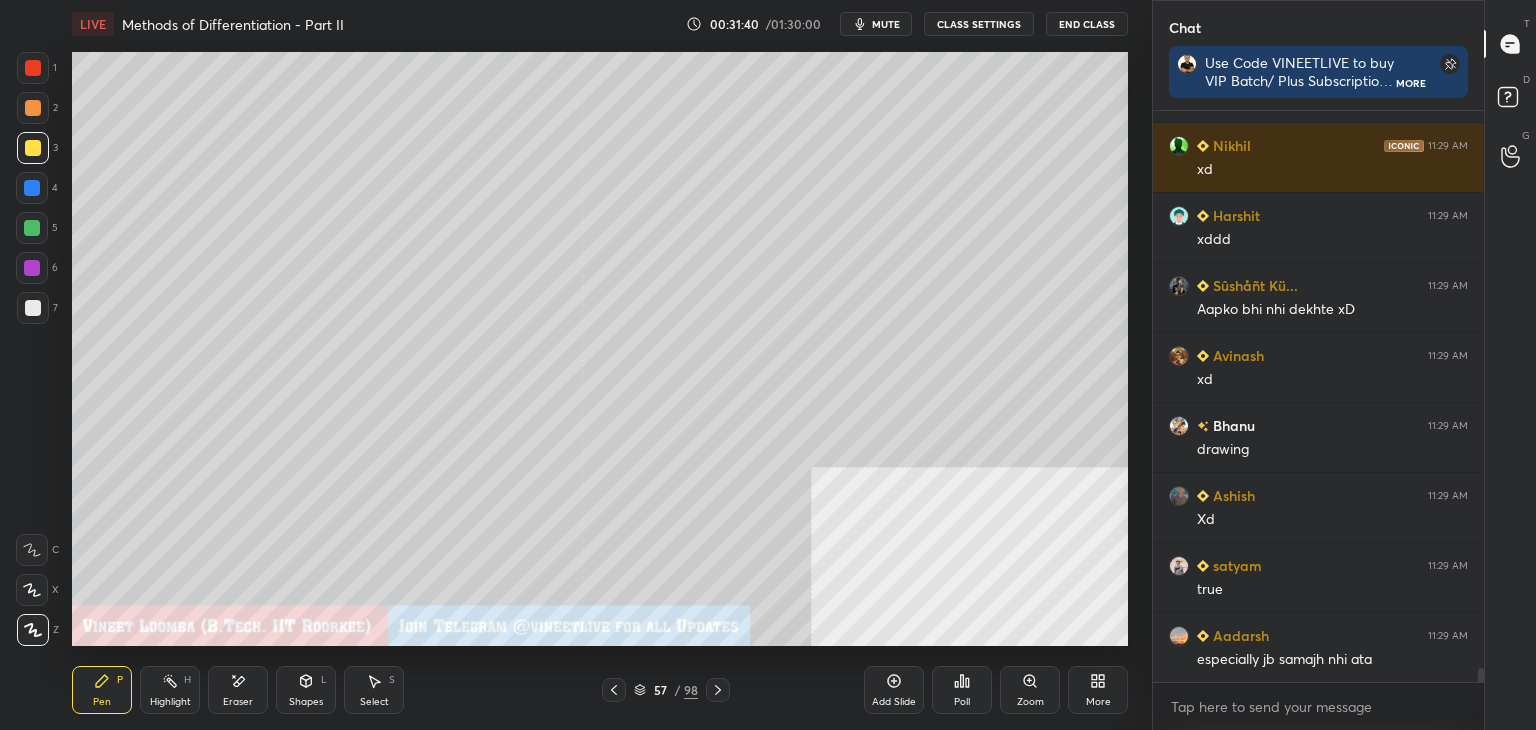 scroll, scrollTop: 22322, scrollLeft: 0, axis: vertical 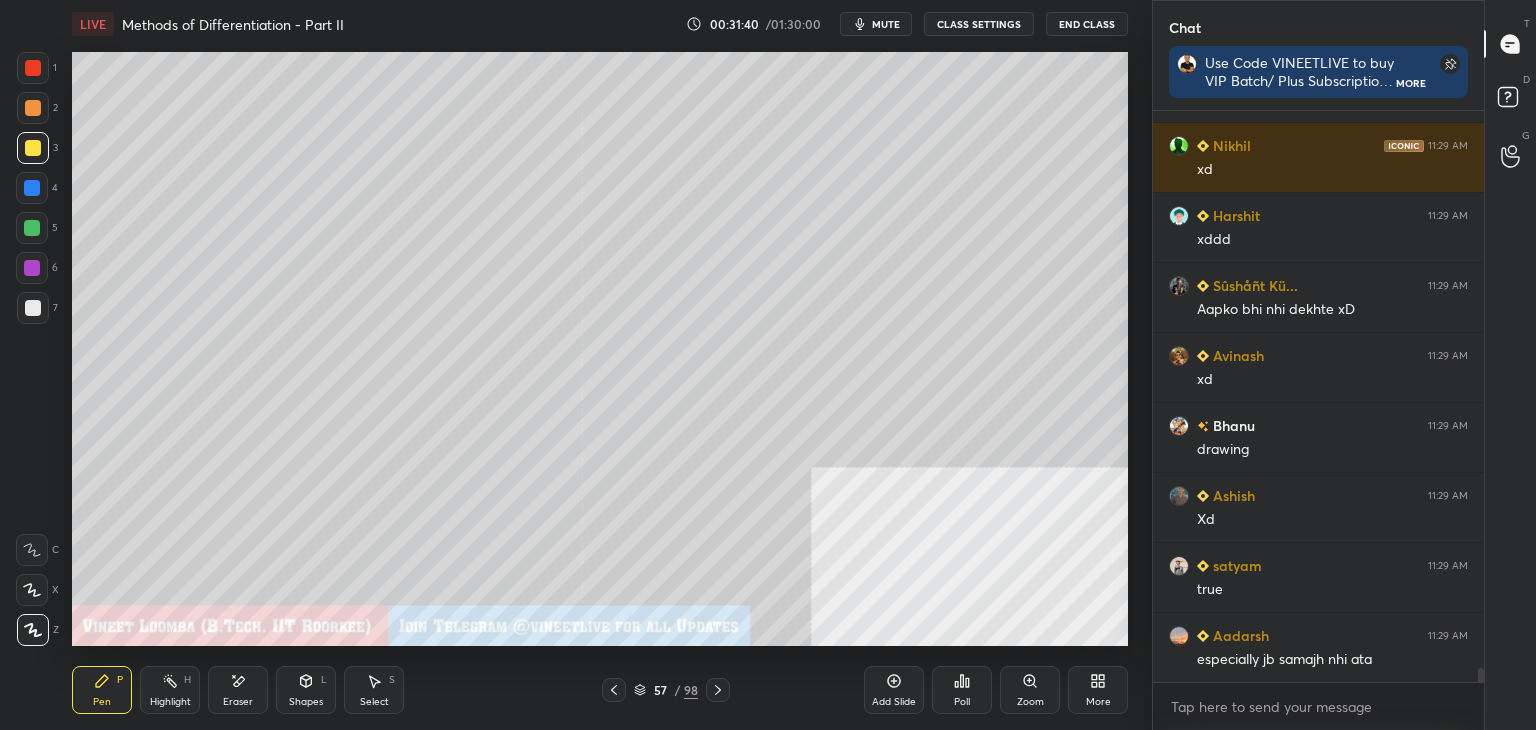 click on "Pen P" at bounding box center [102, 690] 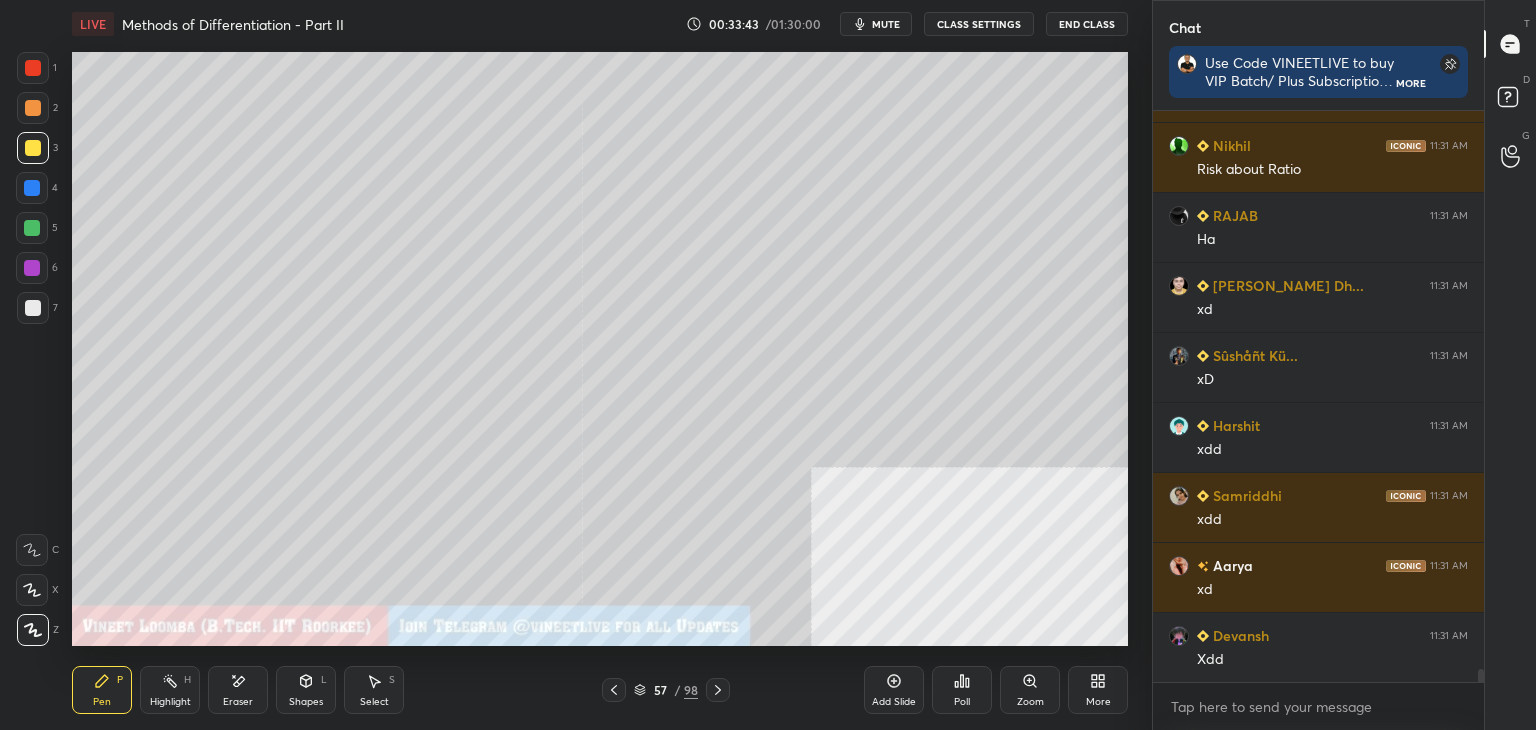 scroll, scrollTop: 23924, scrollLeft: 0, axis: vertical 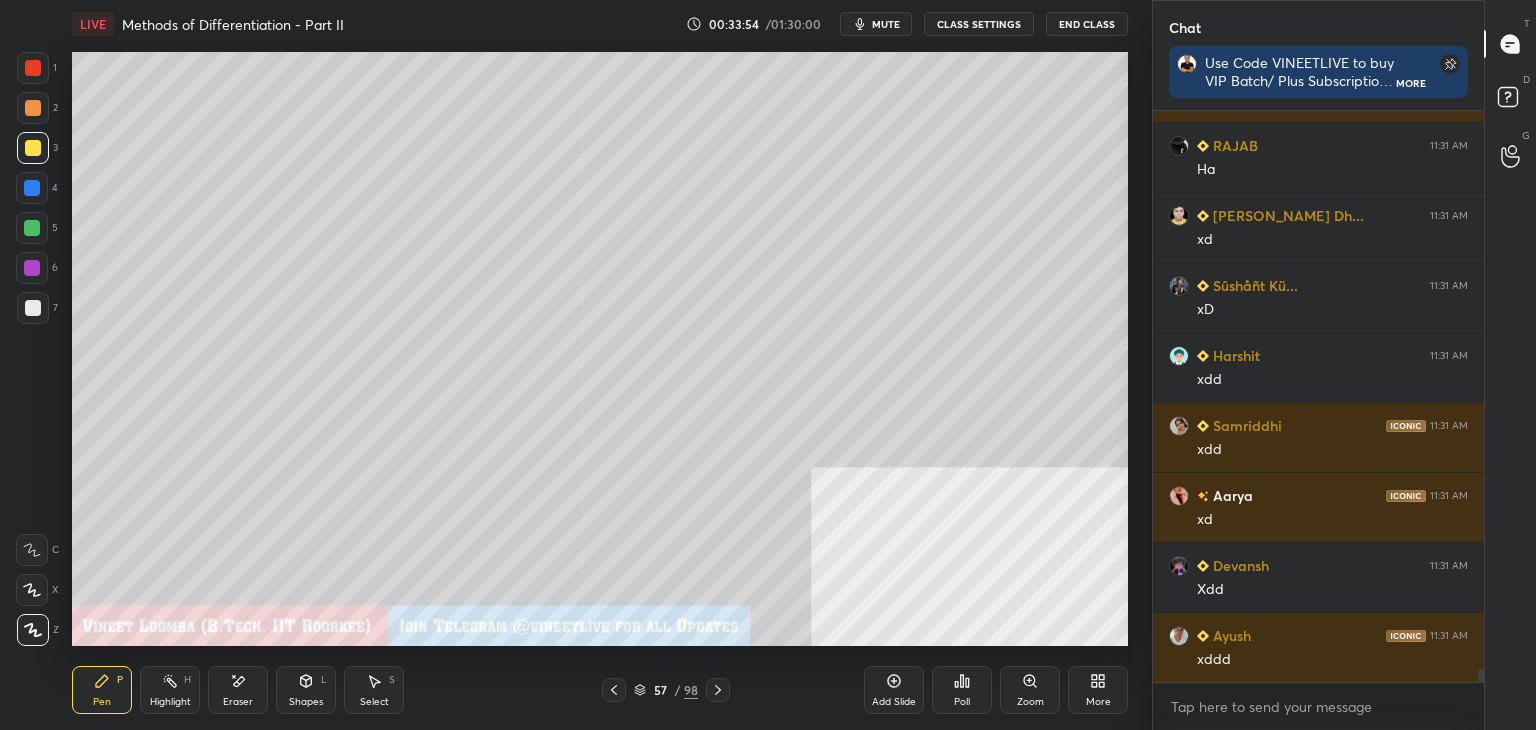 click 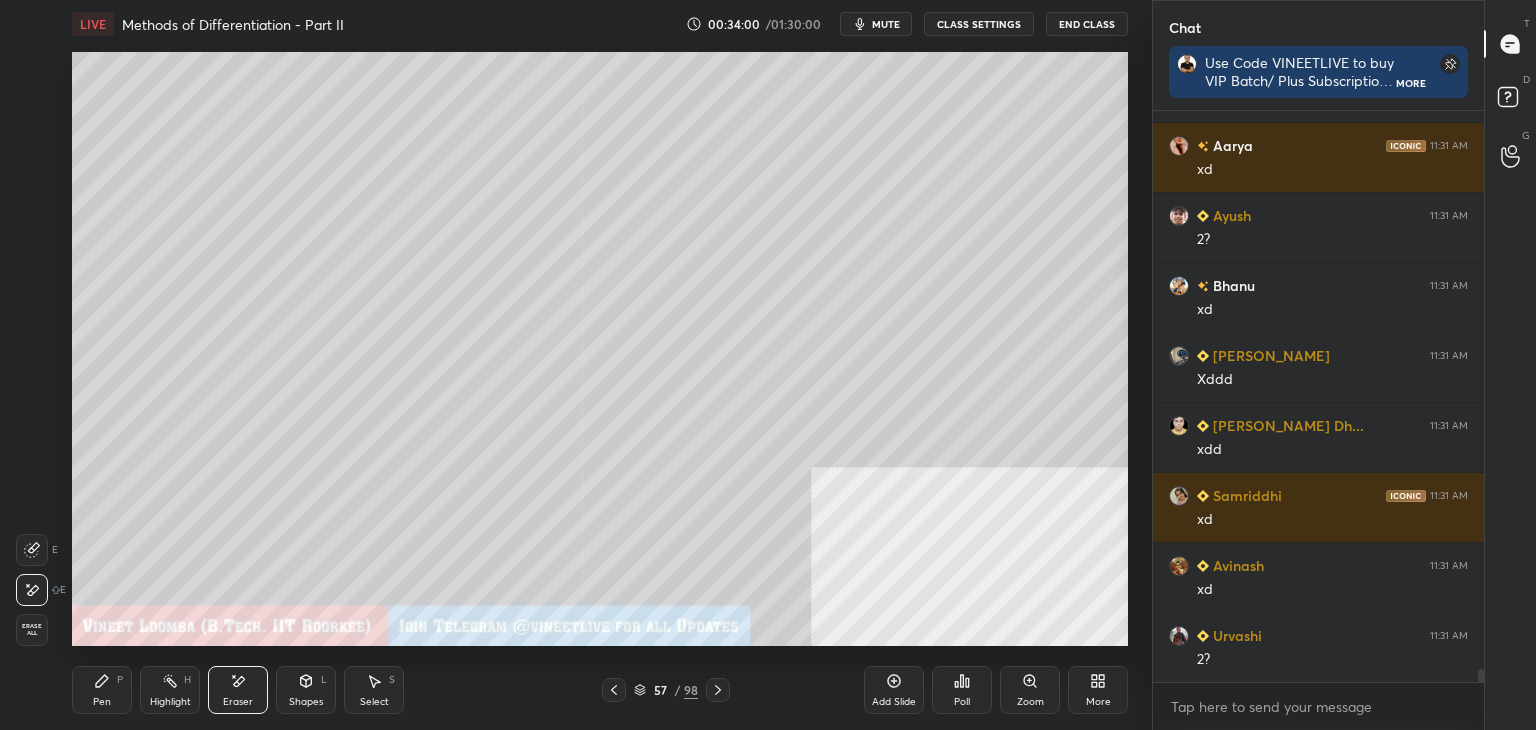 scroll, scrollTop: 24694, scrollLeft: 0, axis: vertical 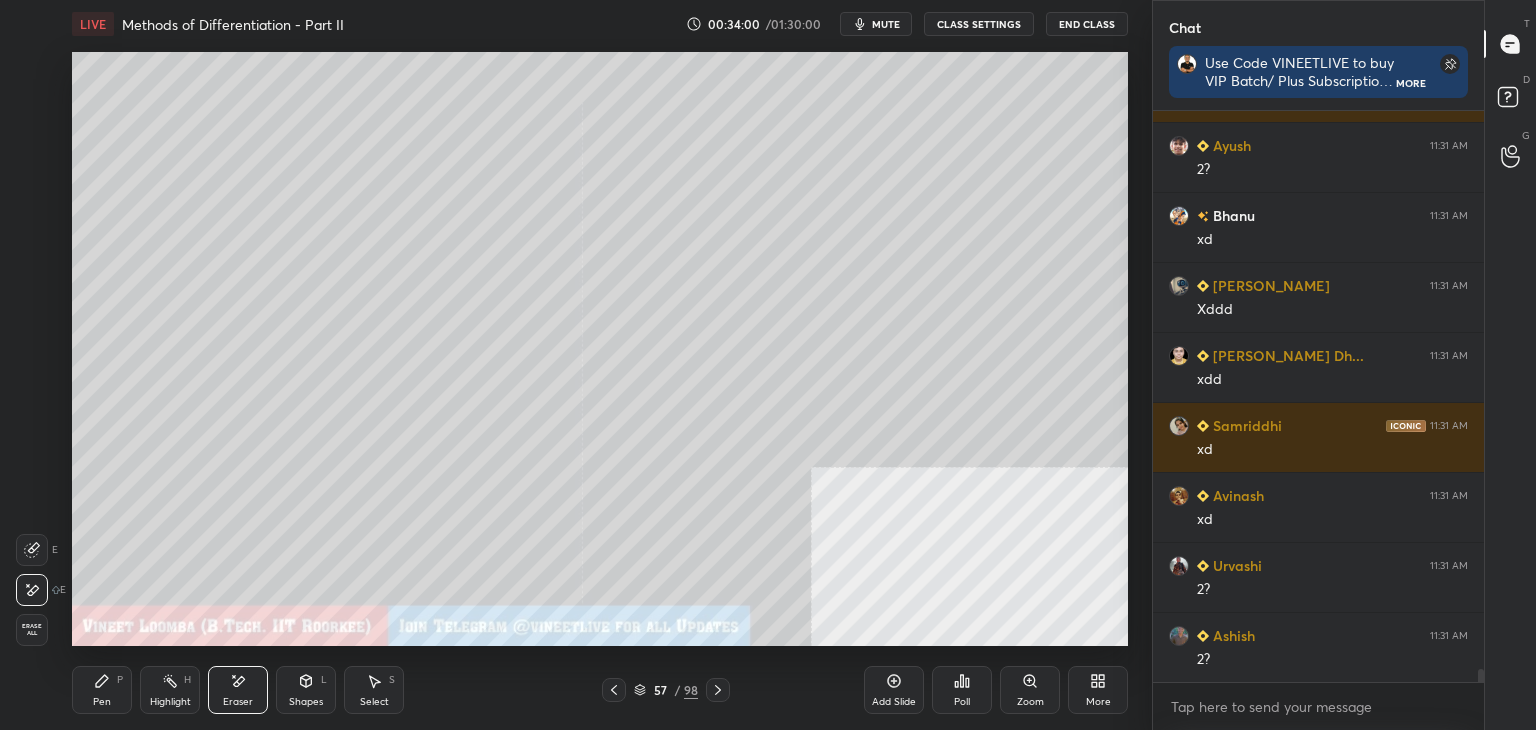 click on "Pen" at bounding box center [102, 702] 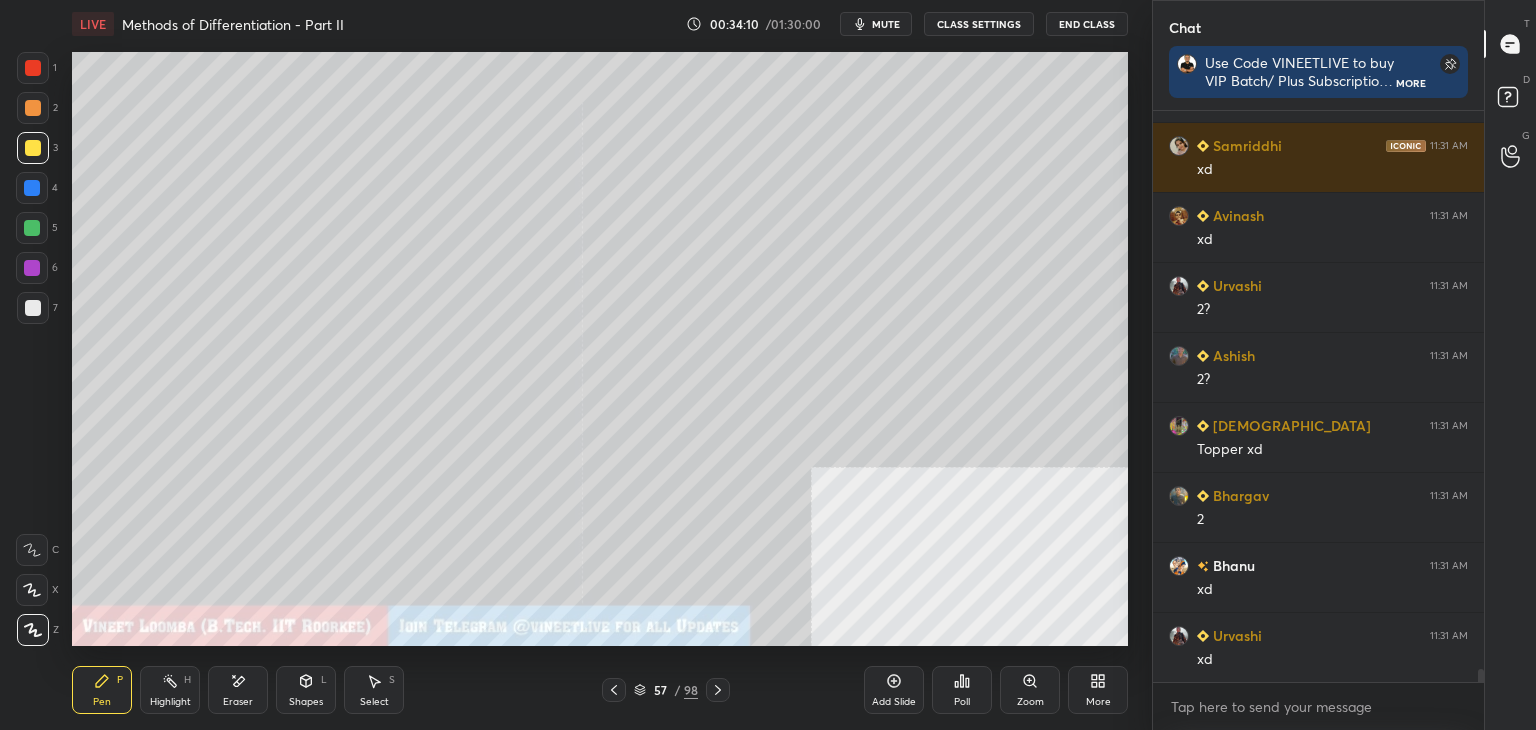 scroll, scrollTop: 25114, scrollLeft: 0, axis: vertical 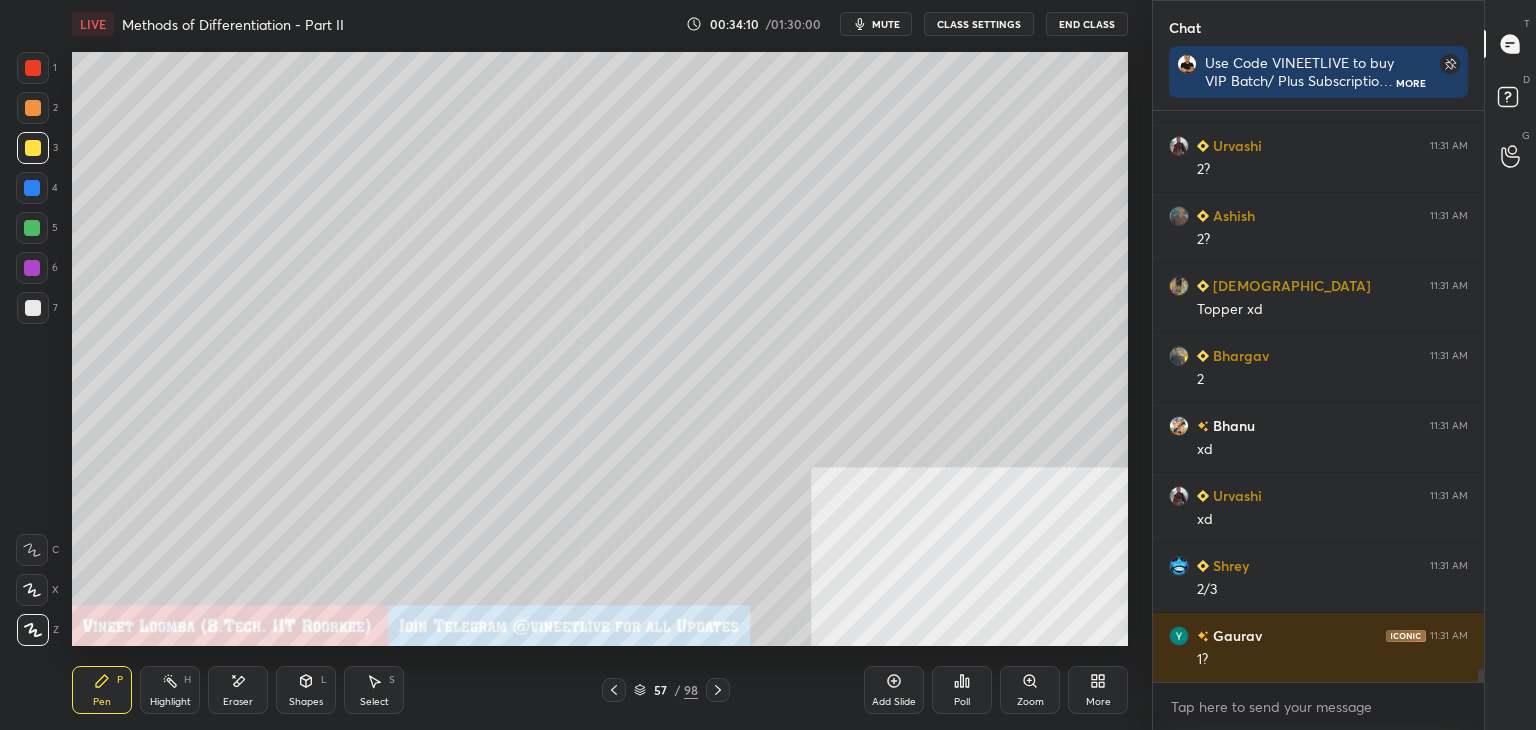 click on "Pen P Highlight H Eraser Shapes L Select S" at bounding box center (270, 690) 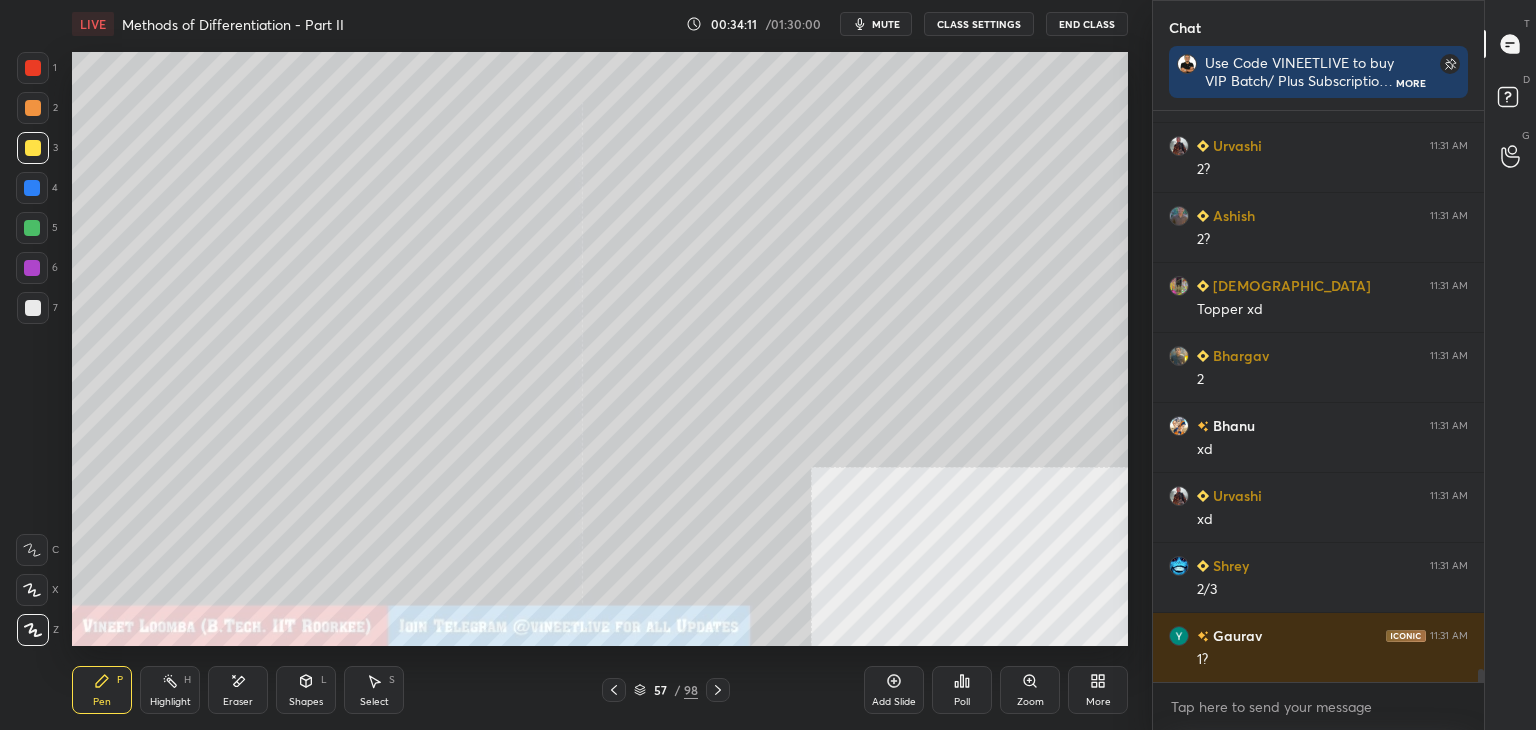 scroll, scrollTop: 25254, scrollLeft: 0, axis: vertical 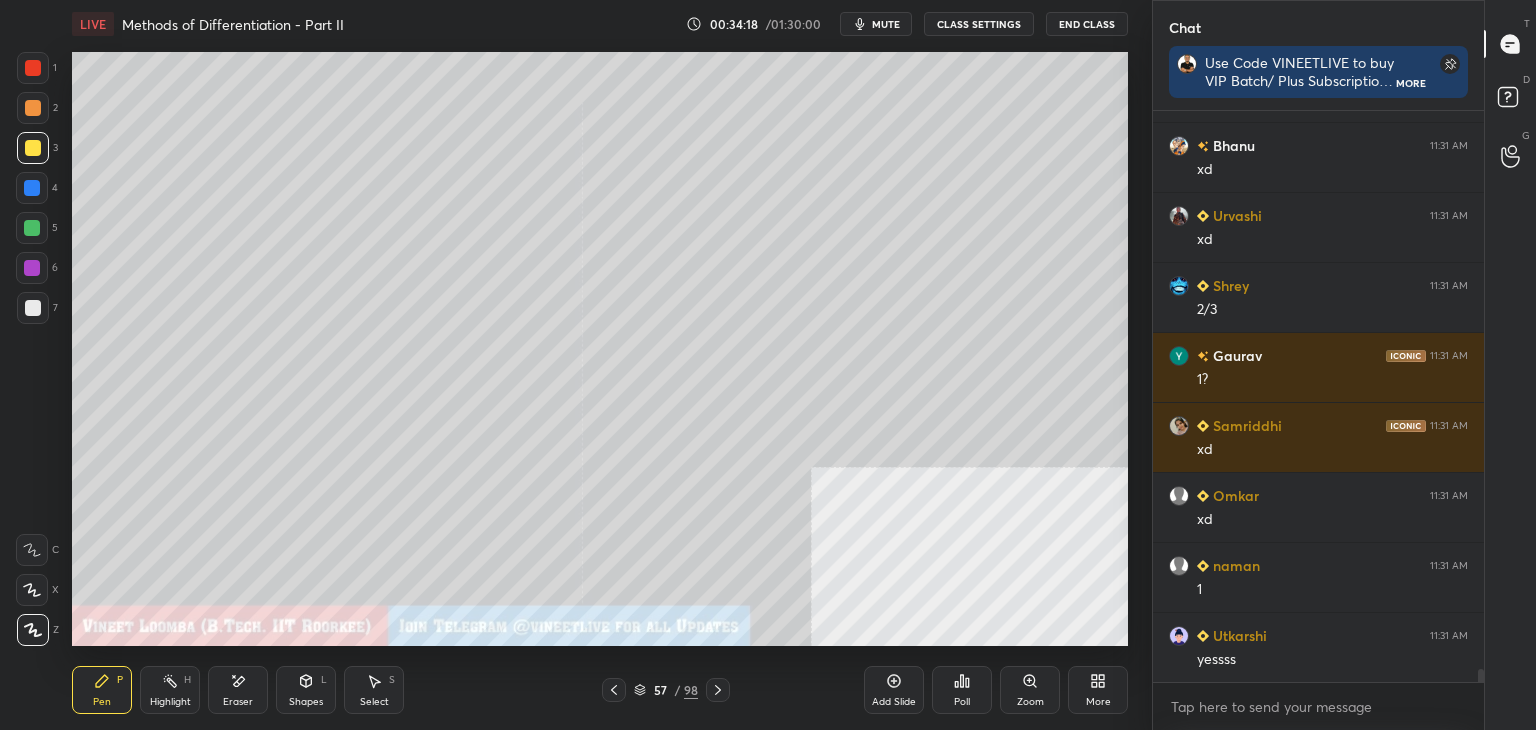 drag, startPoint x: 44, startPoint y: 301, endPoint x: 47, endPoint y: 289, distance: 12.369317 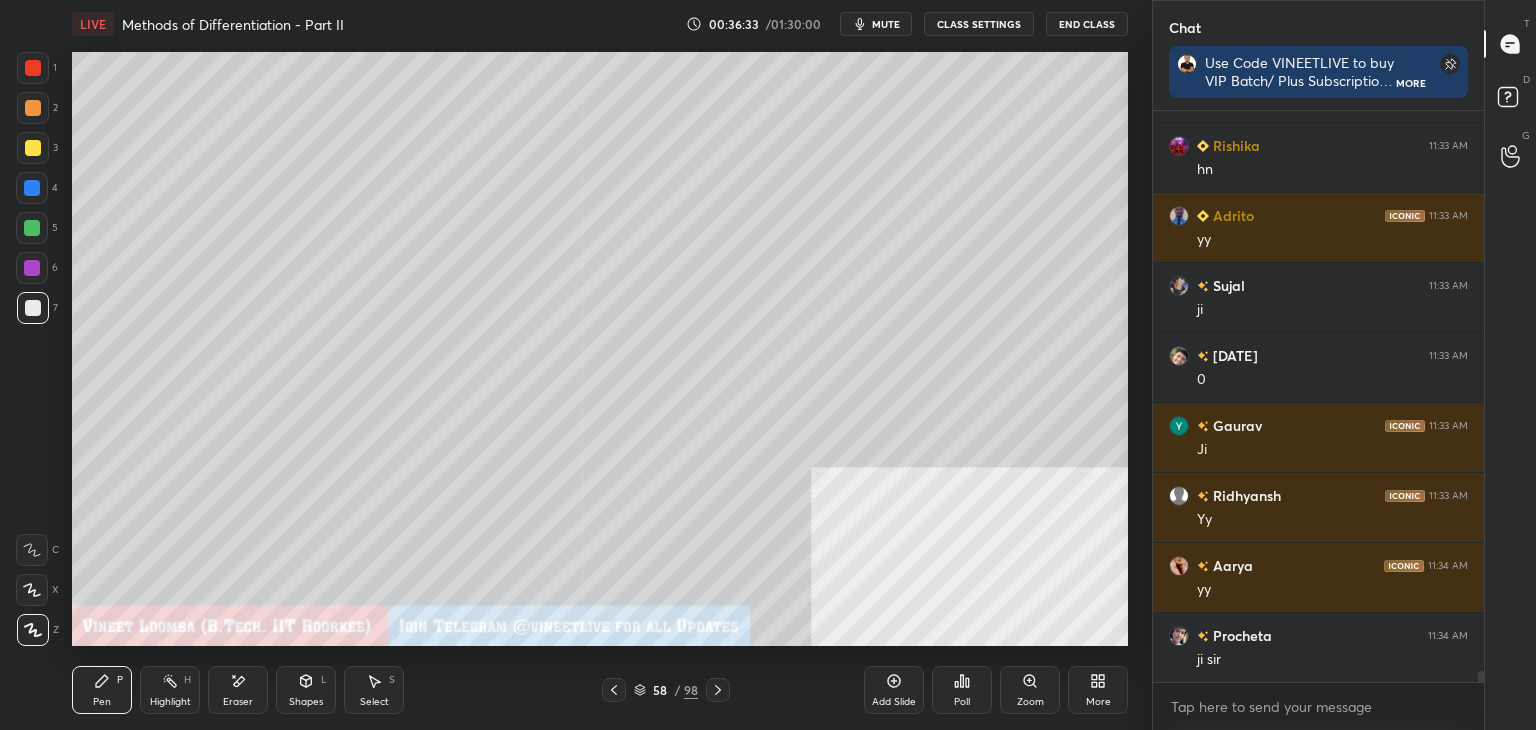 scroll, scrollTop: 29524, scrollLeft: 0, axis: vertical 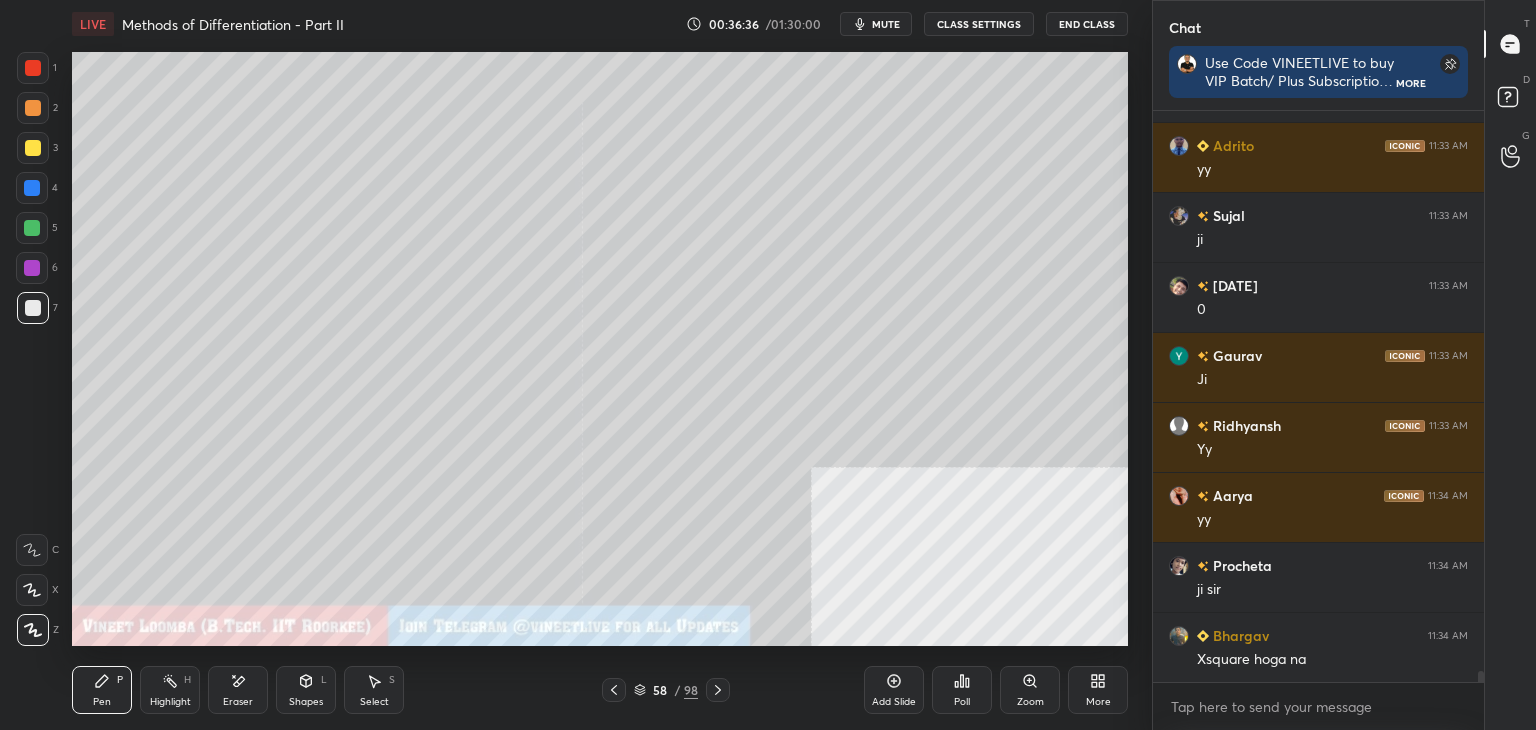 click 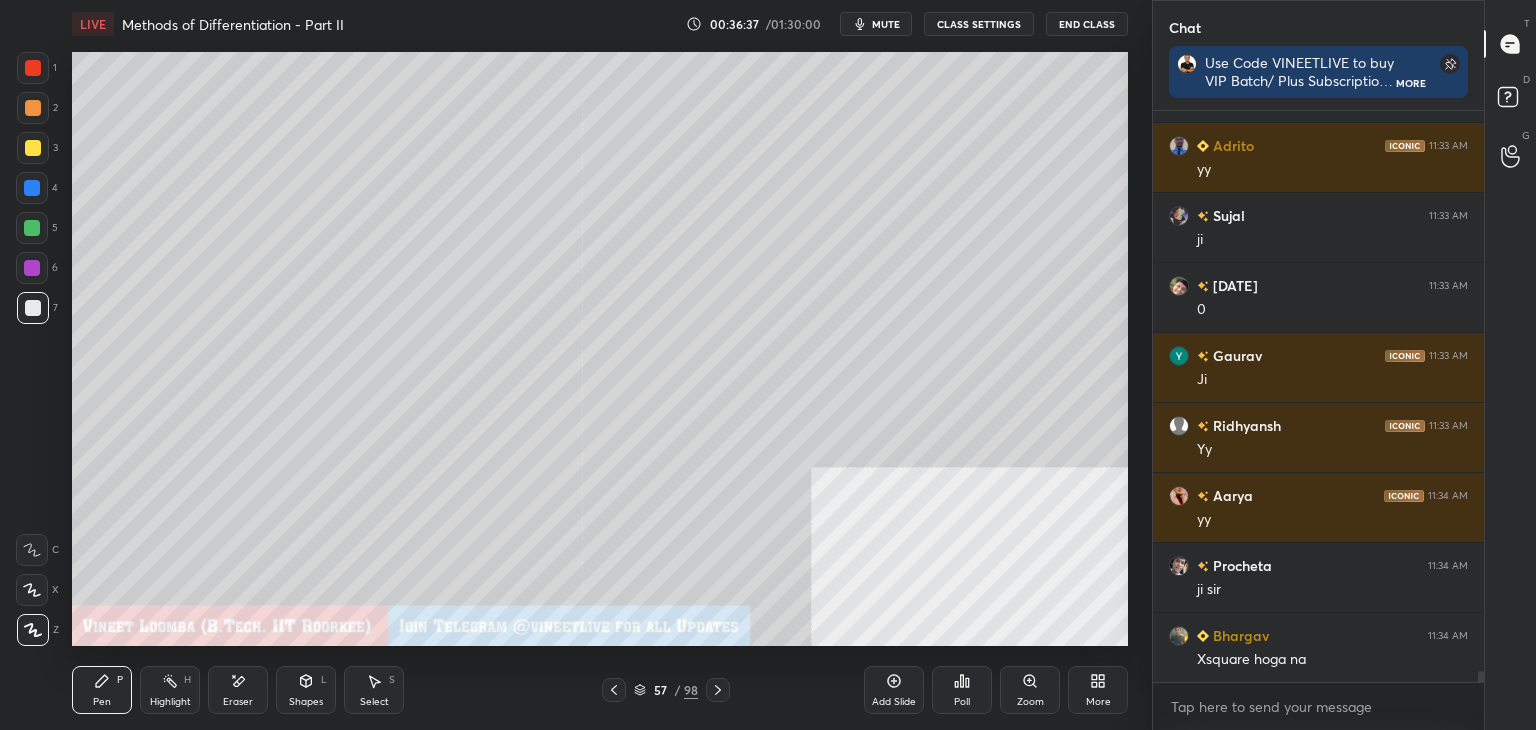 scroll, scrollTop: 29594, scrollLeft: 0, axis: vertical 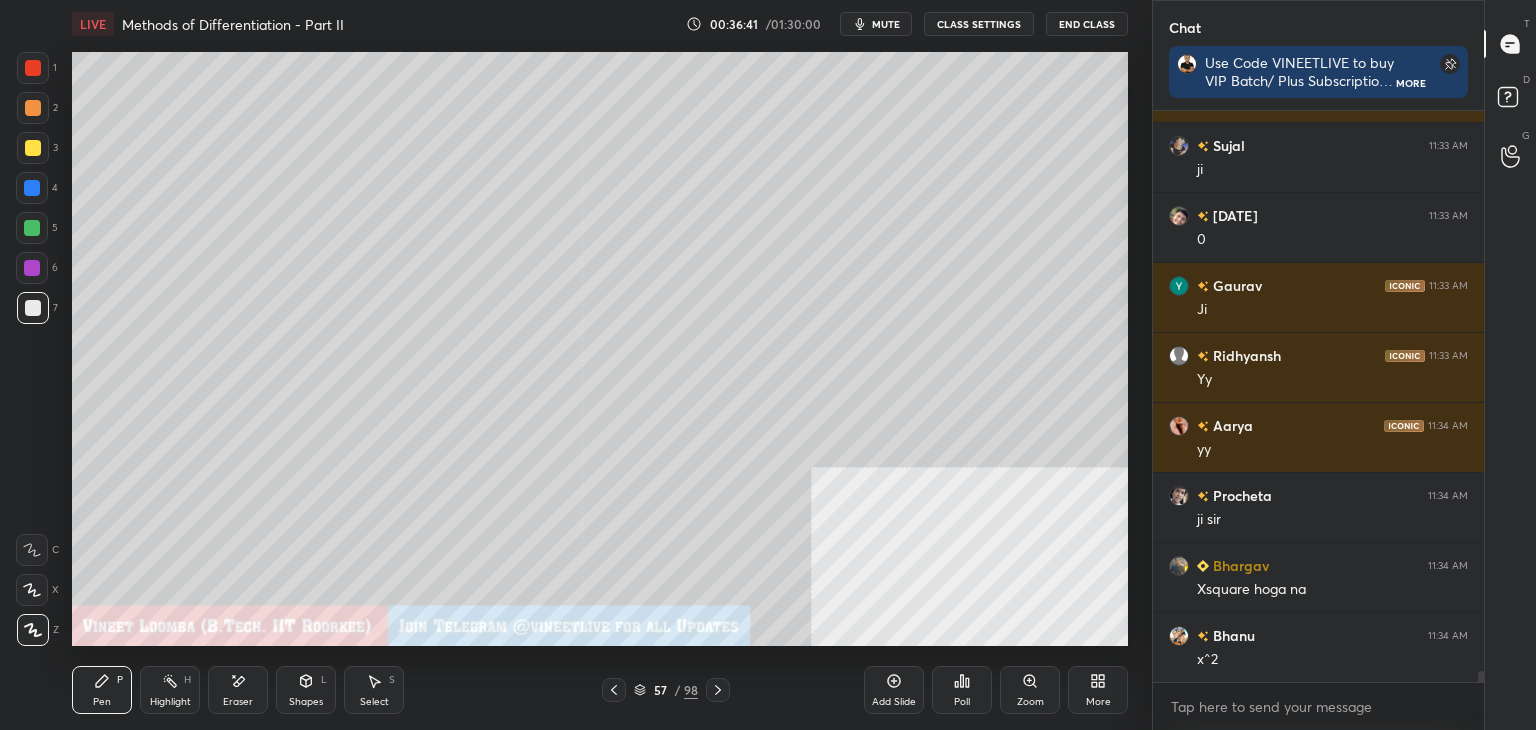 click 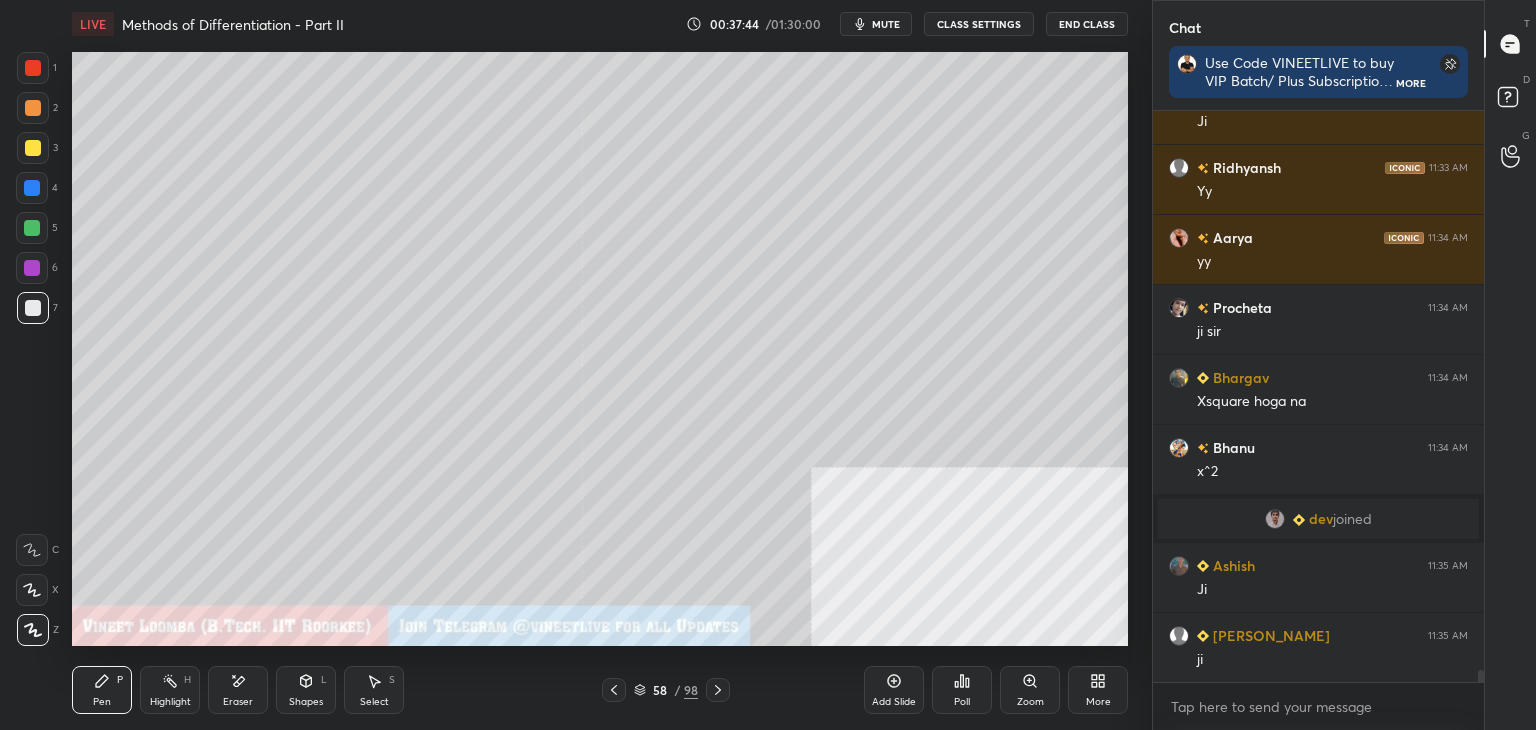 scroll, scrollTop: 27636, scrollLeft: 0, axis: vertical 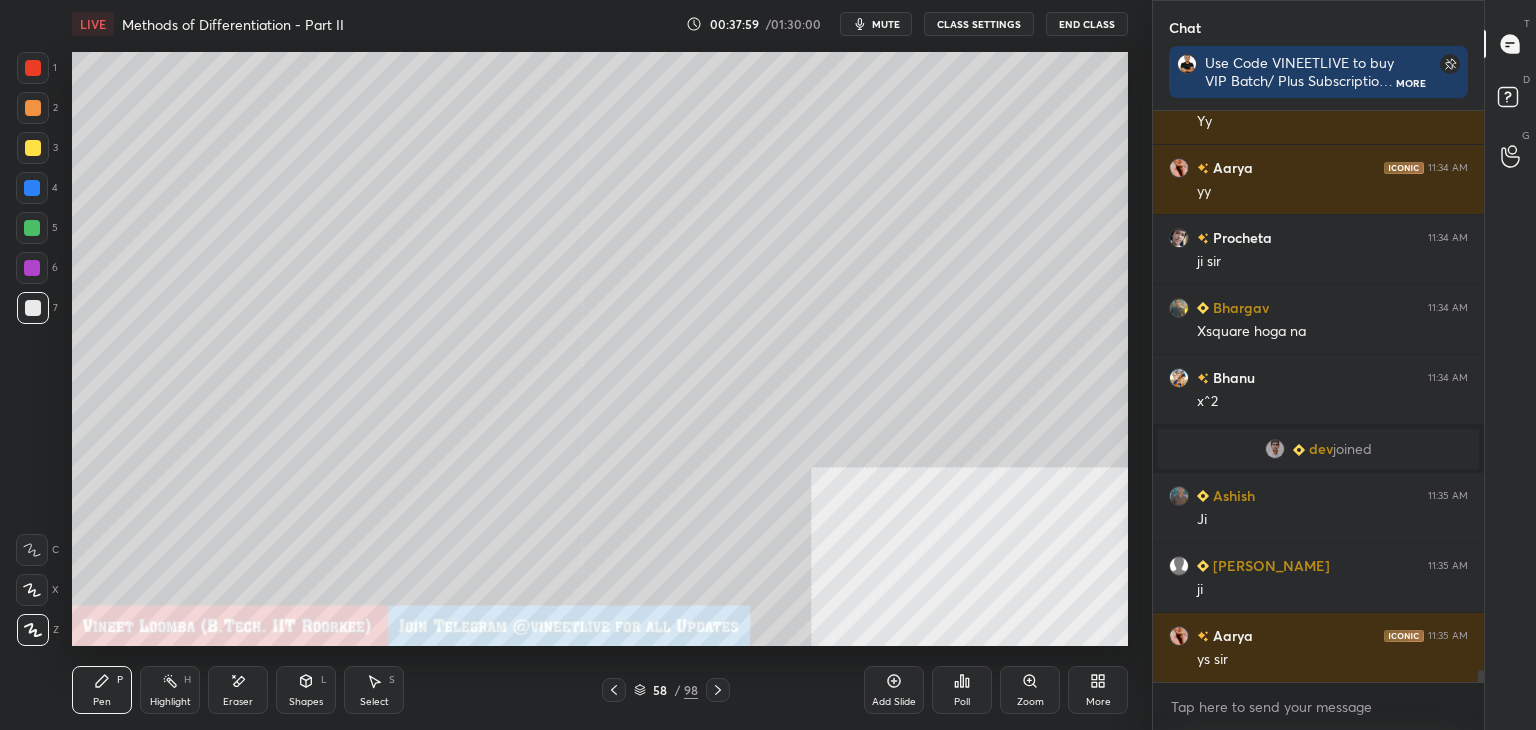 drag, startPoint x: 244, startPoint y: 693, endPoint x: 242, endPoint y: 655, distance: 38.052597 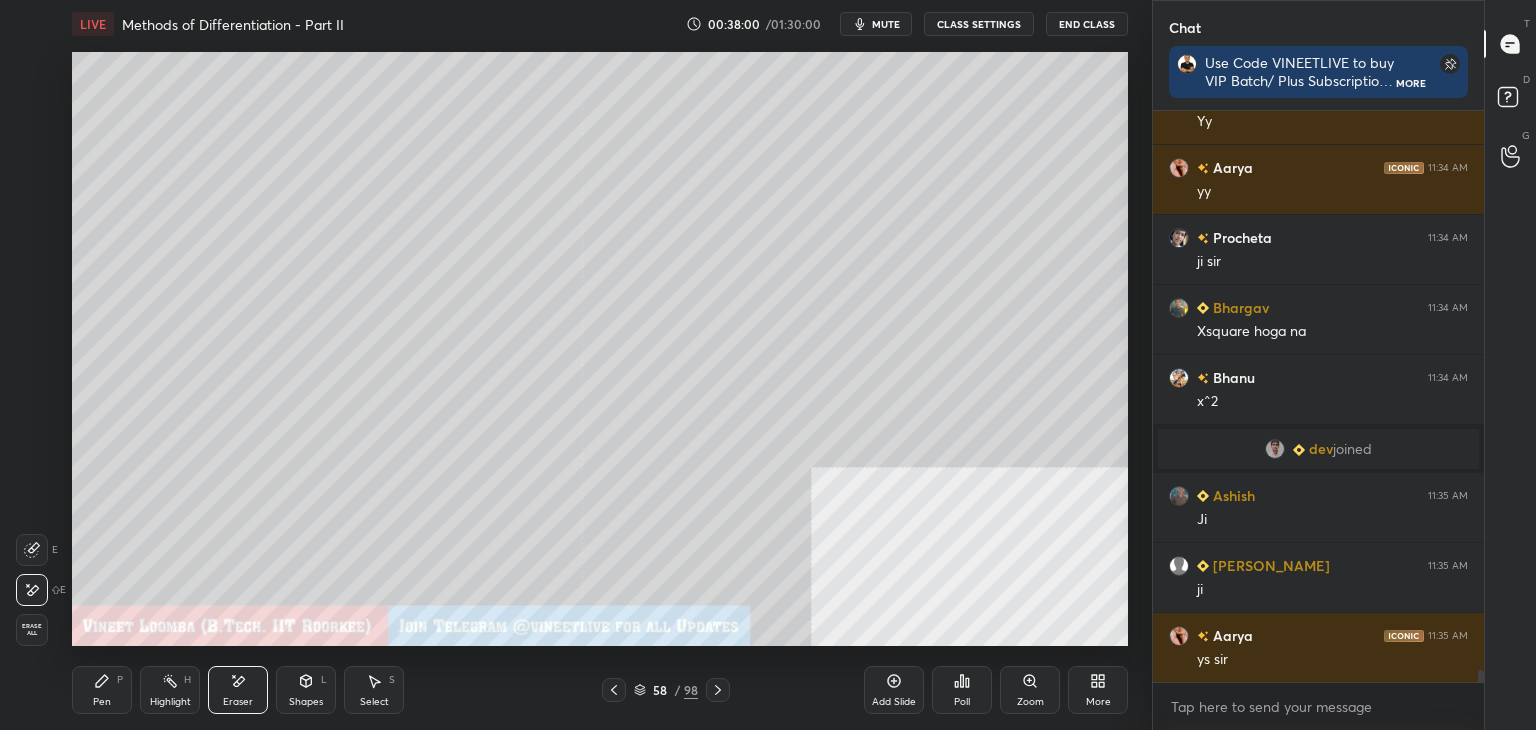 scroll, scrollTop: 27706, scrollLeft: 0, axis: vertical 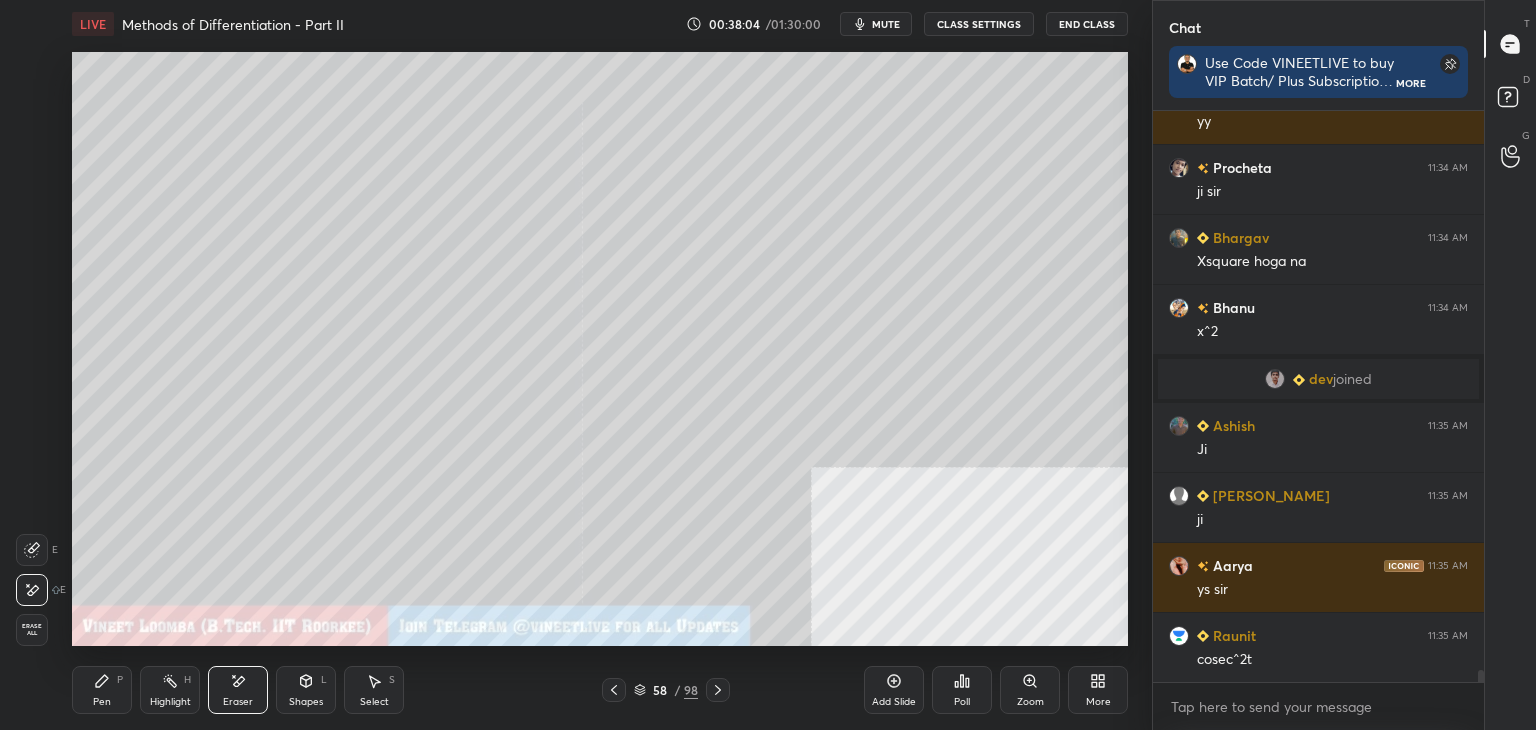 drag, startPoint x: 118, startPoint y: 691, endPoint x: 110, endPoint y: 650, distance: 41.773197 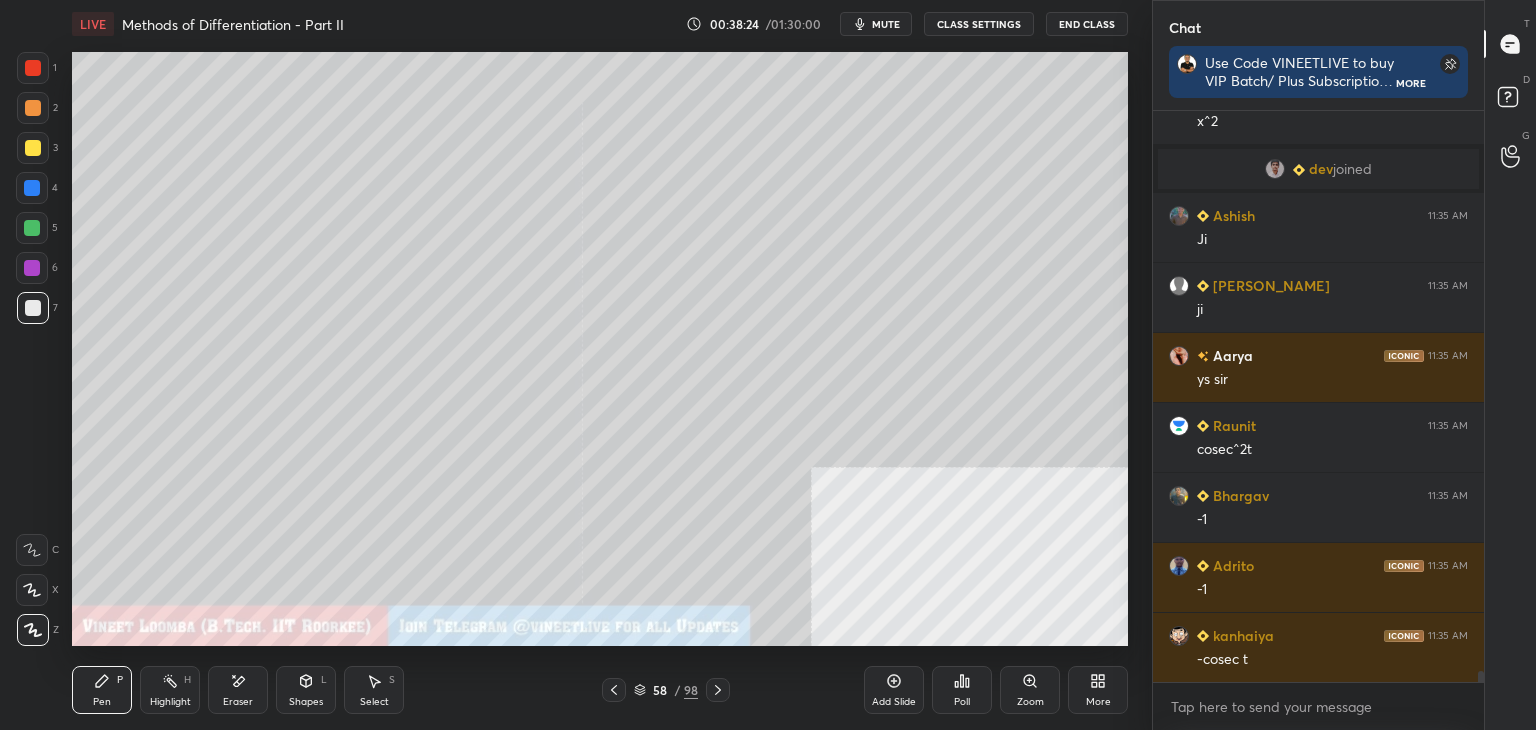 scroll, scrollTop: 27986, scrollLeft: 0, axis: vertical 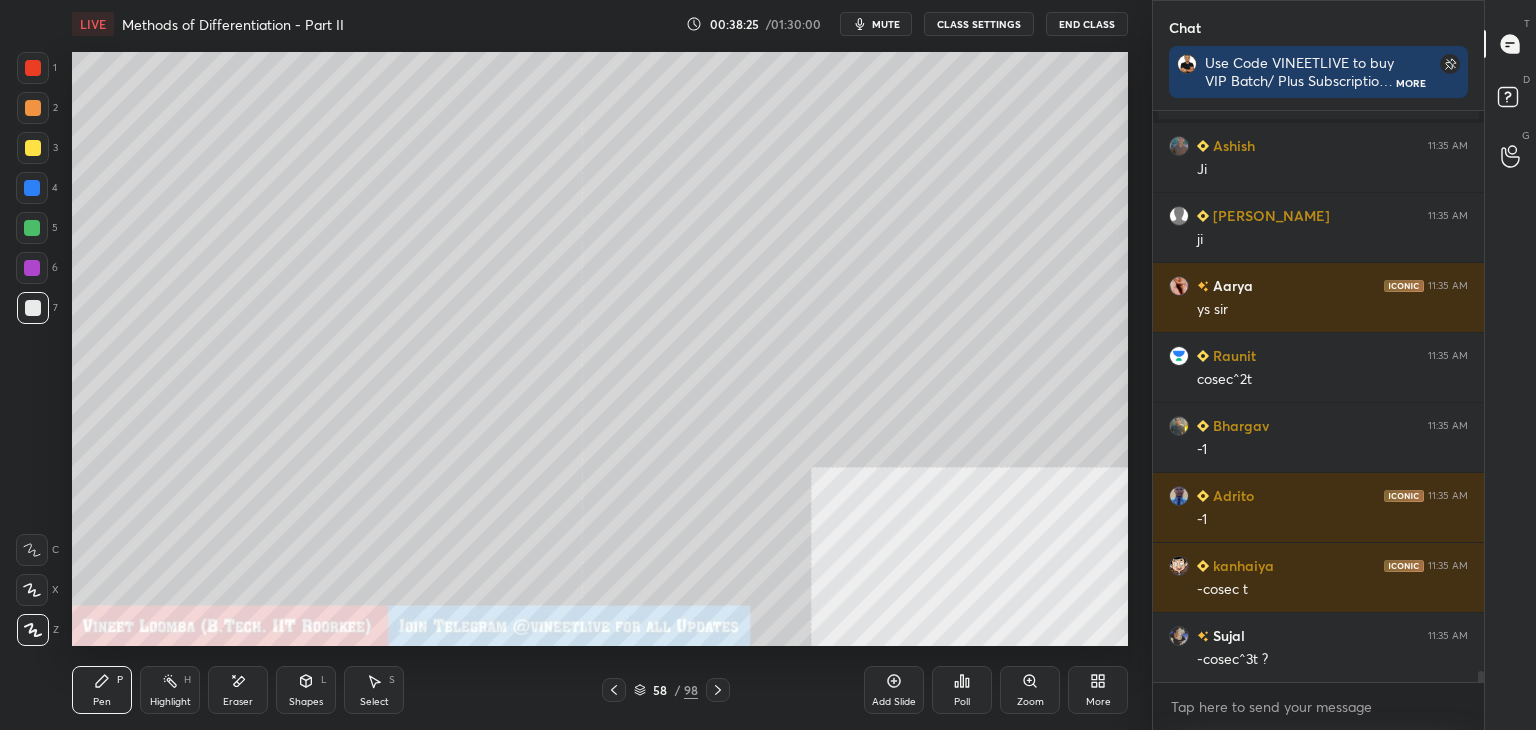 click at bounding box center (33, 148) 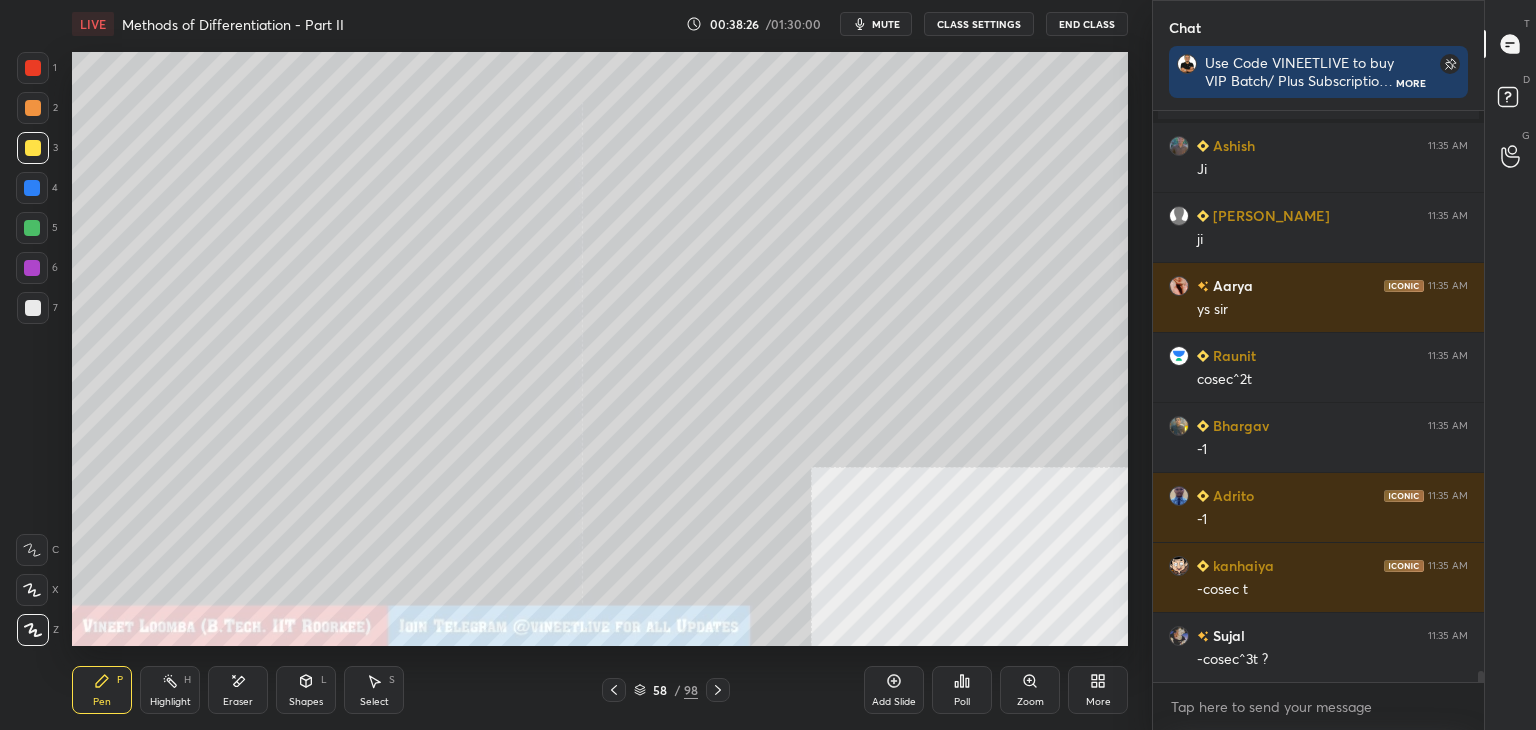 drag, startPoint x: 38, startPoint y: 312, endPoint x: 37, endPoint y: 276, distance: 36.013885 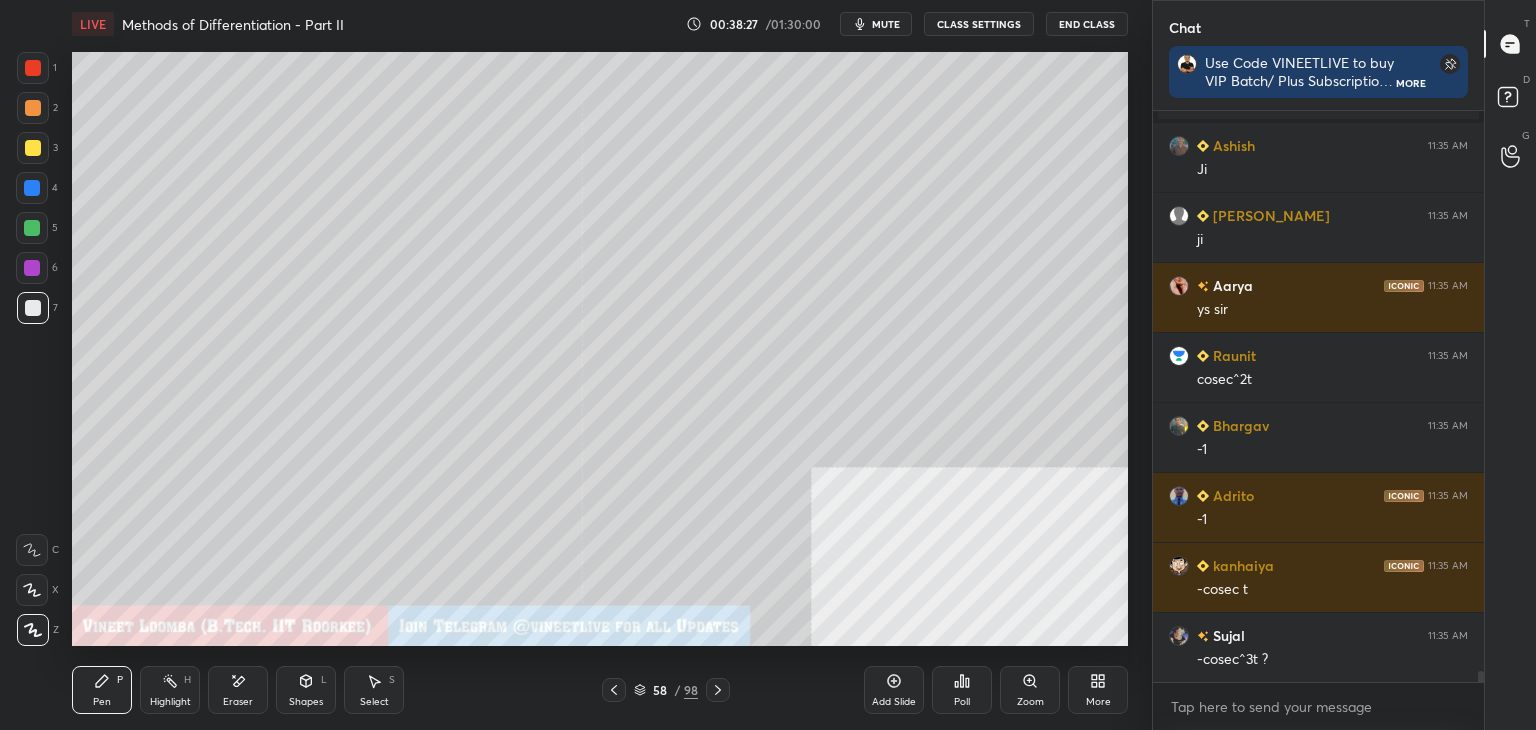 click at bounding box center (33, 148) 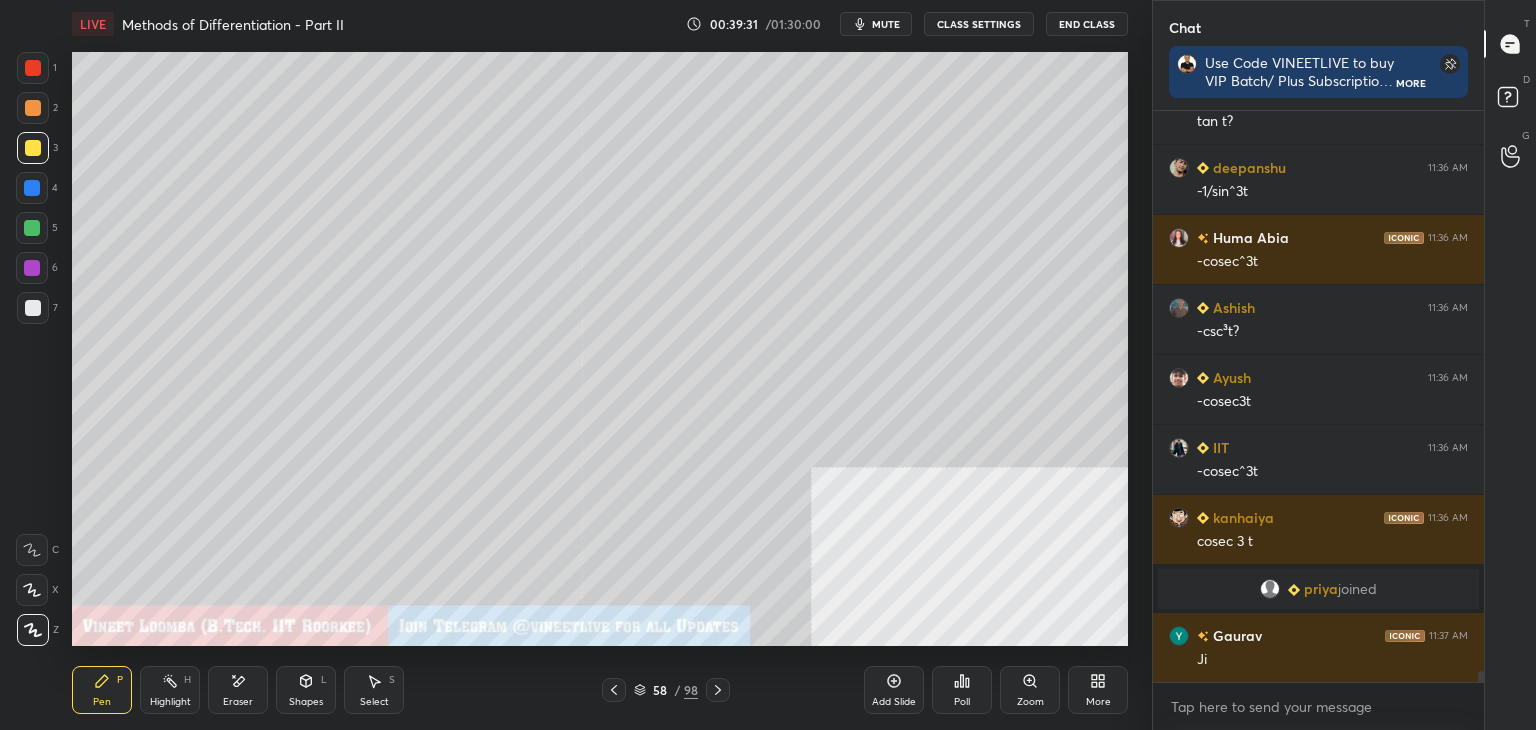scroll, scrollTop: 28372, scrollLeft: 0, axis: vertical 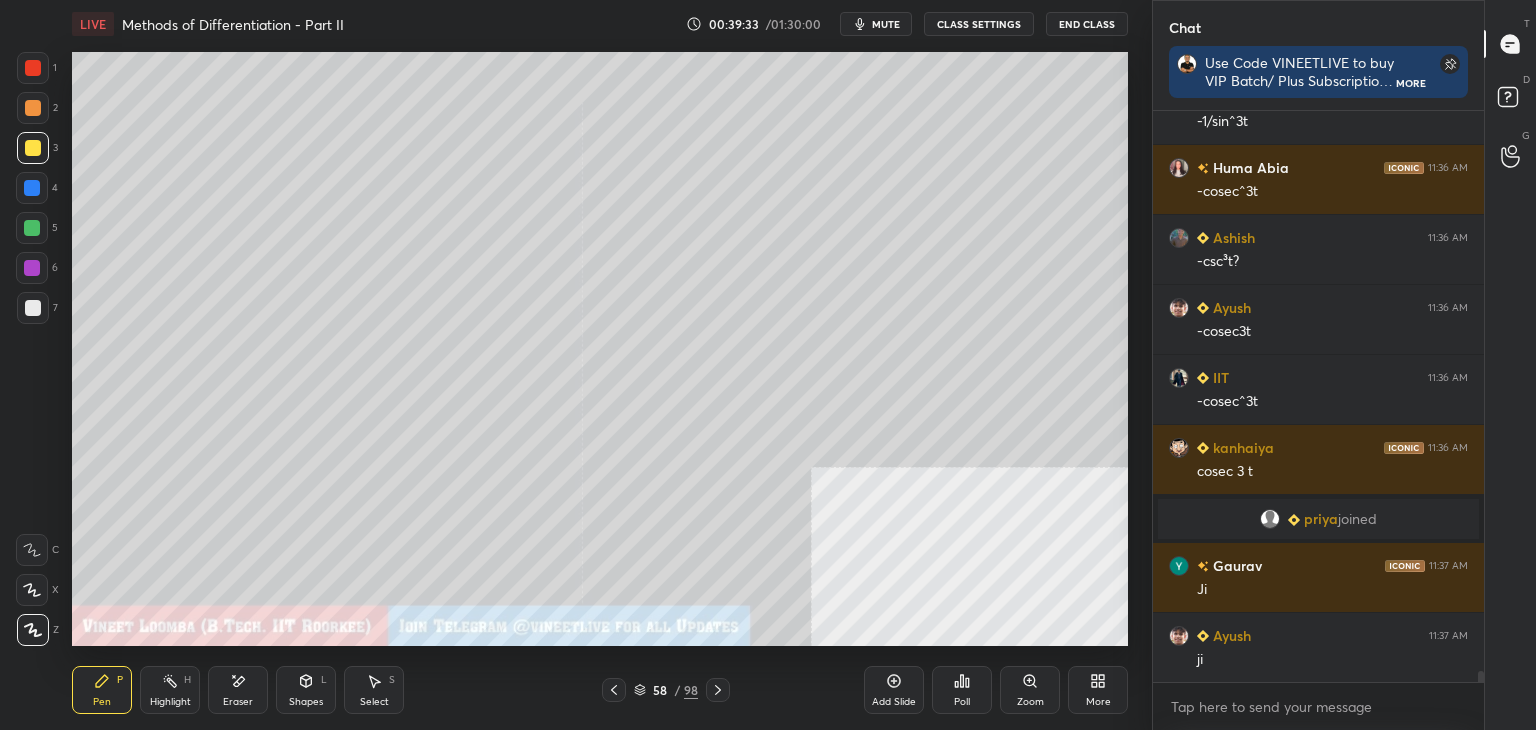 click at bounding box center (718, 690) 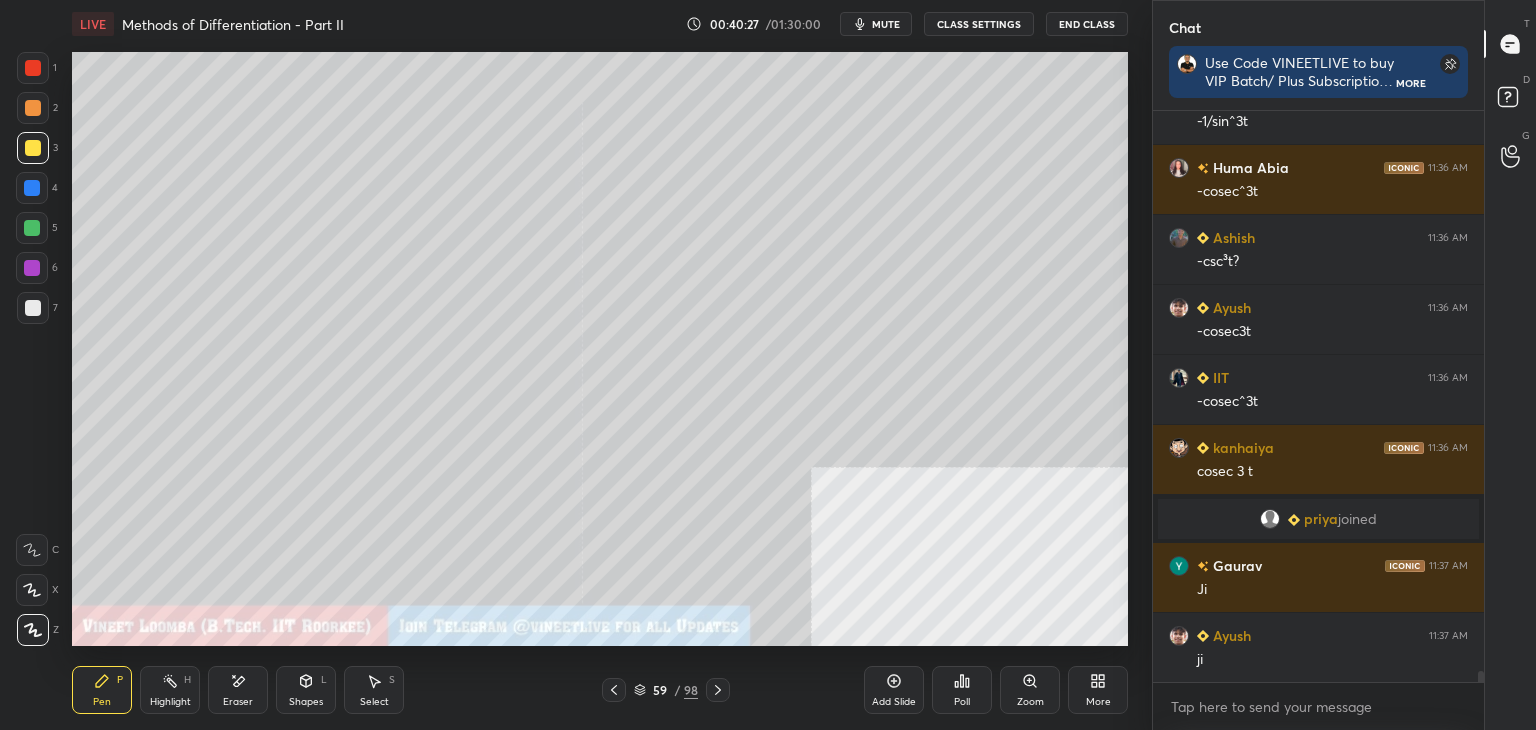 drag, startPoint x: 22, startPoint y: 308, endPoint x: 24, endPoint y: 325, distance: 17.117243 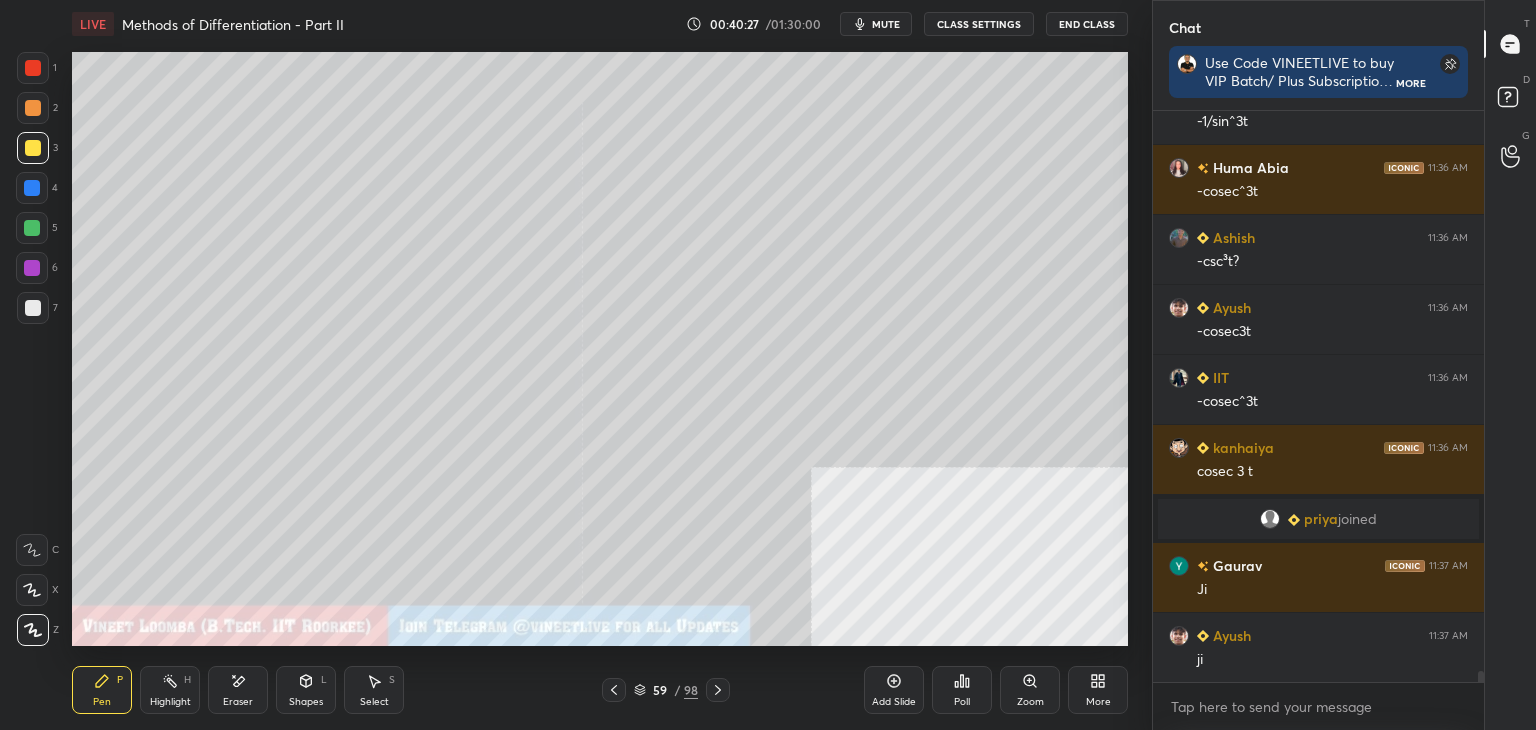 click at bounding box center (33, 308) 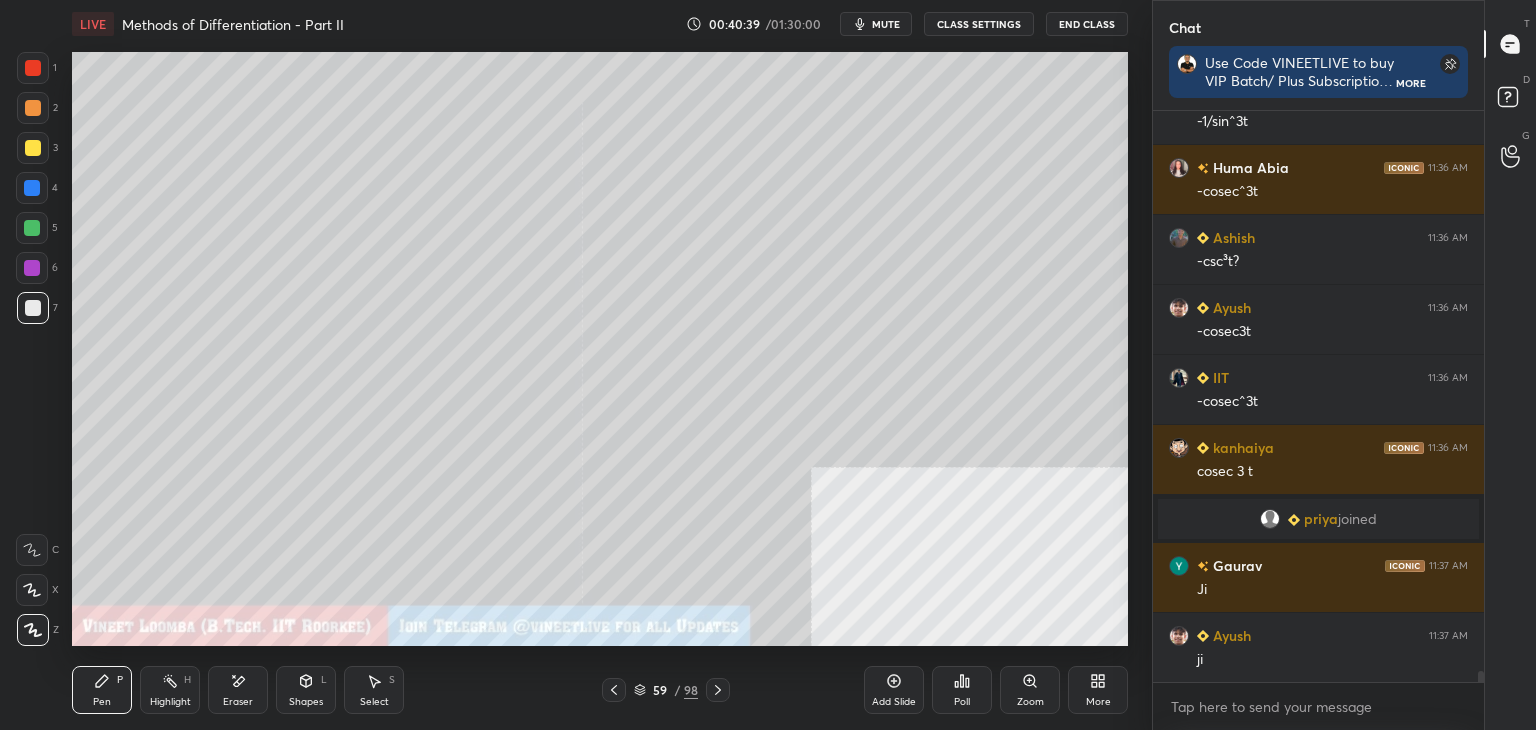 click at bounding box center (33, 308) 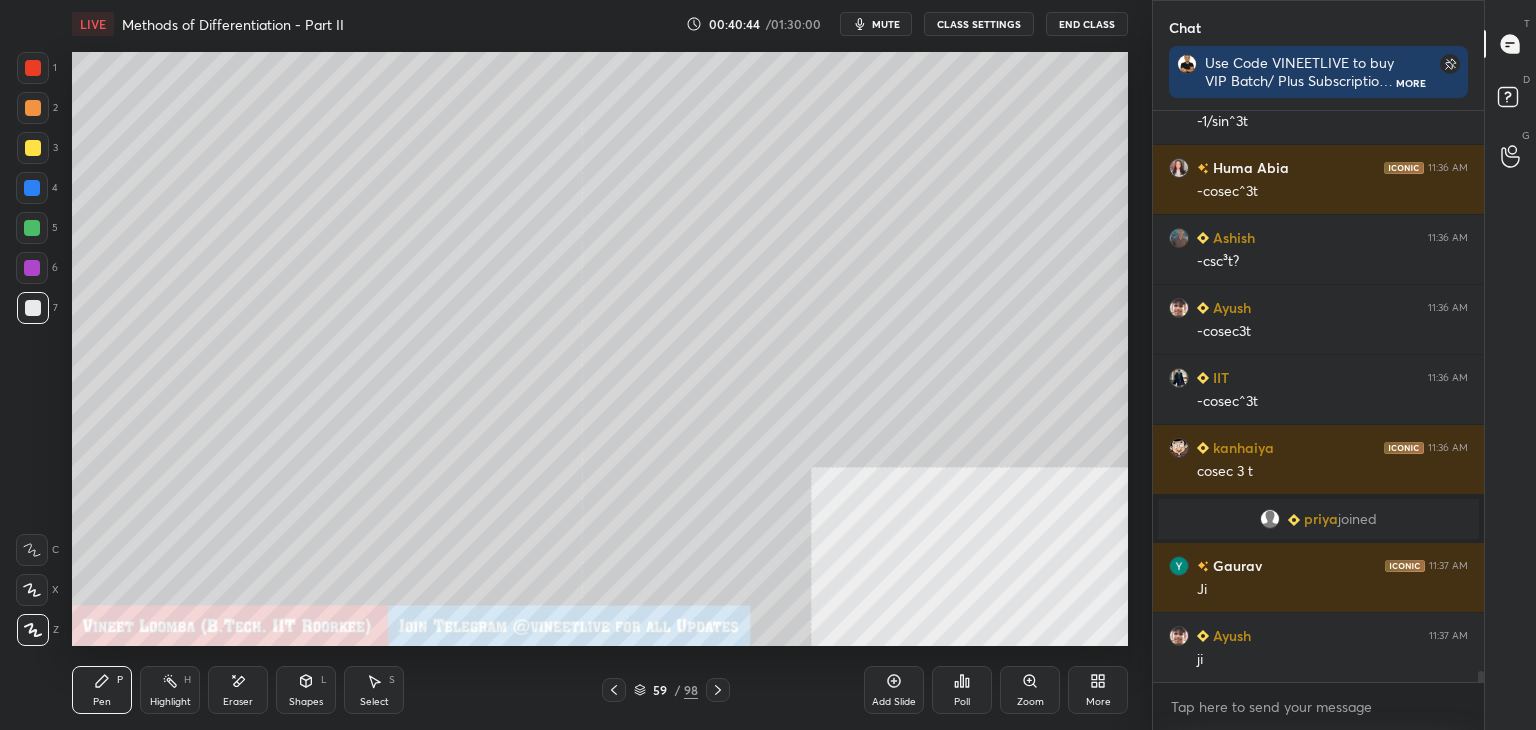 click at bounding box center [33, 308] 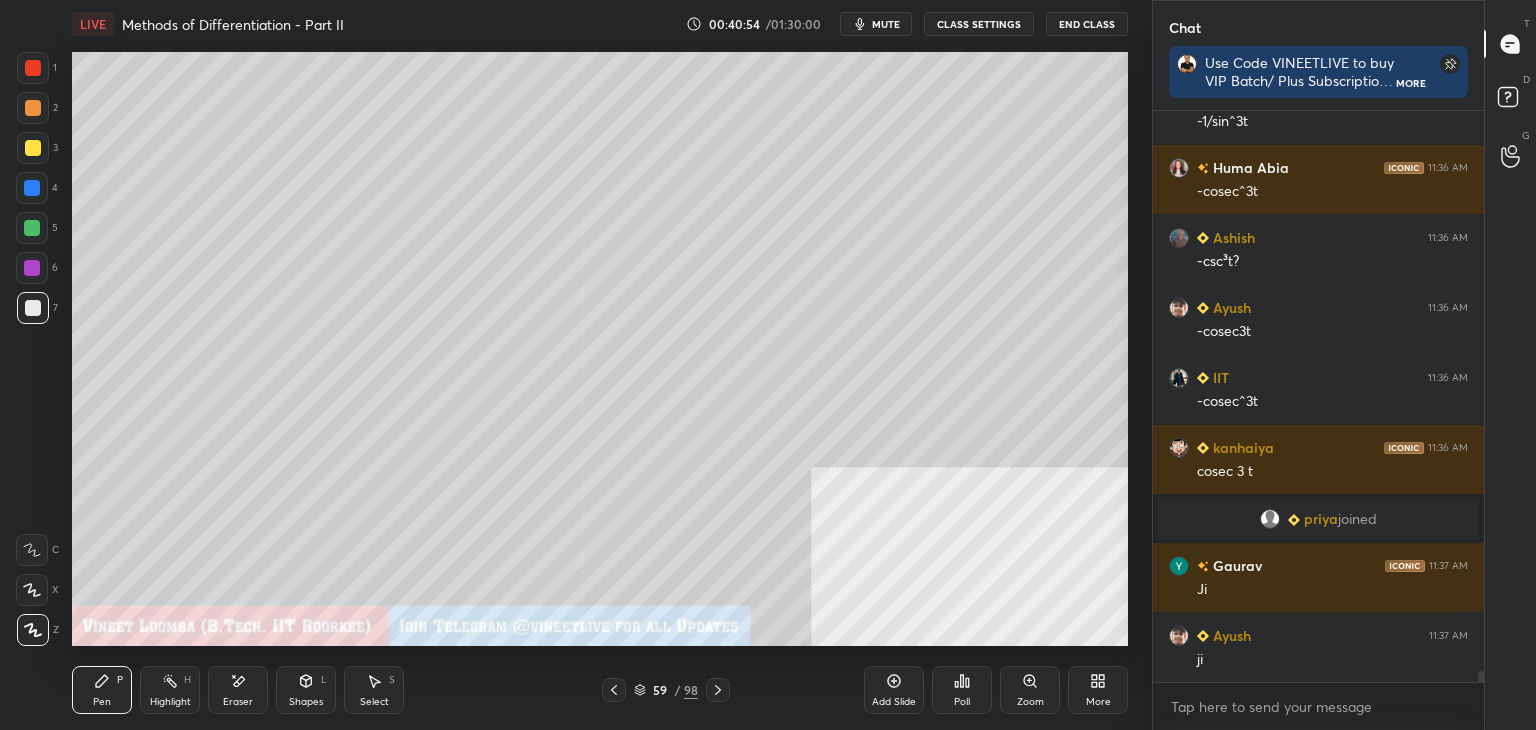 click at bounding box center [33, 308] 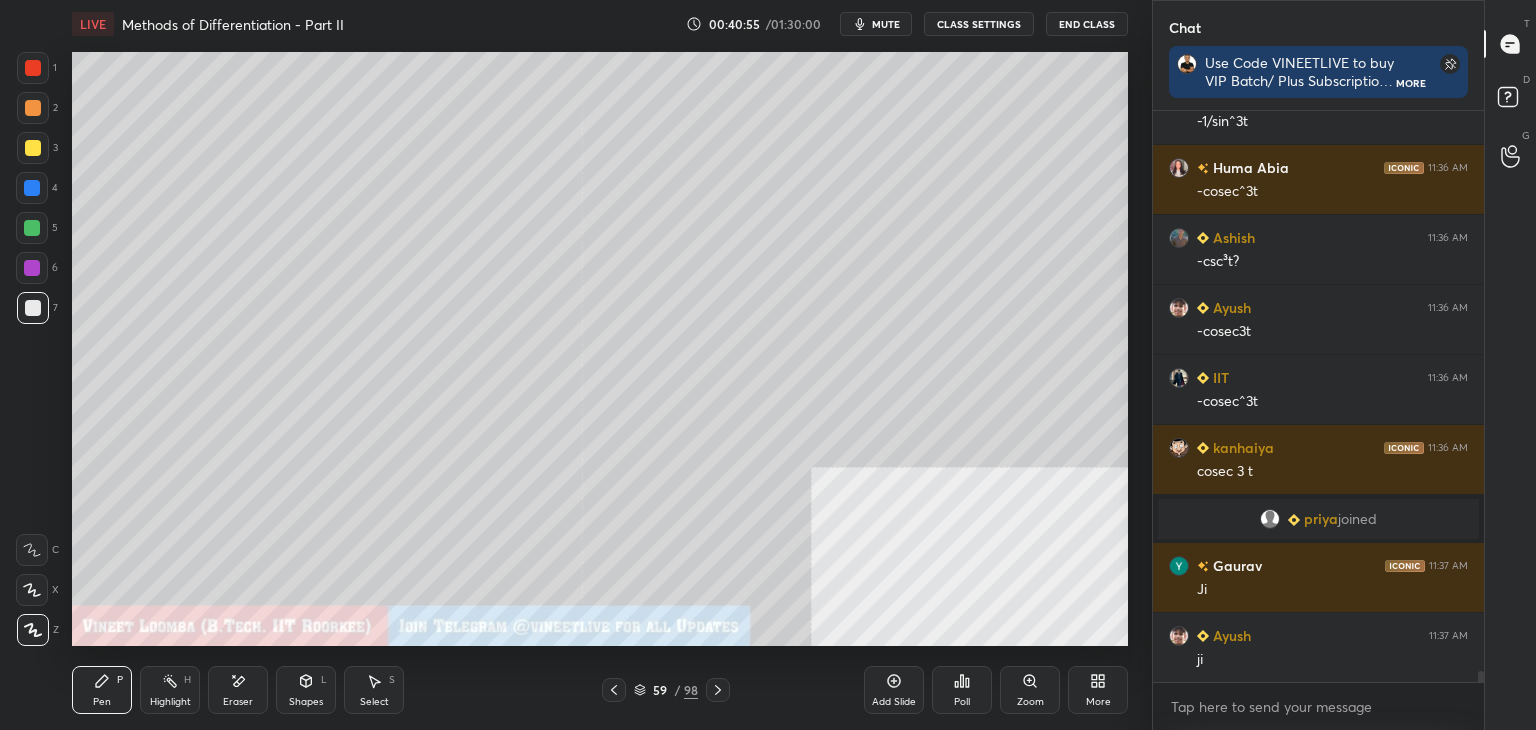 click at bounding box center (33, 68) 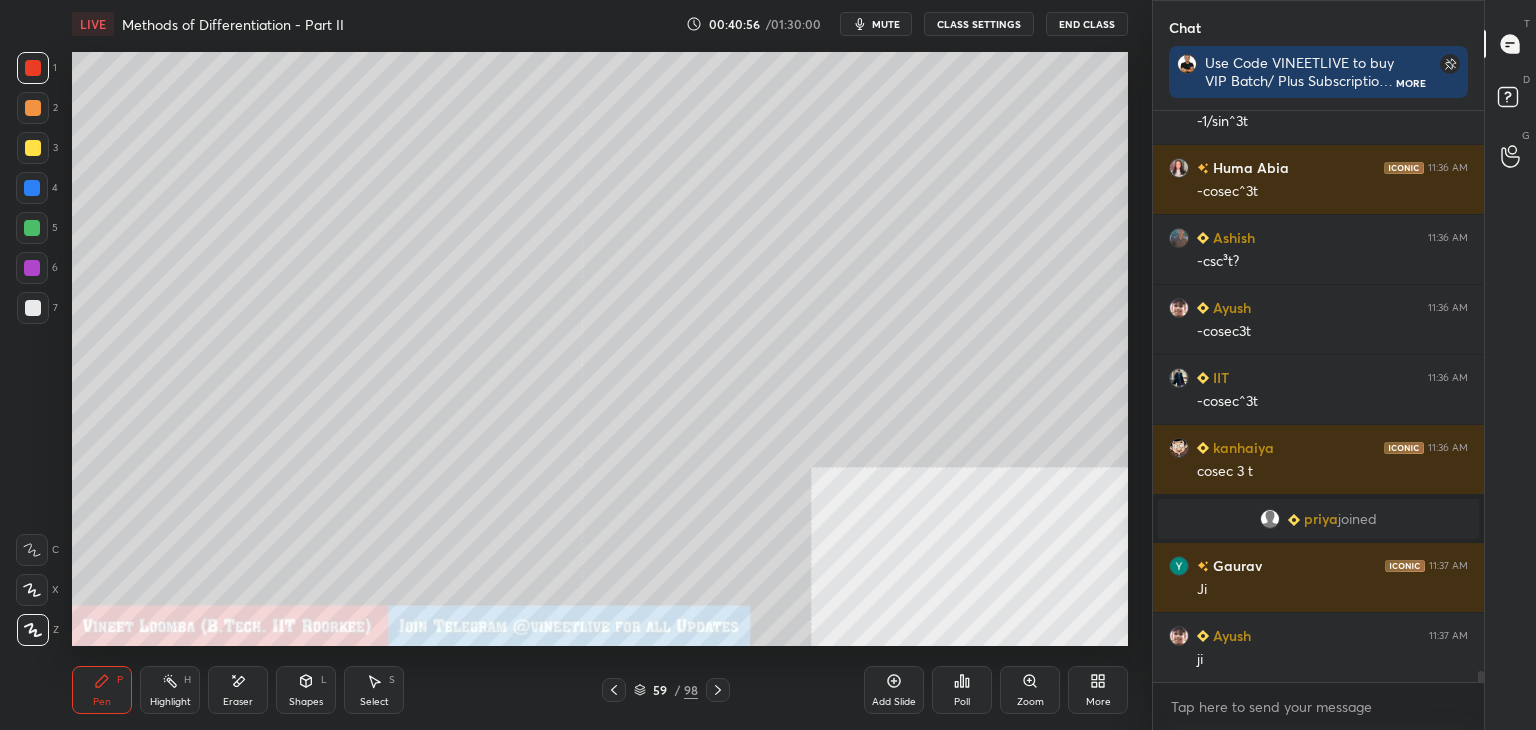 drag, startPoint x: 40, startPoint y: 313, endPoint x: 46, endPoint y: 281, distance: 32.55764 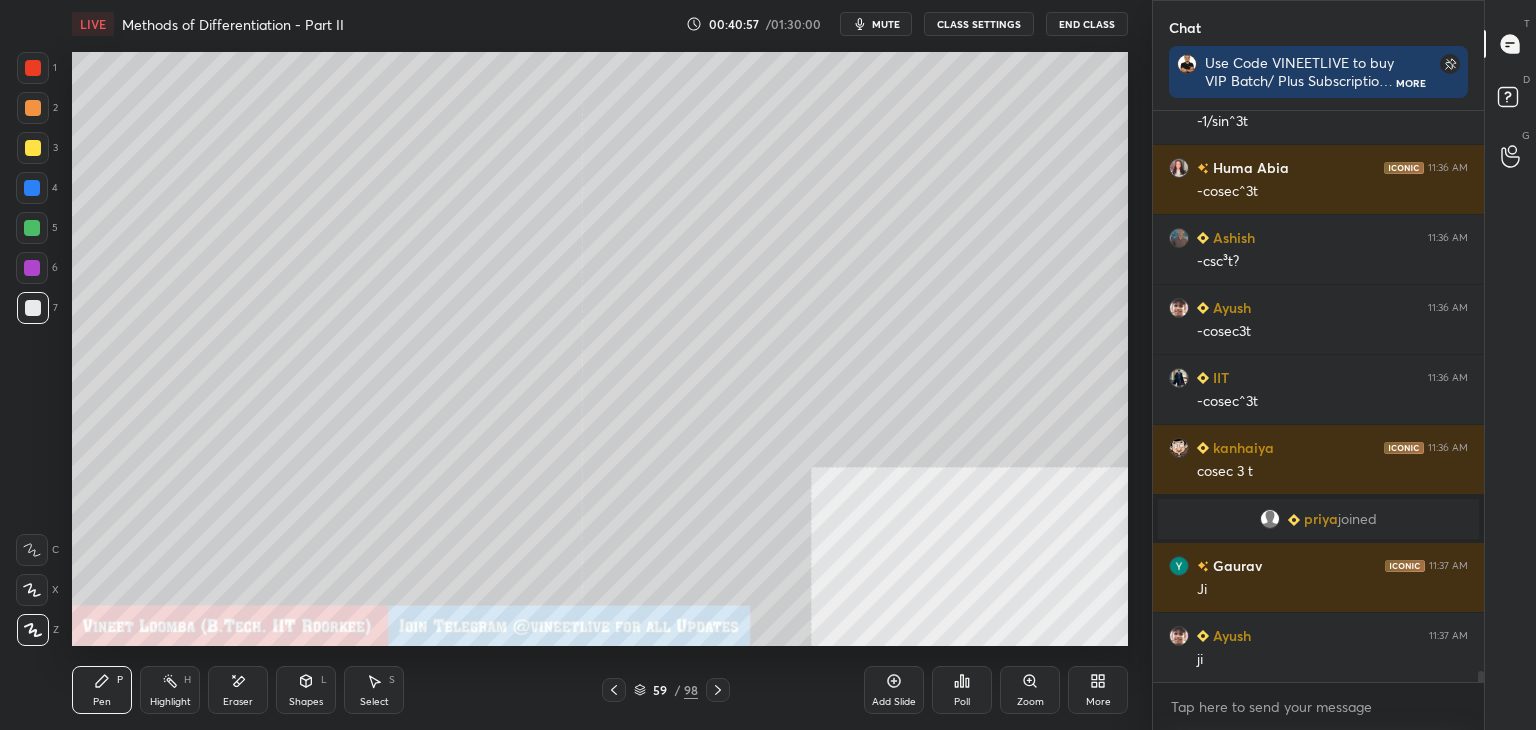 click at bounding box center [33, 108] 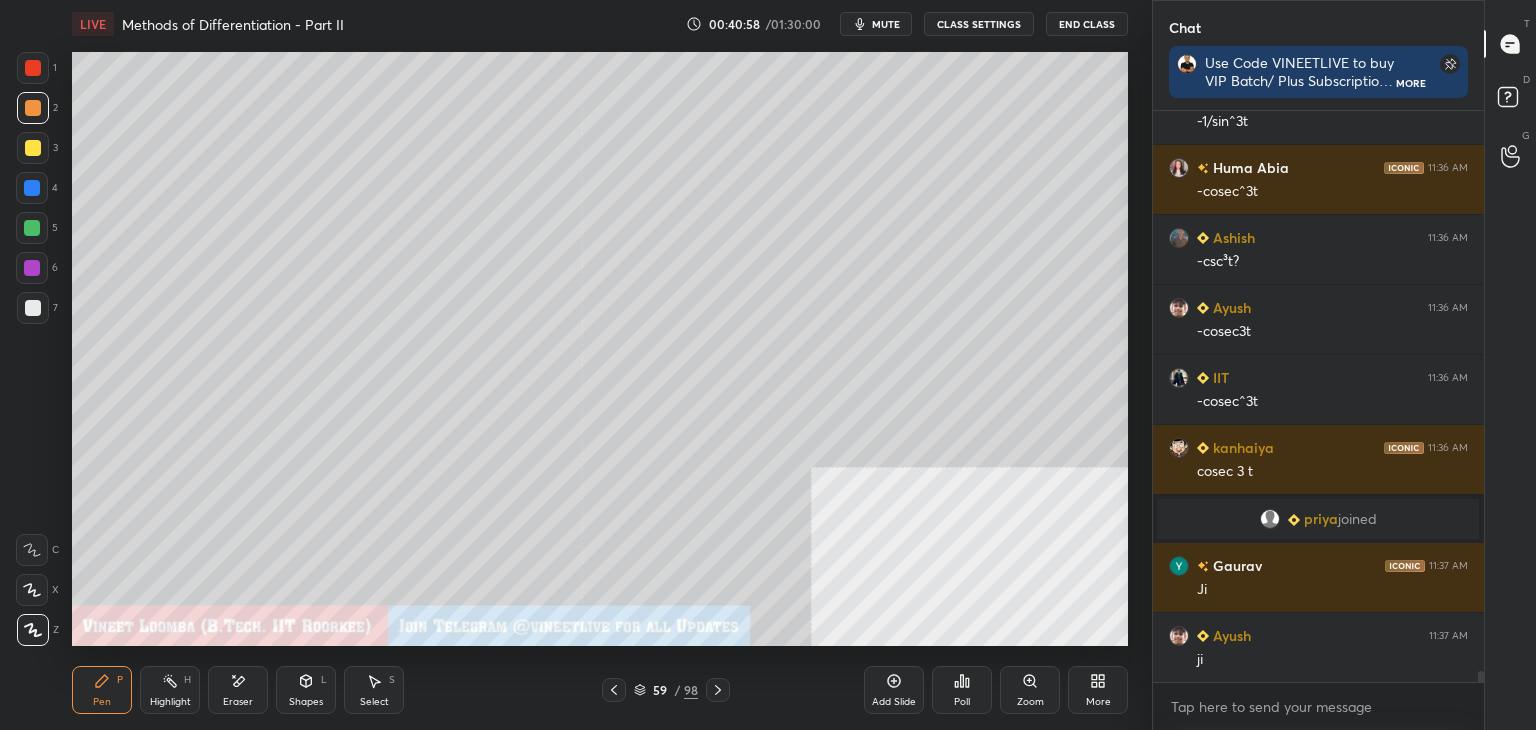 click at bounding box center [33, 148] 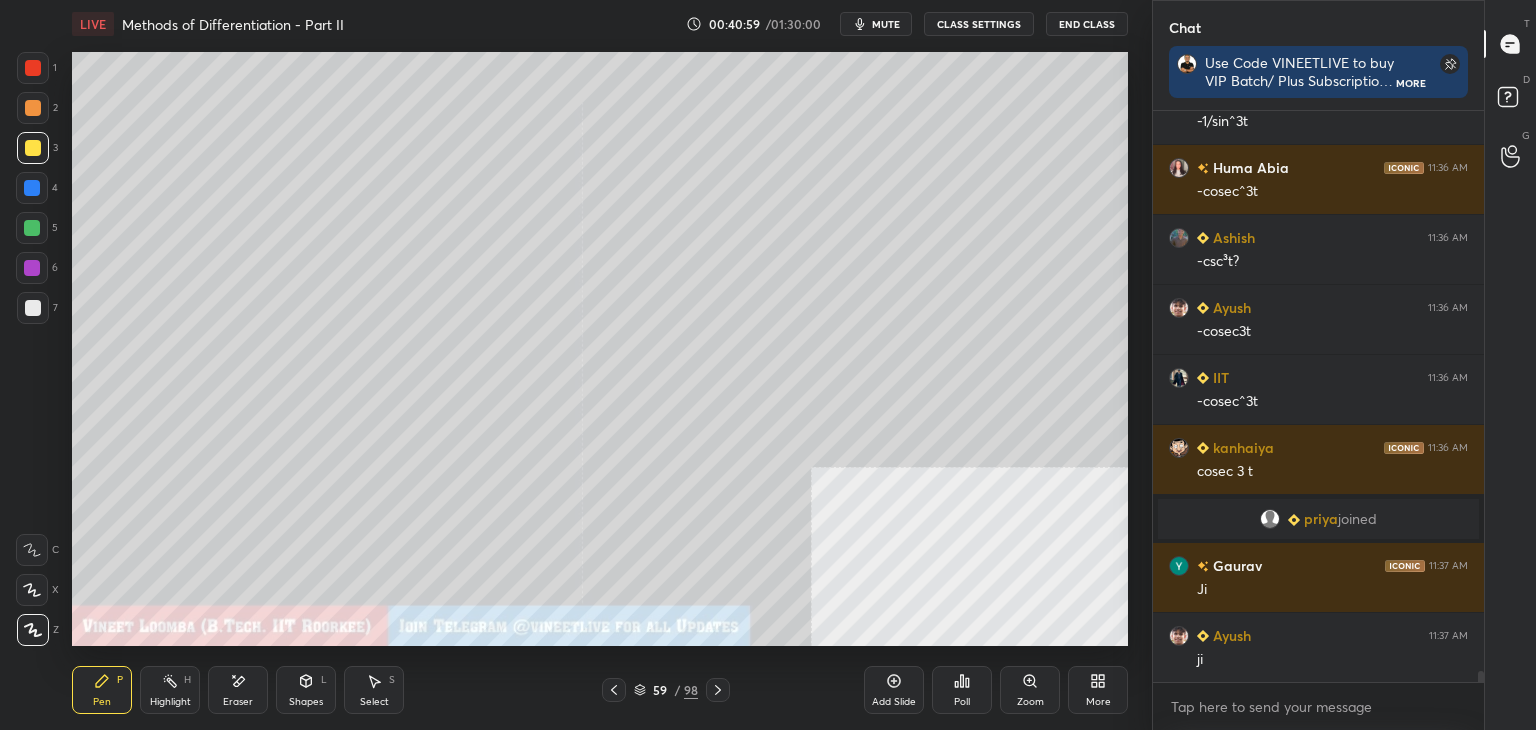 drag, startPoint x: 32, startPoint y: 191, endPoint x: 28, endPoint y: 213, distance: 22.36068 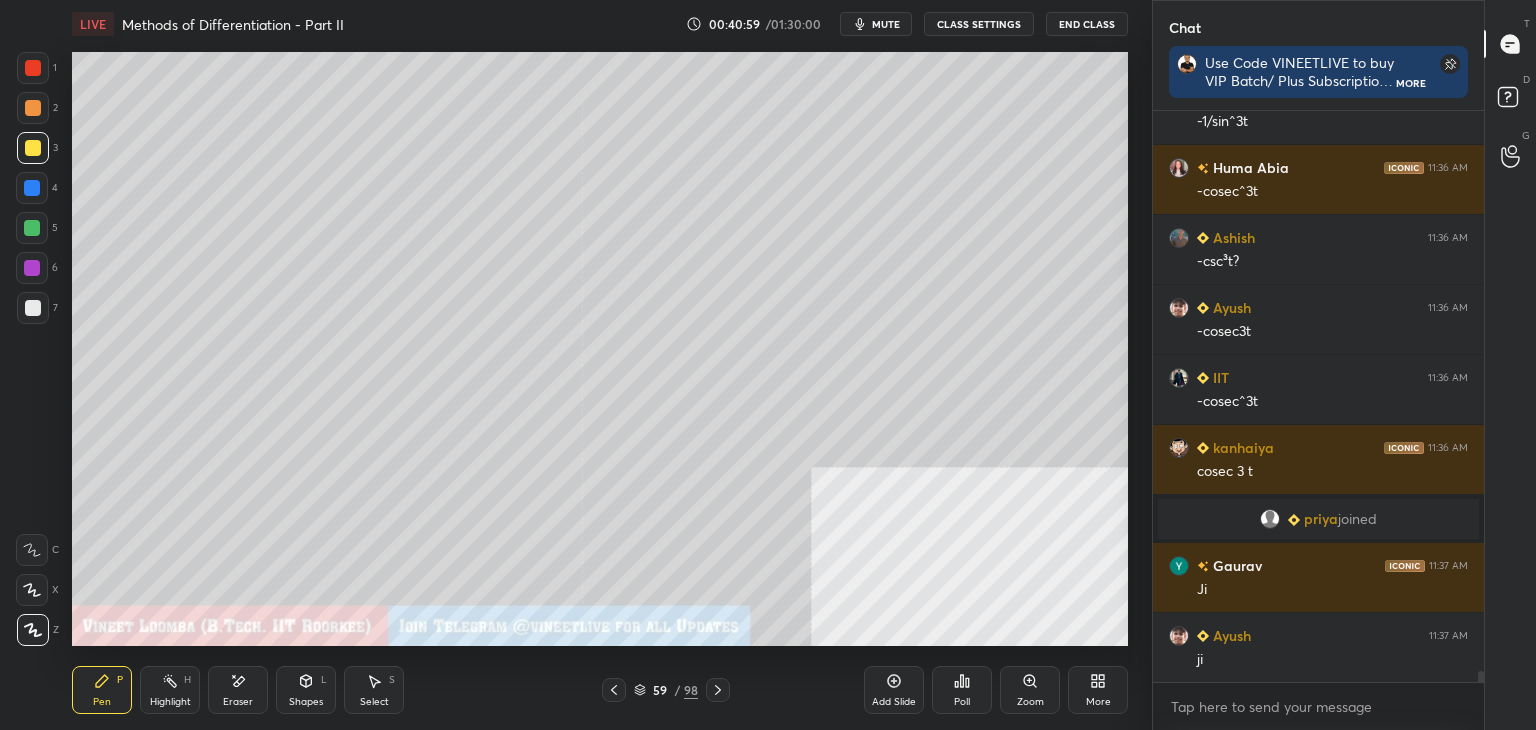 click at bounding box center (32, 188) 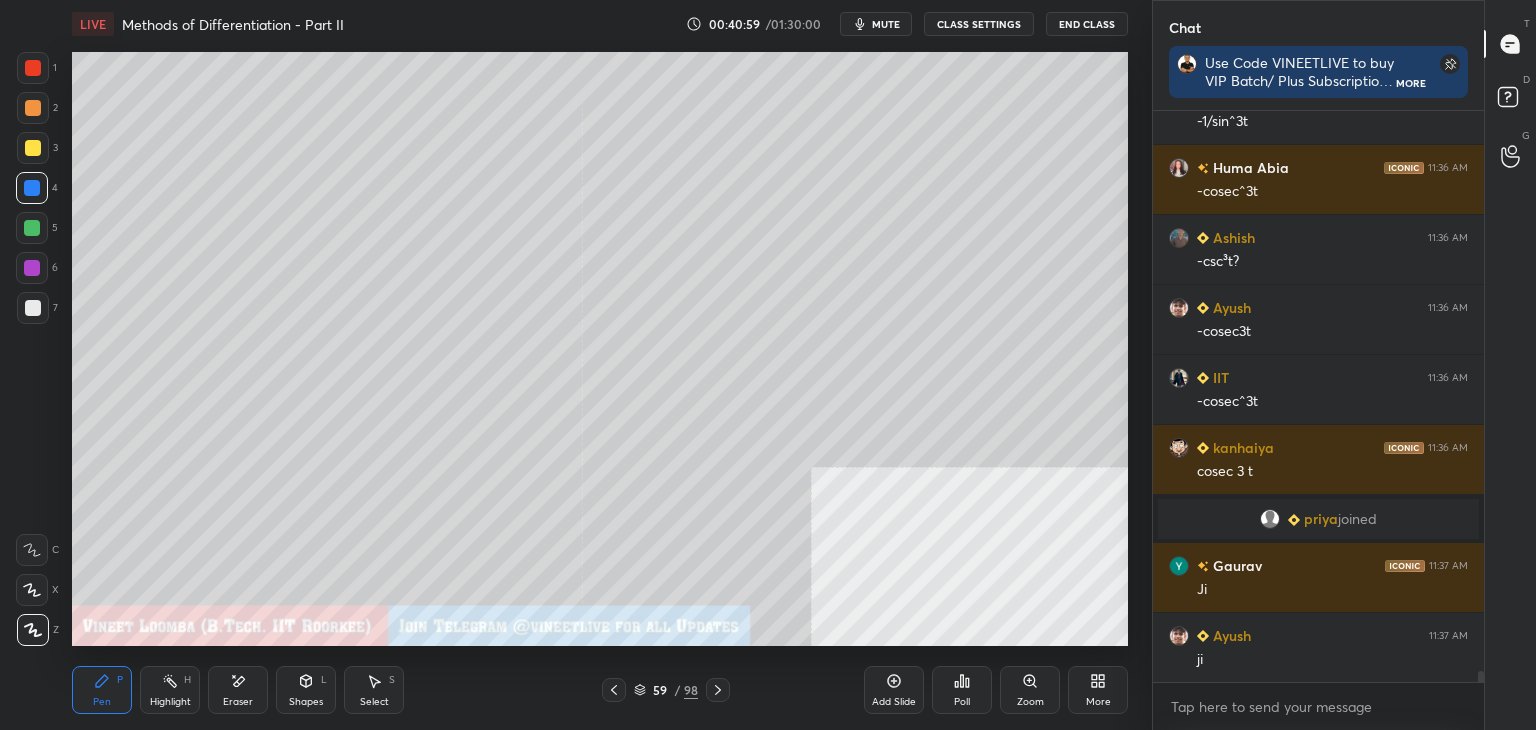 drag, startPoint x: 29, startPoint y: 225, endPoint x: 23, endPoint y: 238, distance: 14.3178215 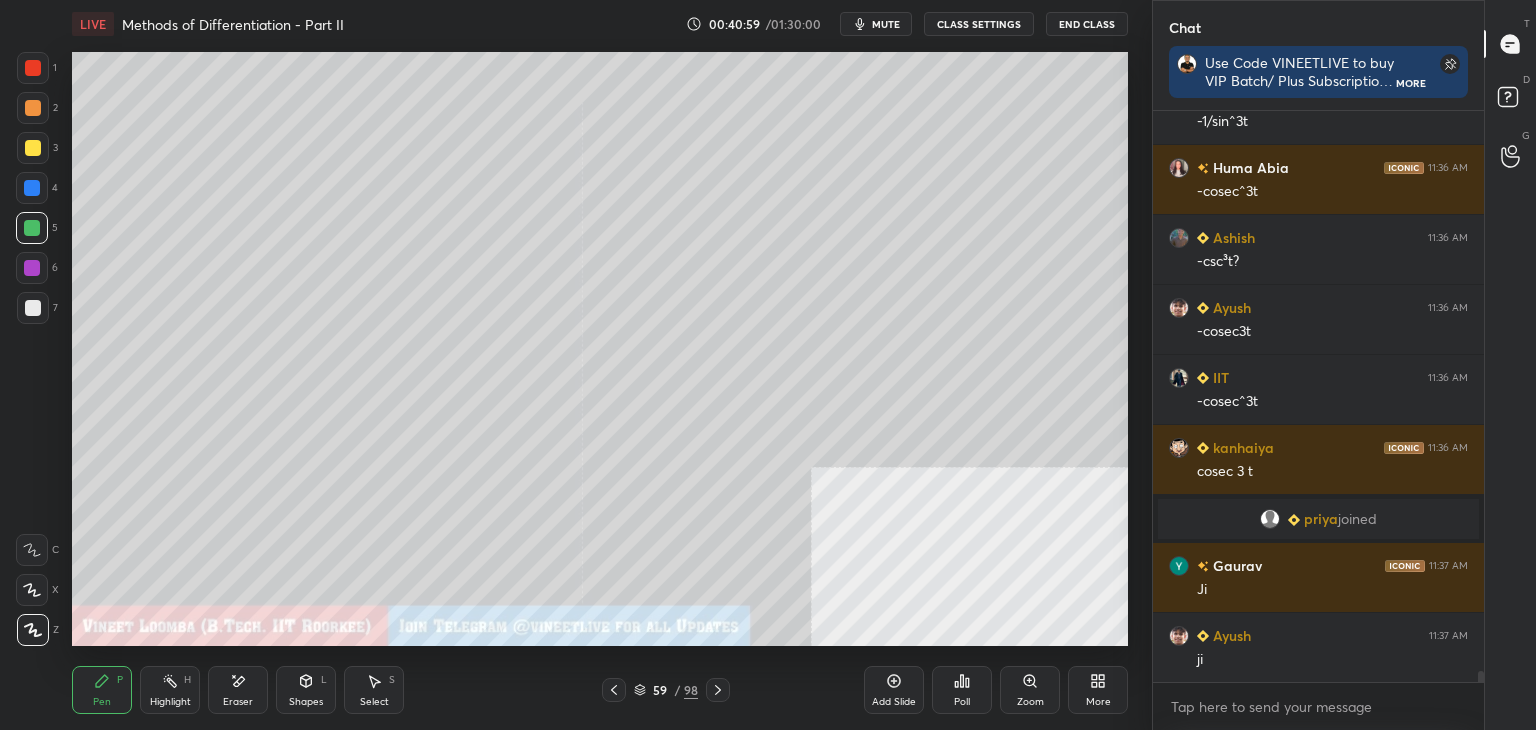click at bounding box center [32, 268] 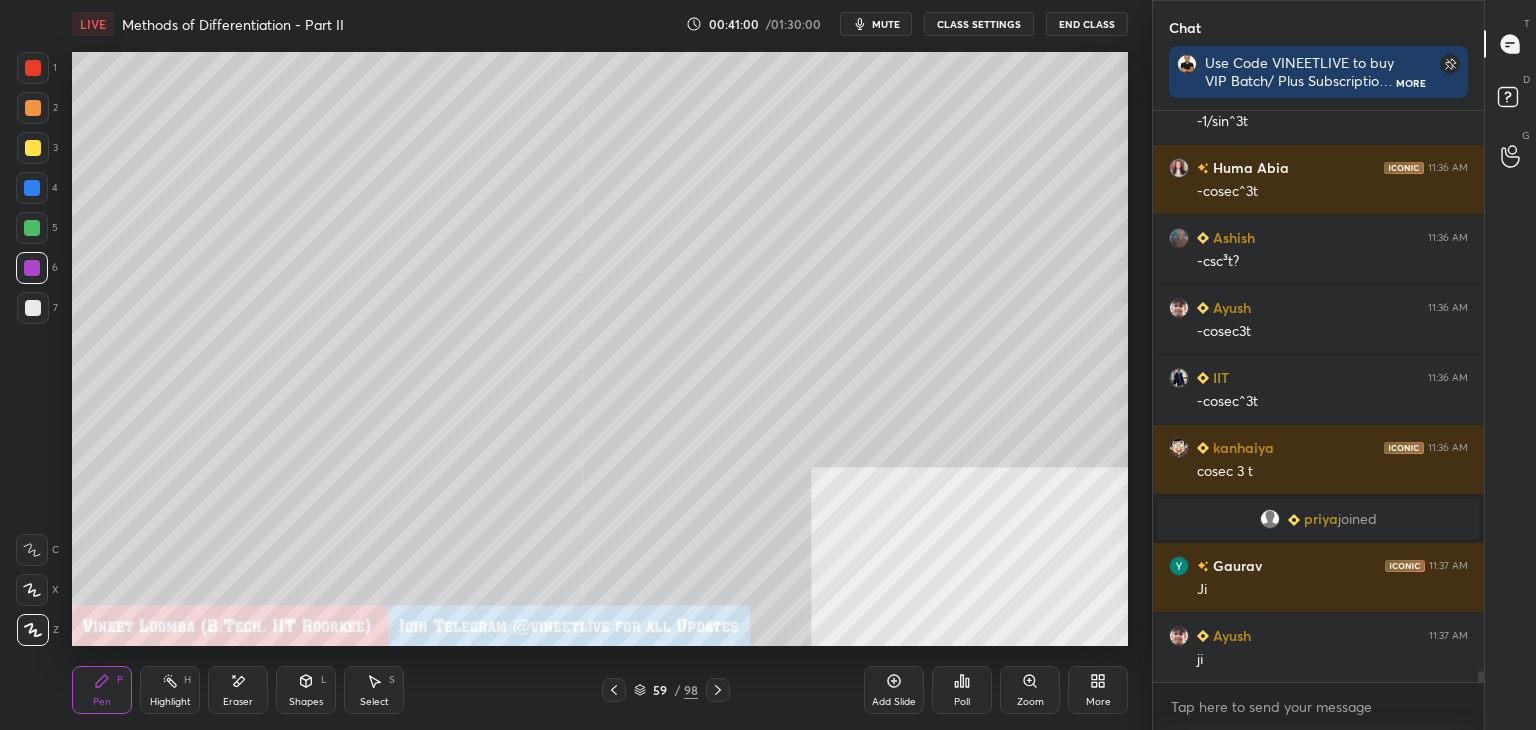 click at bounding box center [33, 308] 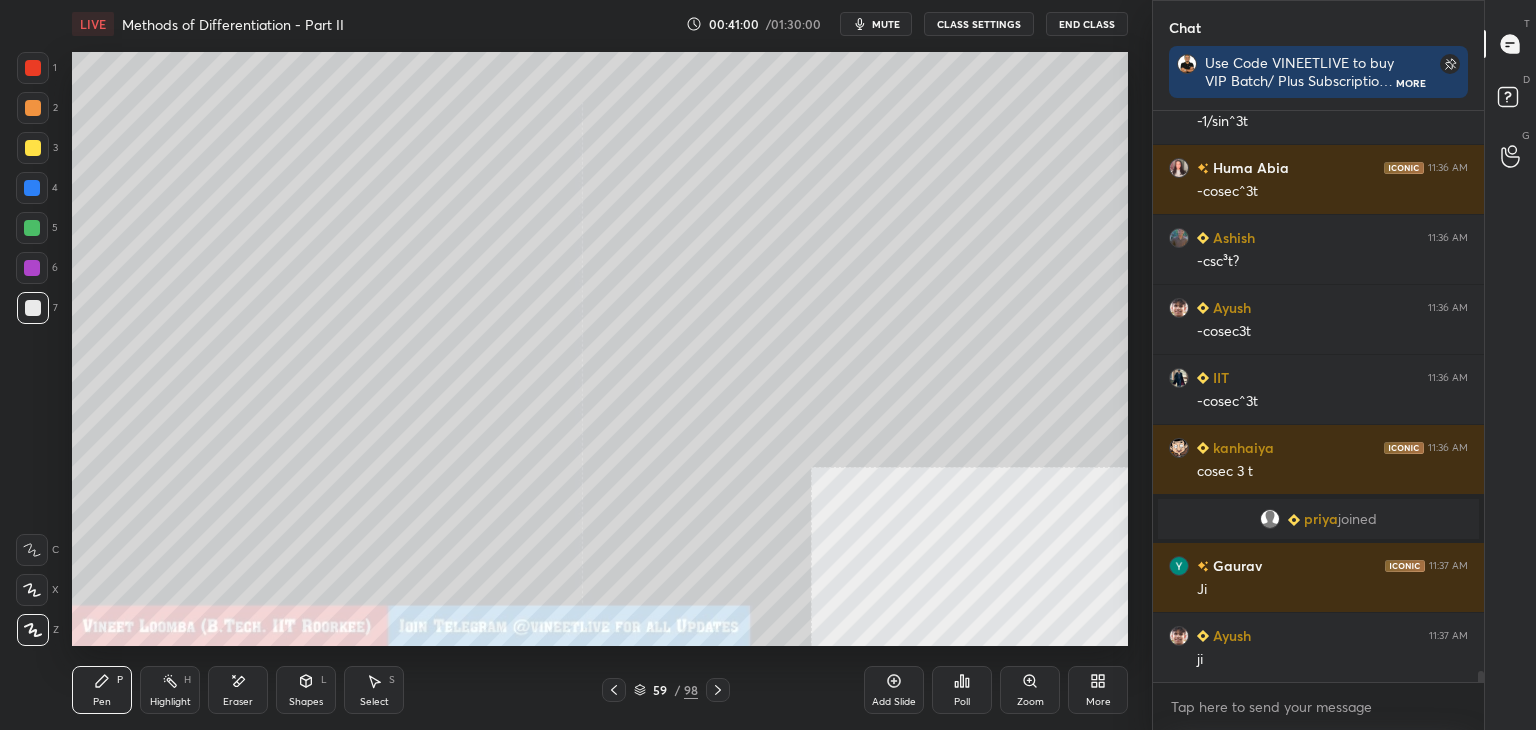 click at bounding box center [32, 268] 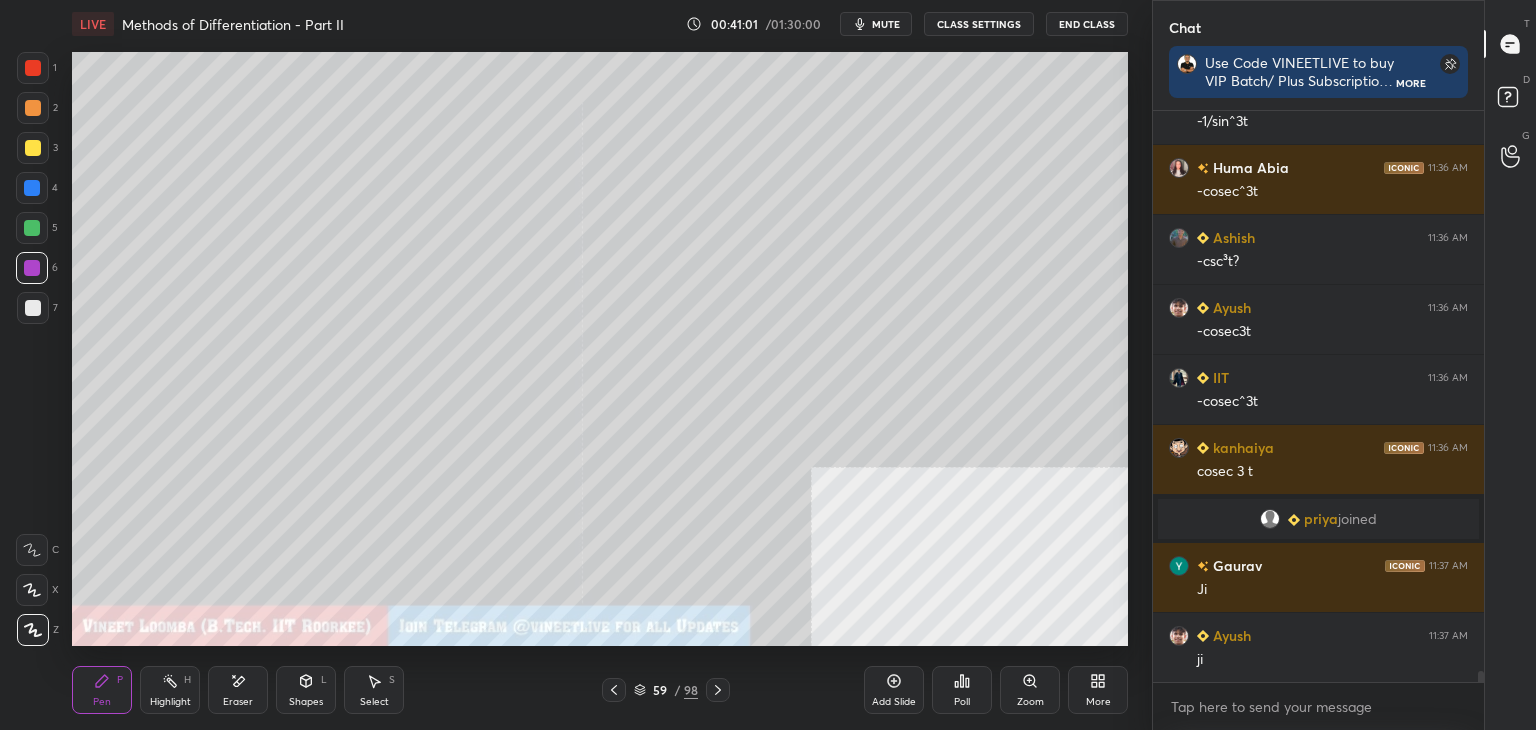 click at bounding box center [32, 228] 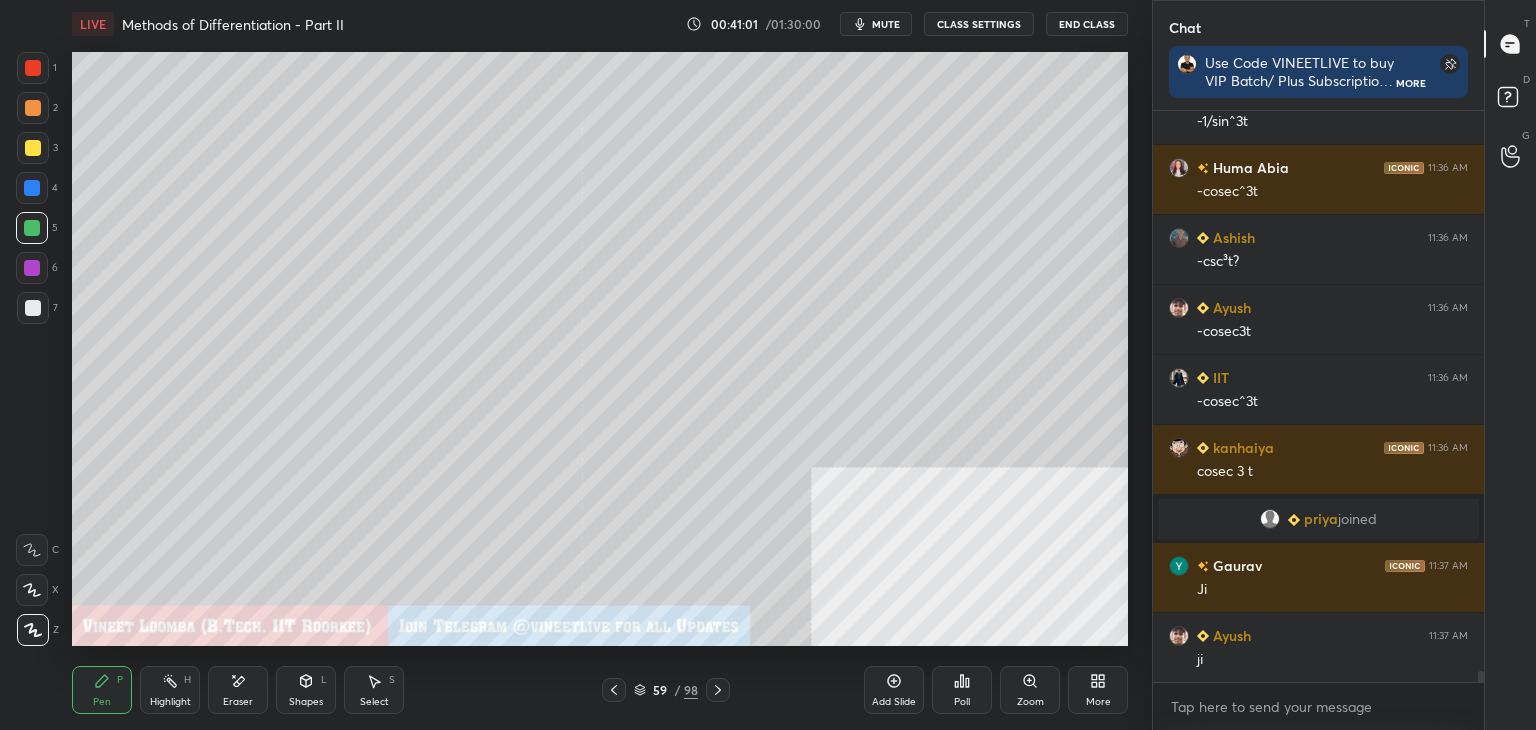 drag, startPoint x: 31, startPoint y: 189, endPoint x: 36, endPoint y: 170, distance: 19.646883 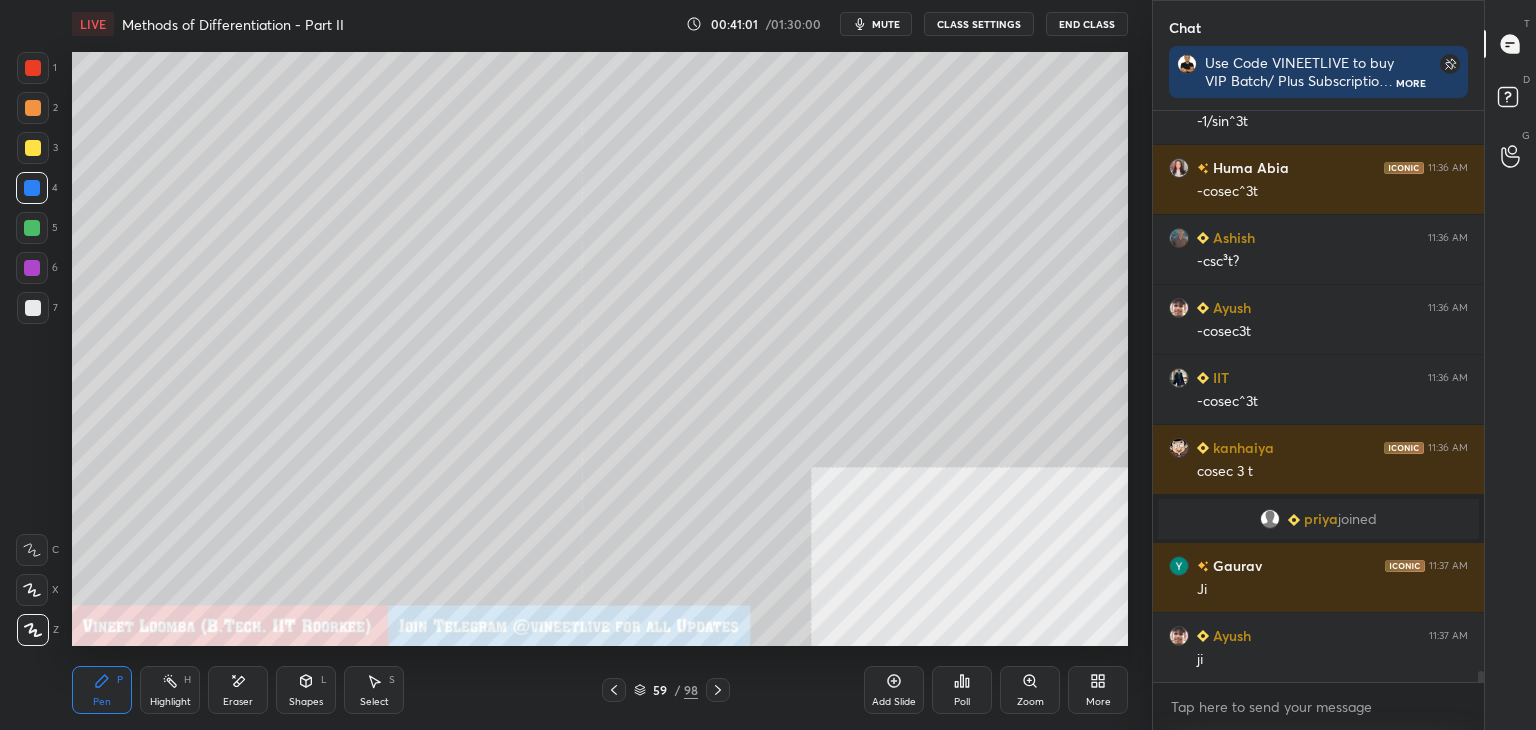 scroll, scrollTop: 28442, scrollLeft: 0, axis: vertical 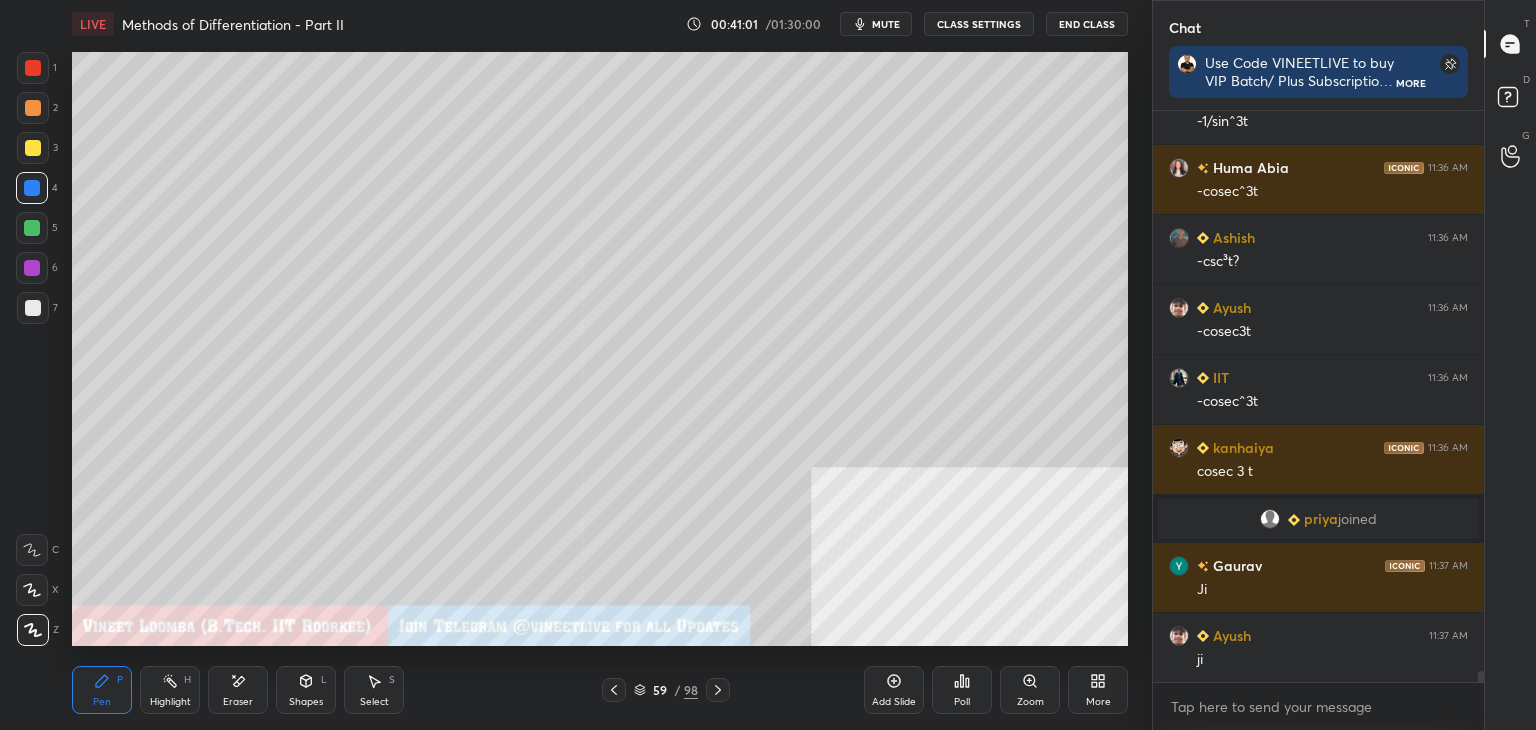 click at bounding box center [33, 148] 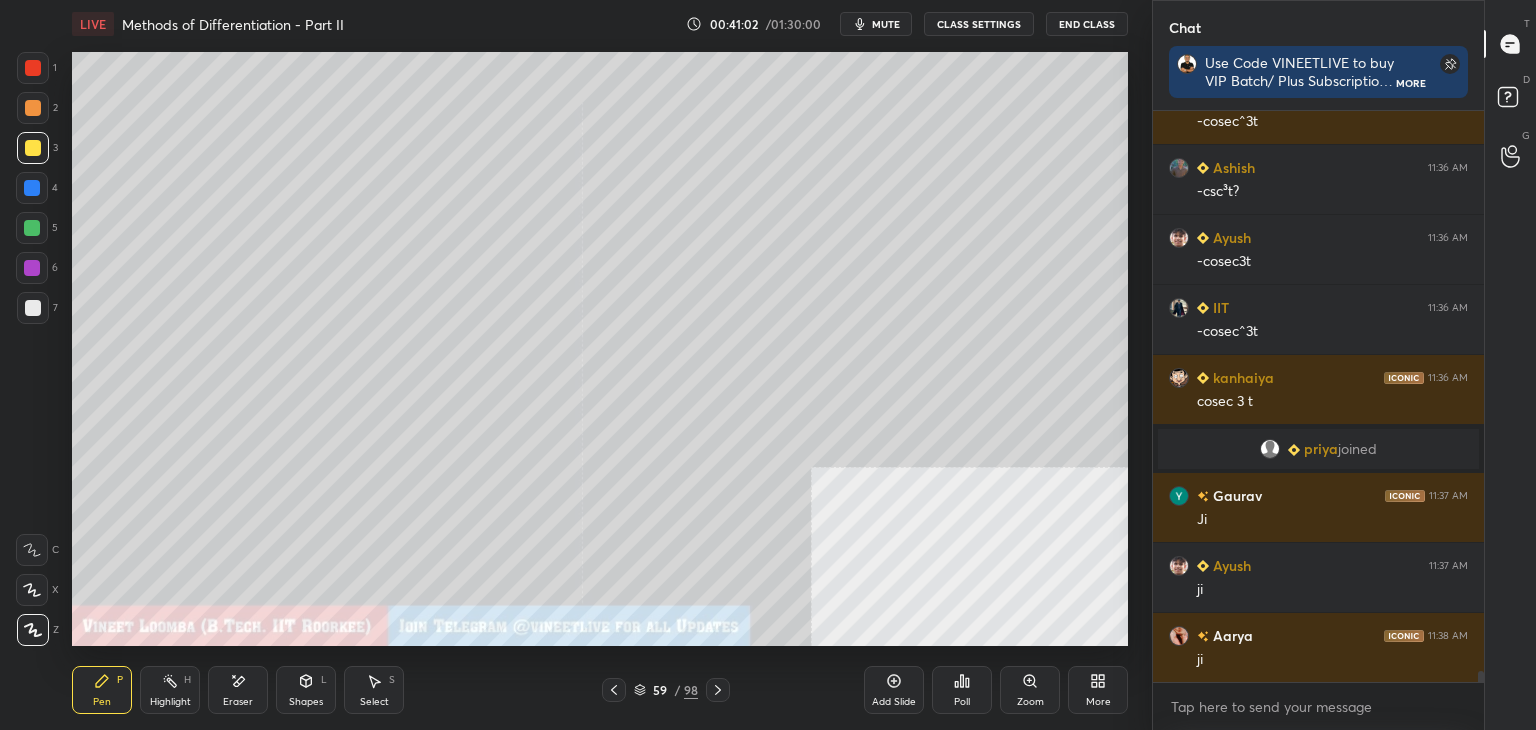 click at bounding box center (33, 108) 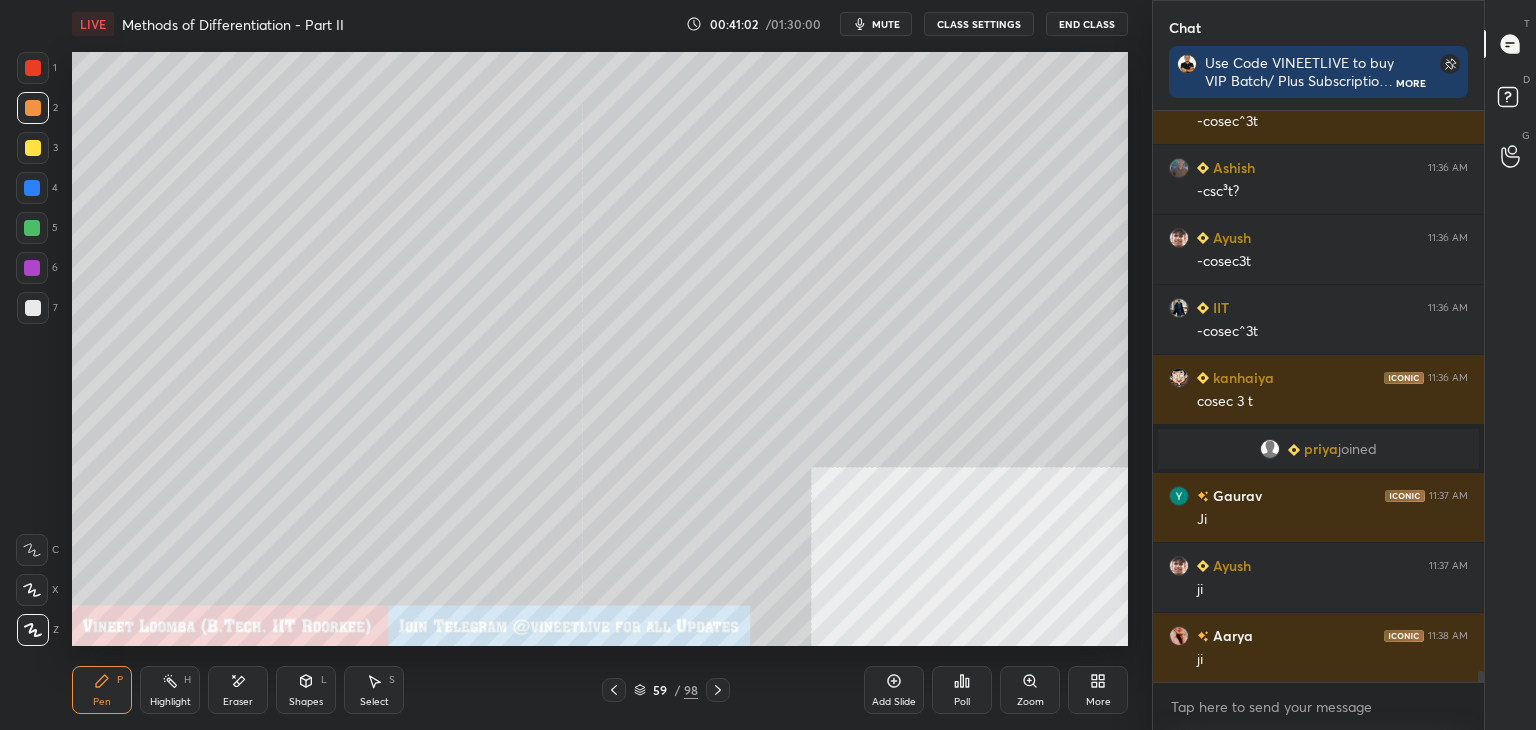 drag, startPoint x: 33, startPoint y: 65, endPoint x: 44, endPoint y: 61, distance: 11.7046995 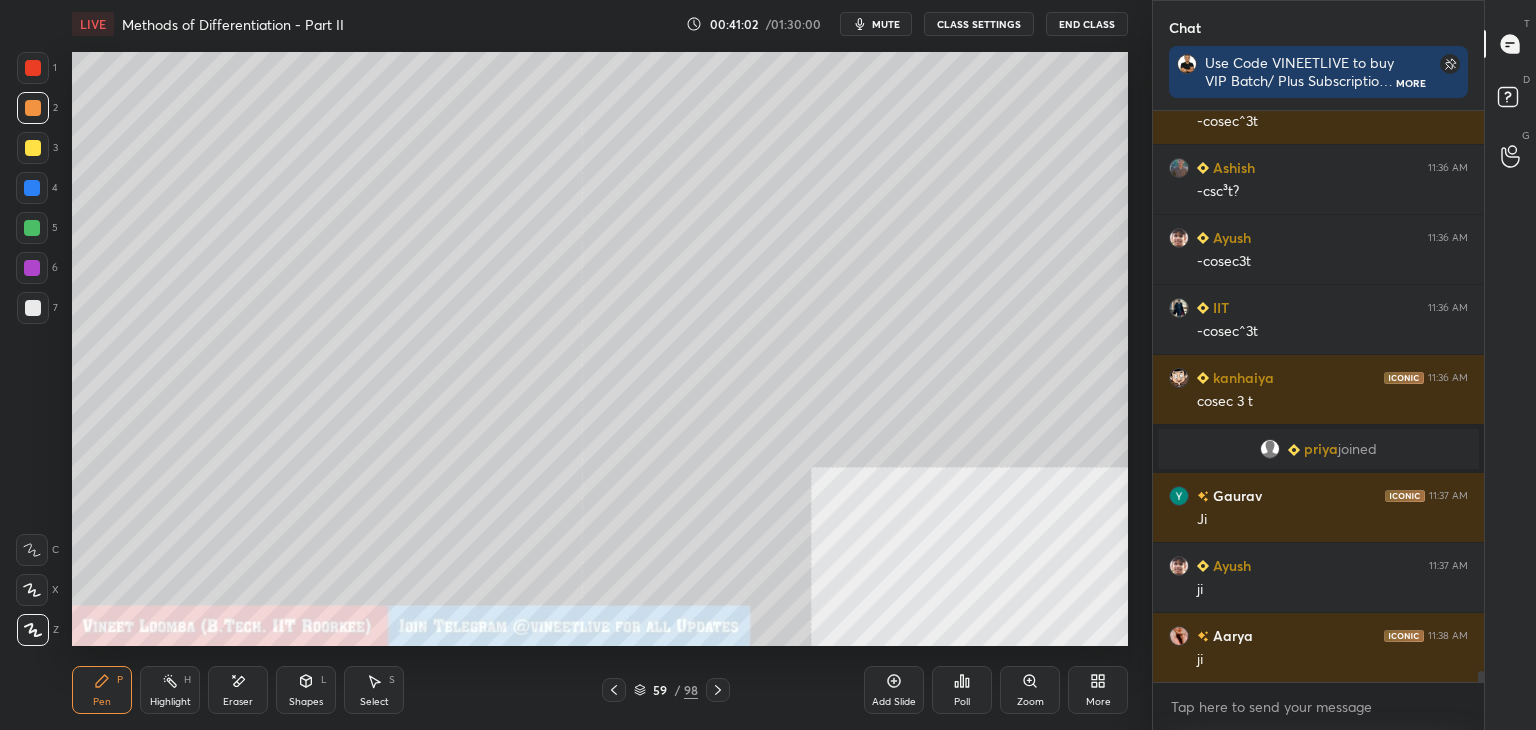 click at bounding box center (33, 68) 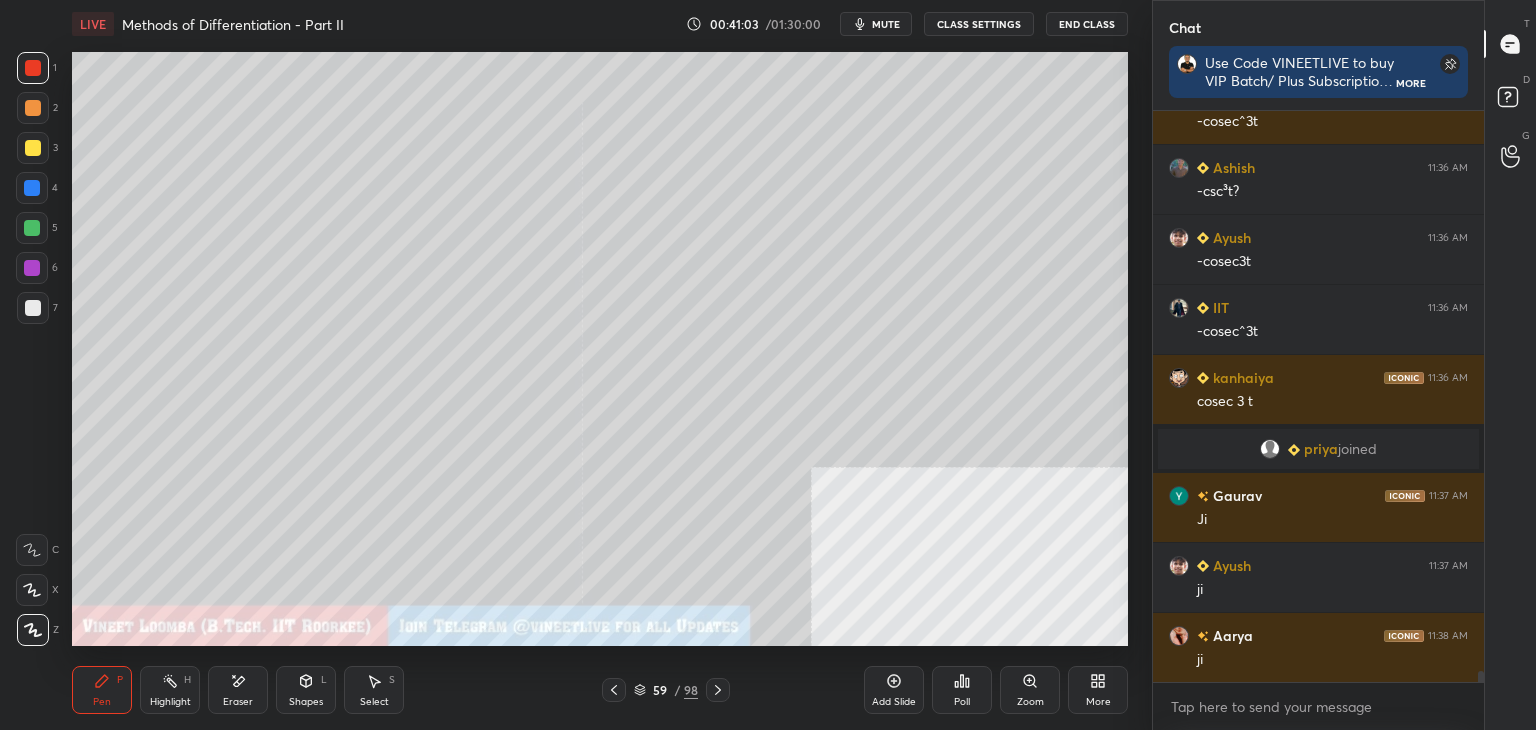 click at bounding box center [33, 148] 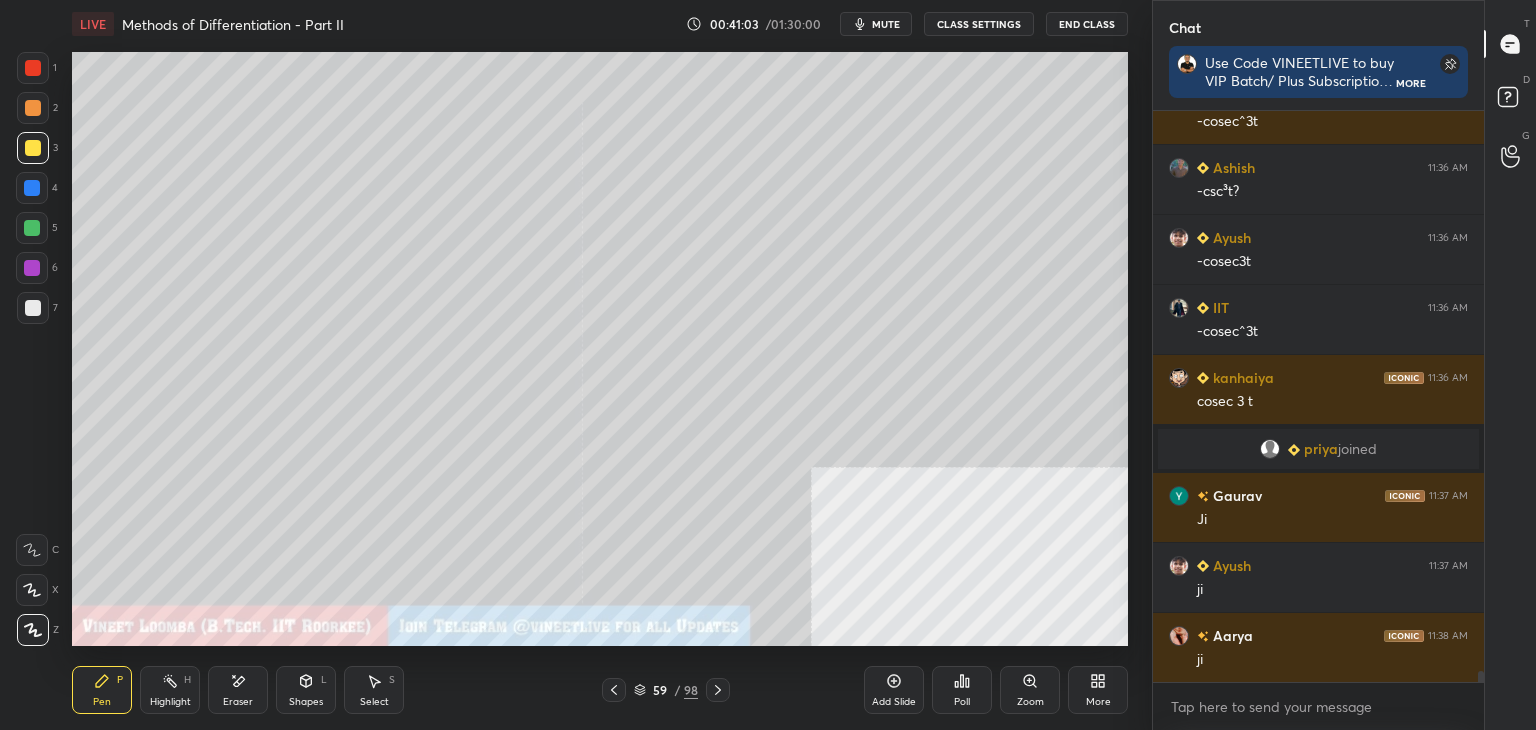 click at bounding box center (32, 188) 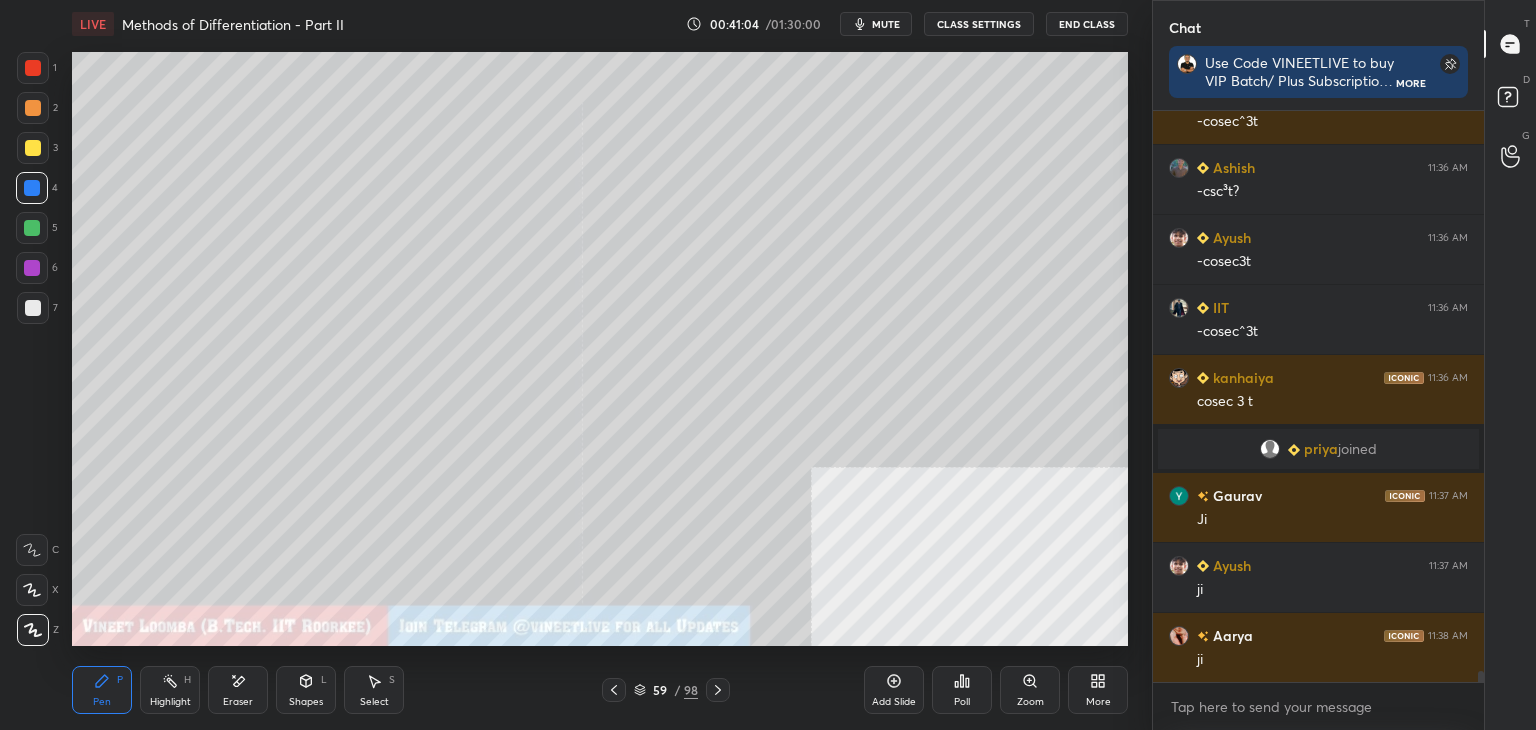 click at bounding box center [32, 228] 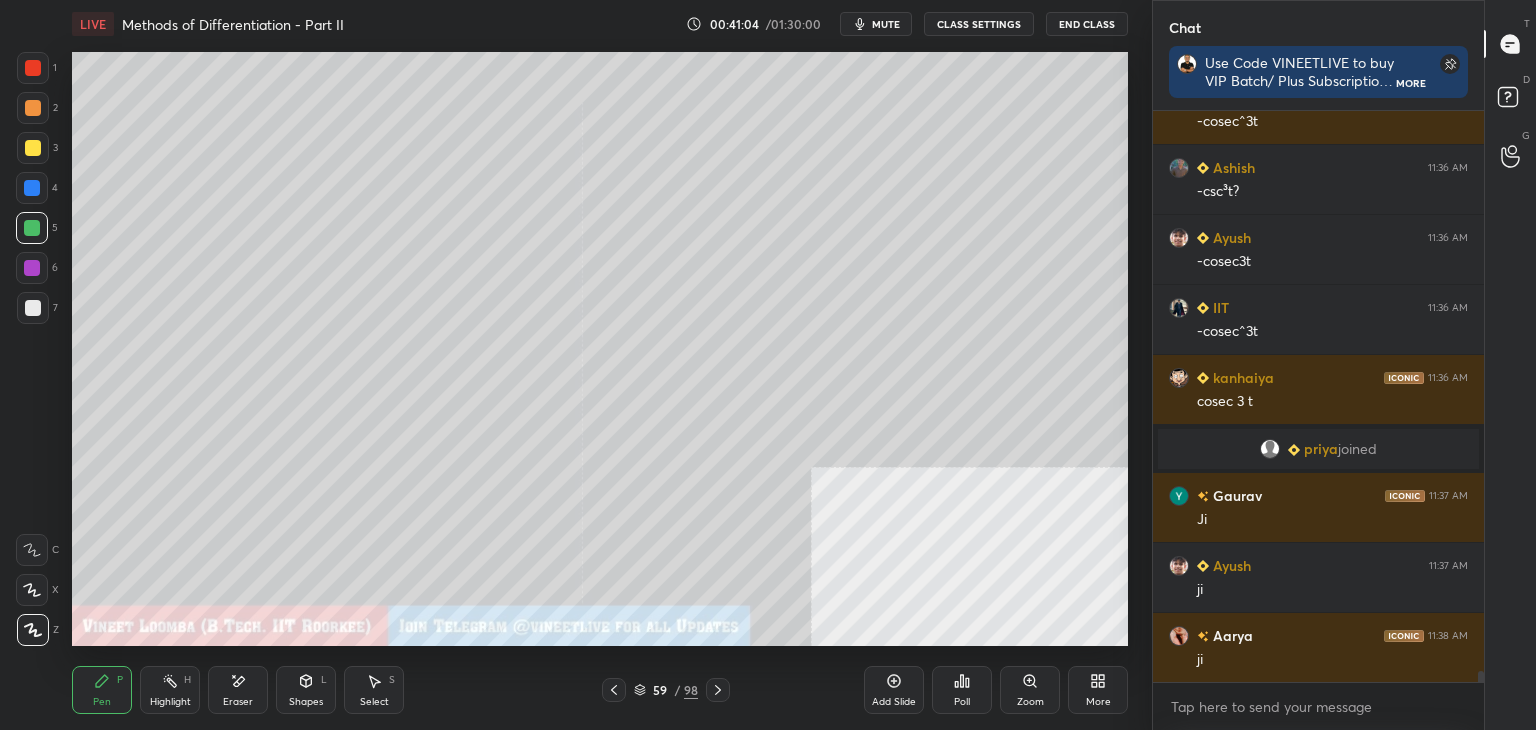 click at bounding box center [32, 268] 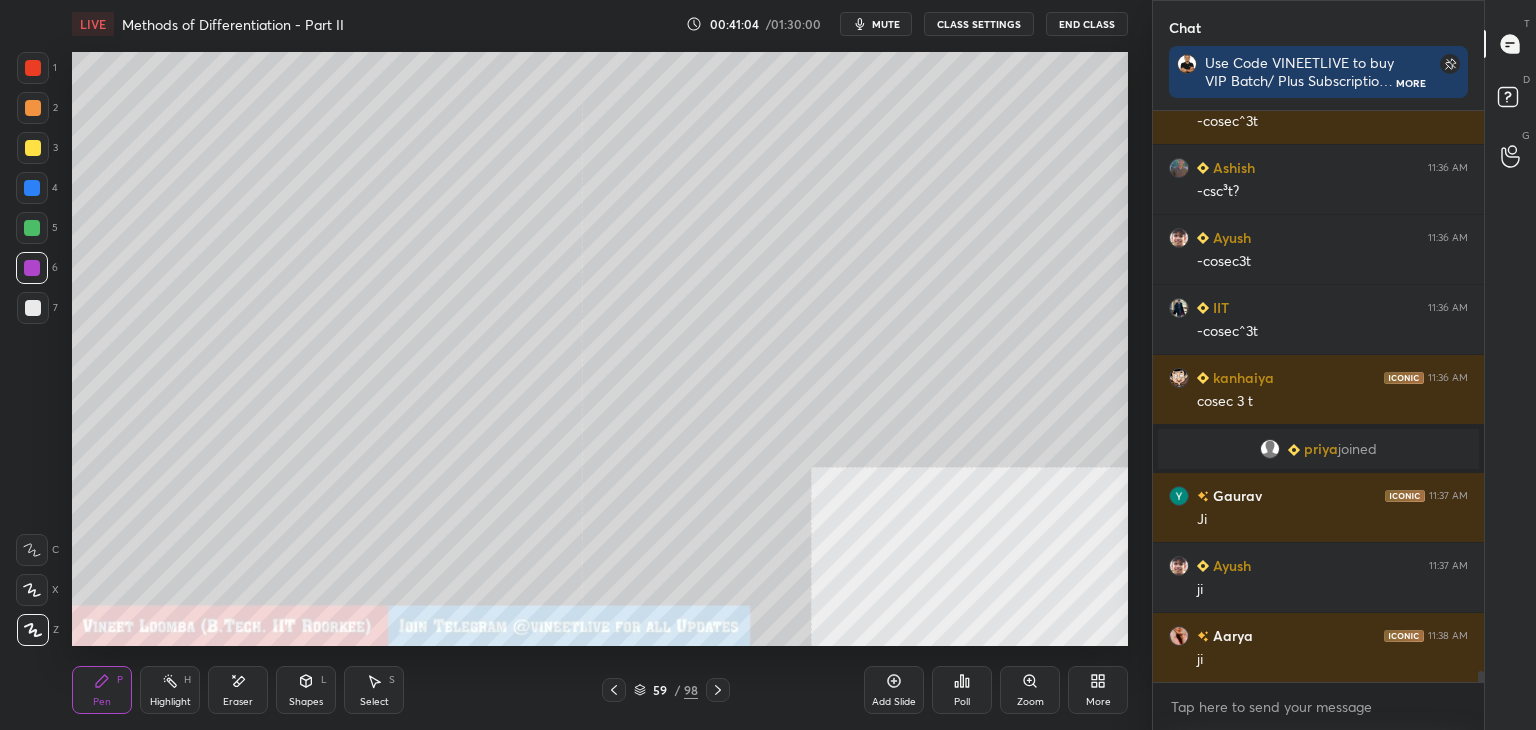 click at bounding box center (33, 308) 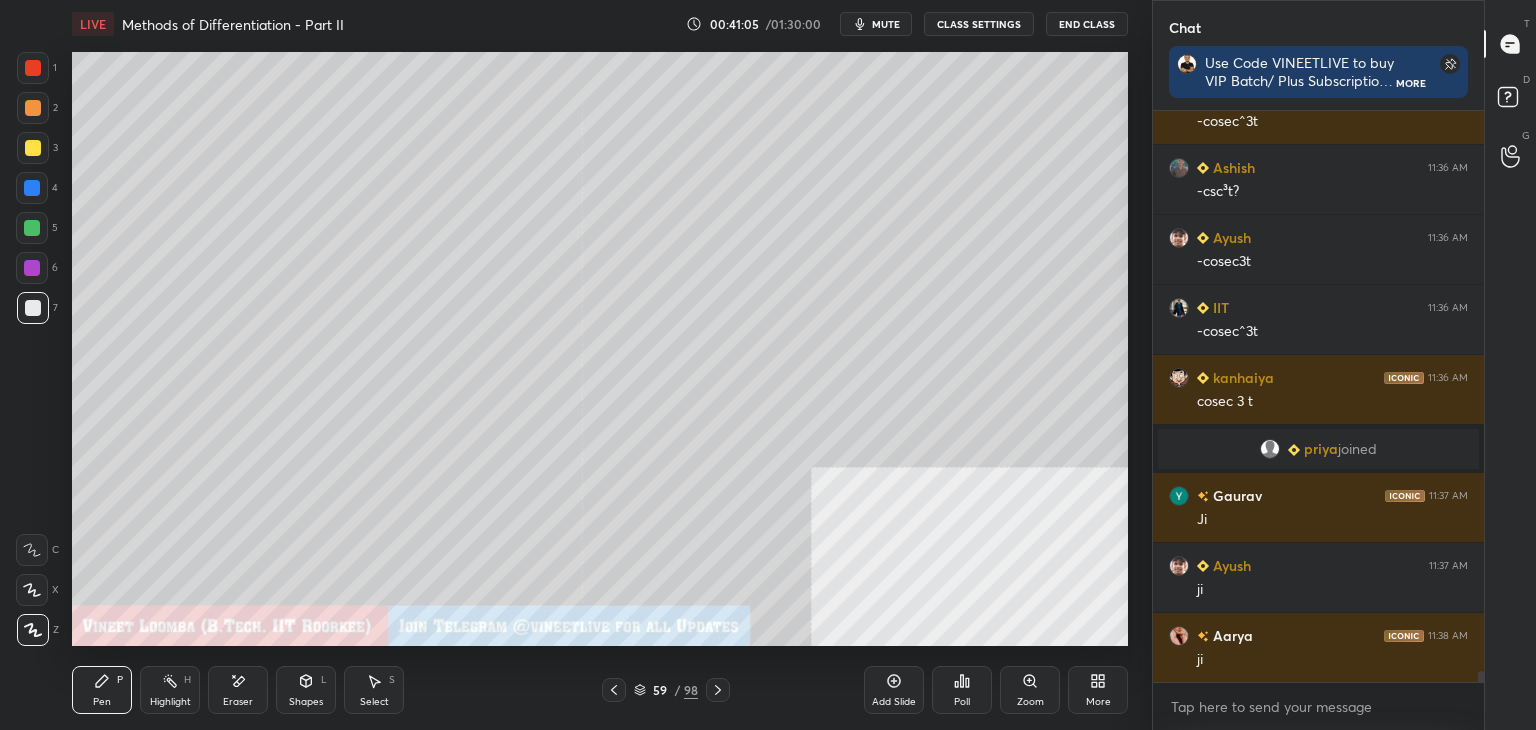 drag, startPoint x: 42, startPoint y: 262, endPoint x: 36, endPoint y: 235, distance: 27.658634 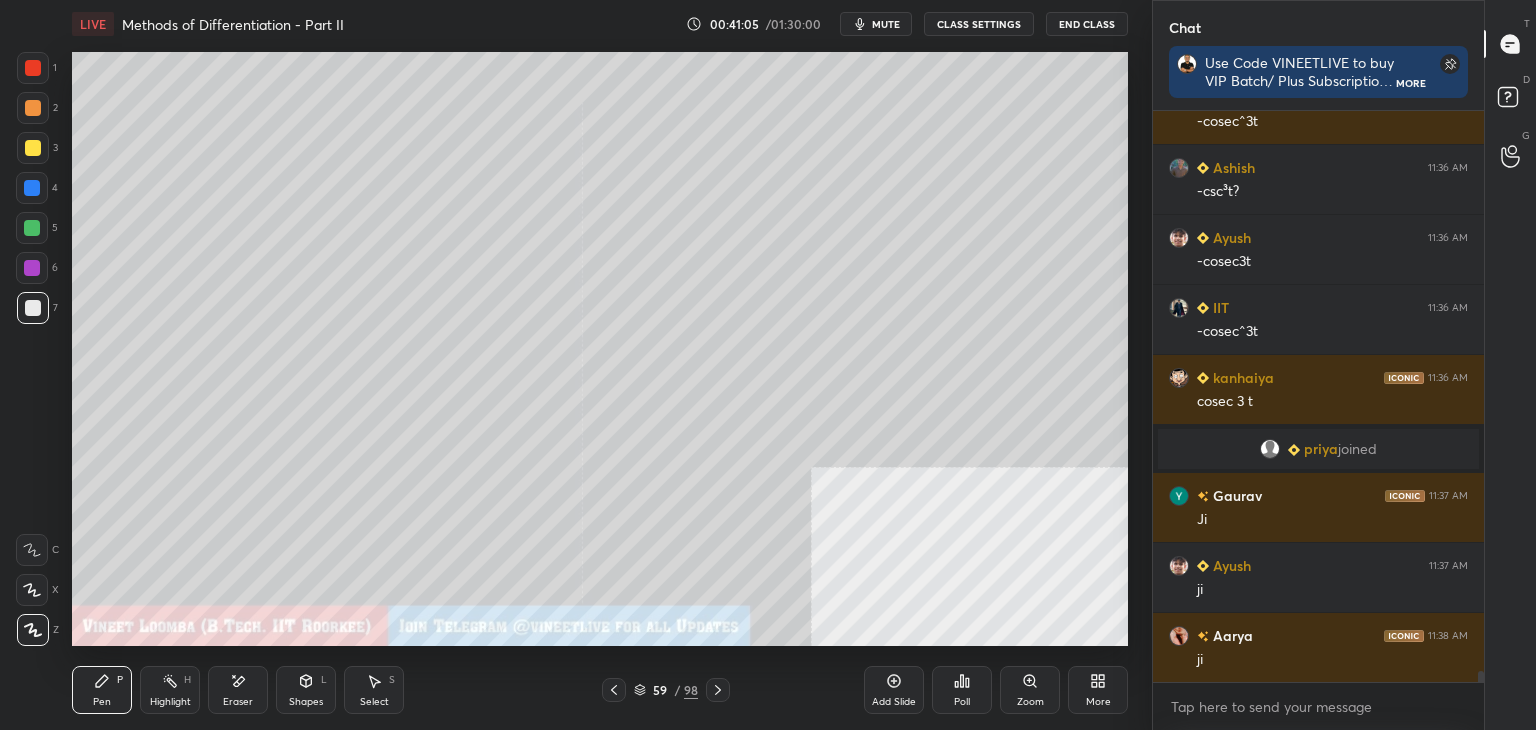 click at bounding box center (32, 268) 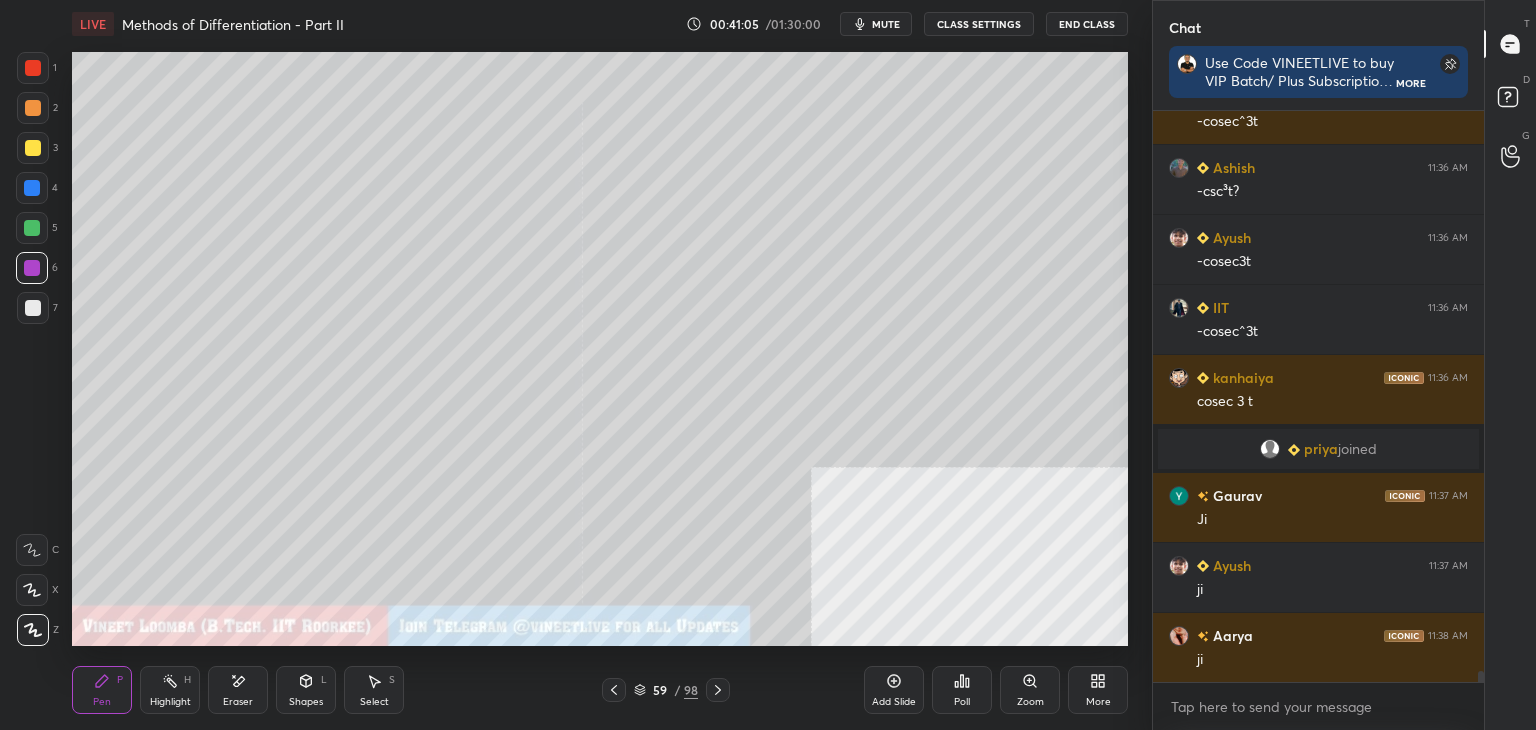 drag, startPoint x: 34, startPoint y: 222, endPoint x: 35, endPoint y: 197, distance: 25.019993 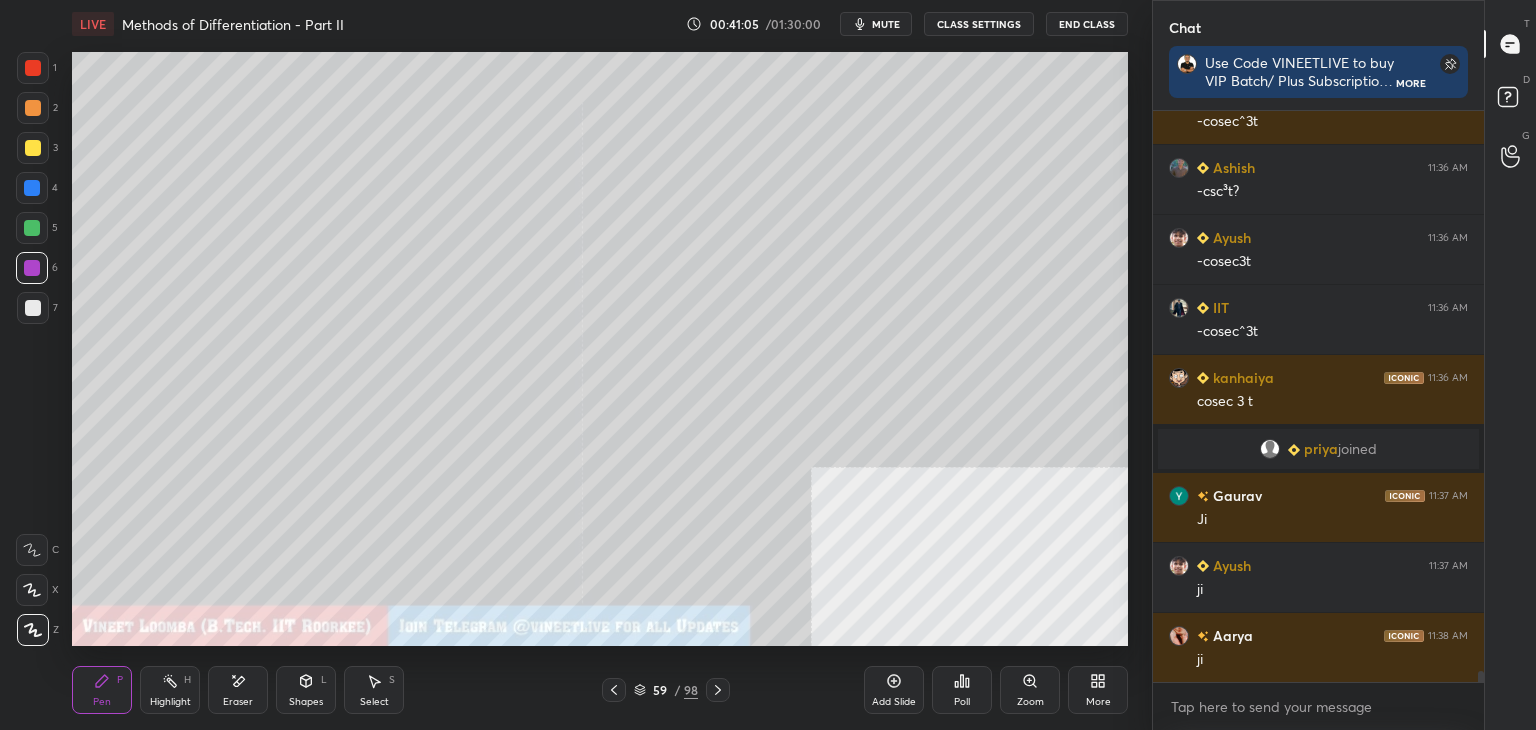 click at bounding box center [32, 228] 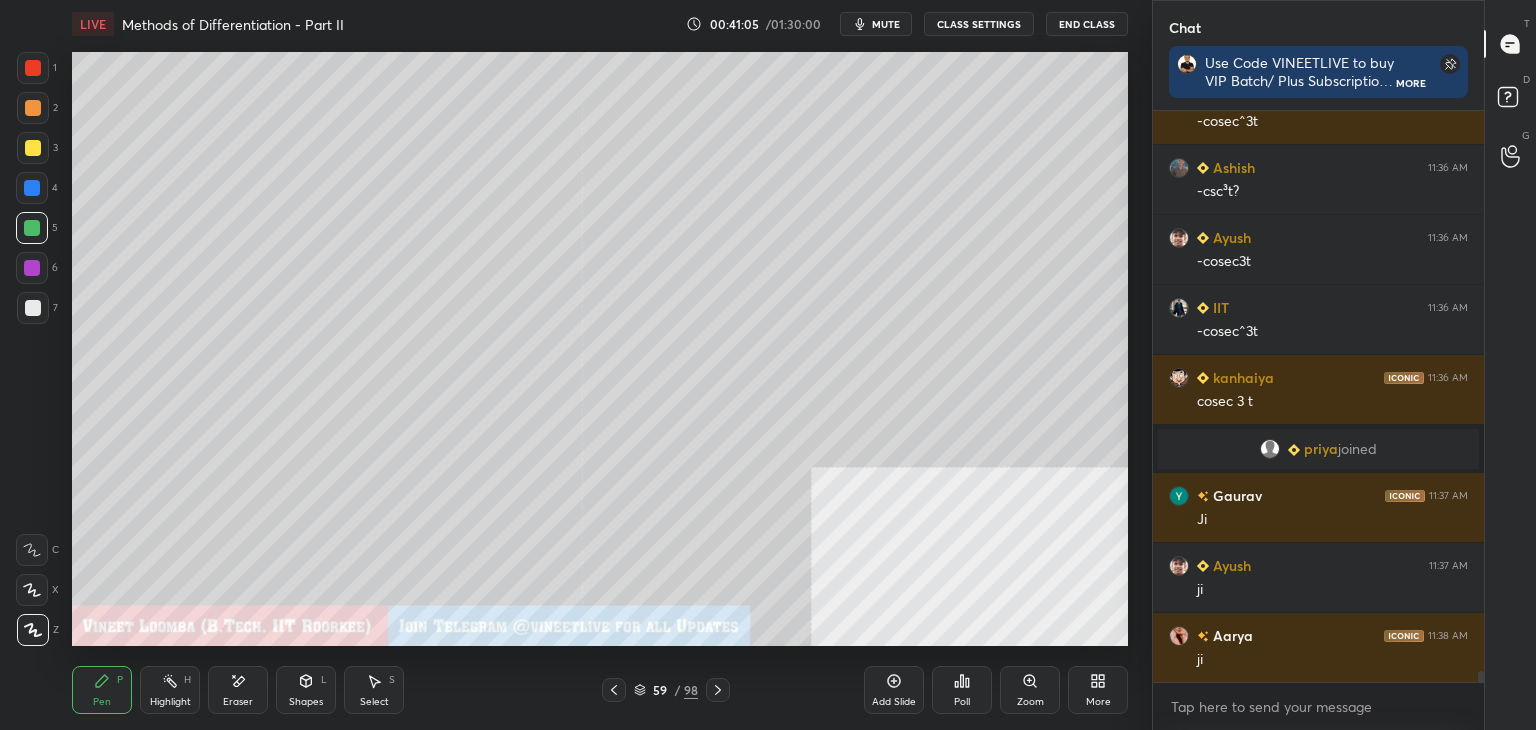 drag, startPoint x: 31, startPoint y: 185, endPoint x: 27, endPoint y: 170, distance: 15.524175 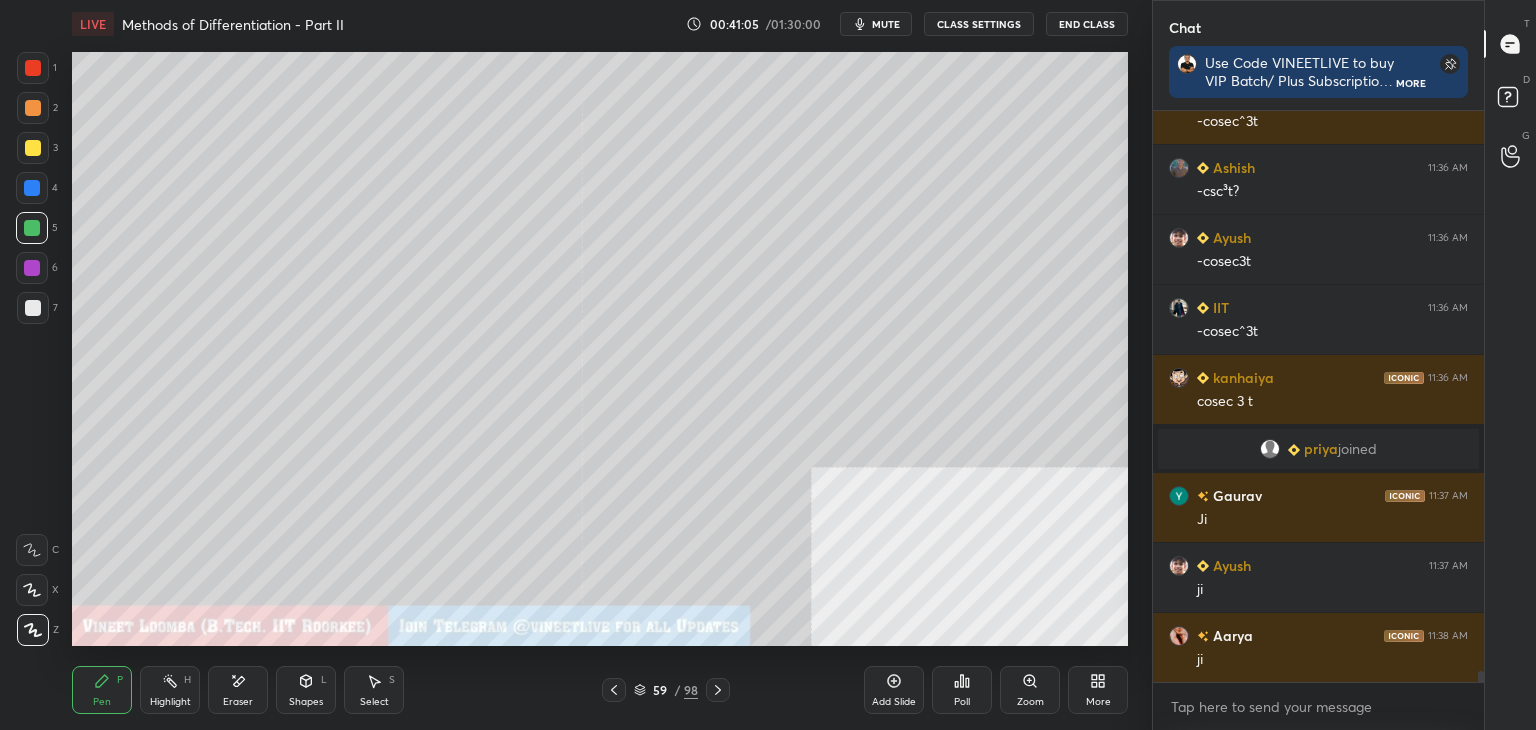 click at bounding box center [32, 188] 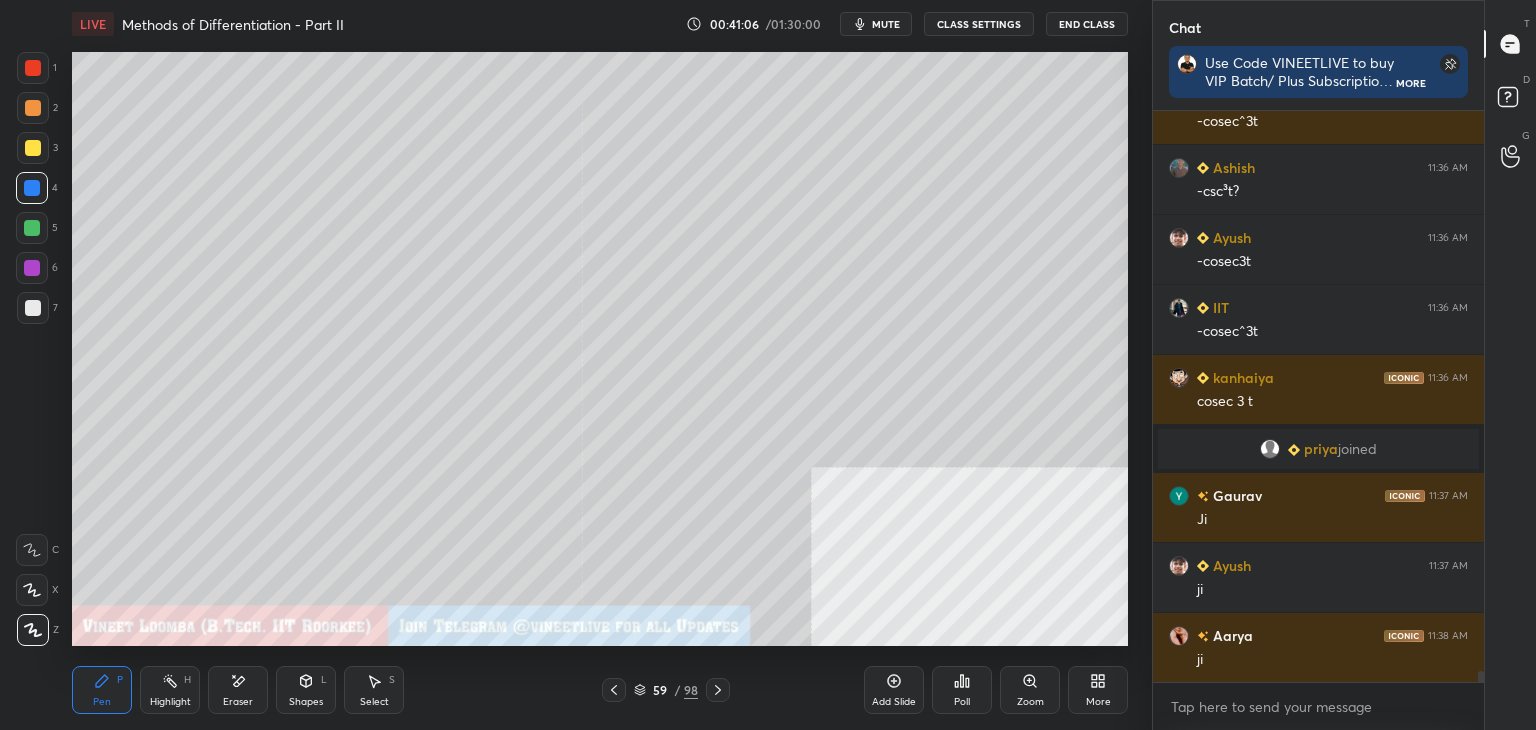 drag, startPoint x: 35, startPoint y: 147, endPoint x: 36, endPoint y: 131, distance: 16.03122 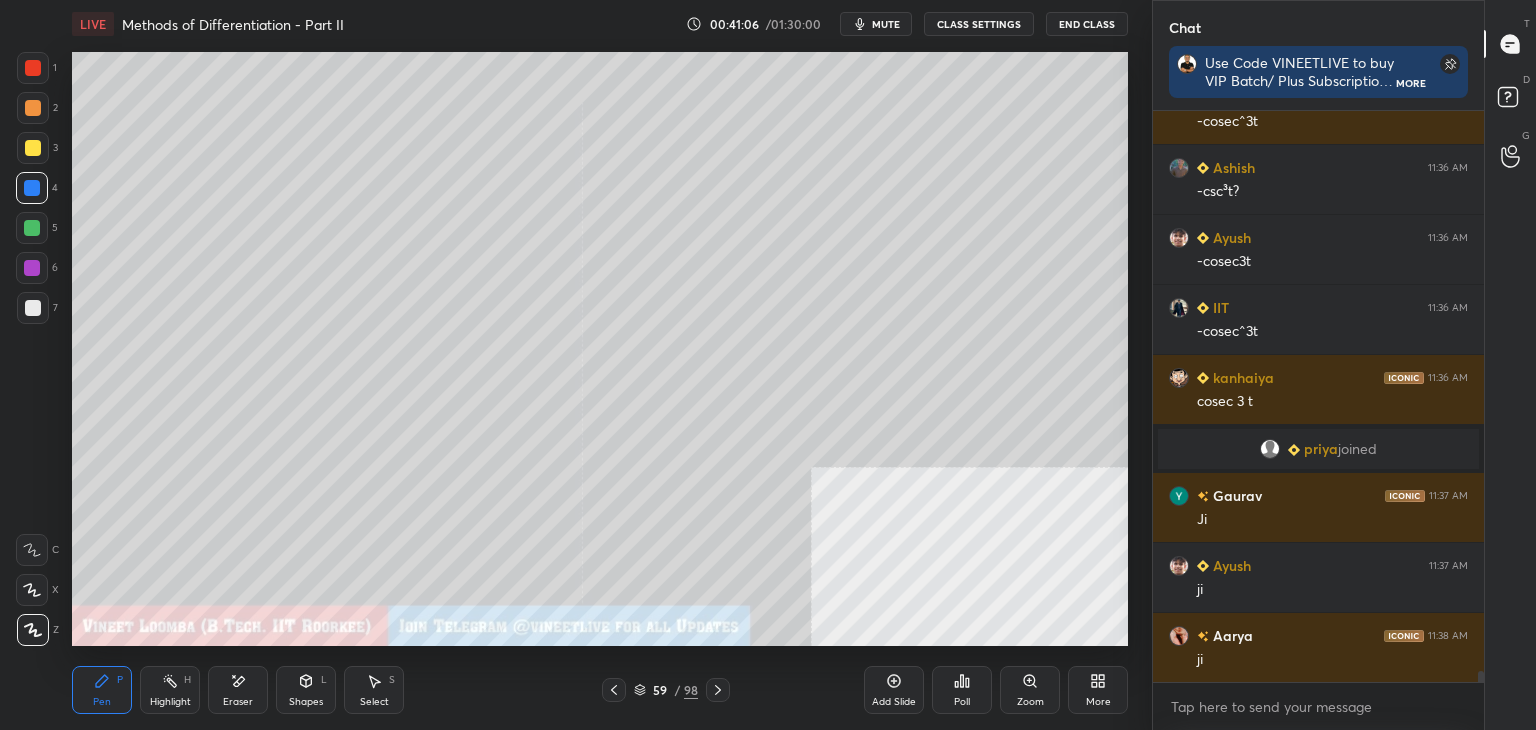 click at bounding box center (33, 148) 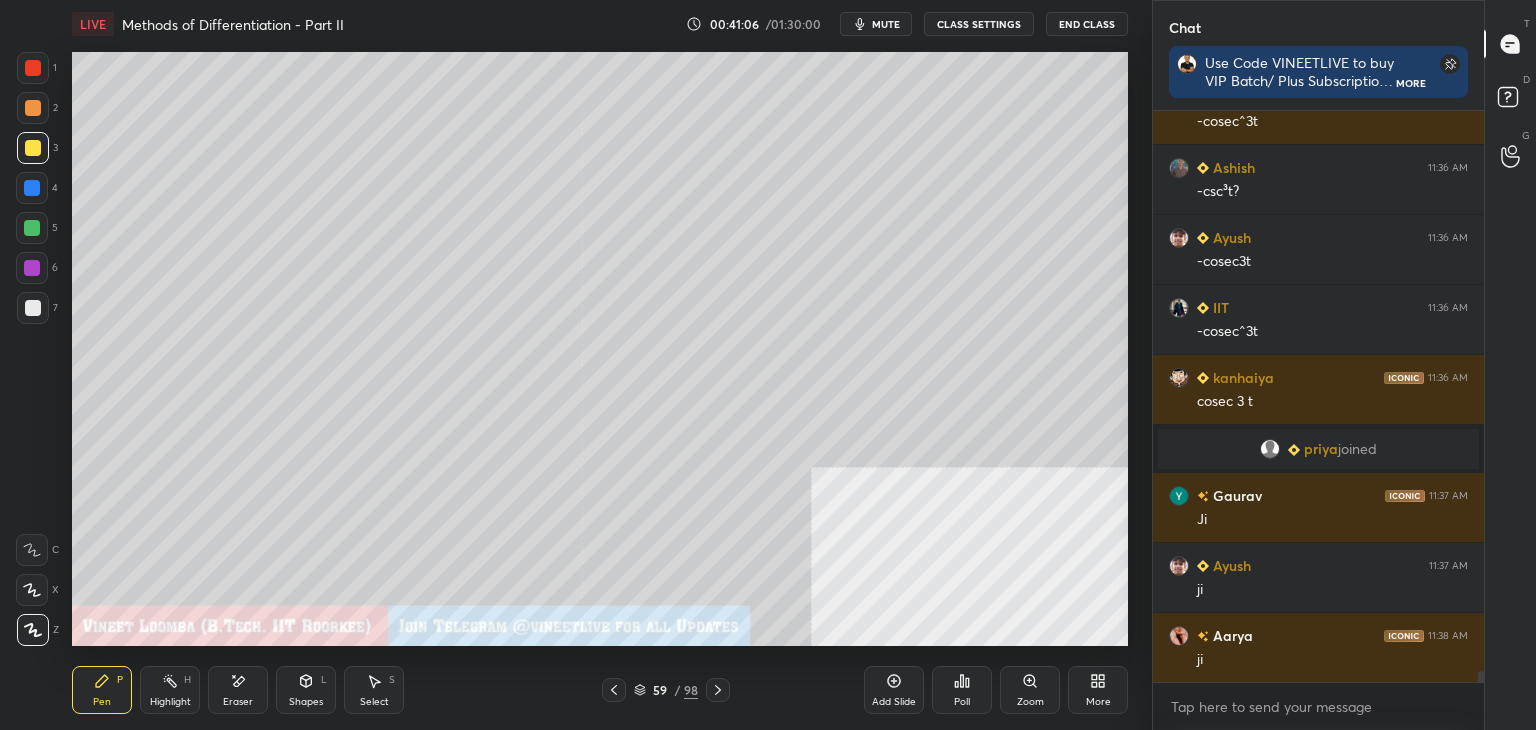 click at bounding box center (33, 108) 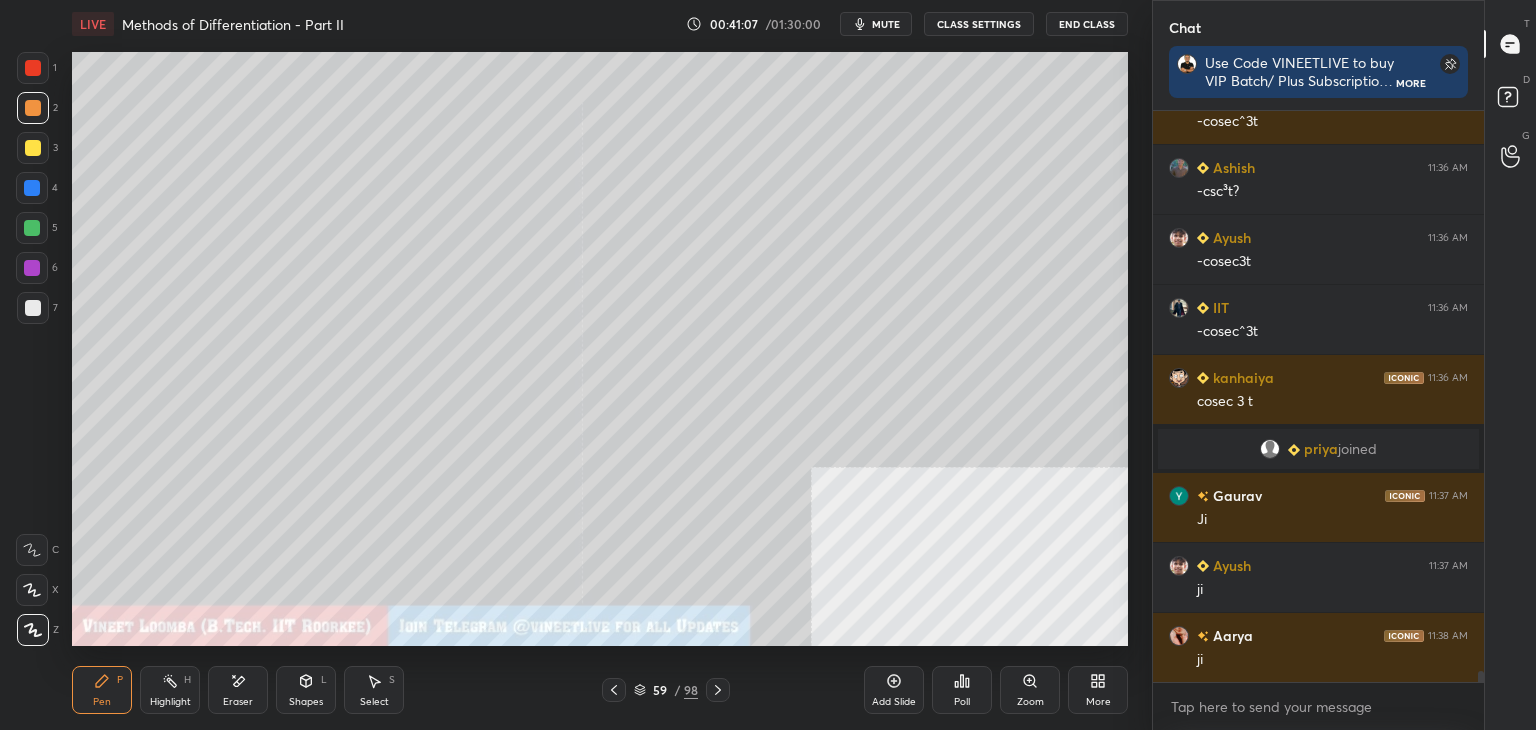 click at bounding box center (33, 68) 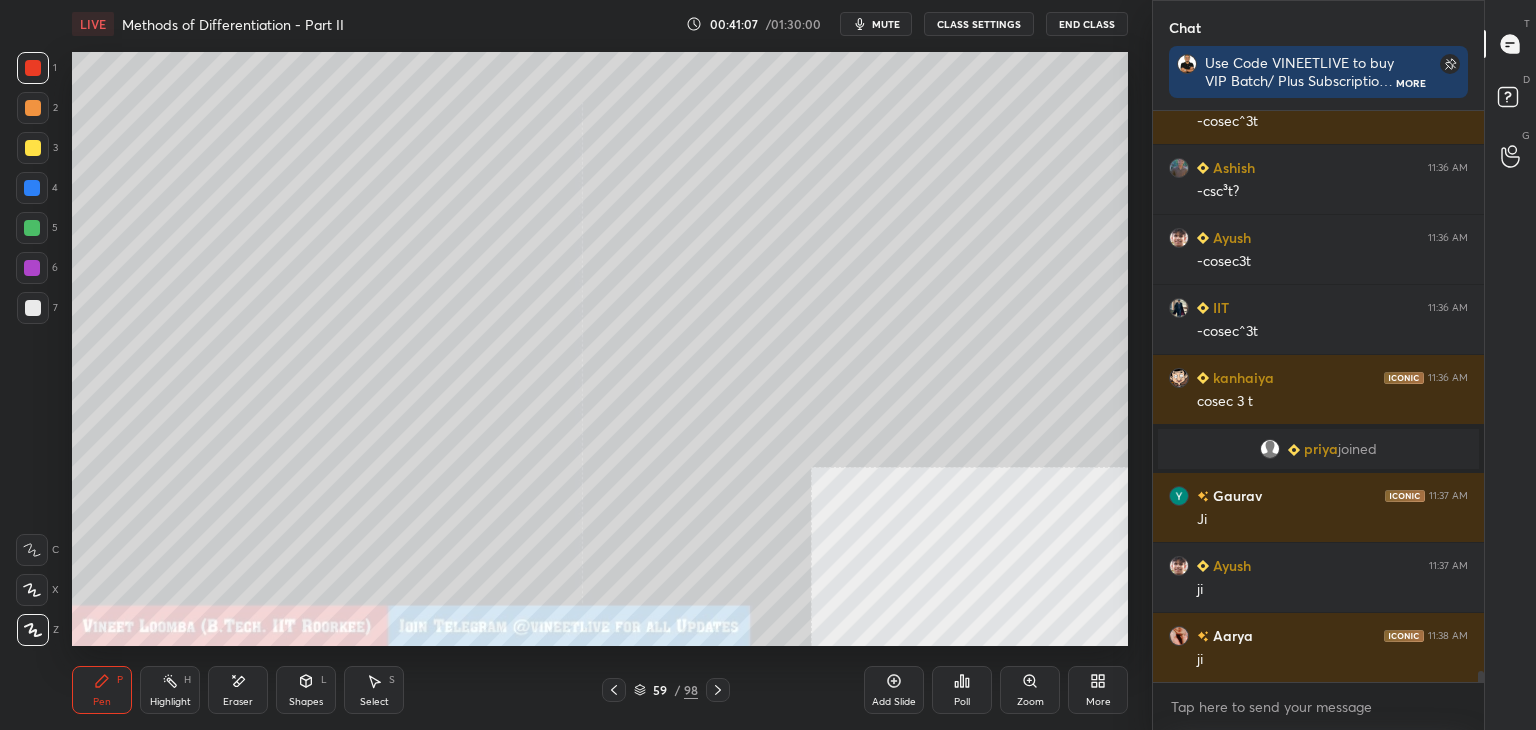 click at bounding box center (33, 68) 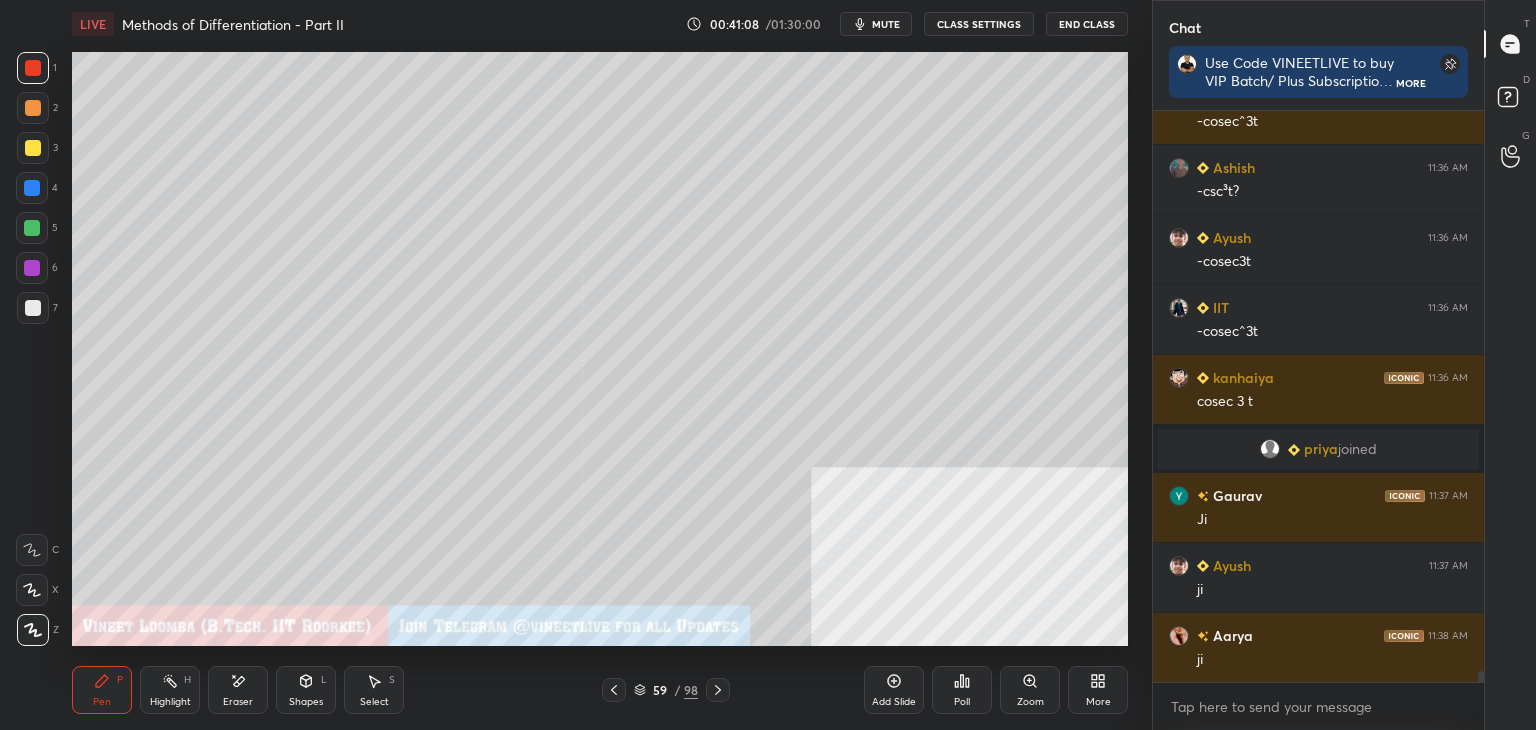 click at bounding box center (33, 308) 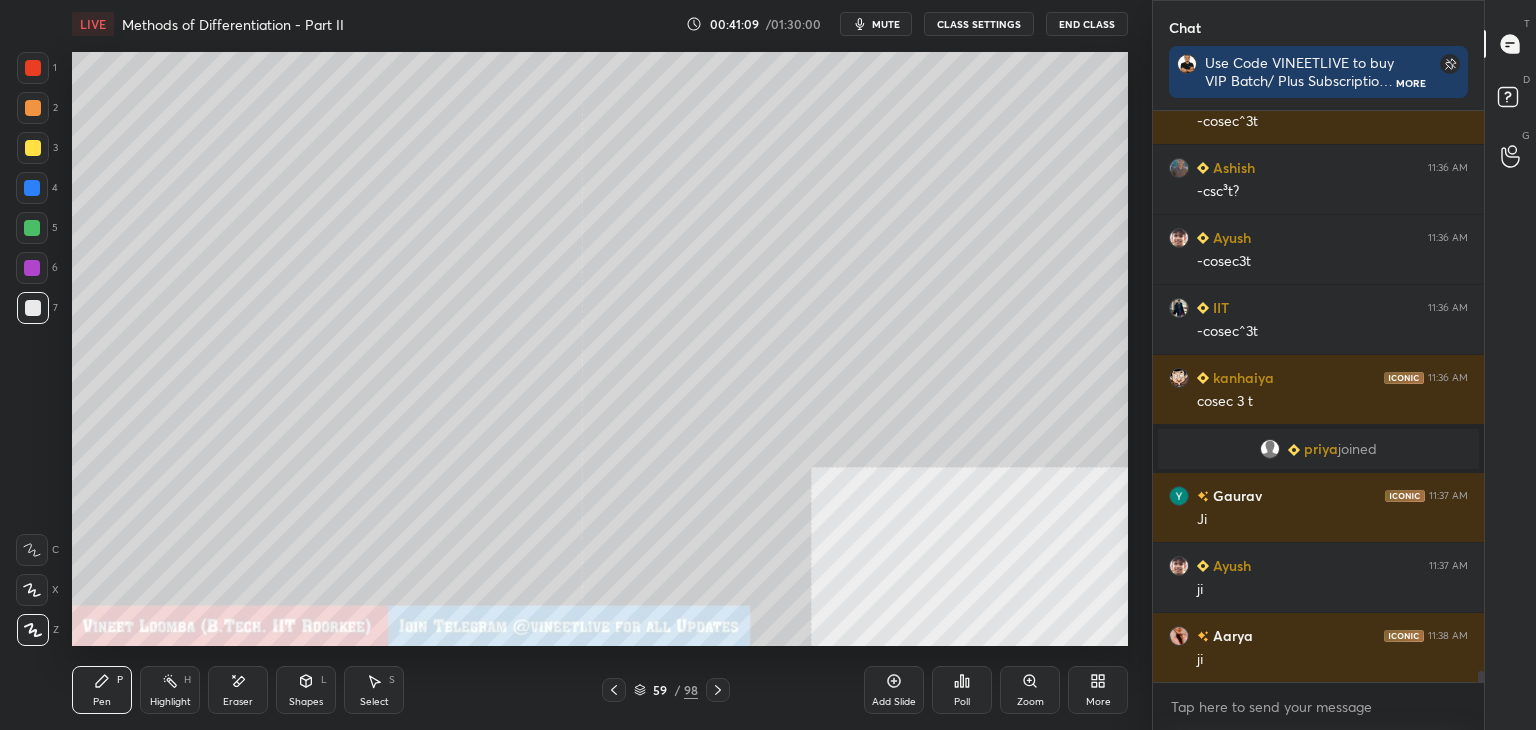 click at bounding box center (32, 268) 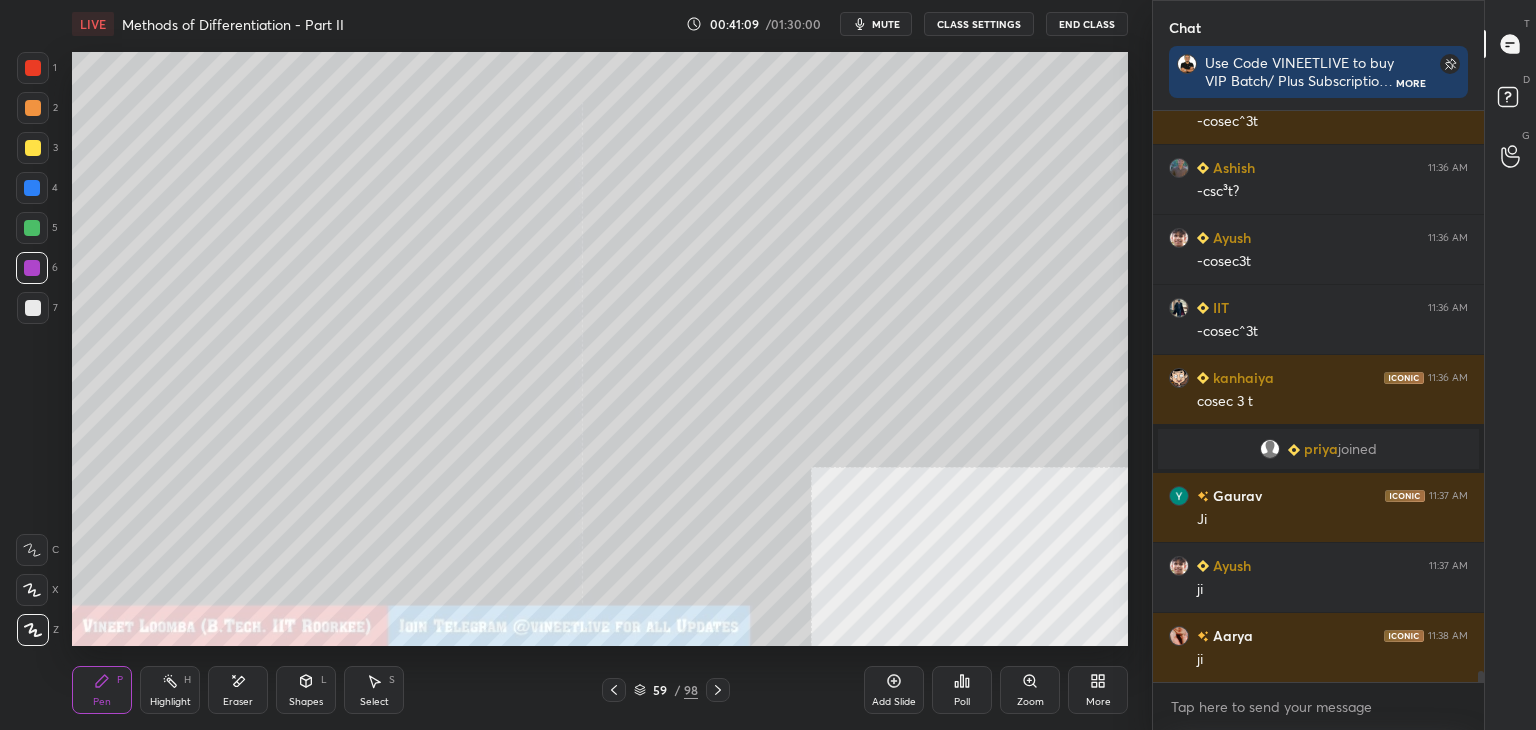click at bounding box center [32, 228] 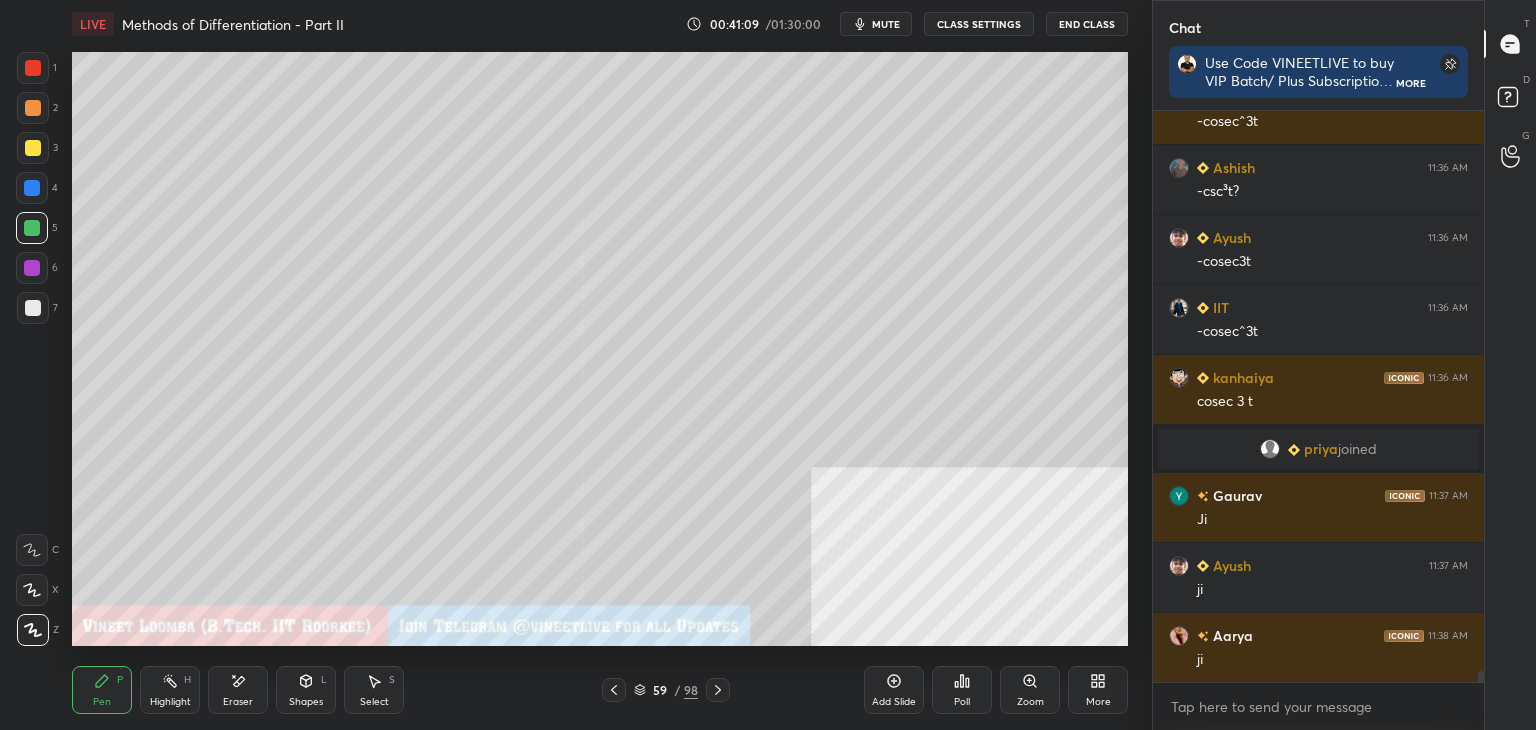 drag, startPoint x: 34, startPoint y: 184, endPoint x: 37, endPoint y: 158, distance: 26.172504 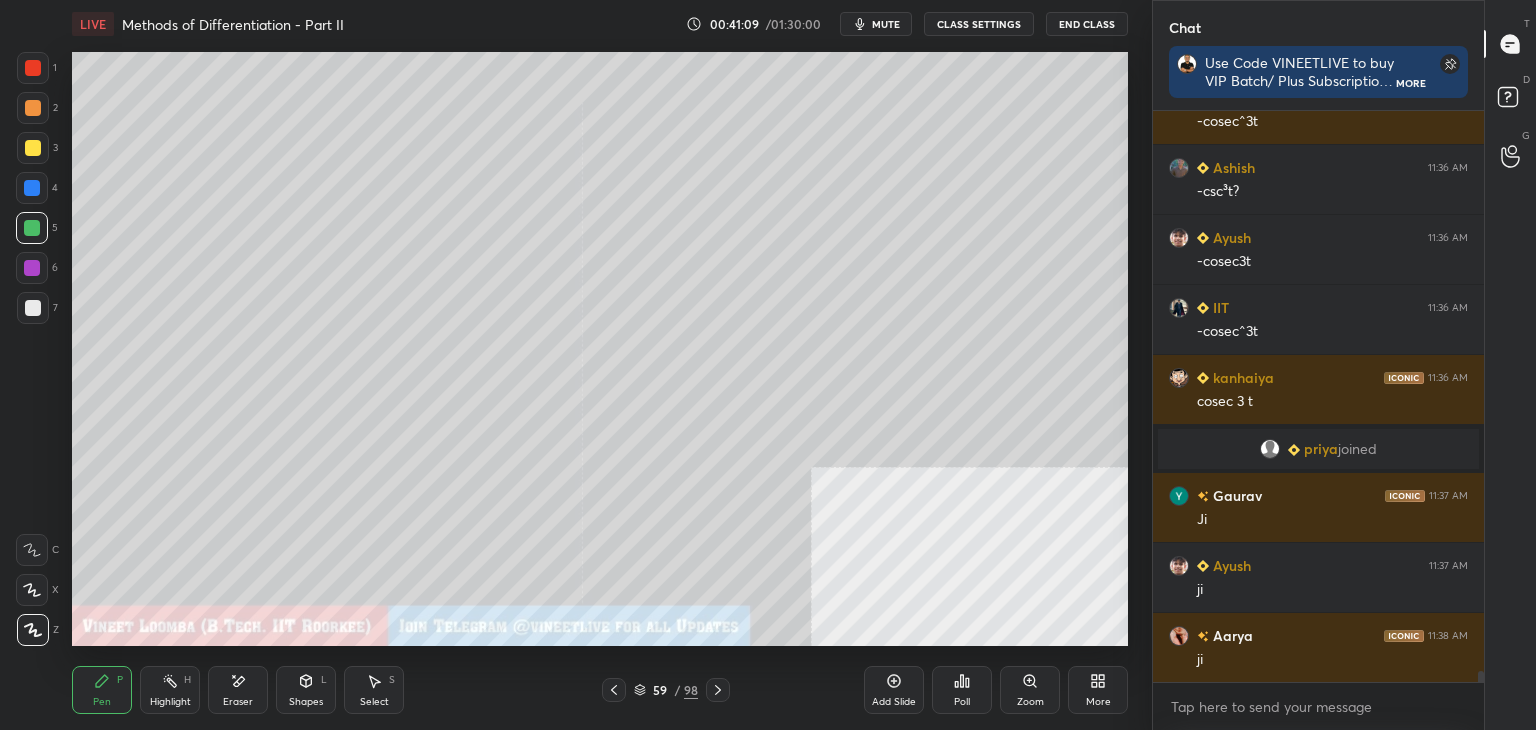 click at bounding box center (32, 188) 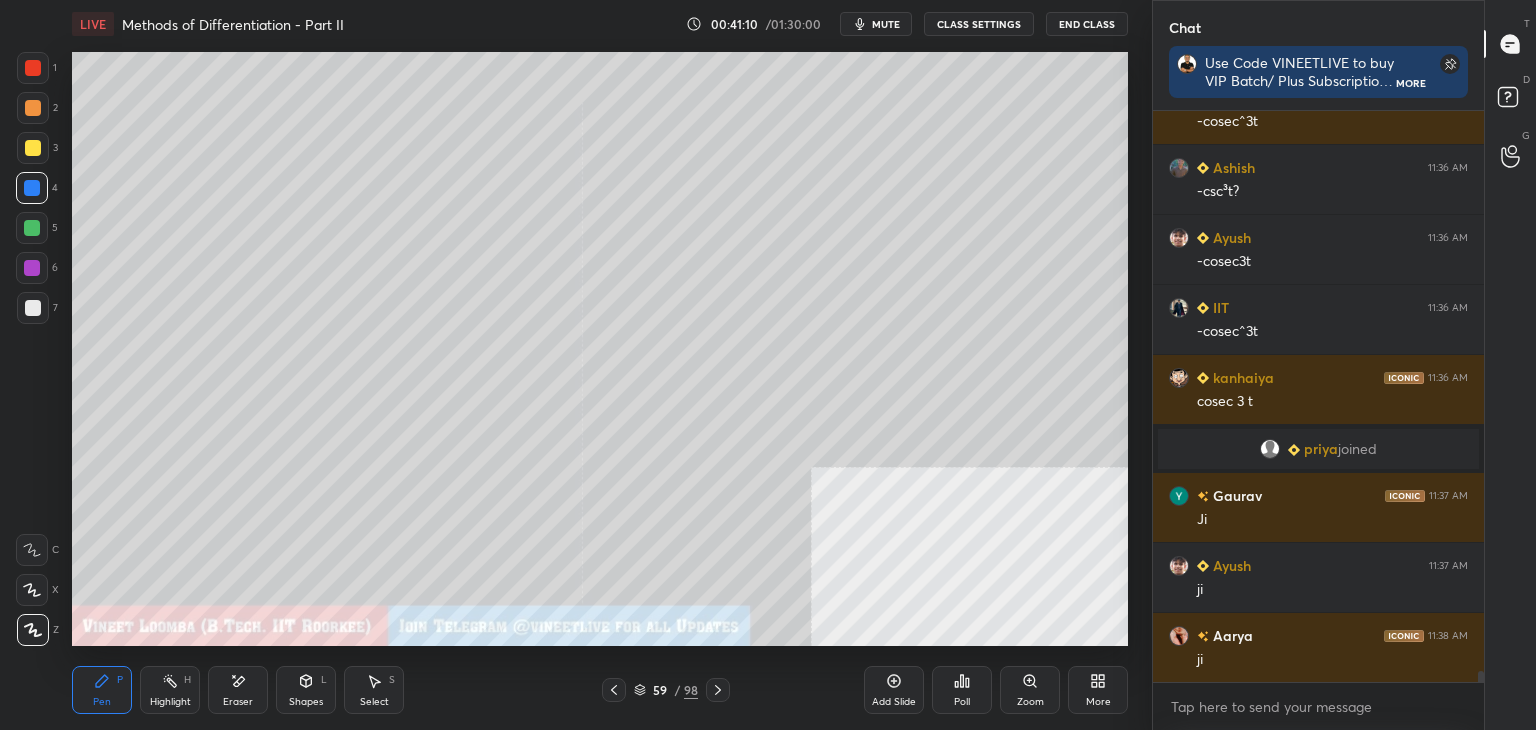 drag, startPoint x: 44, startPoint y: 146, endPoint x: 43, endPoint y: 130, distance: 16.03122 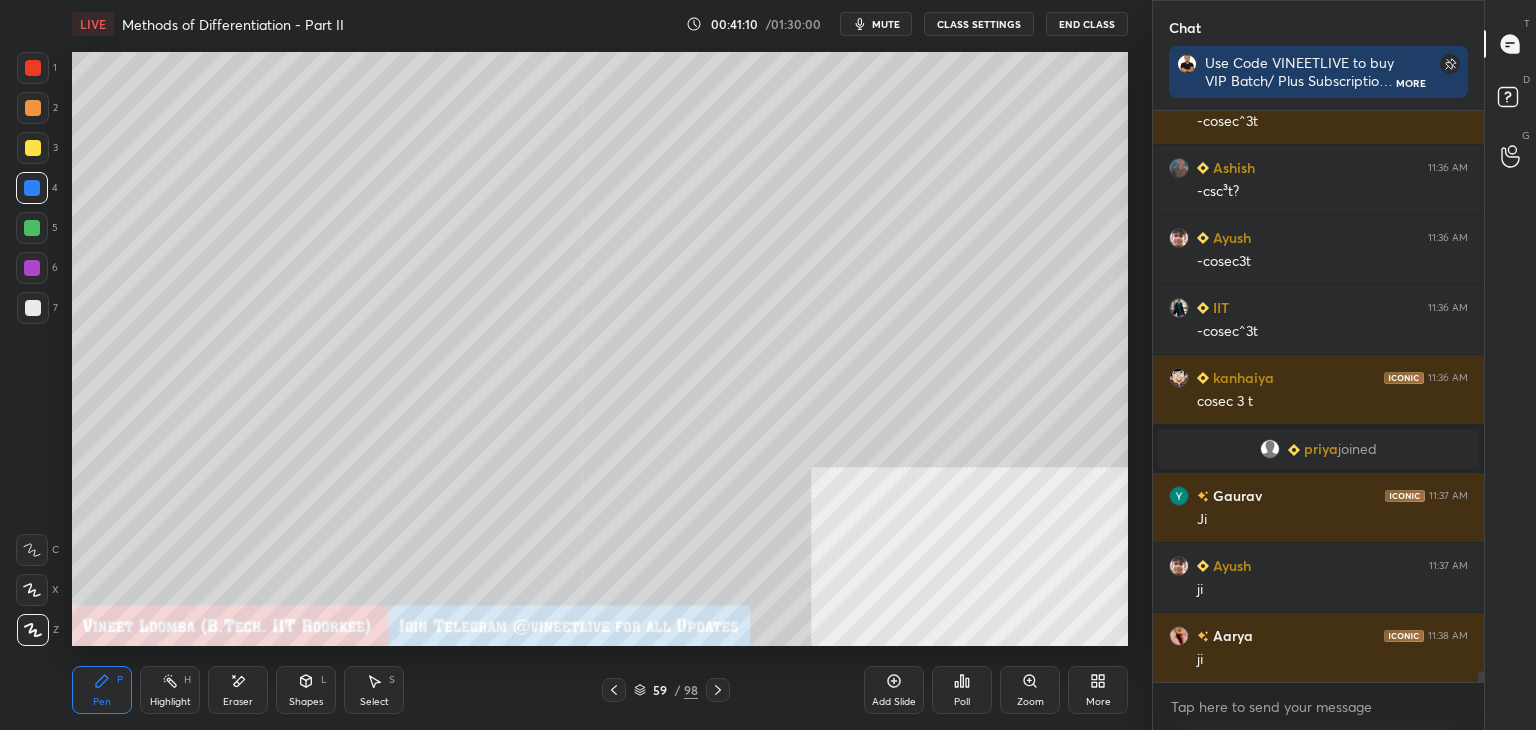 click at bounding box center (33, 148) 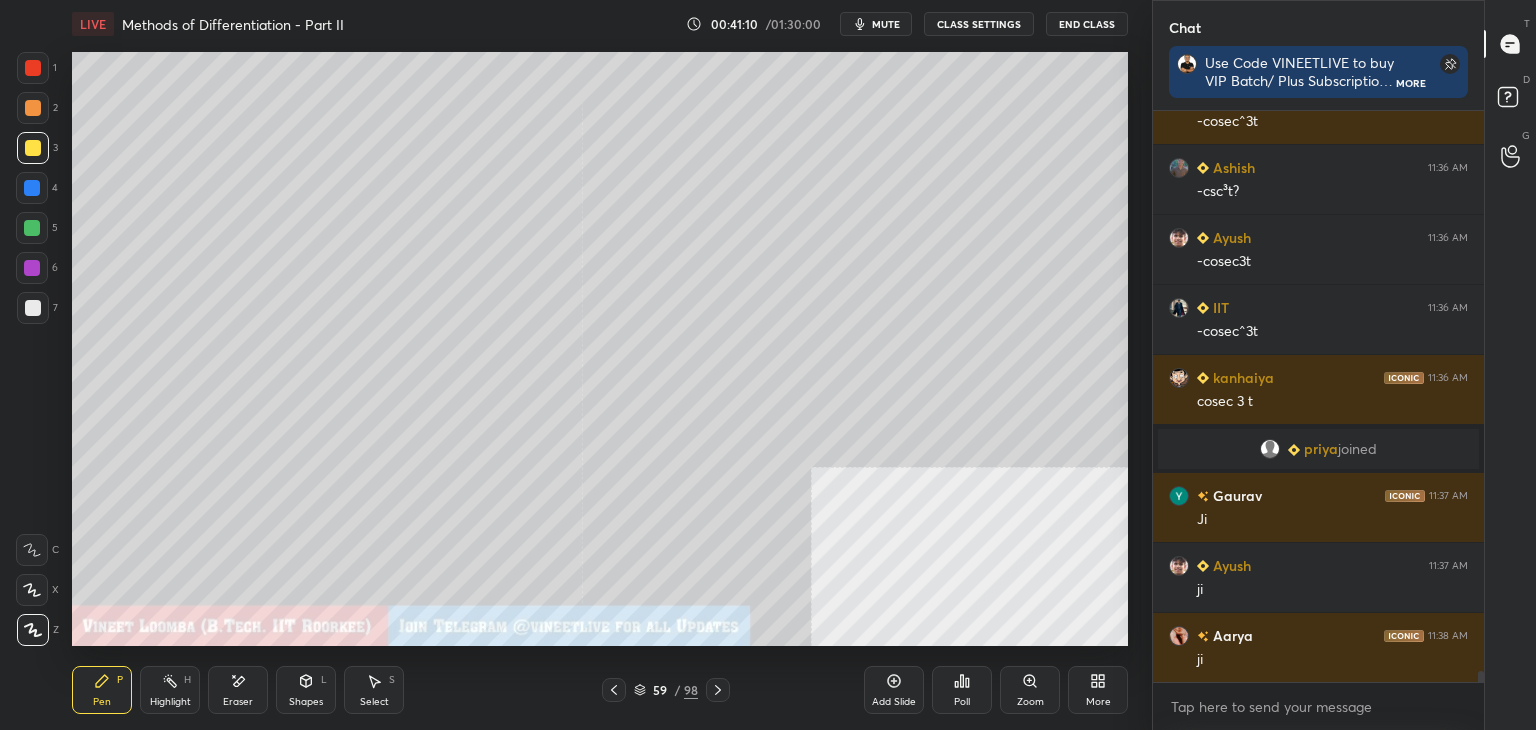 click at bounding box center (33, 108) 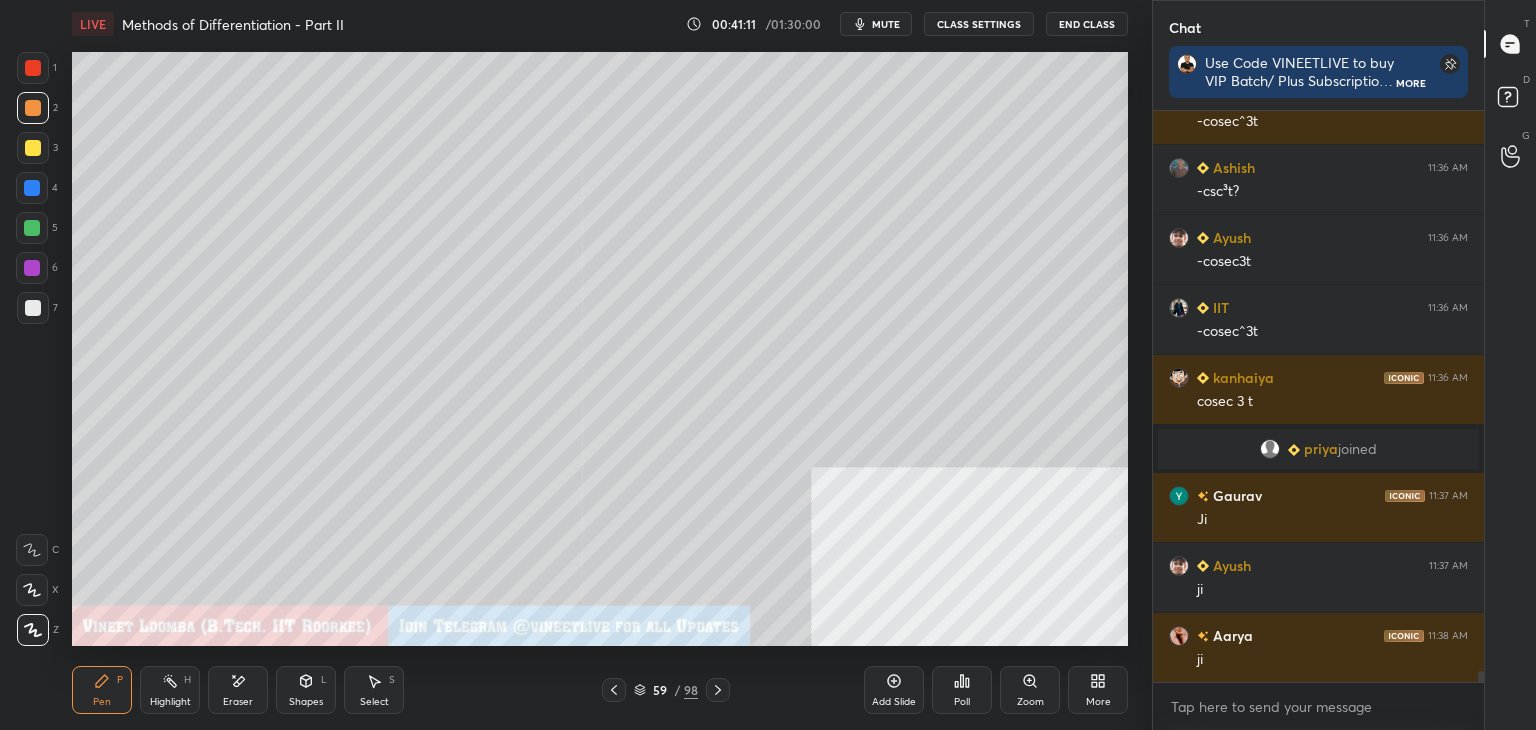 click at bounding box center [33, 68] 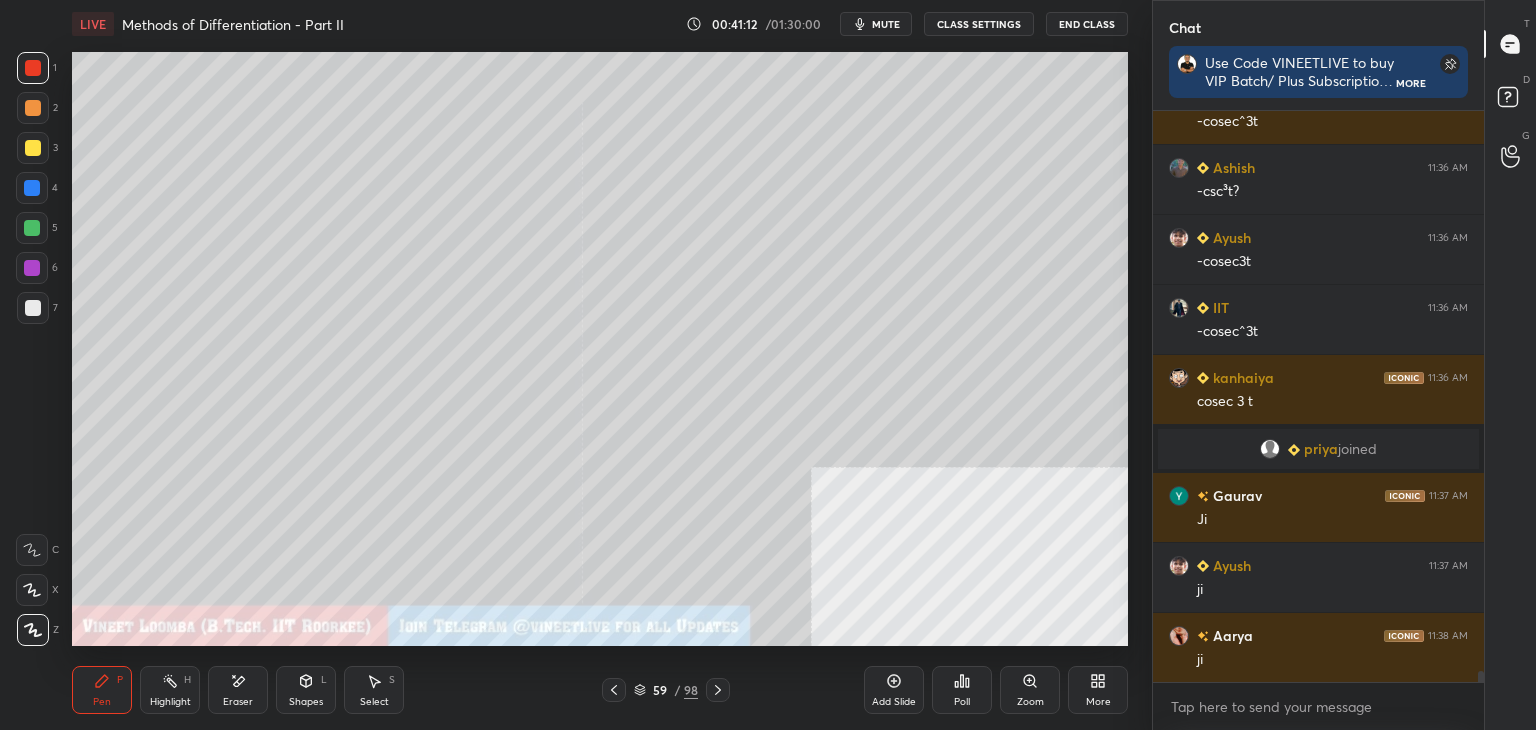 drag, startPoint x: 43, startPoint y: 303, endPoint x: 37, endPoint y: 291, distance: 13.416408 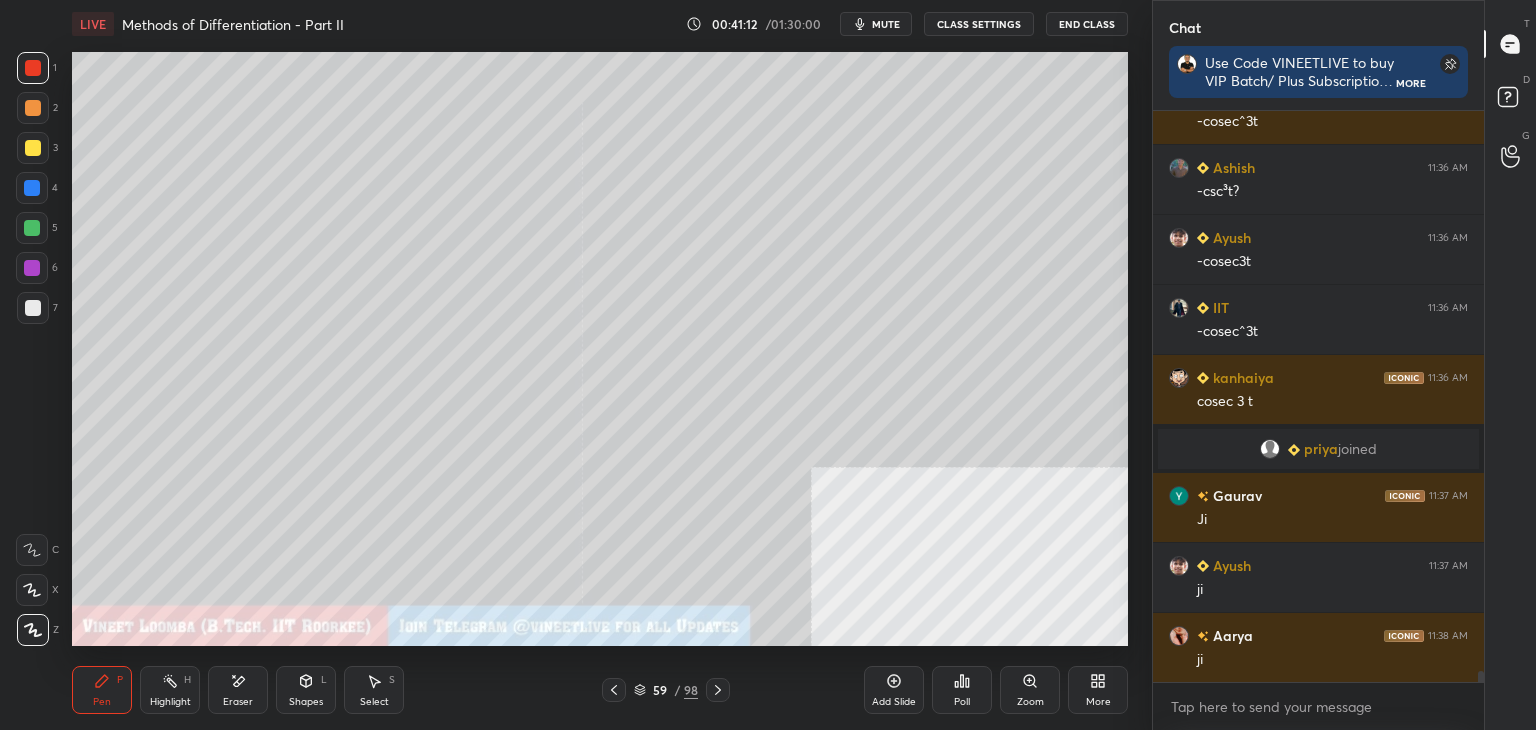click at bounding box center [33, 308] 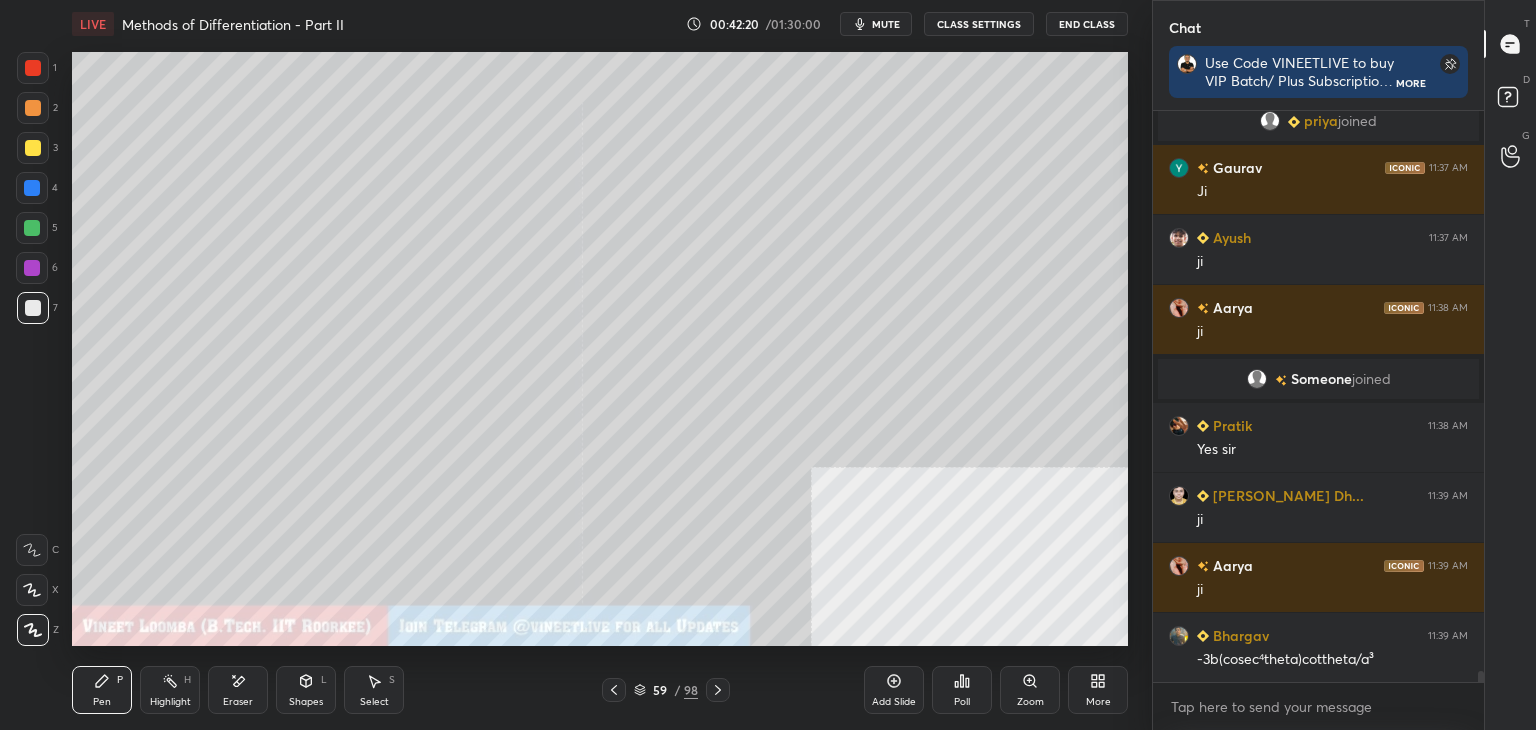 scroll, scrollTop: 28782, scrollLeft: 0, axis: vertical 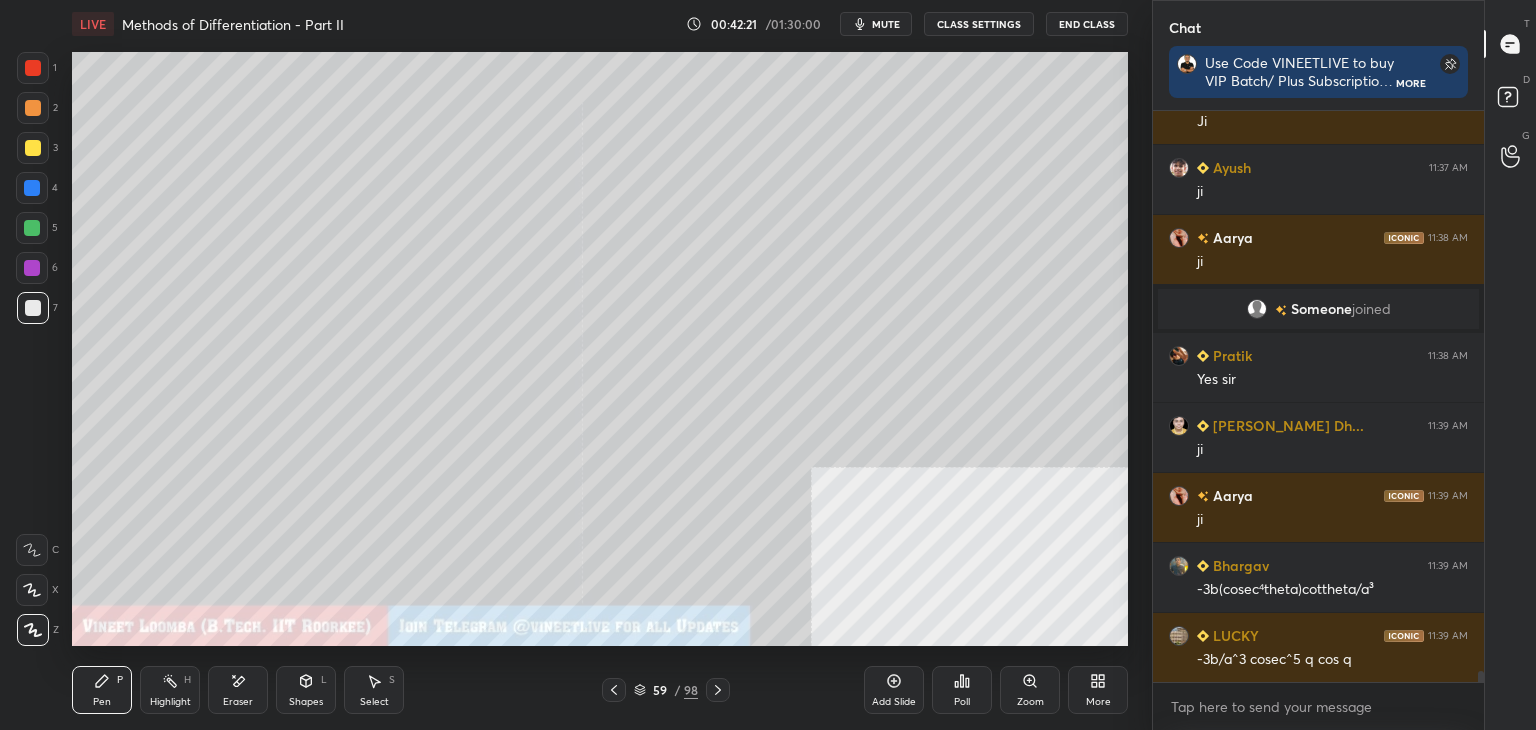 drag, startPoint x: 223, startPoint y: 692, endPoint x: 212, endPoint y: 695, distance: 11.401754 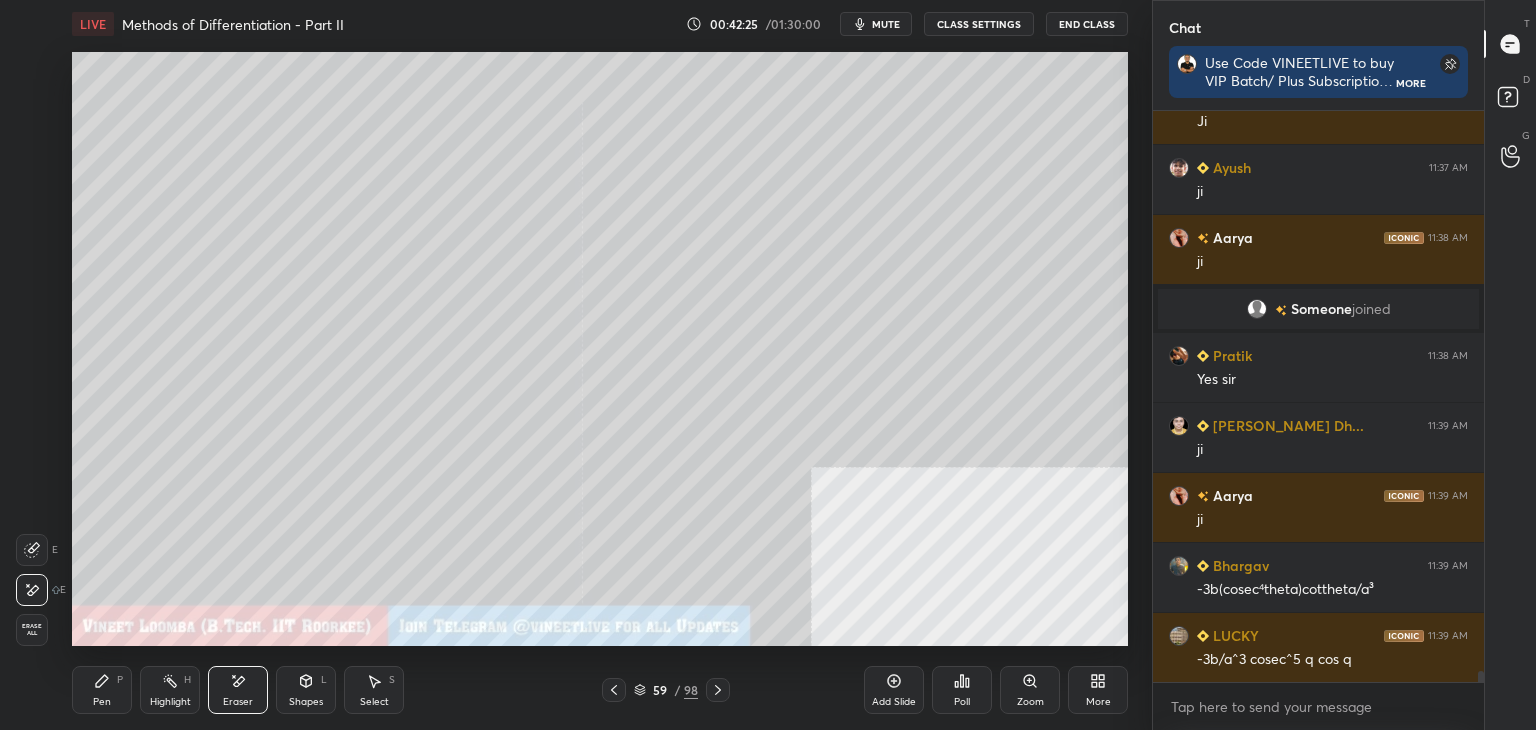 click on "Pen P" at bounding box center [102, 690] 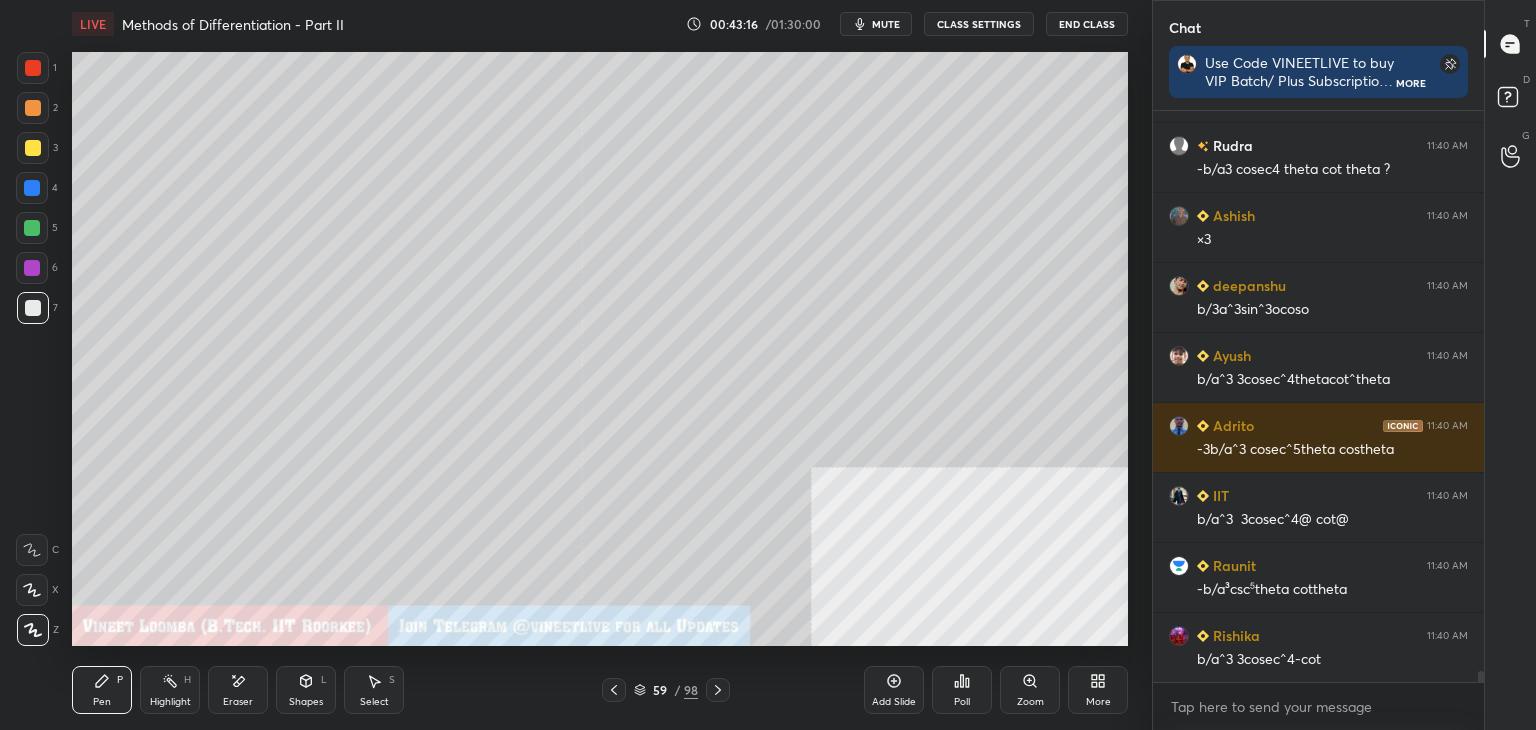 scroll, scrollTop: 29552, scrollLeft: 0, axis: vertical 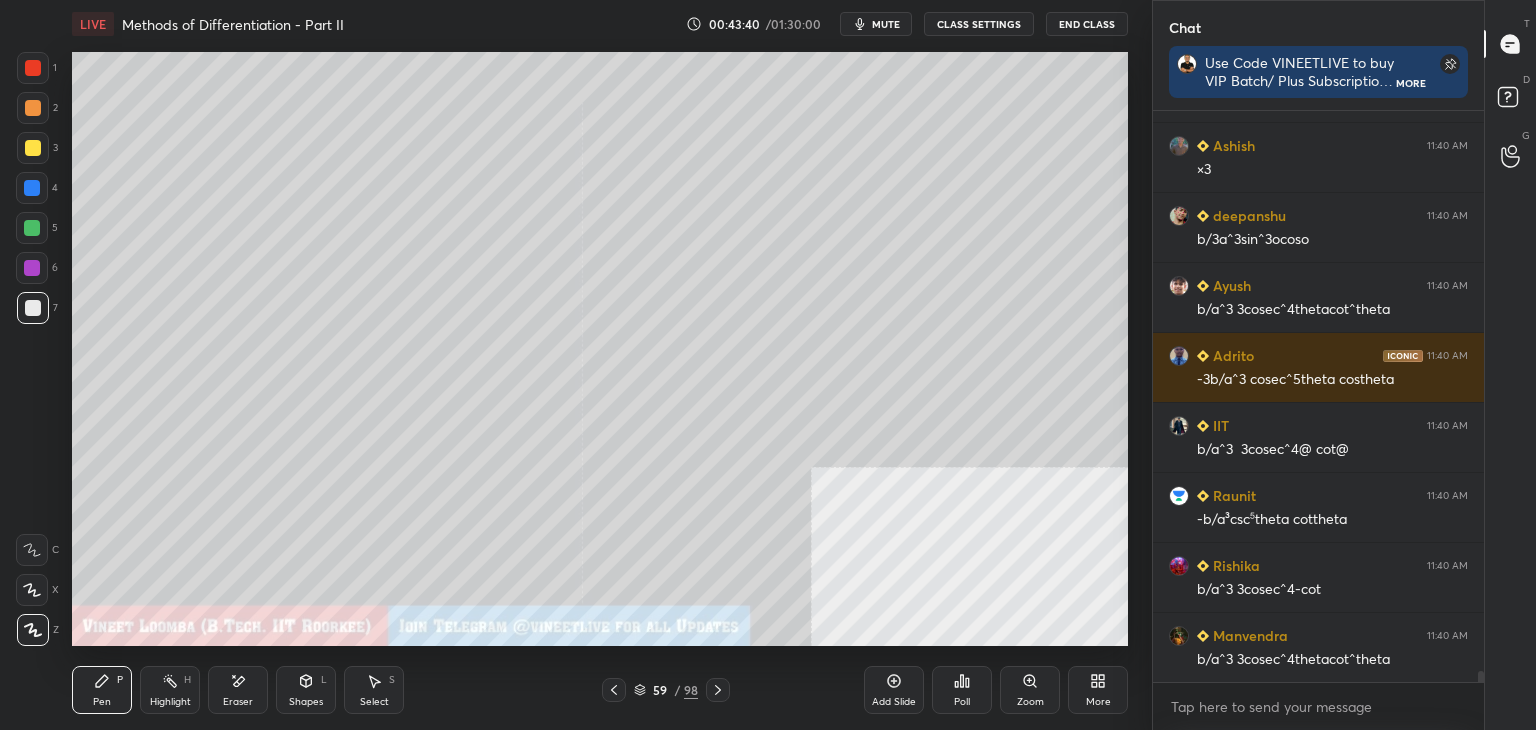 click 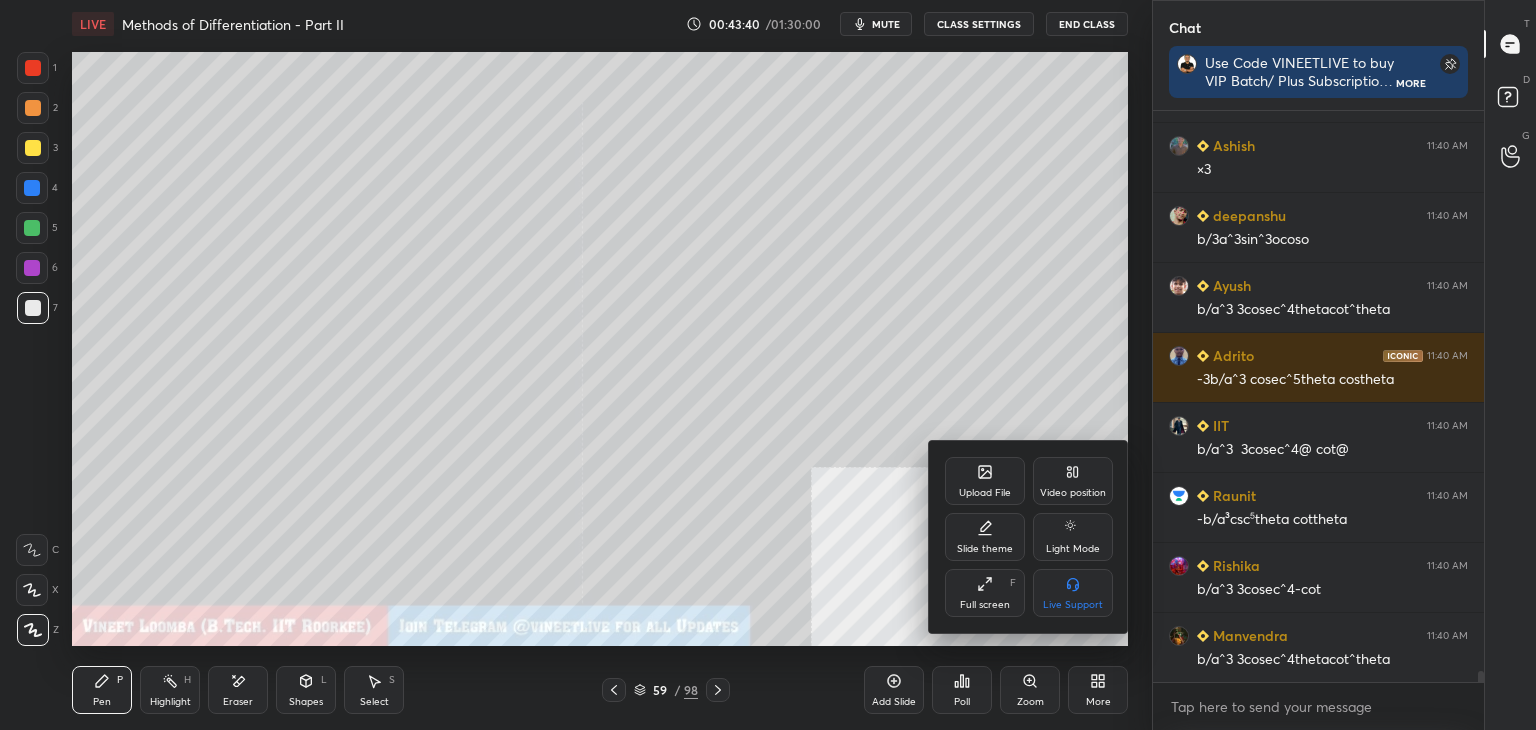 drag, startPoint x: 1075, startPoint y: 475, endPoint x: 1063, endPoint y: 524, distance: 50.447994 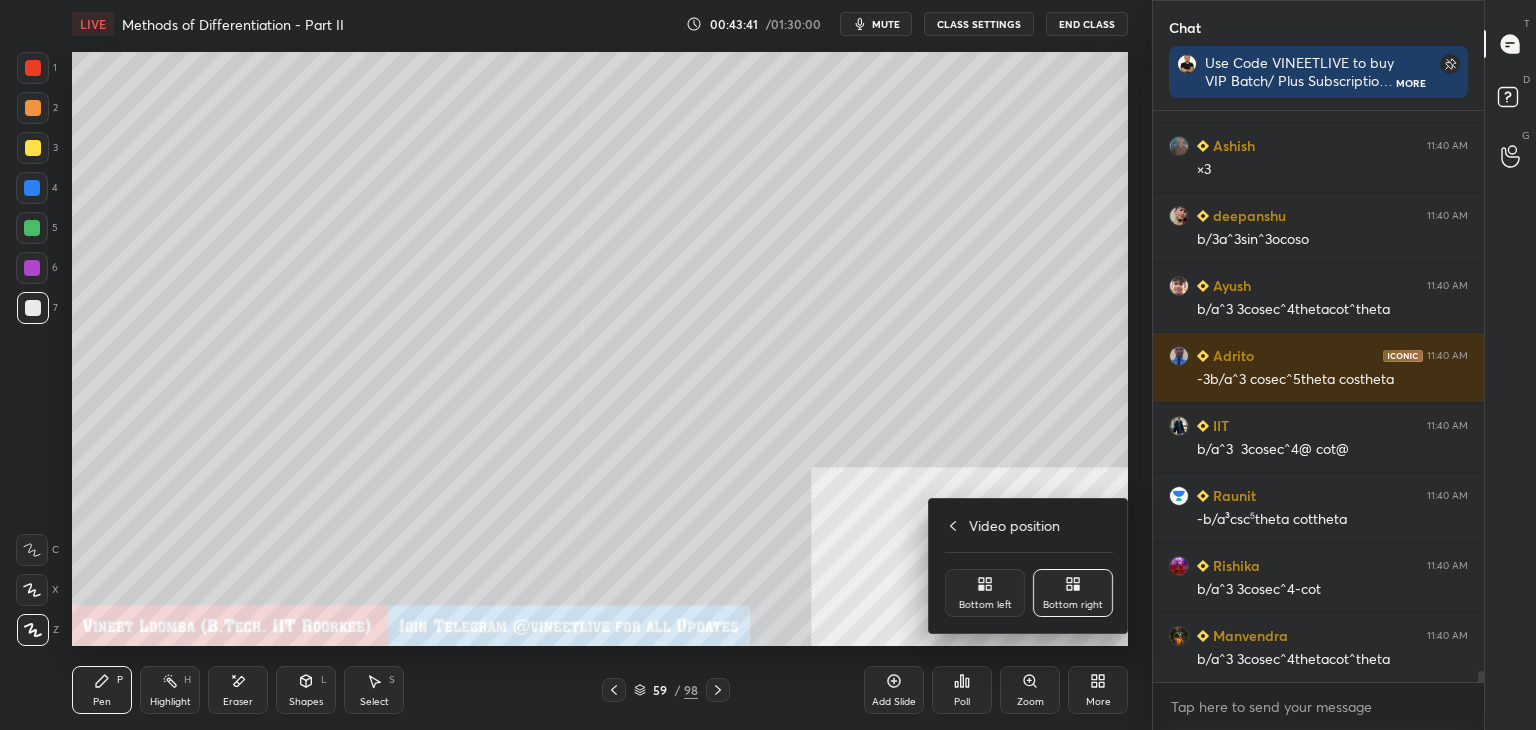 click on "Bottom left" at bounding box center (985, 605) 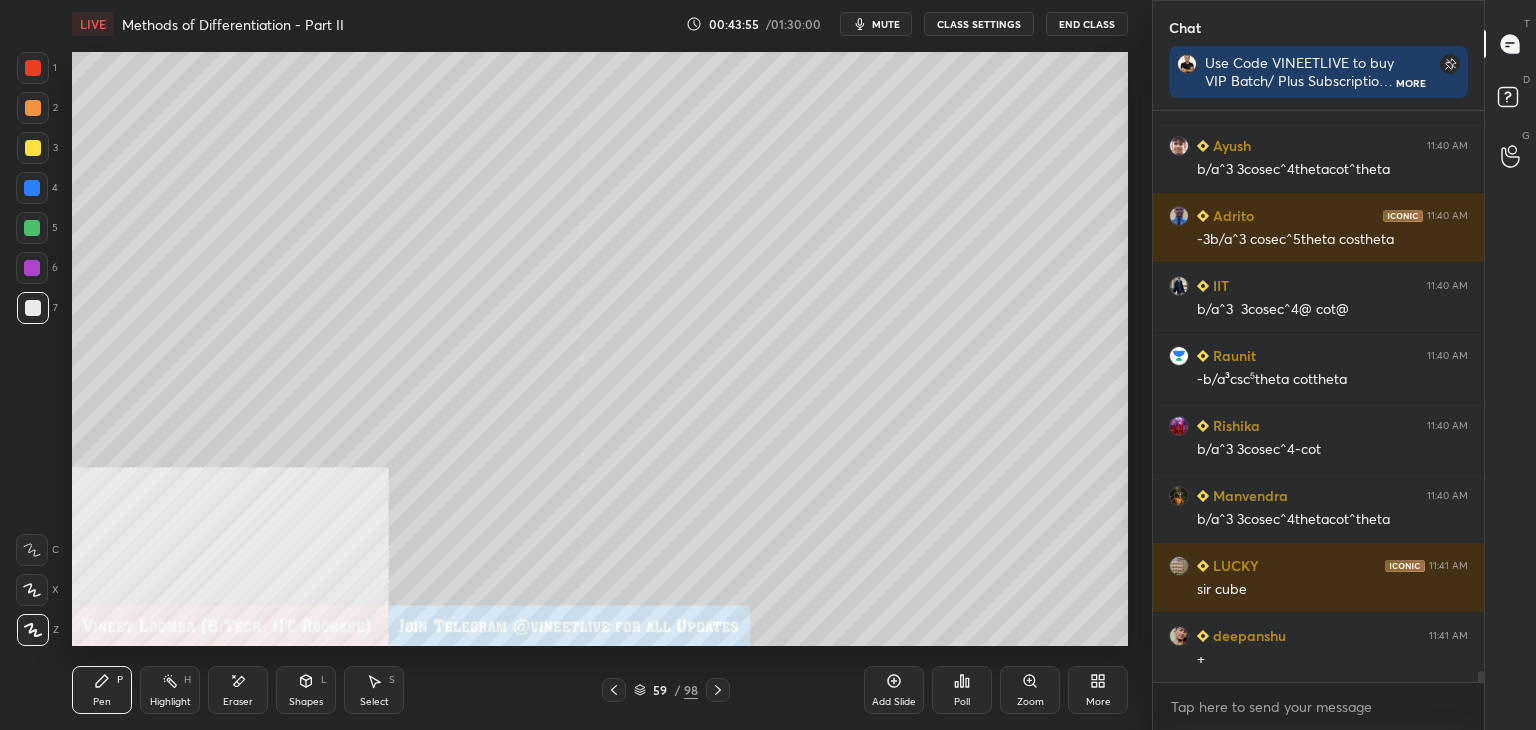 scroll, scrollTop: 29762, scrollLeft: 0, axis: vertical 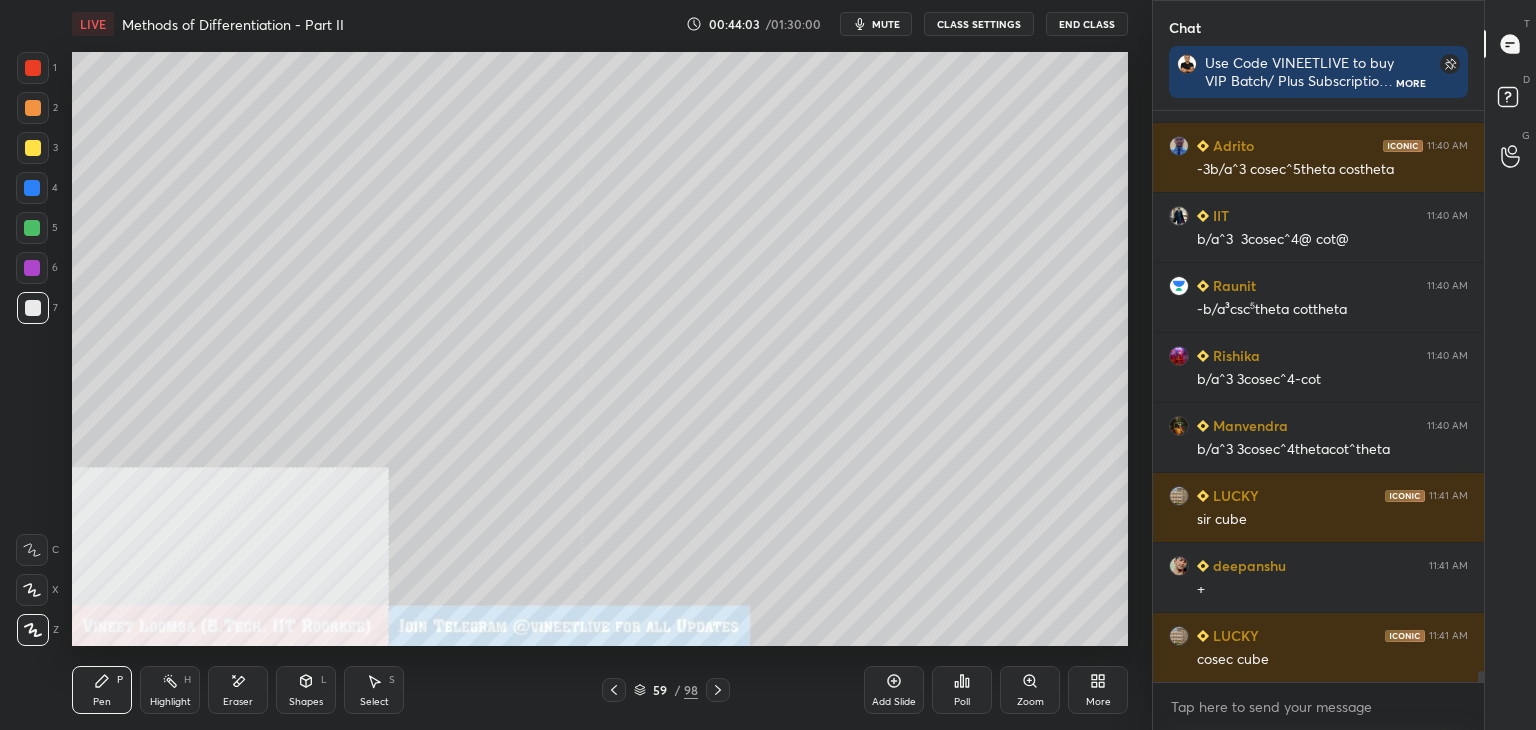 click on "Select S" at bounding box center [374, 690] 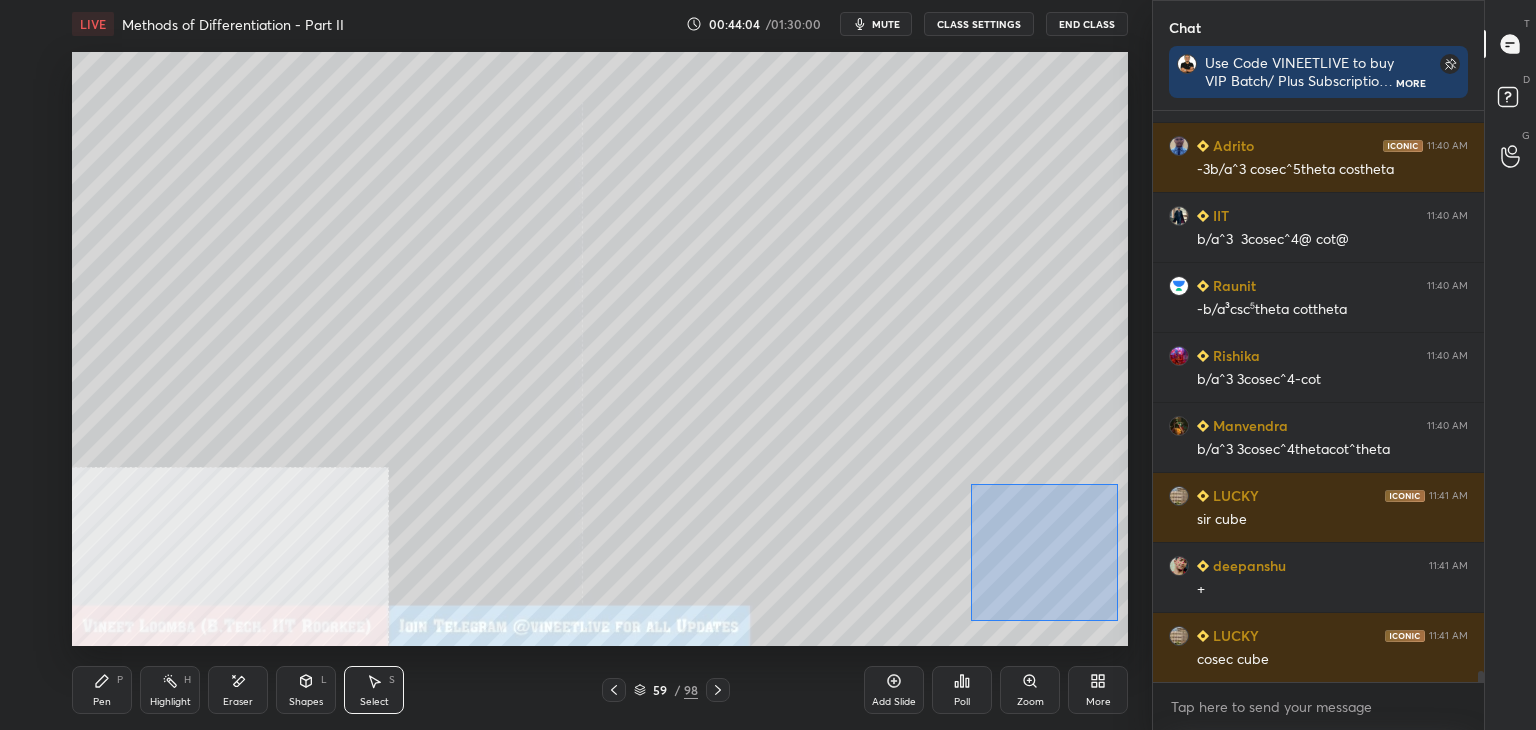 drag, startPoint x: 971, startPoint y: 484, endPoint x: 1096, endPoint y: 599, distance: 169.85287 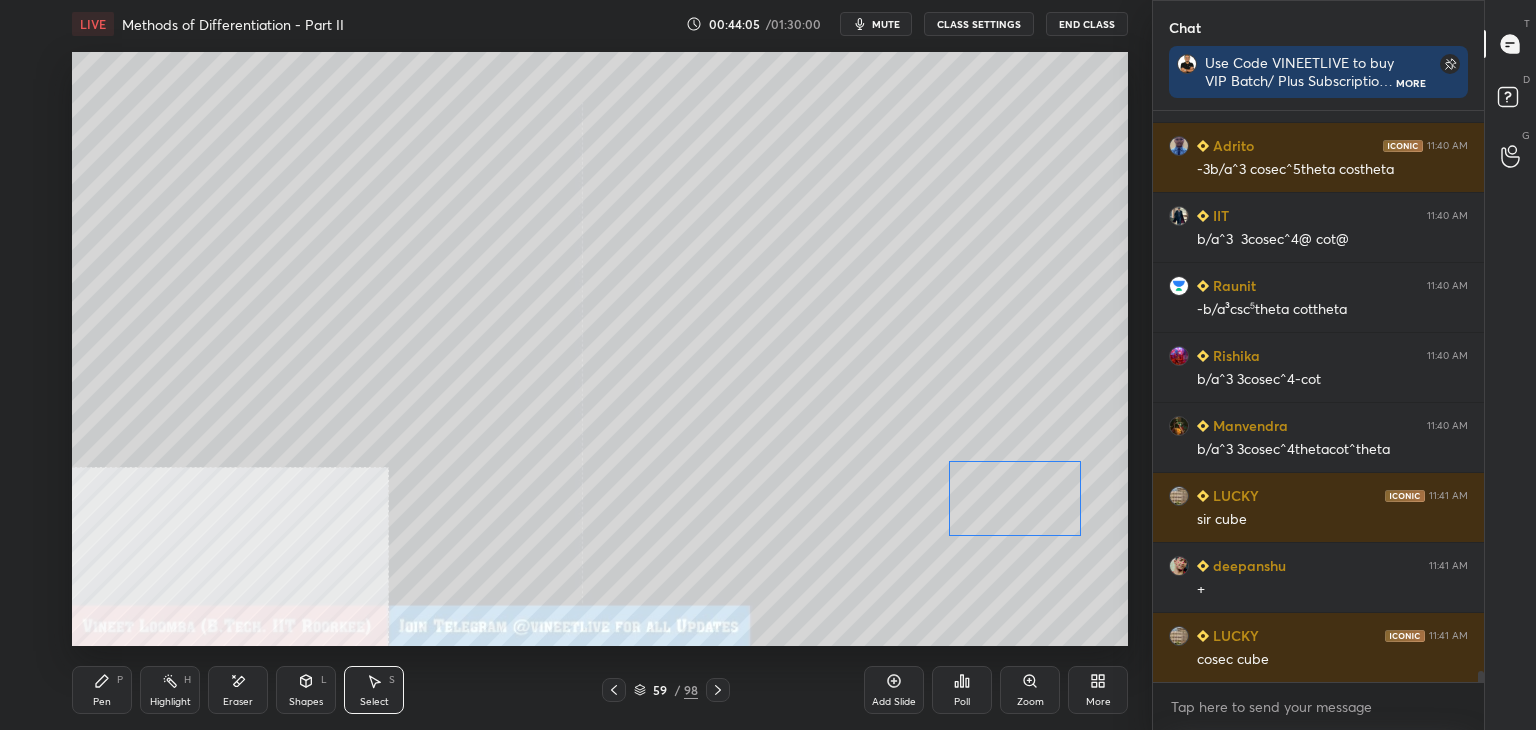 drag, startPoint x: 1063, startPoint y: 568, endPoint x: 1029, endPoint y: 577, distance: 35.17101 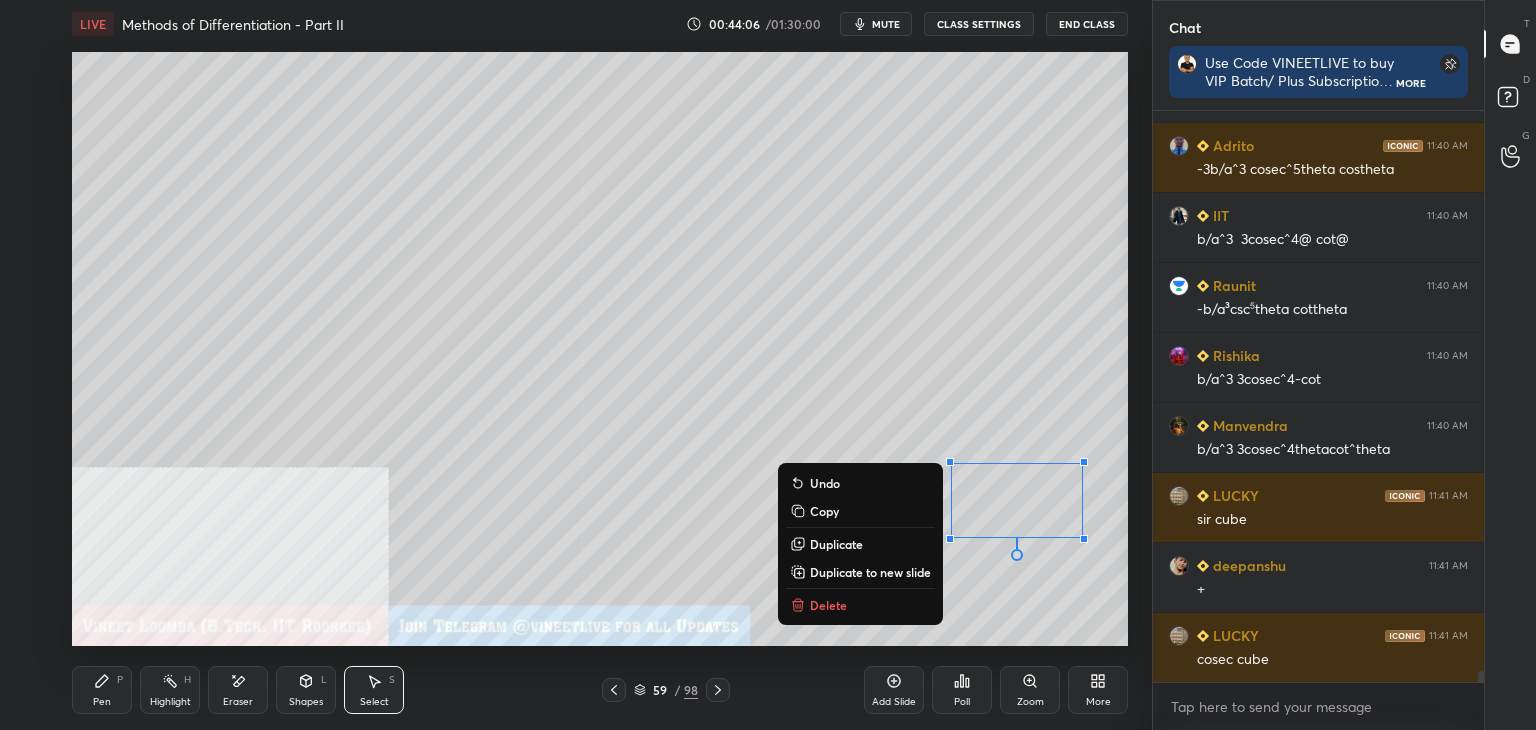 drag, startPoint x: 1013, startPoint y: 603, endPoint x: 937, endPoint y: 598, distance: 76.1643 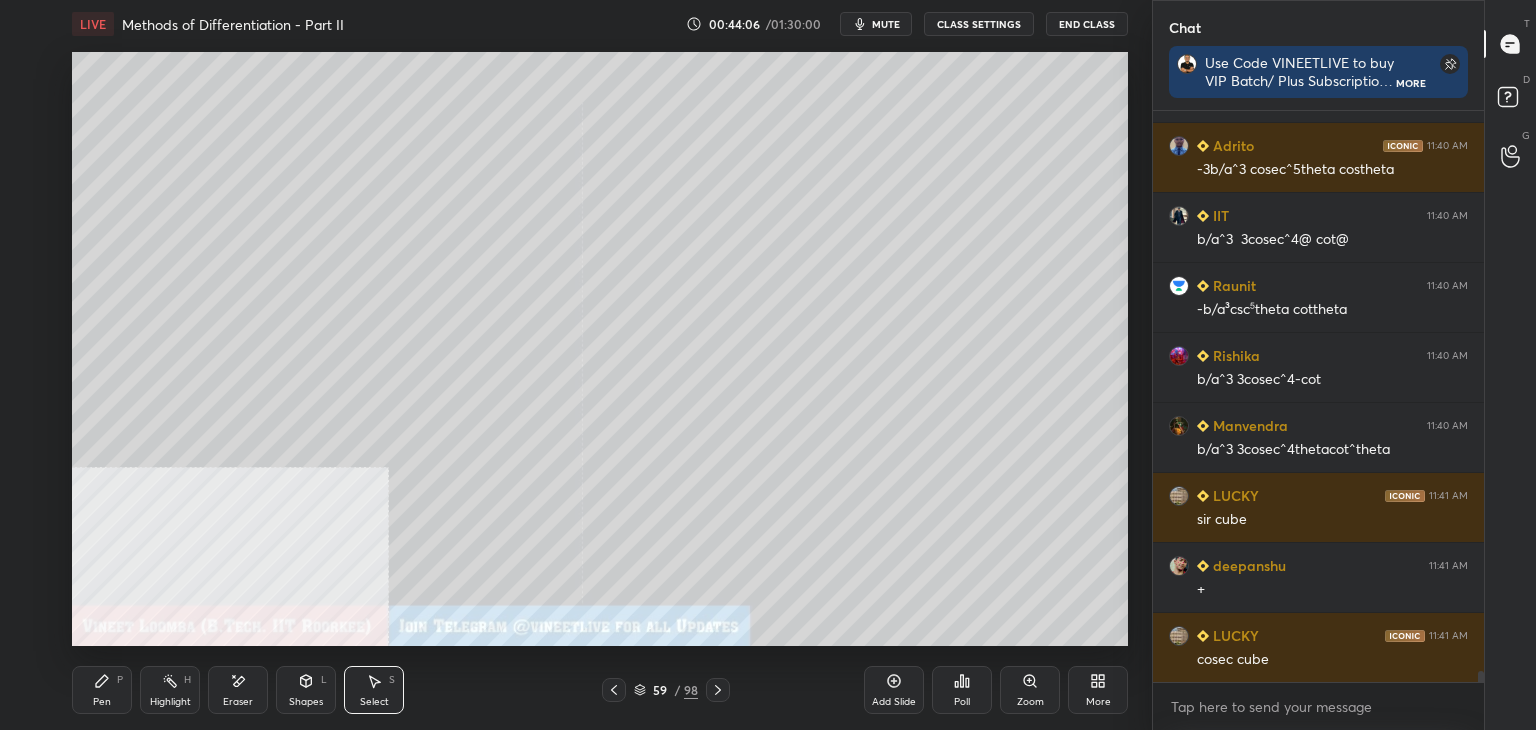 click on "Pen" at bounding box center [102, 702] 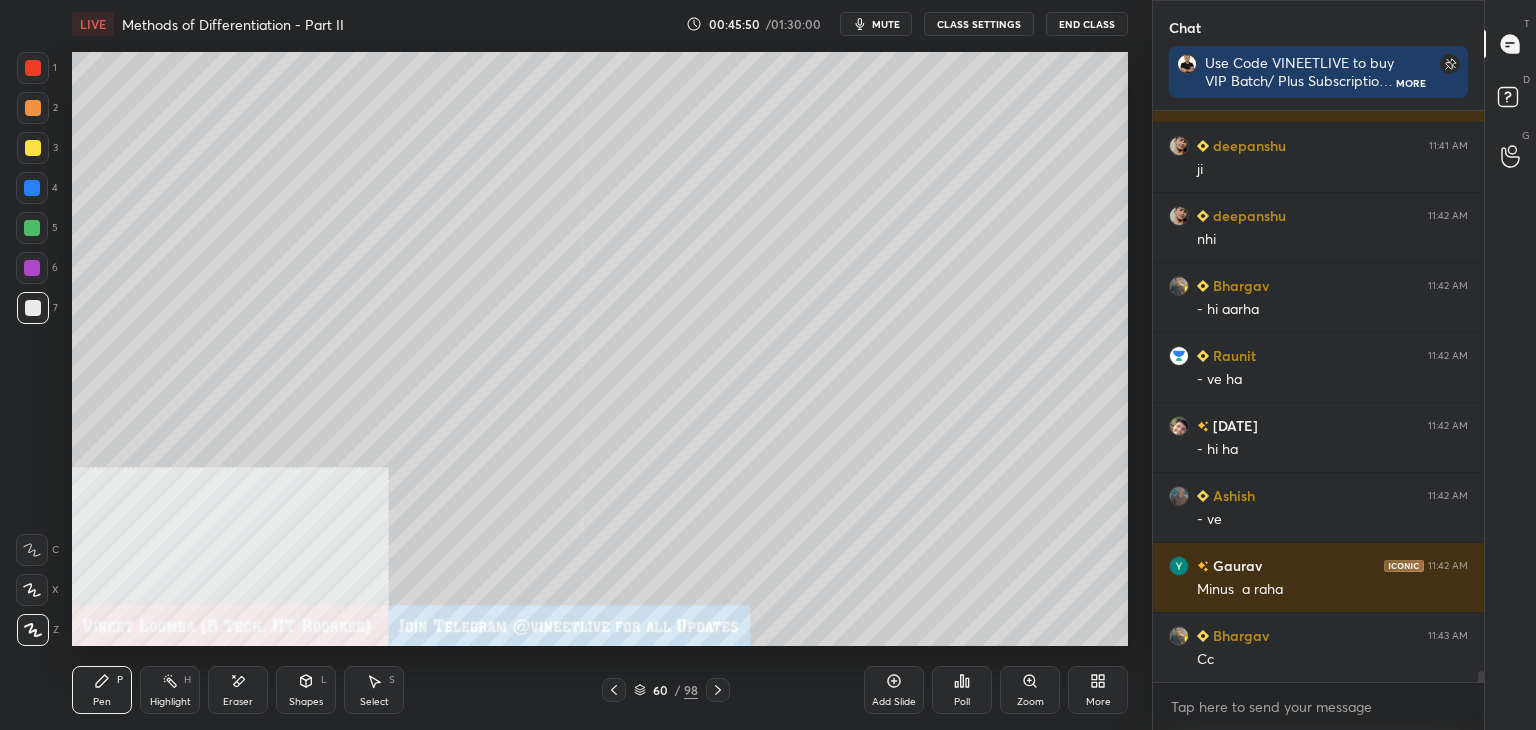 scroll, scrollTop: 30410, scrollLeft: 0, axis: vertical 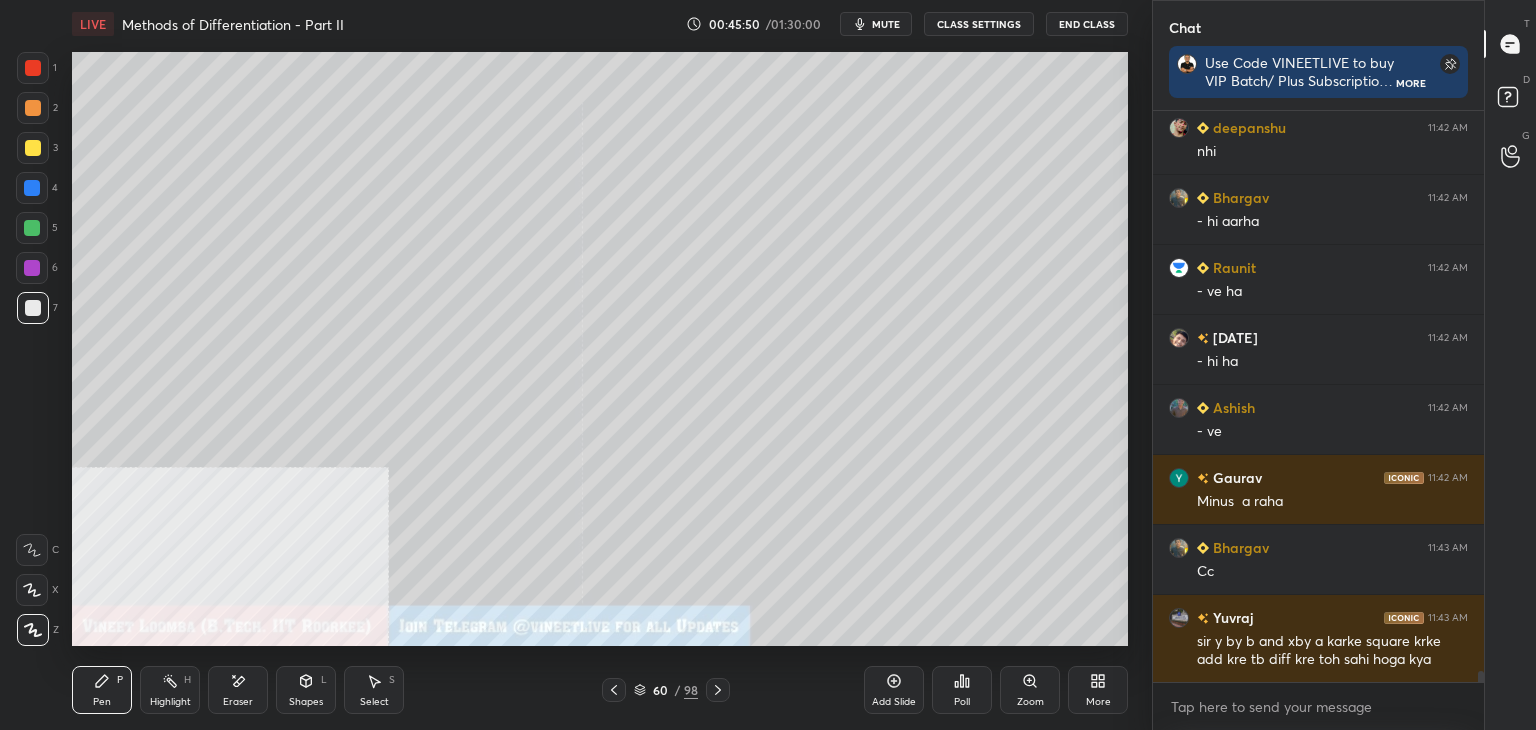 click 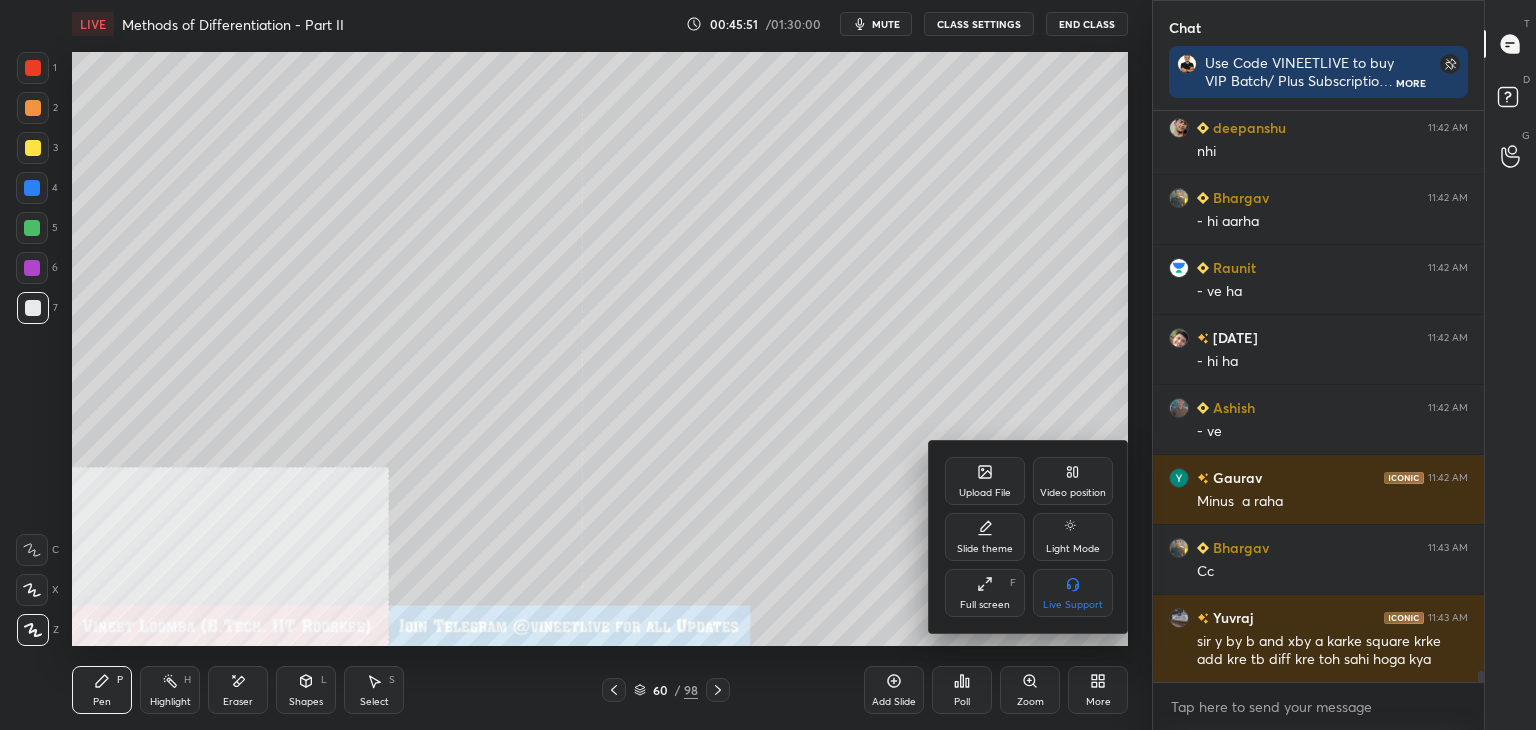 scroll, scrollTop: 30480, scrollLeft: 0, axis: vertical 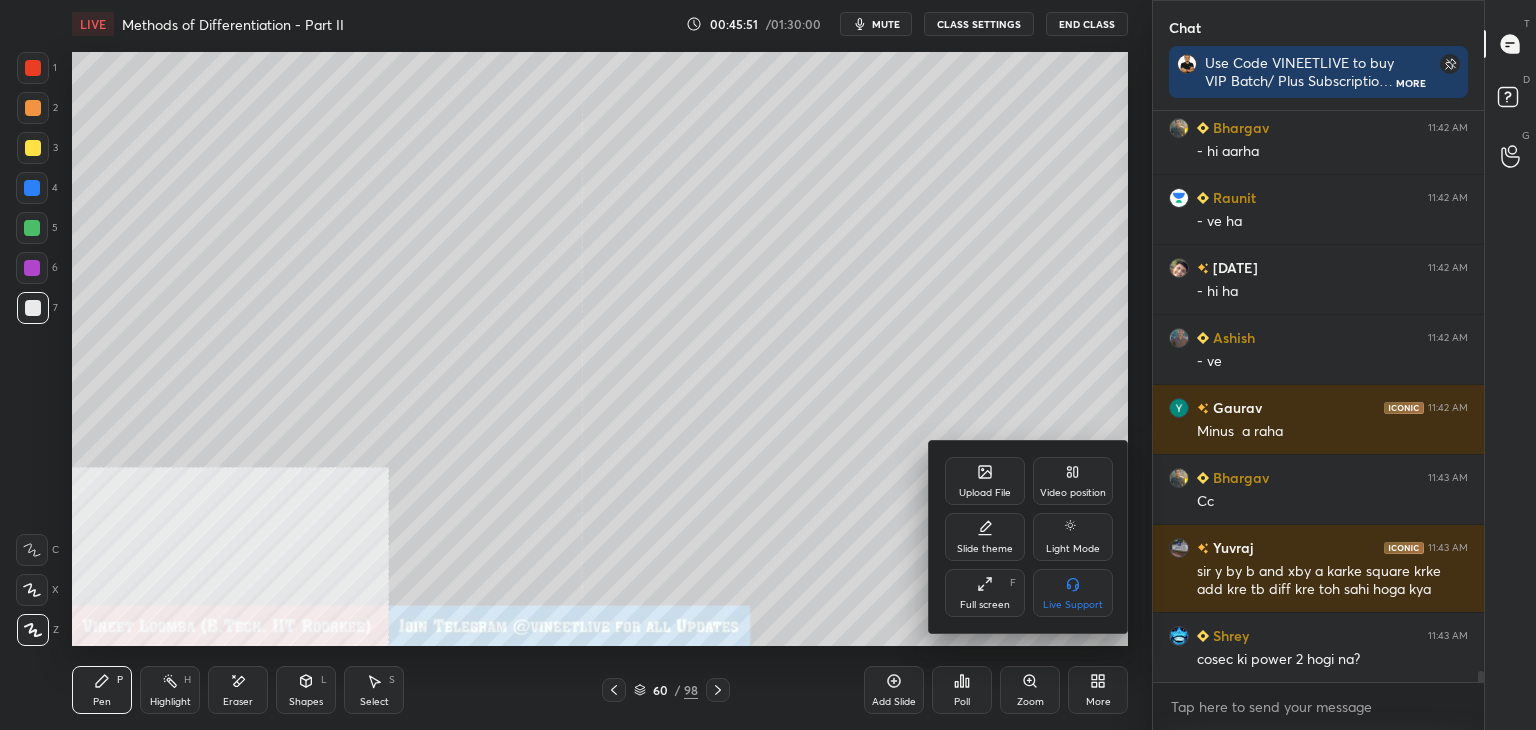 click on "Video position" at bounding box center (1073, 493) 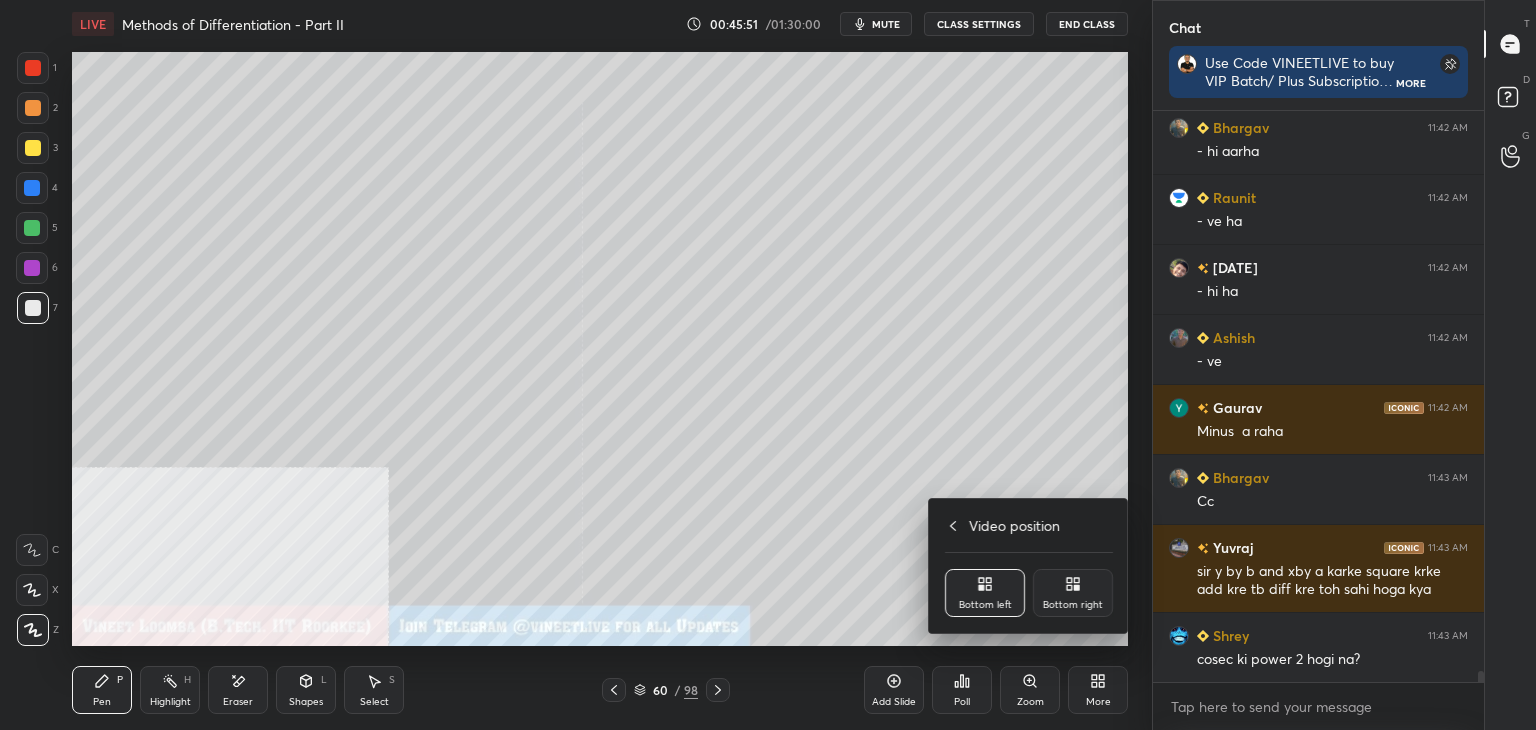 drag, startPoint x: 1079, startPoint y: 593, endPoint x: 1031, endPoint y: 562, distance: 57.14018 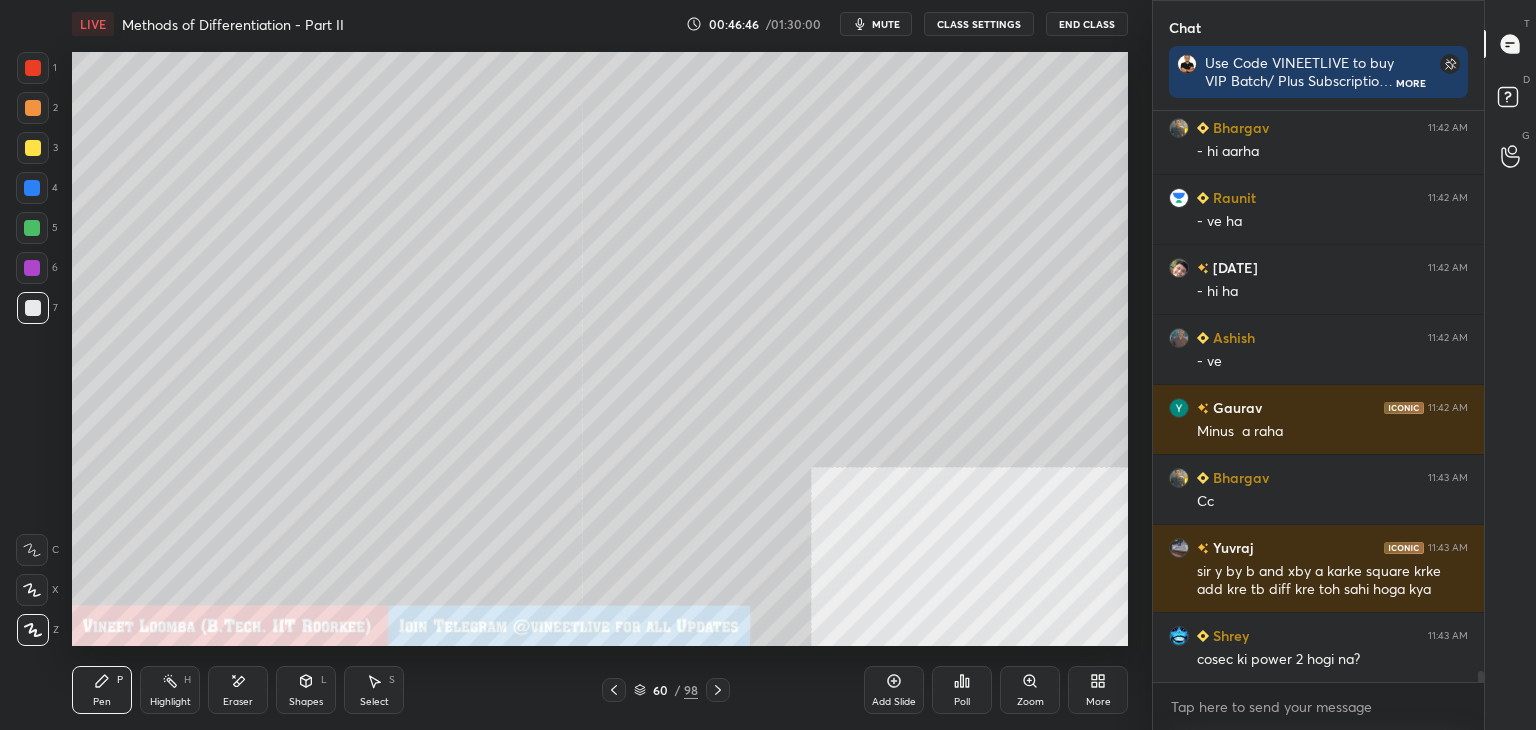 drag, startPoint x: 382, startPoint y: 697, endPoint x: 368, endPoint y: 660, distance: 39.56008 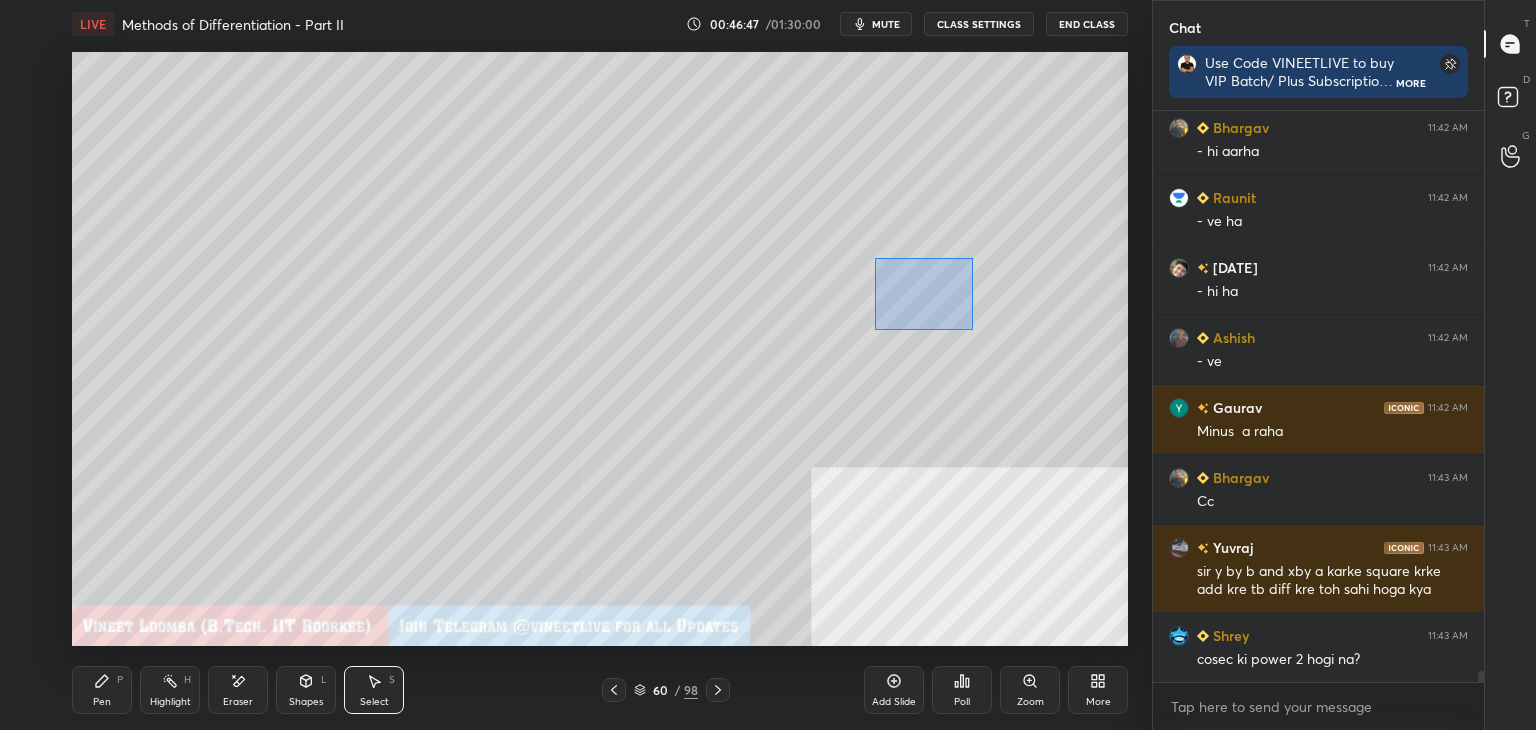 drag, startPoint x: 878, startPoint y: 261, endPoint x: 957, endPoint y: 316, distance: 96.26006 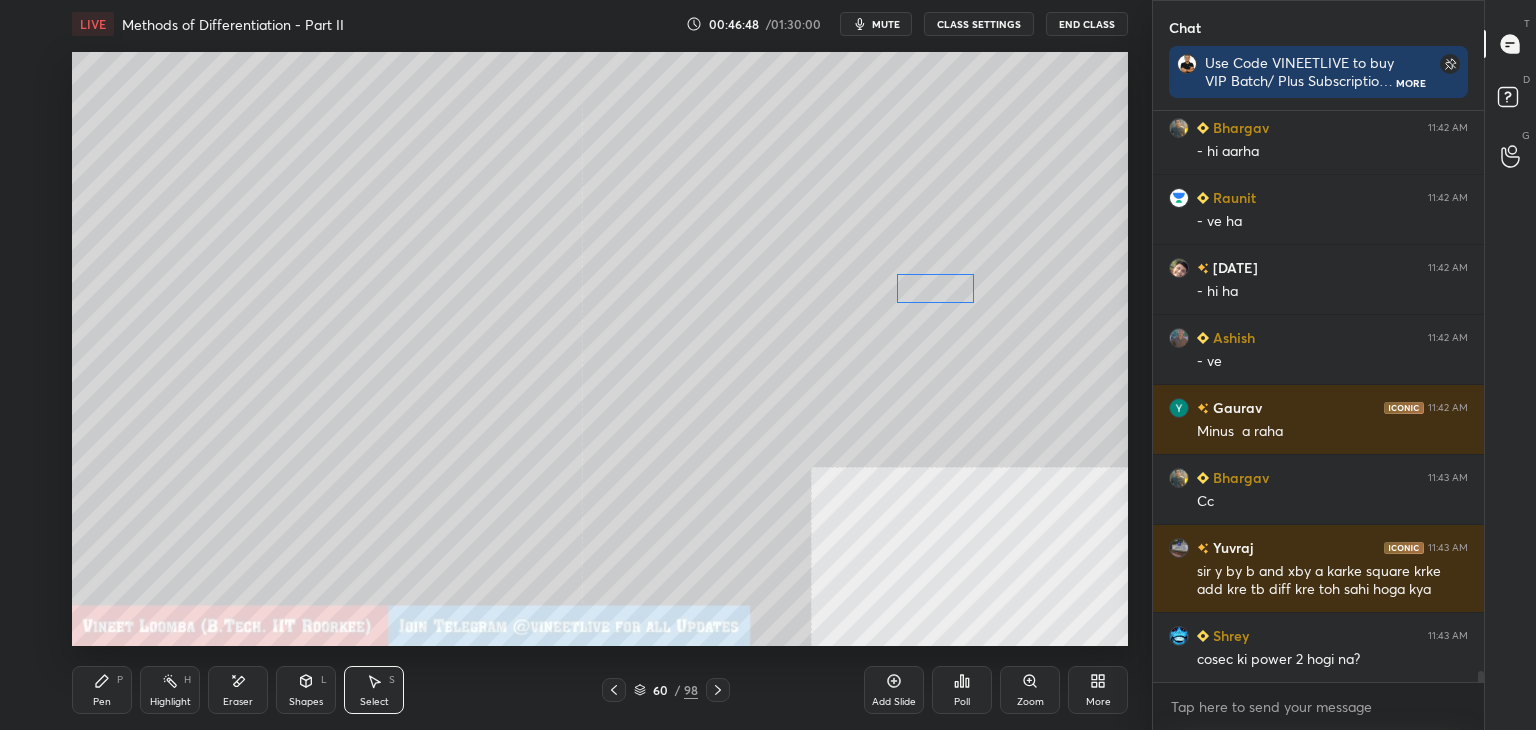 drag, startPoint x: 941, startPoint y: 290, endPoint x: 920, endPoint y: 299, distance: 22.847319 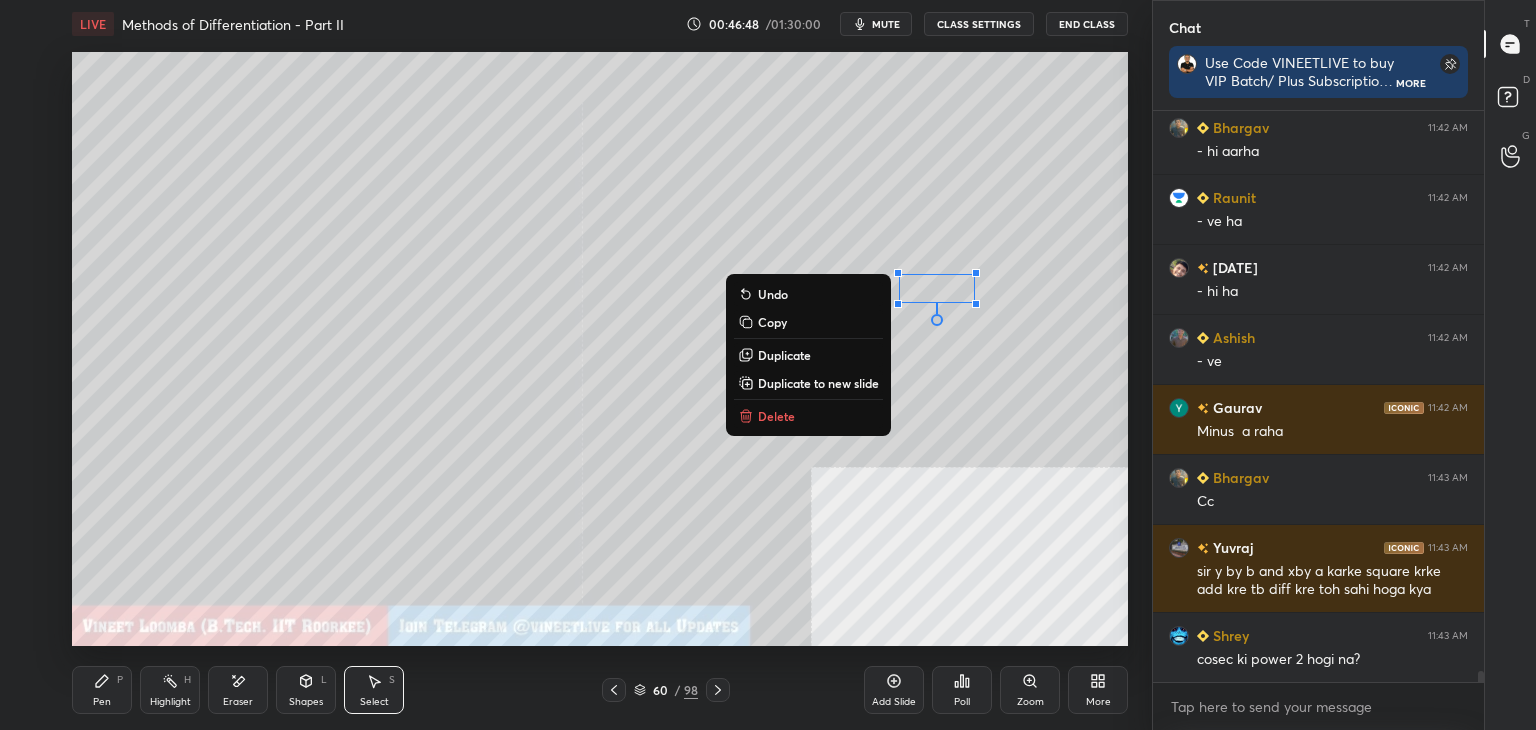 click on "Copy" at bounding box center [808, 322] 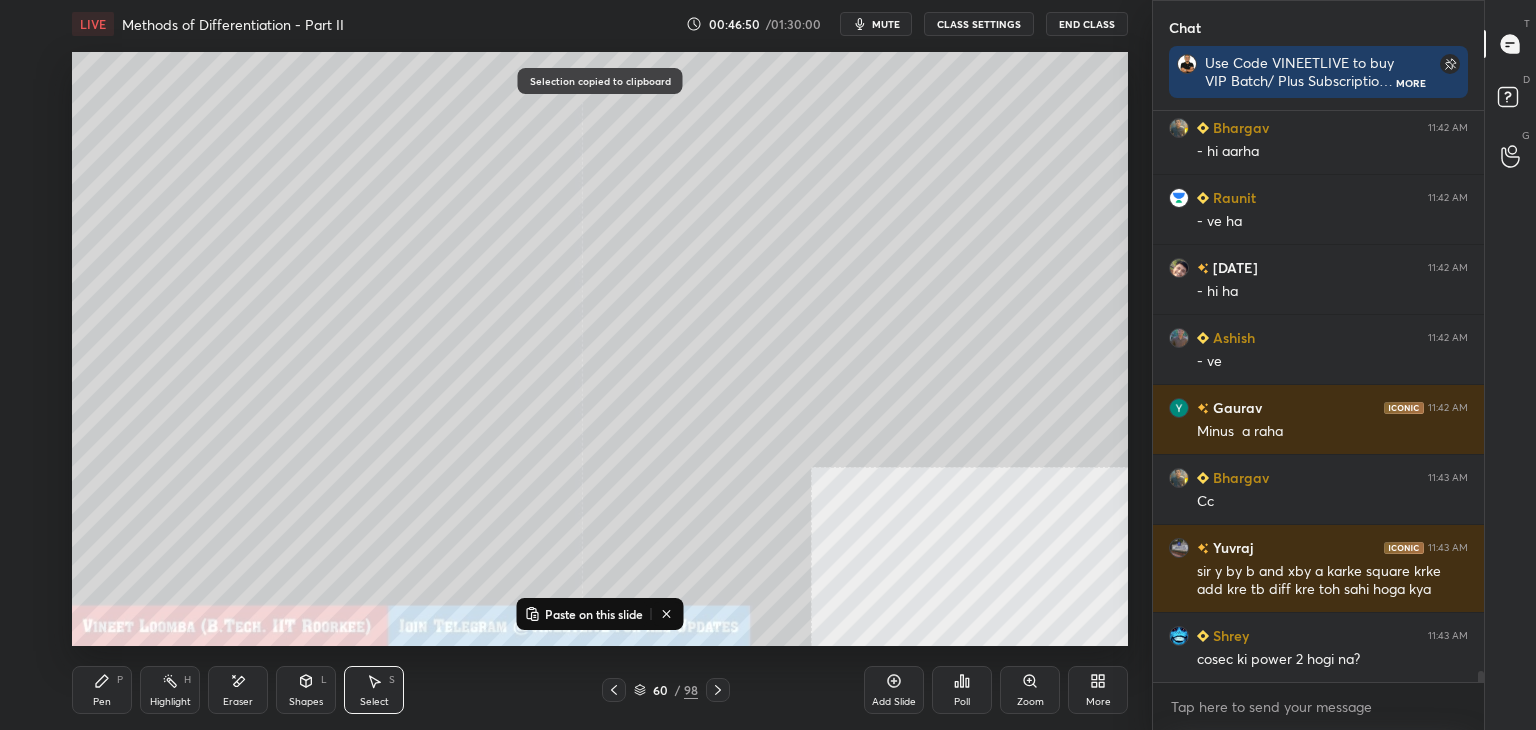 click on "Pen P" at bounding box center (102, 690) 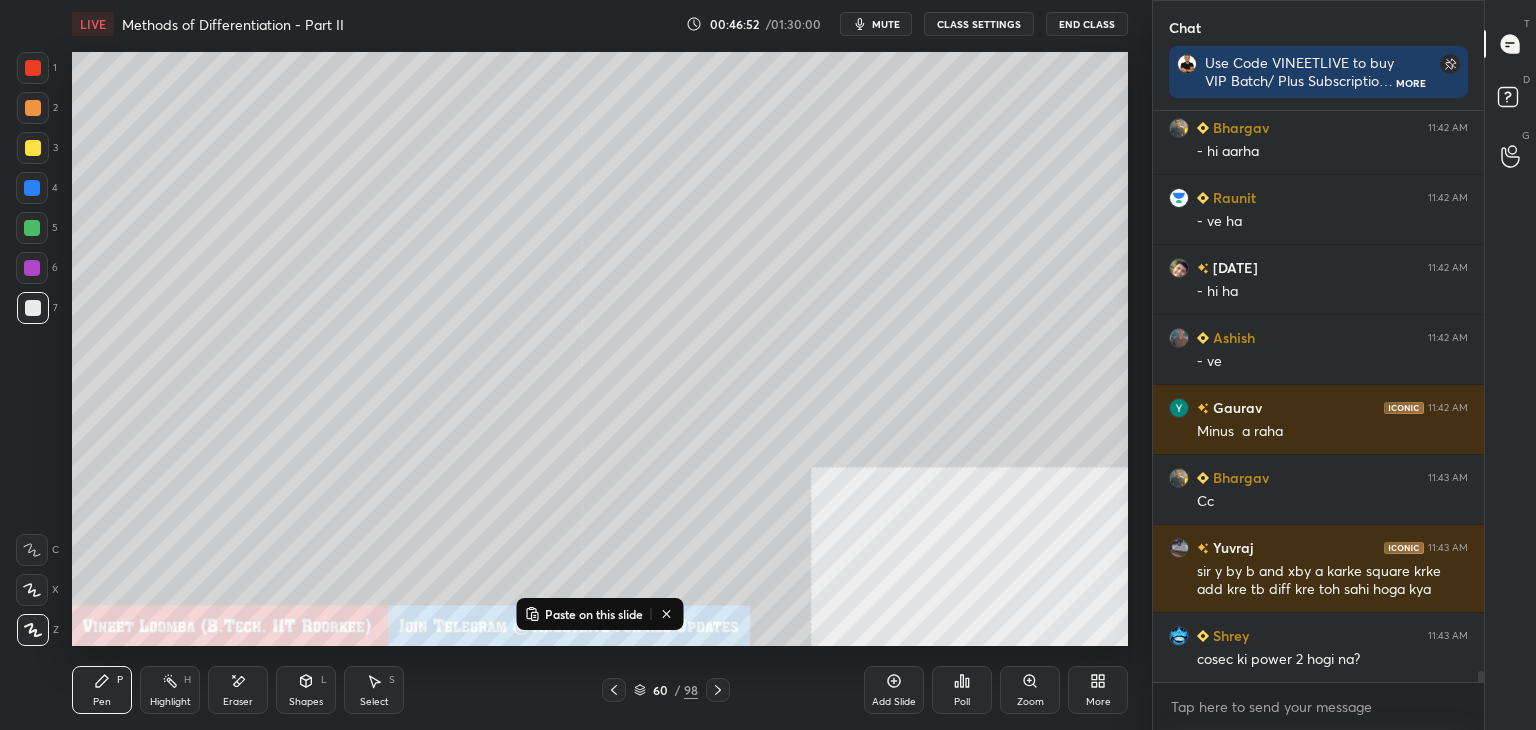 click 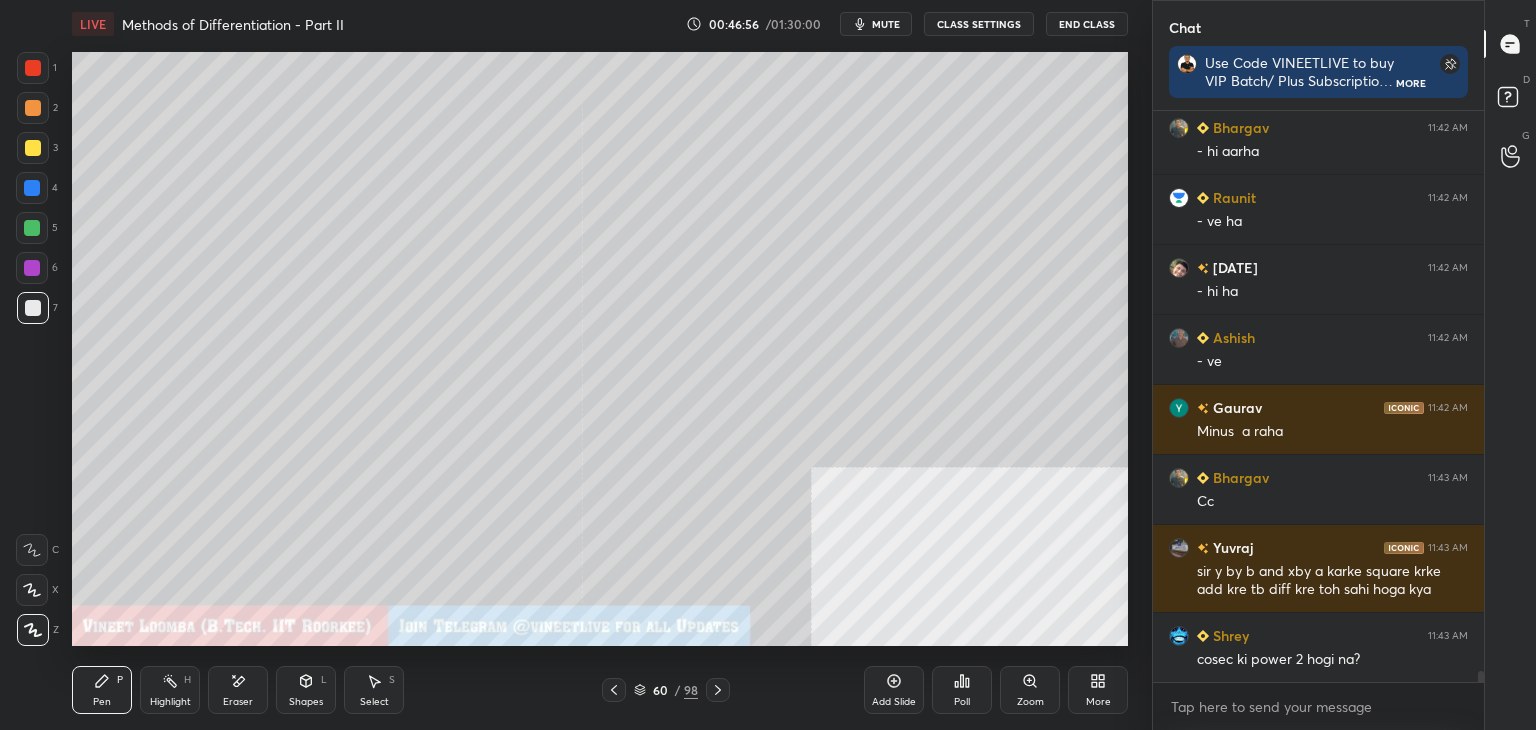drag, startPoint x: 228, startPoint y: 697, endPoint x: 232, endPoint y: 677, distance: 20.396078 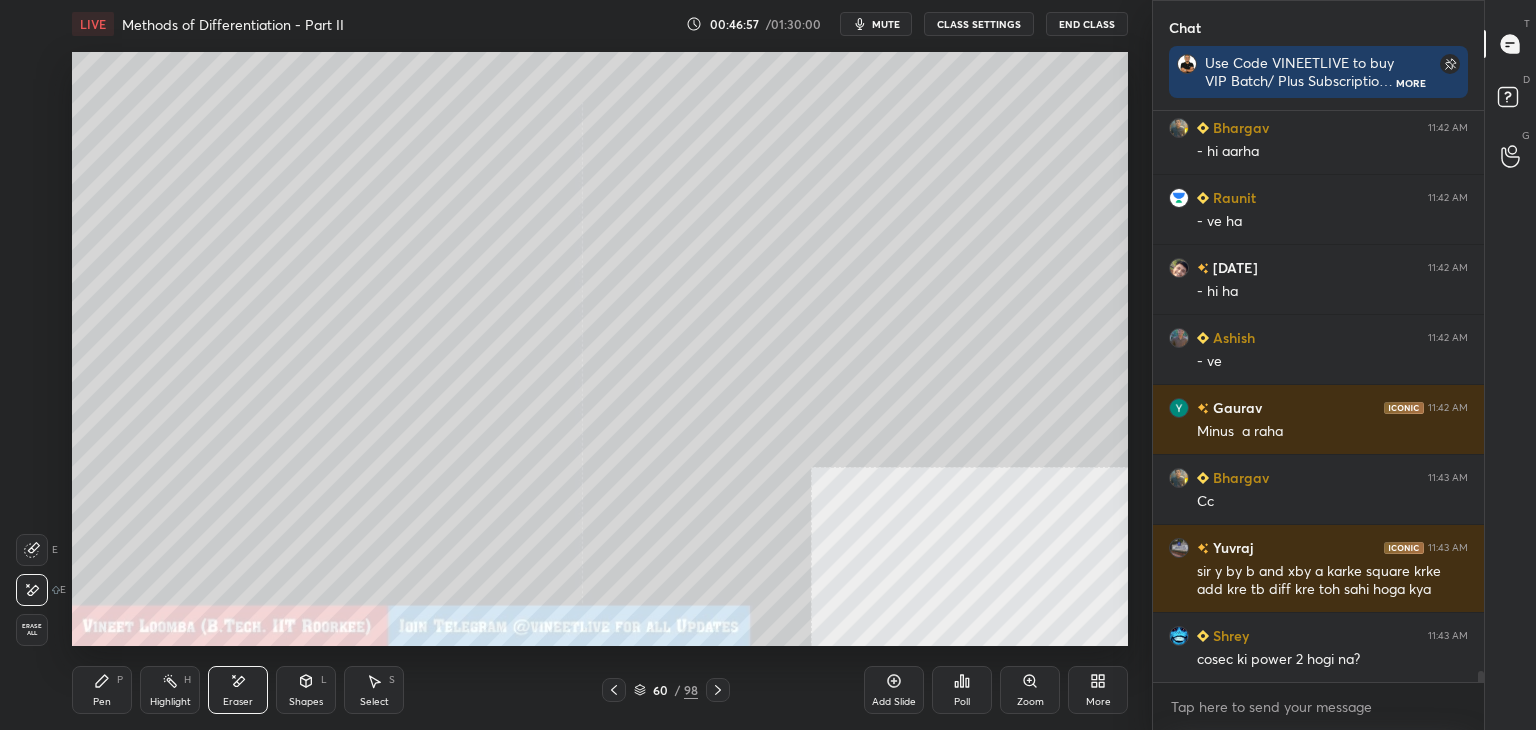 click on "Pen P" at bounding box center [102, 690] 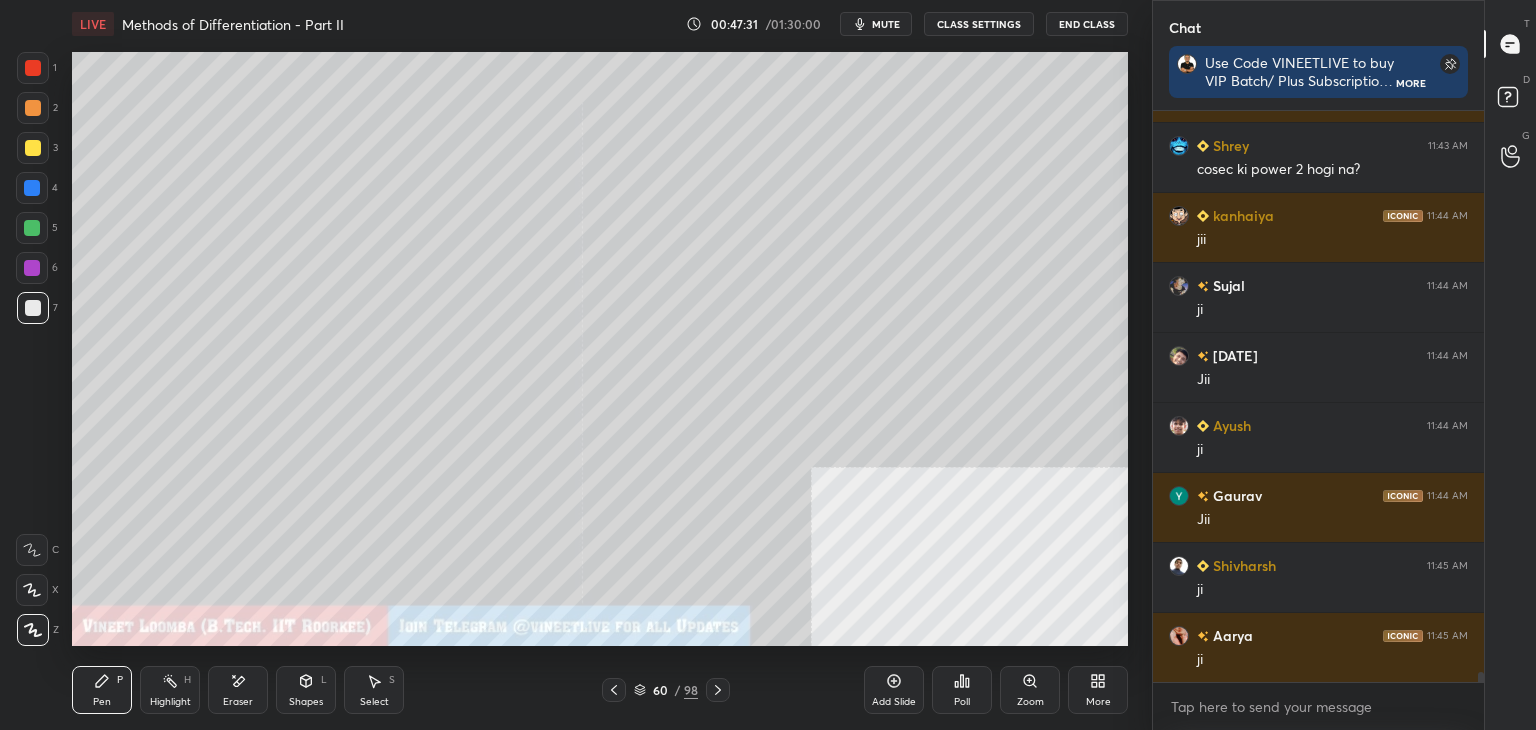 scroll, scrollTop: 31040, scrollLeft: 0, axis: vertical 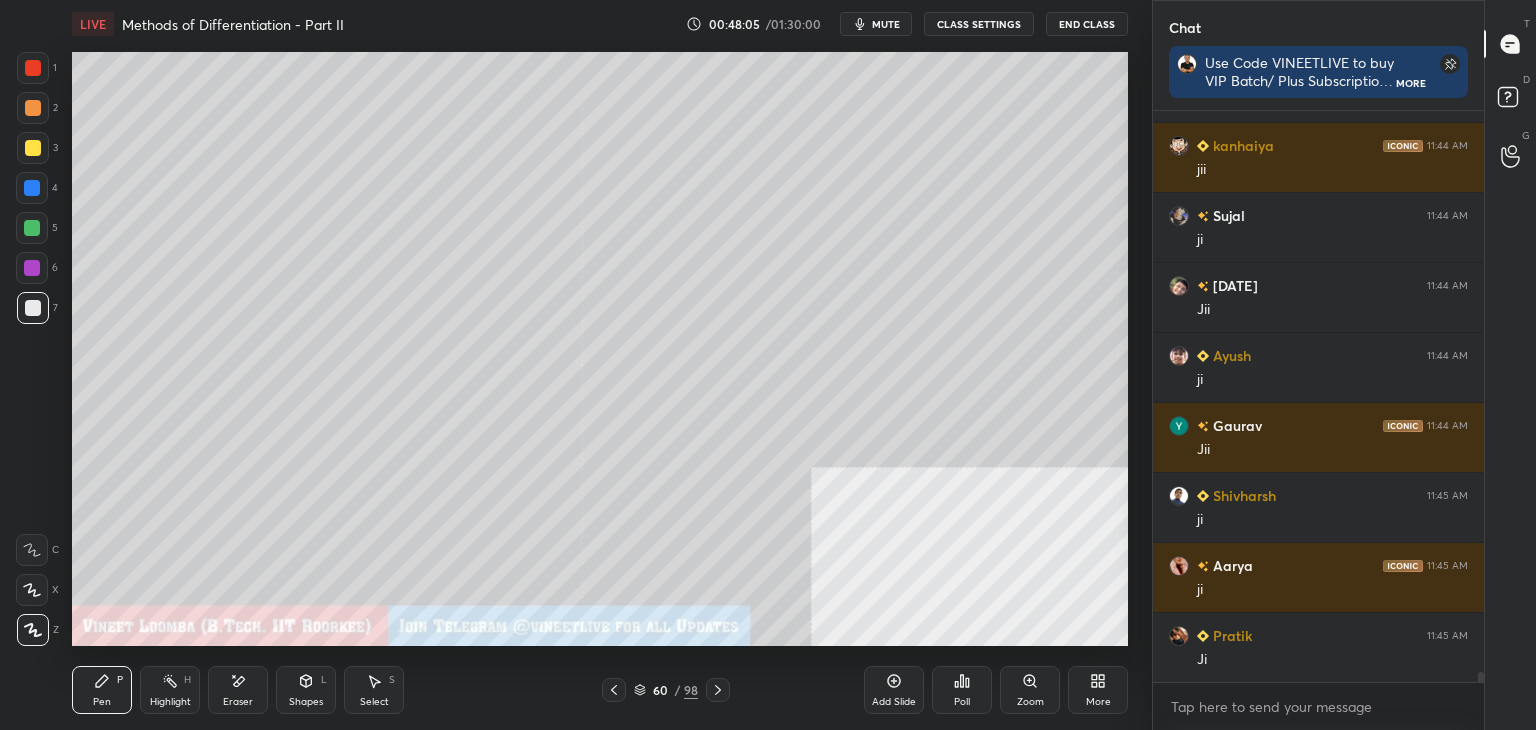 drag, startPoint x: 184, startPoint y: 701, endPoint x: 172, endPoint y: 650, distance: 52.392746 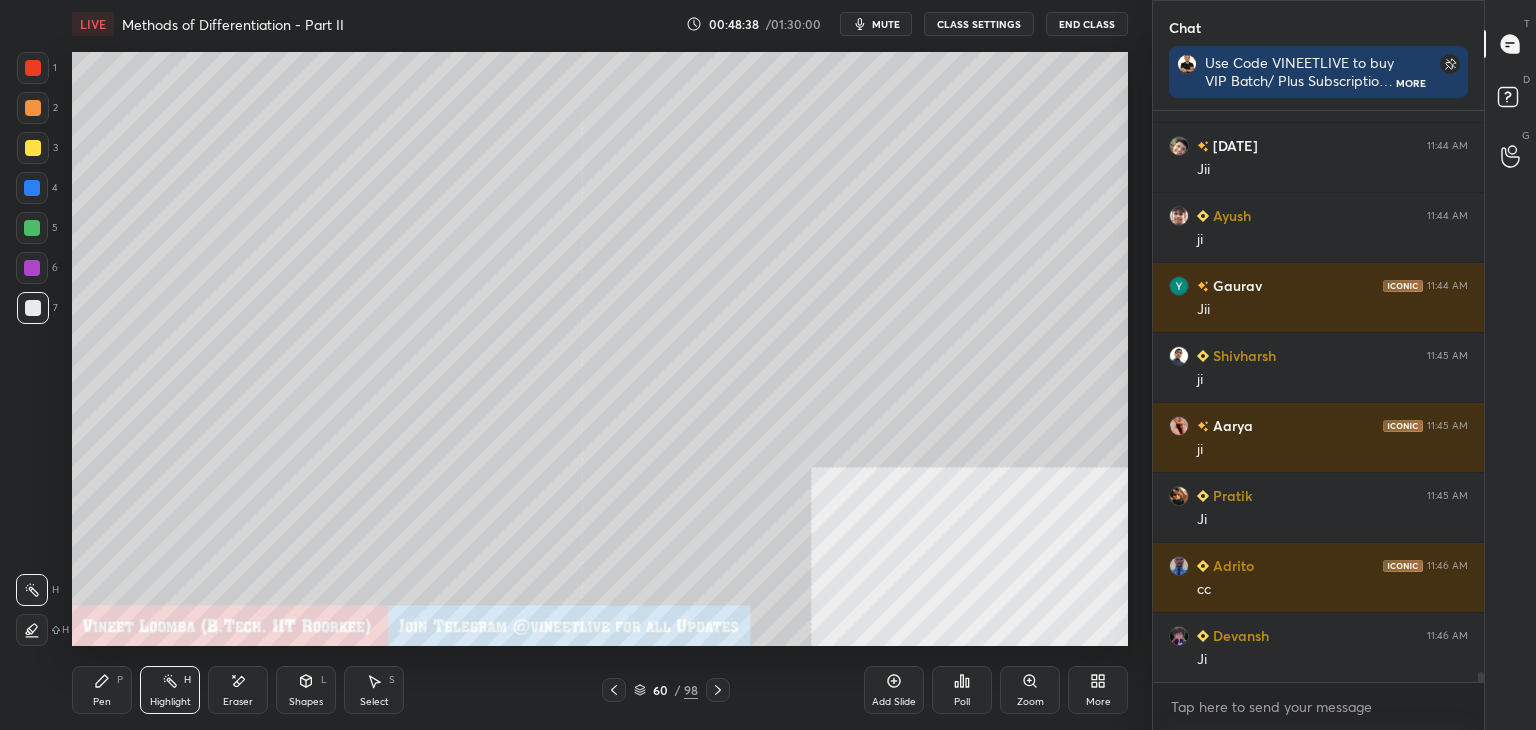 scroll, scrollTop: 31250, scrollLeft: 0, axis: vertical 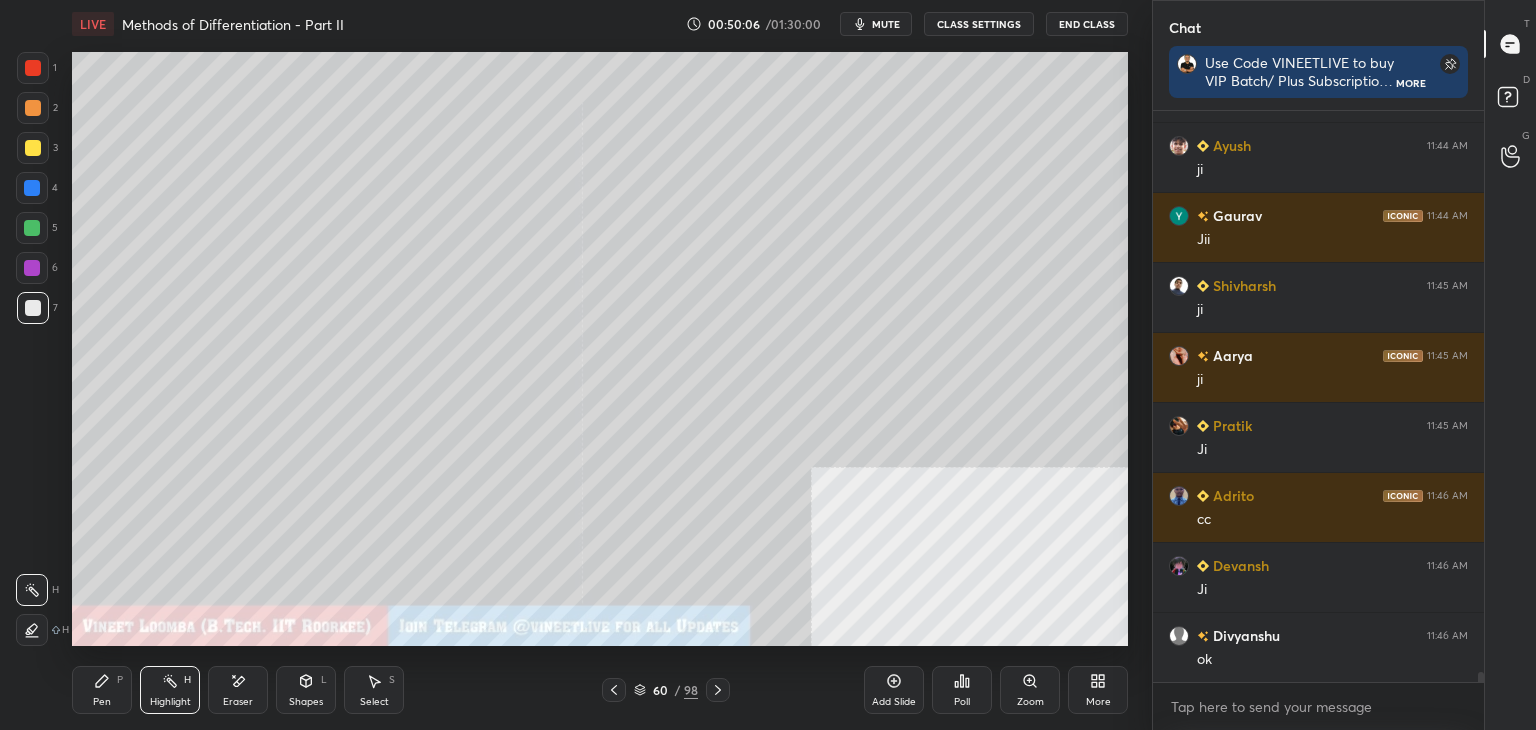 drag, startPoint x: 717, startPoint y: 691, endPoint x: 660, endPoint y: 669, distance: 61.09828 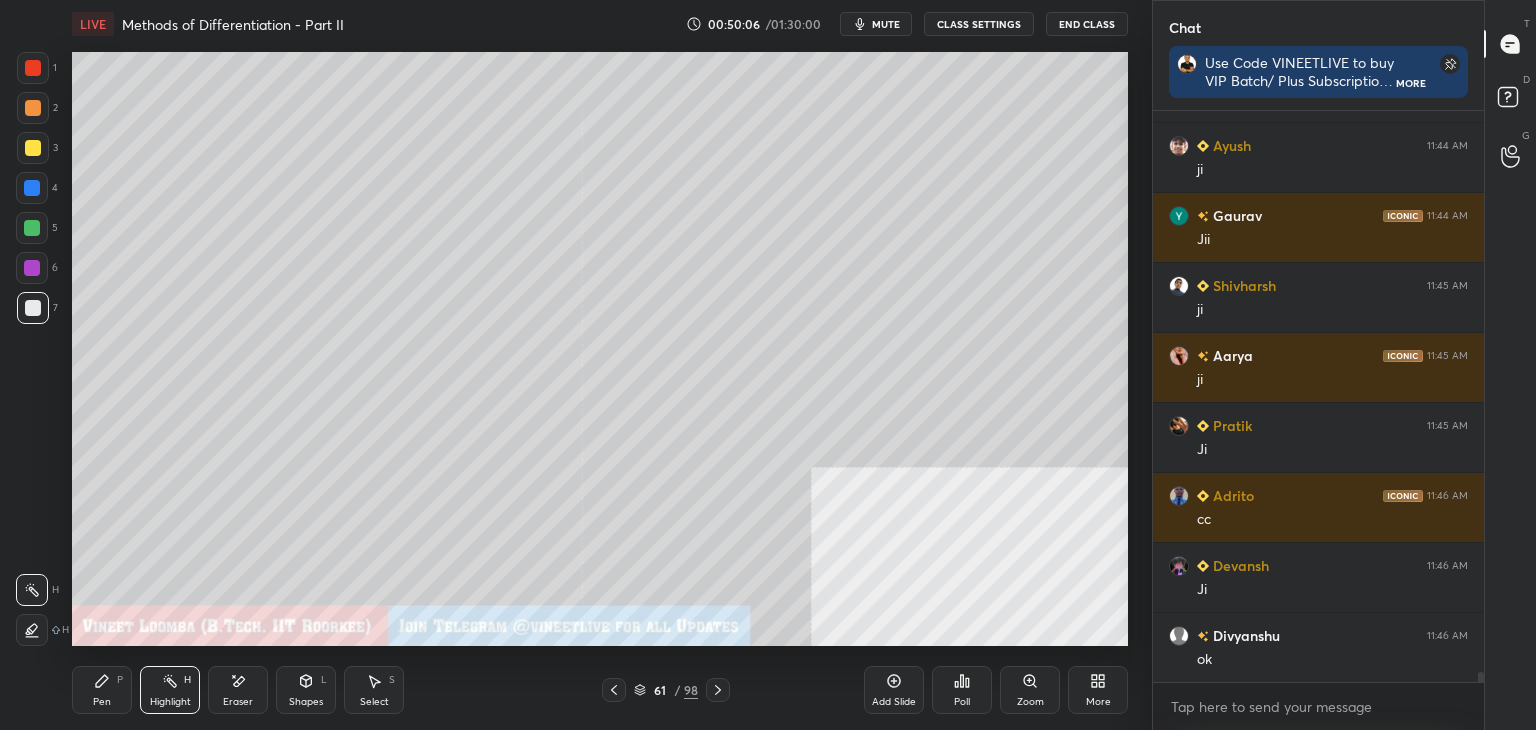 click on "Pen P" at bounding box center [102, 690] 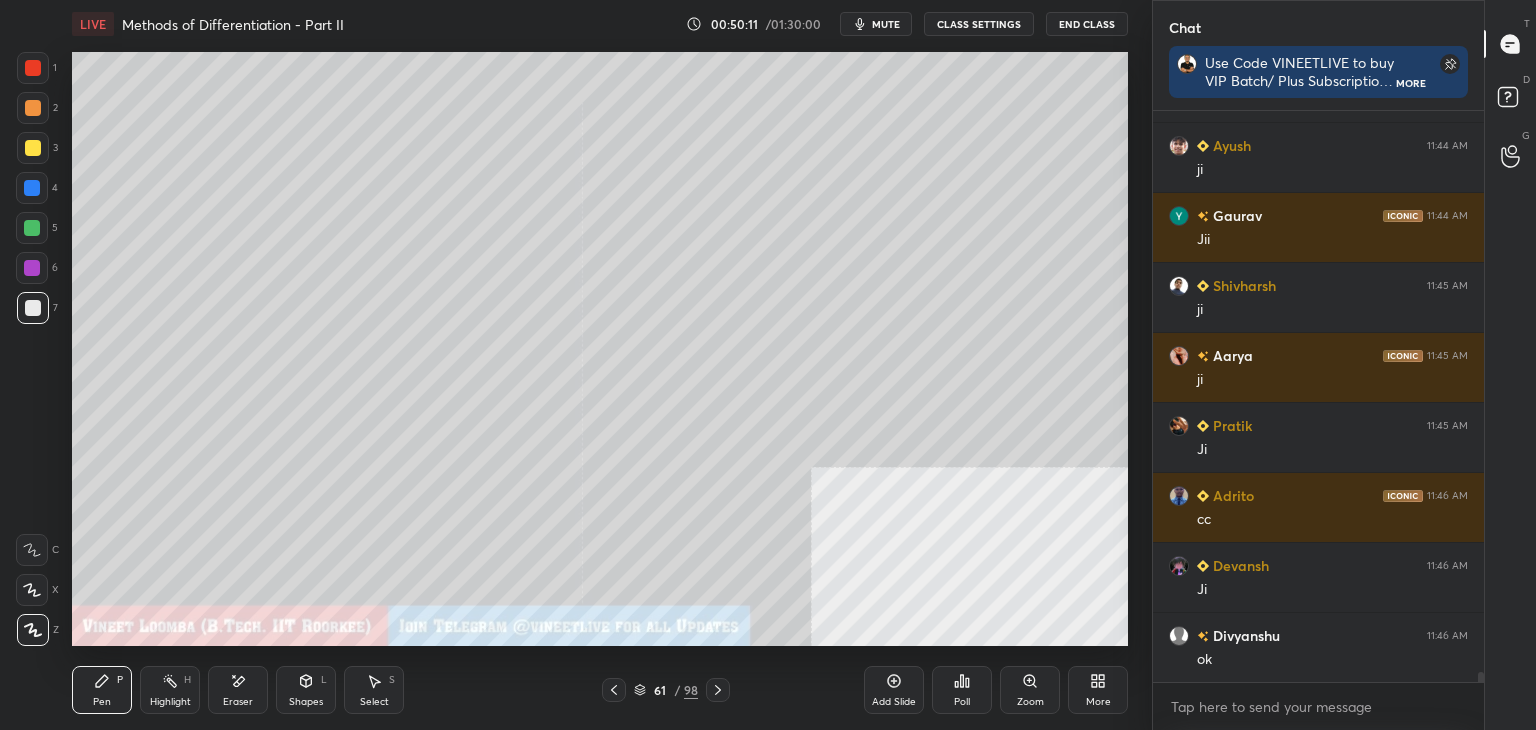 click on "61 / 98" at bounding box center (666, 690) 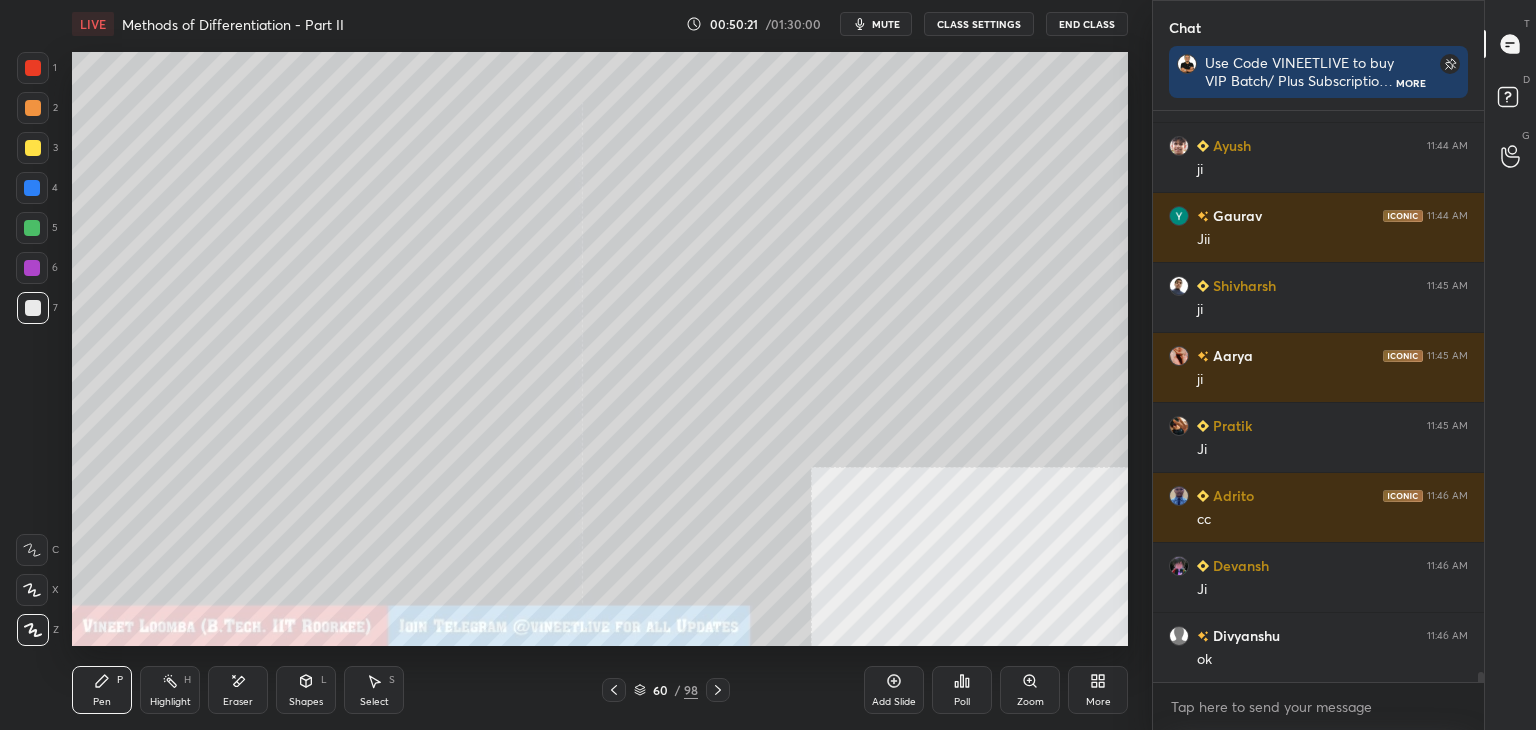 drag, startPoint x: 717, startPoint y: 695, endPoint x: 711, endPoint y: 663, distance: 32.55764 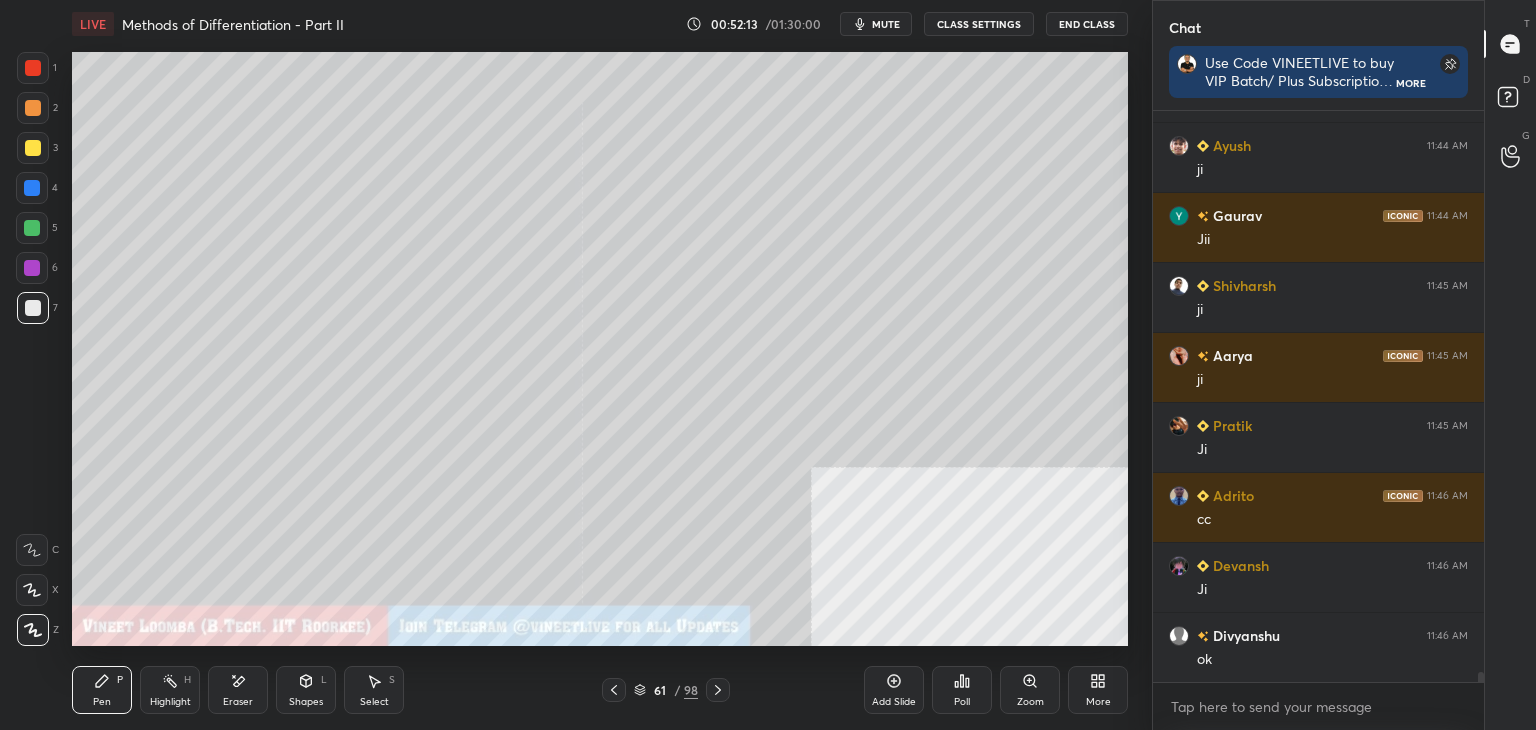 click 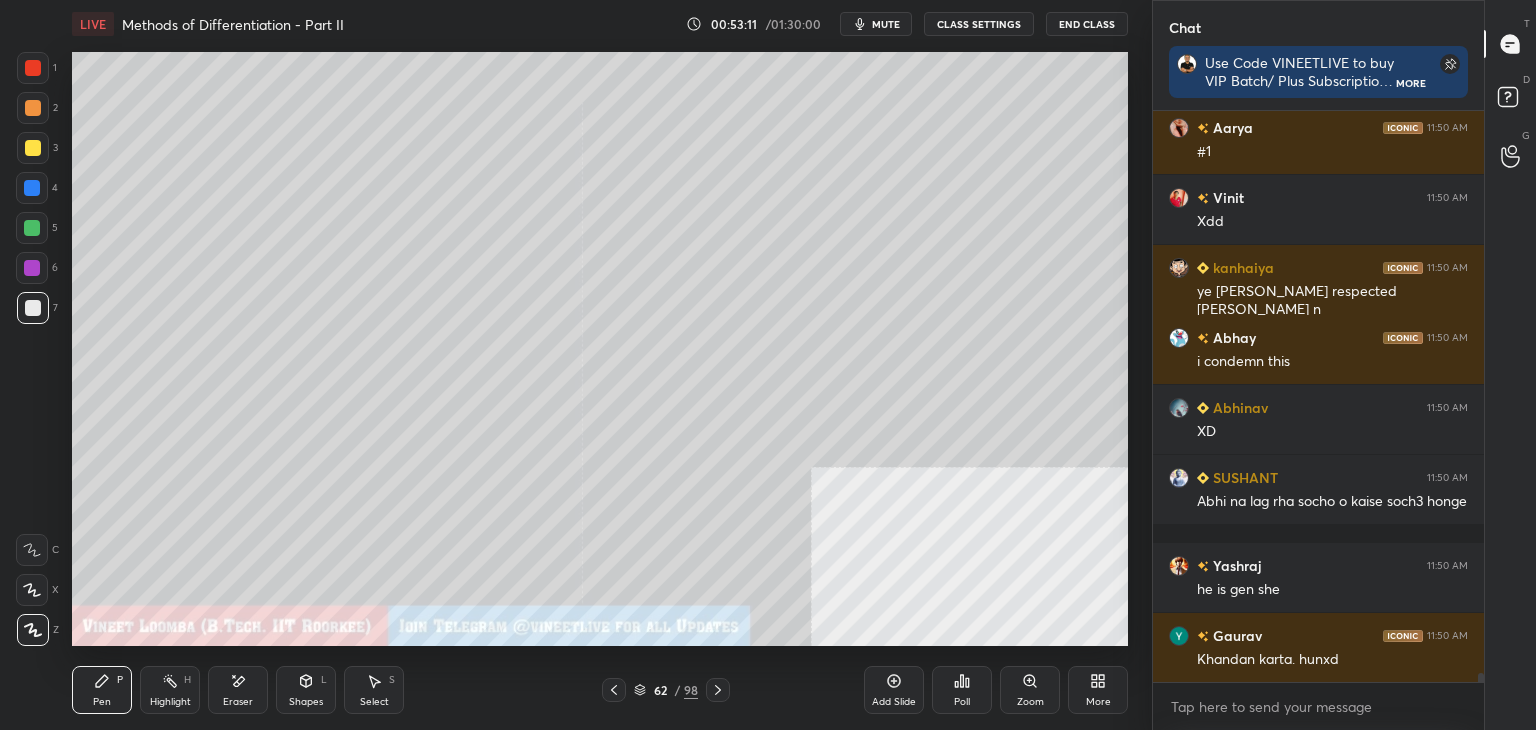 scroll, scrollTop: 34138, scrollLeft: 0, axis: vertical 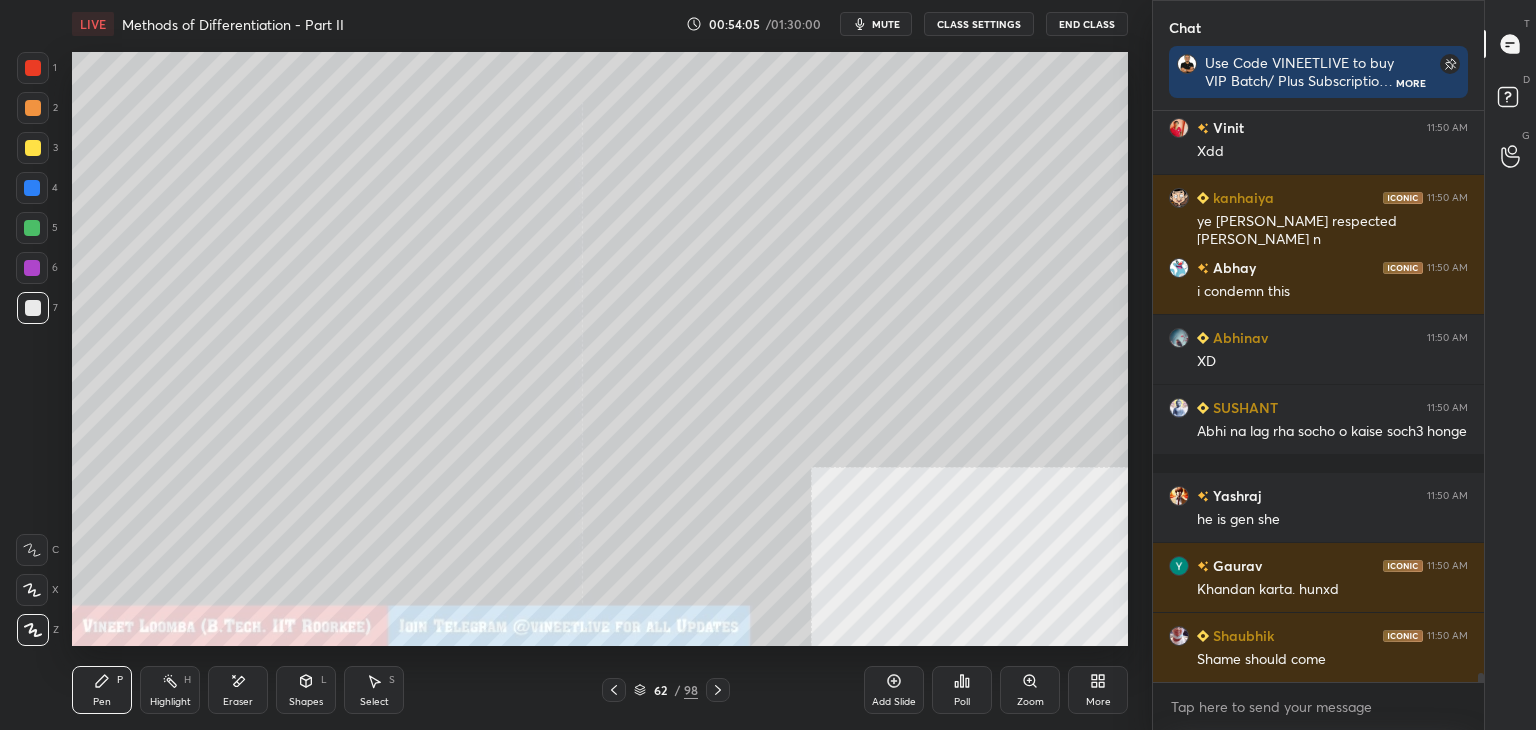 click 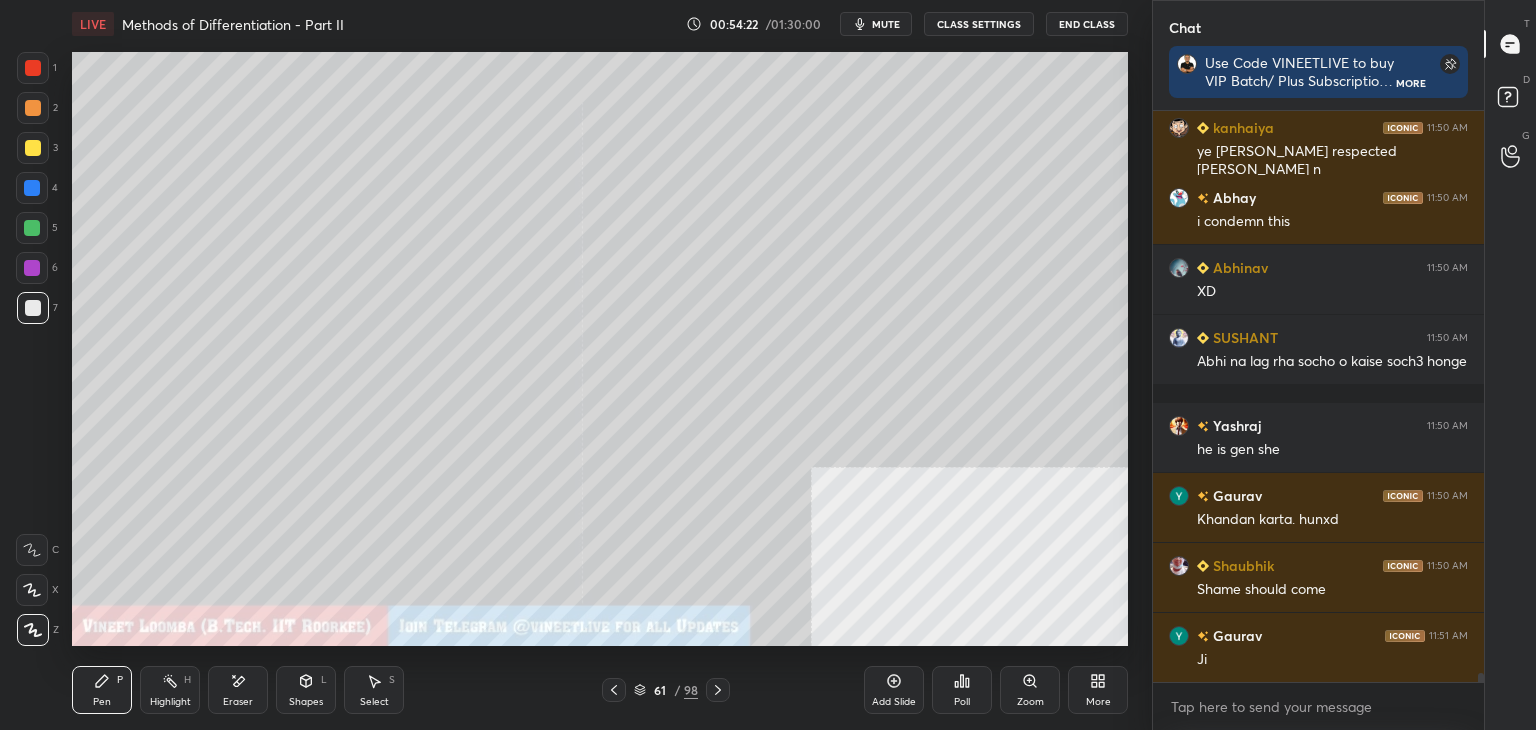 scroll, scrollTop: 34278, scrollLeft: 0, axis: vertical 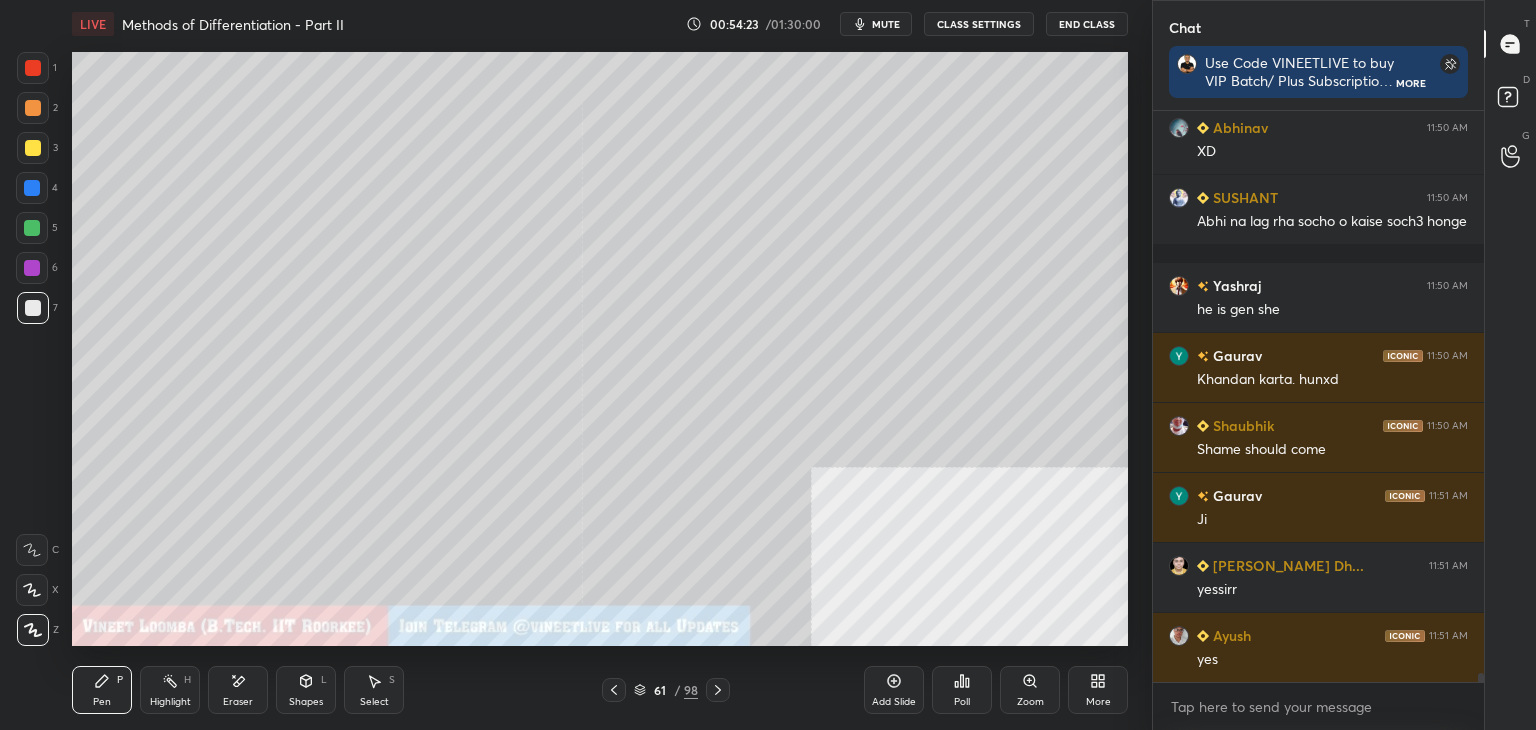 click 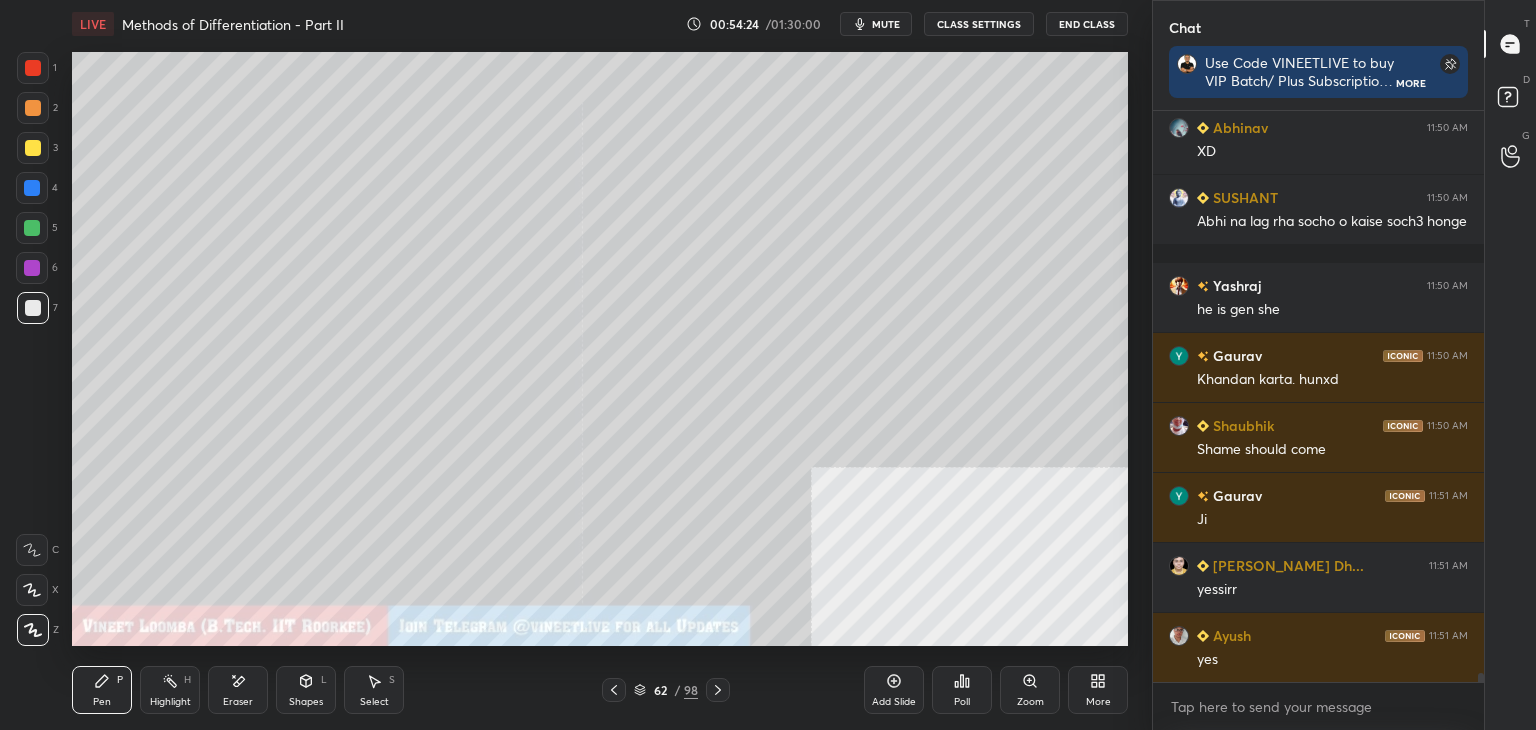 click 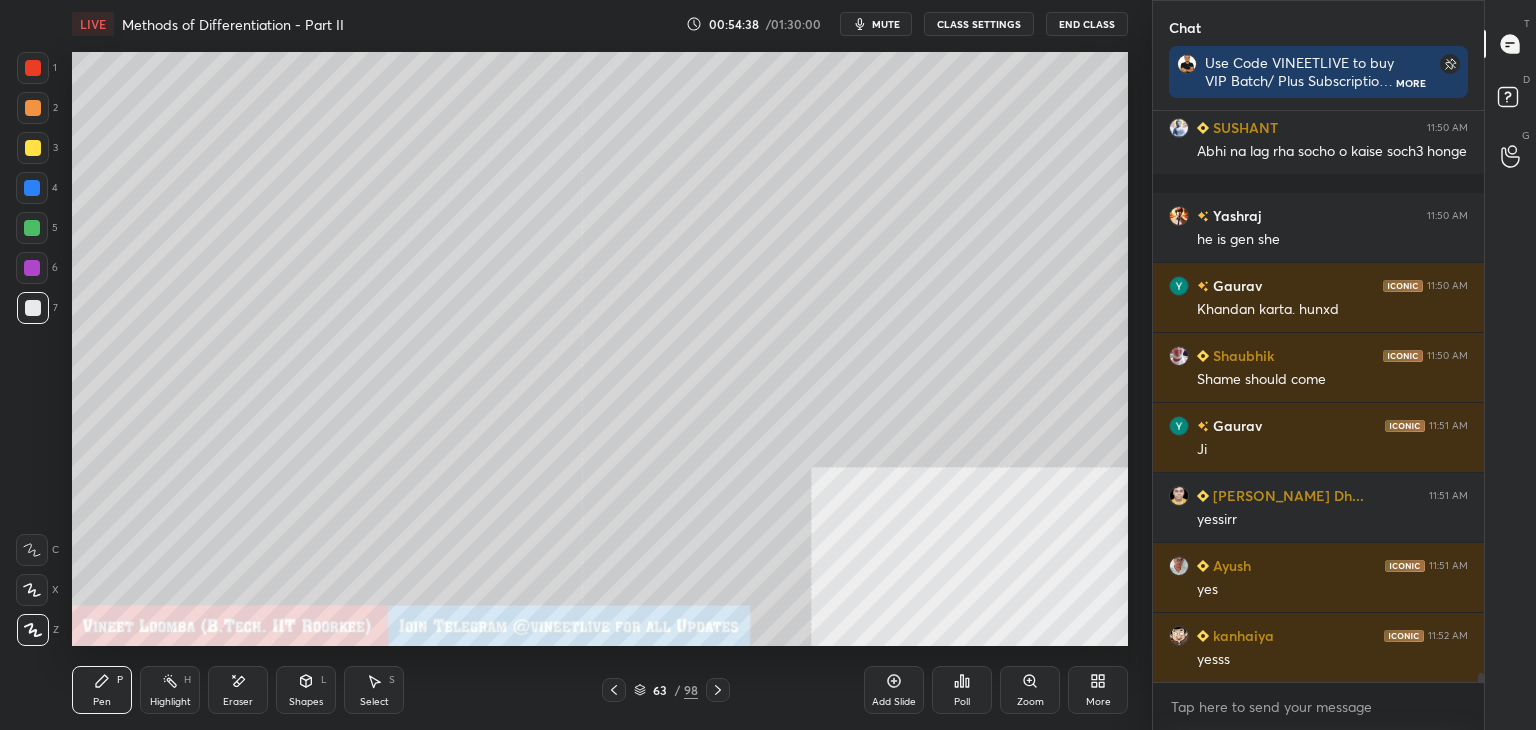 scroll, scrollTop: 34438, scrollLeft: 0, axis: vertical 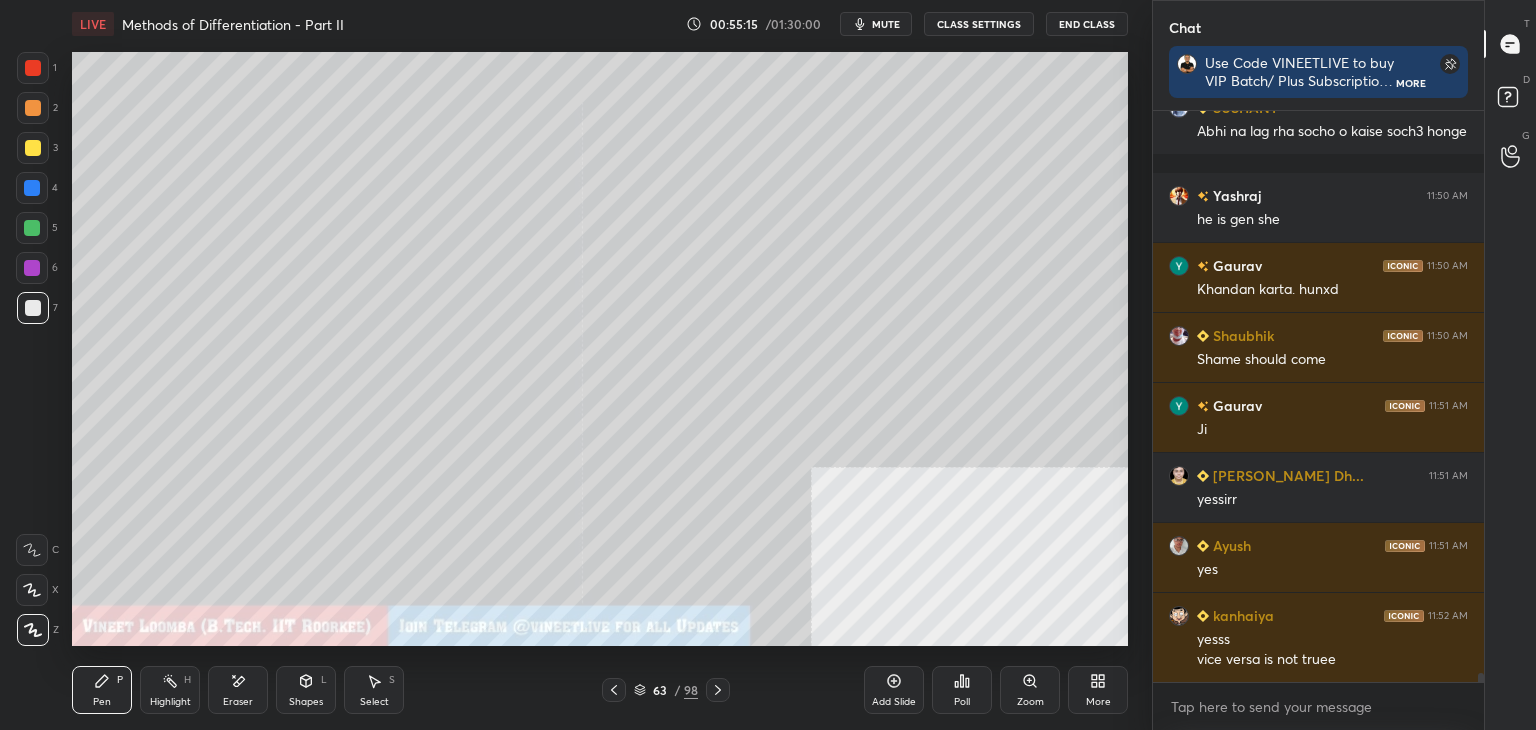 drag, startPoint x: 717, startPoint y: 691, endPoint x: 670, endPoint y: 650, distance: 62.369865 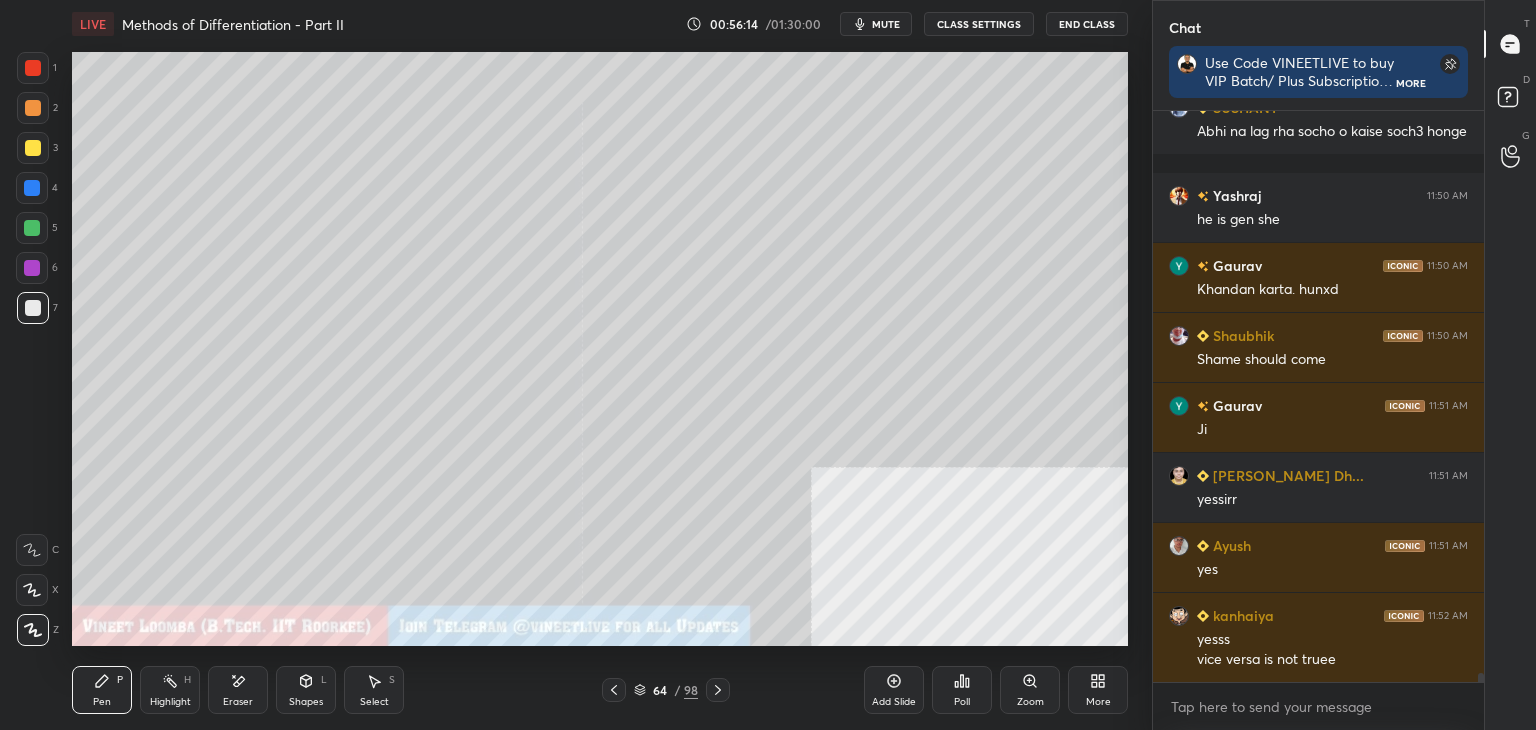 drag, startPoint x: 234, startPoint y: 687, endPoint x: 253, endPoint y: 658, distance: 34.669872 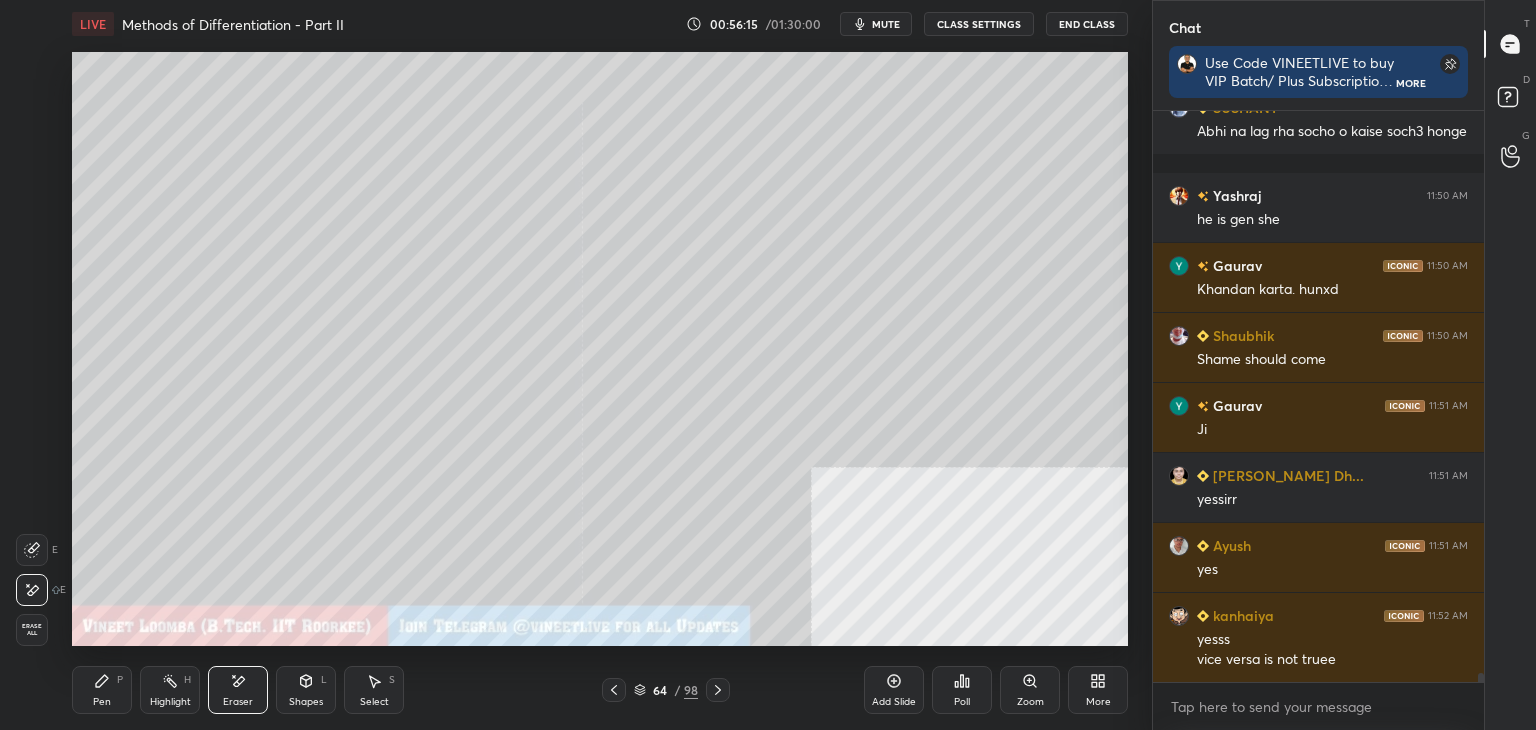 click on "Pen P" at bounding box center (102, 690) 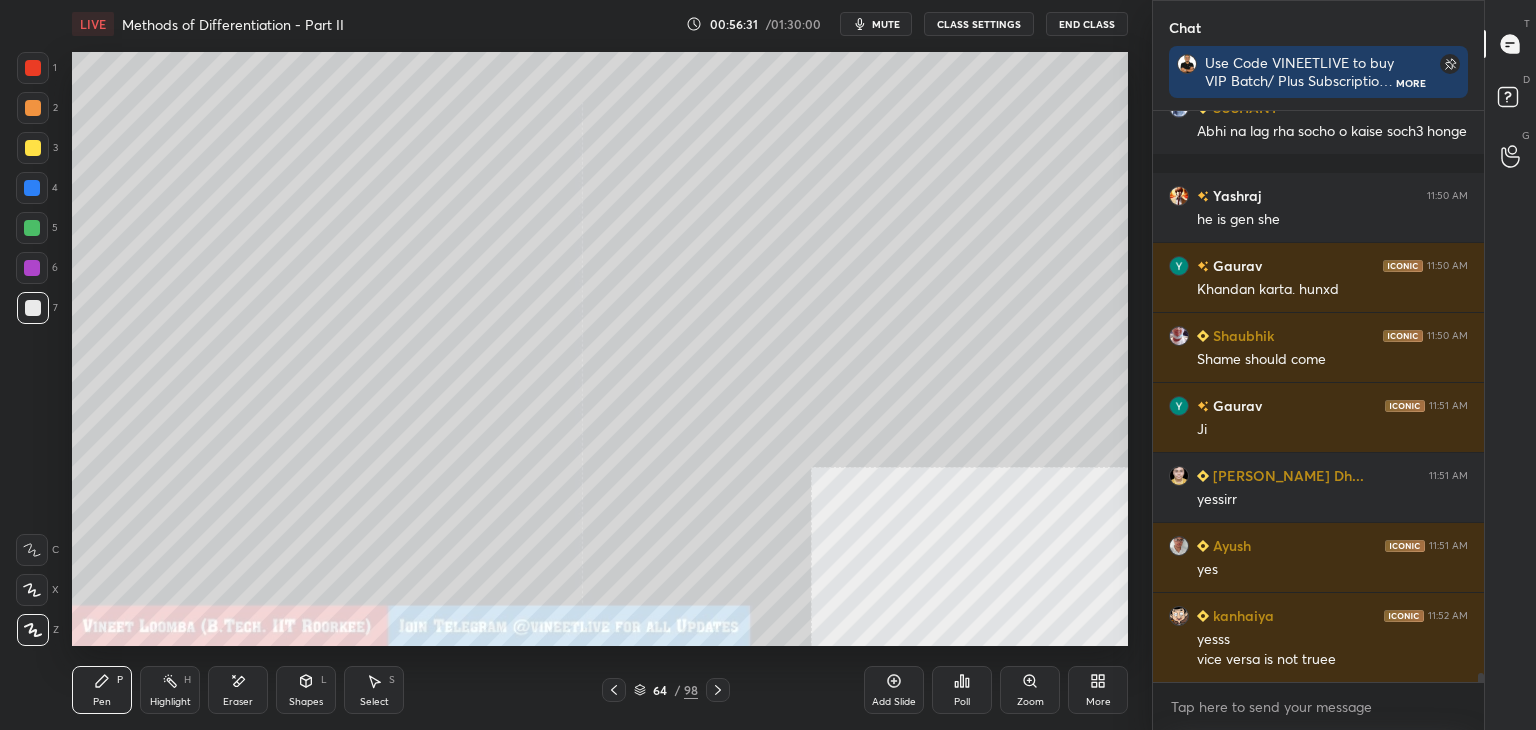 scroll, scrollTop: 34508, scrollLeft: 0, axis: vertical 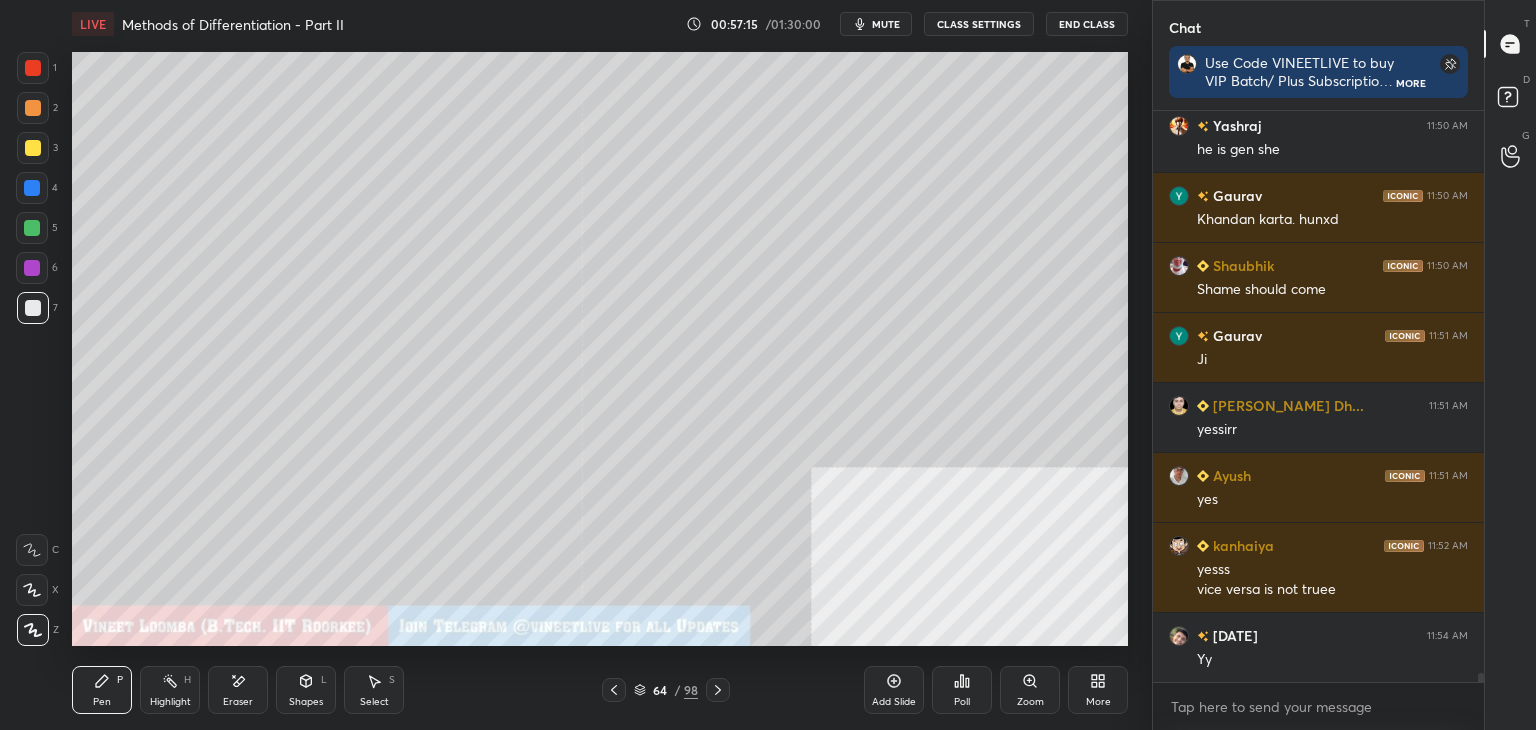 click 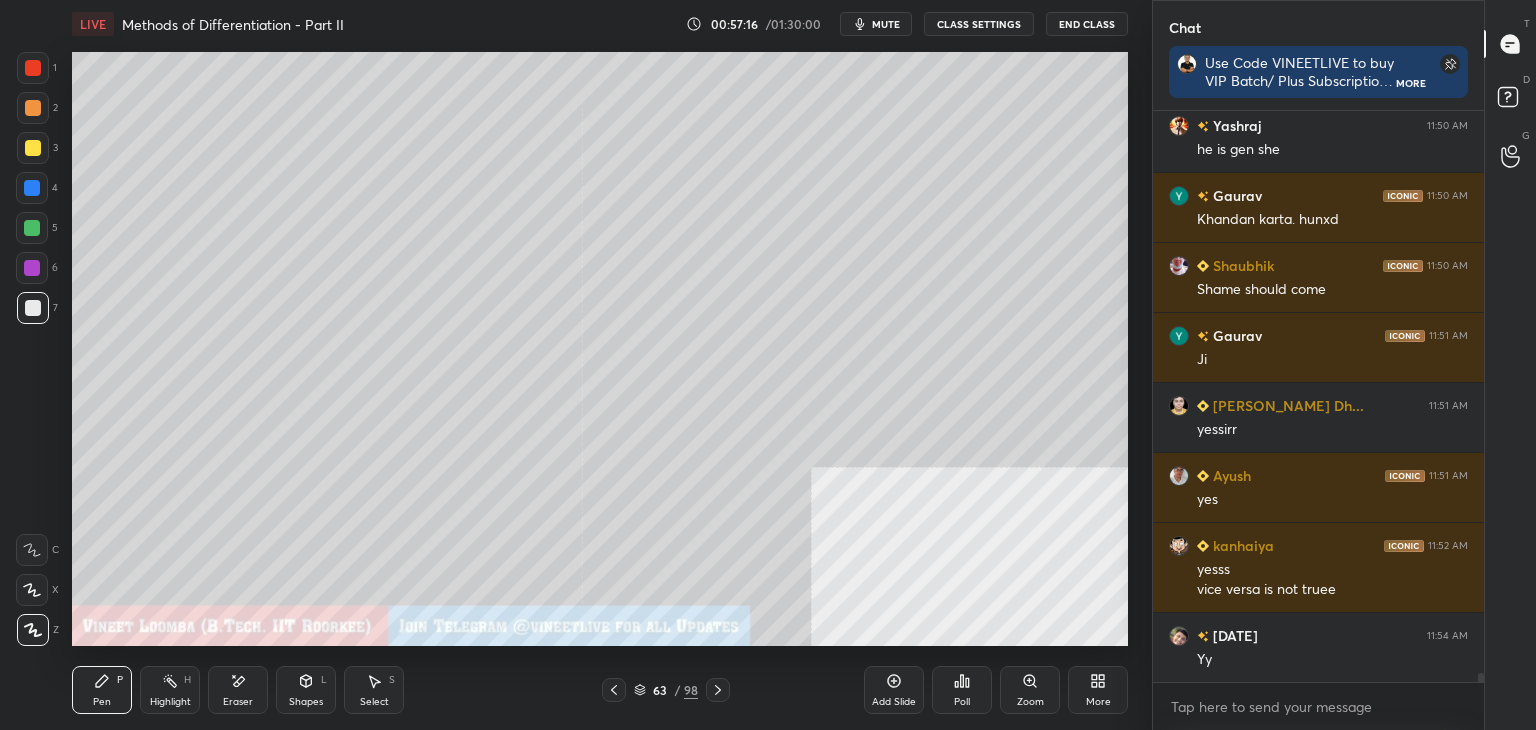 drag, startPoint x: 613, startPoint y: 688, endPoint x: 577, endPoint y: 659, distance: 46.227695 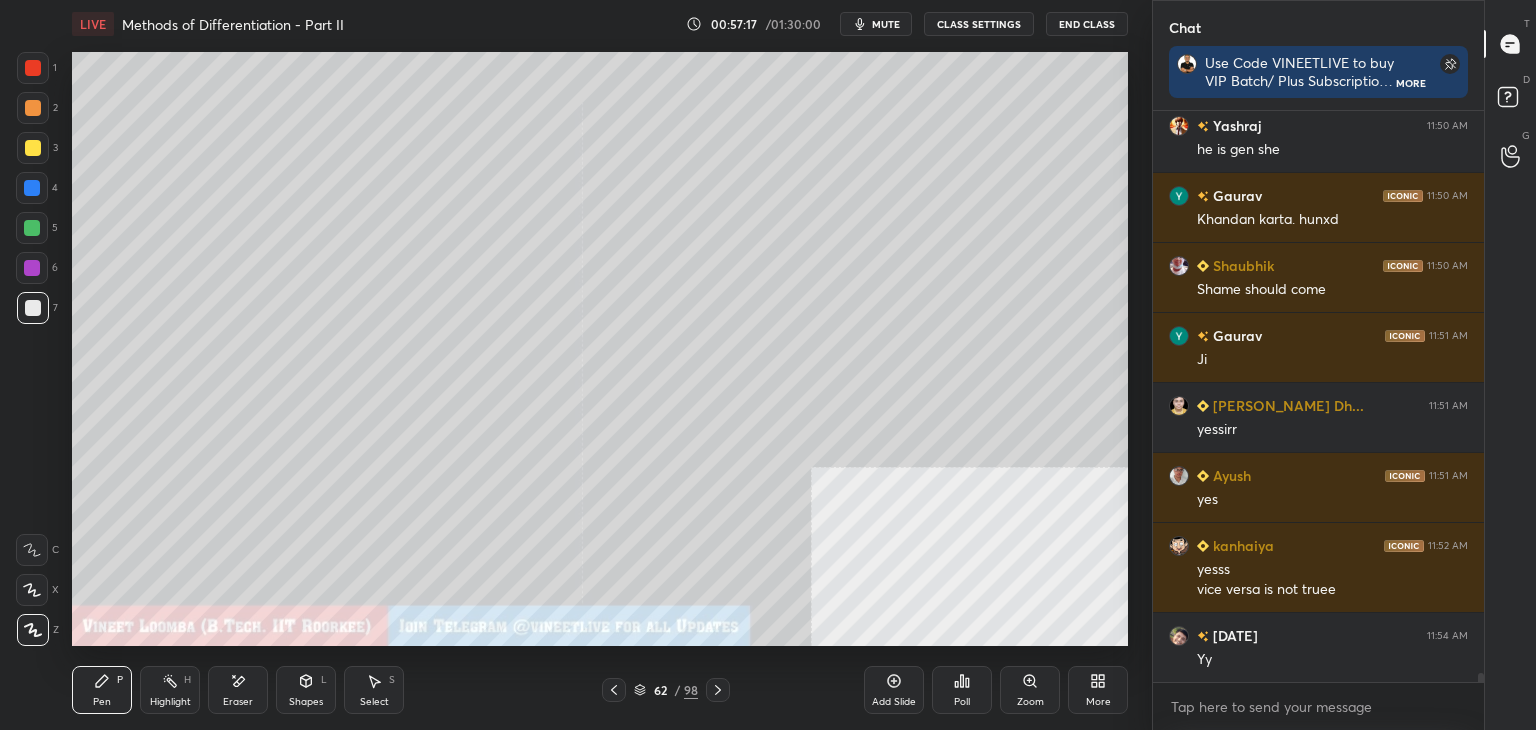 click 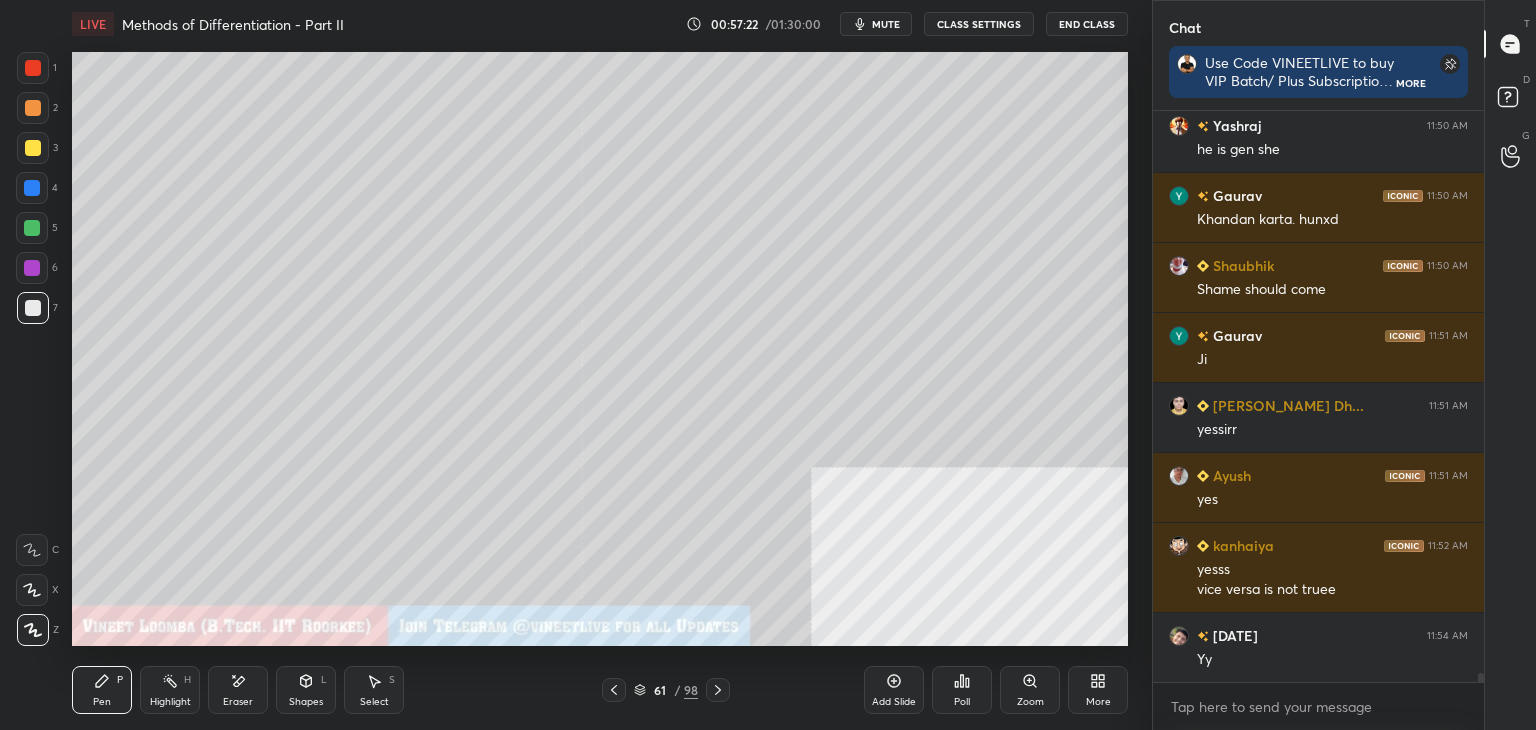 click 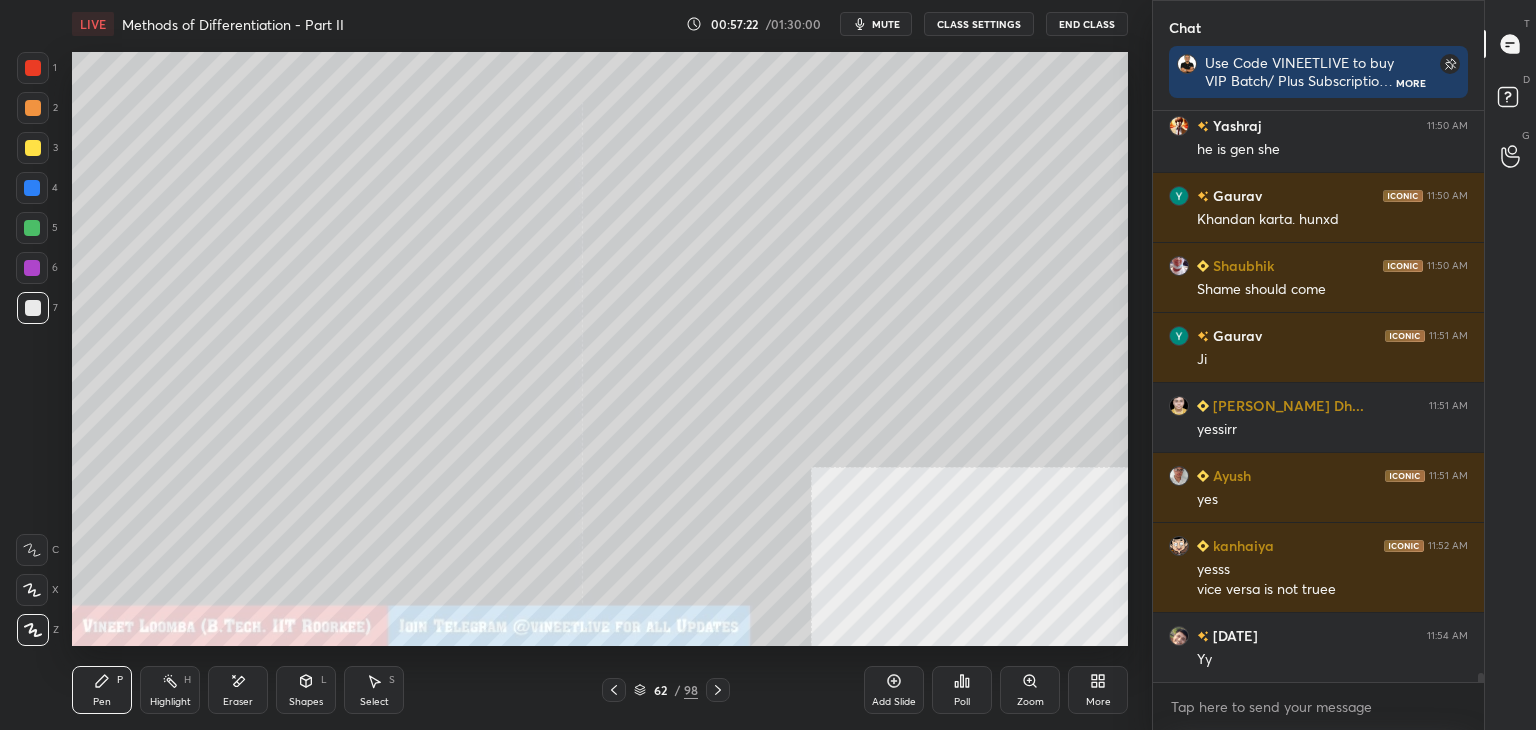 click 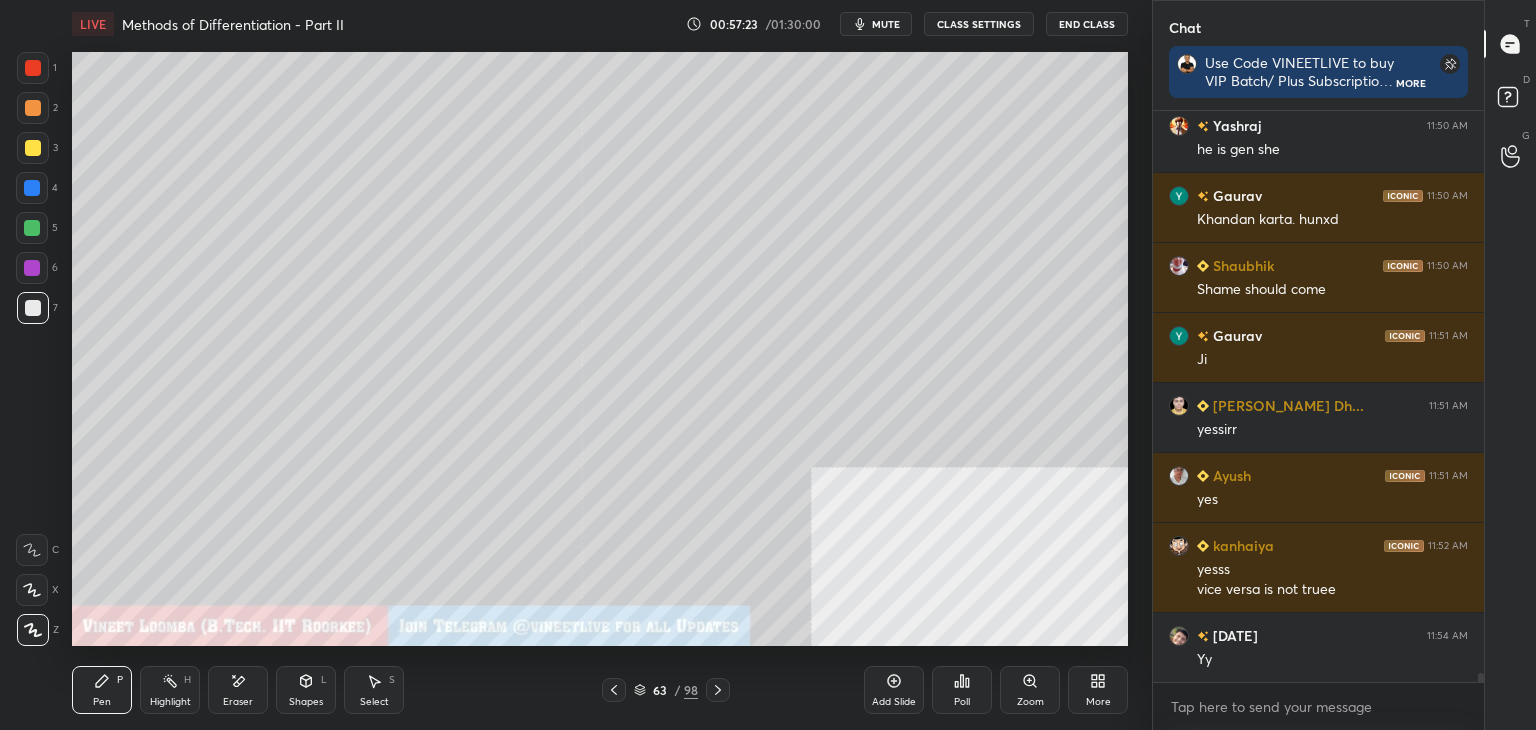 click 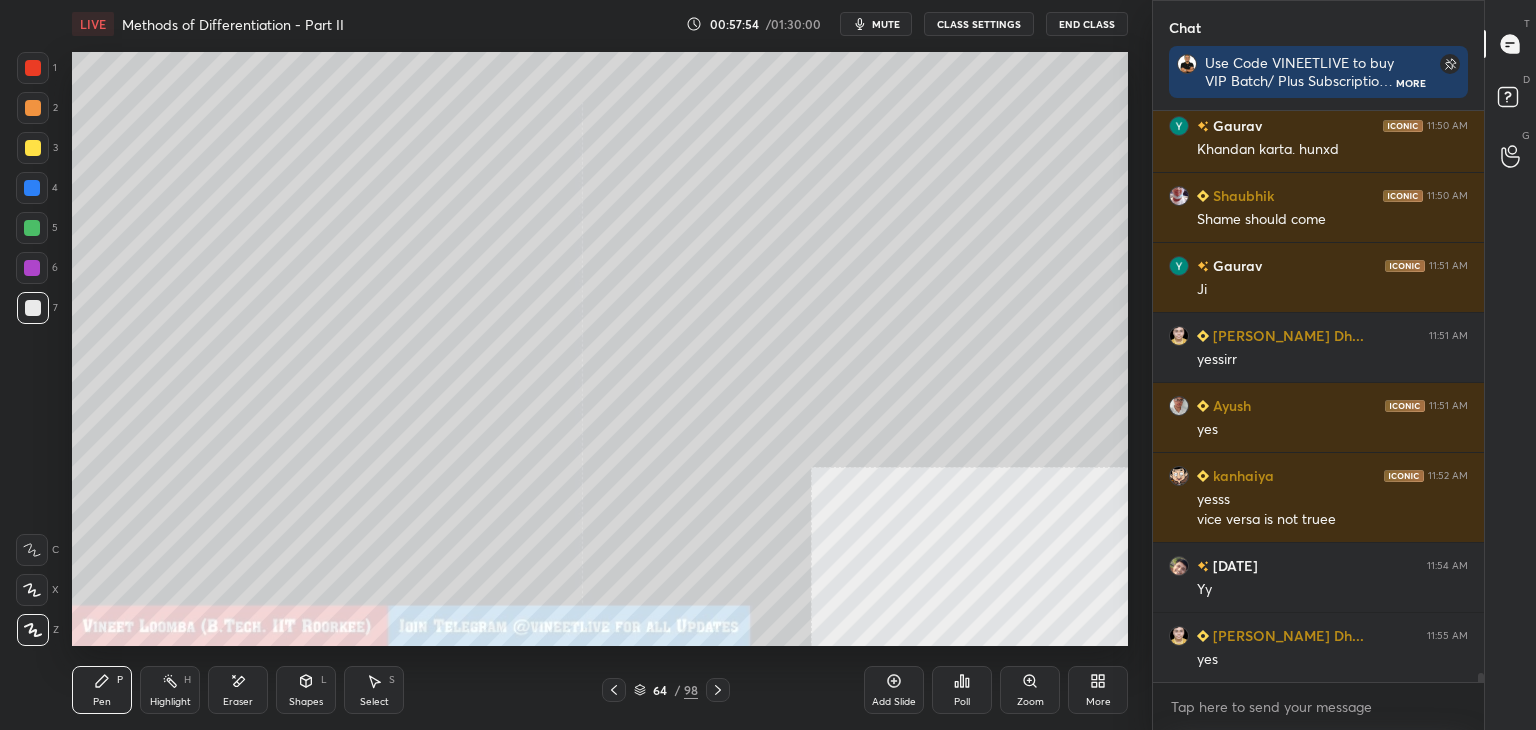 scroll, scrollTop: 34648, scrollLeft: 0, axis: vertical 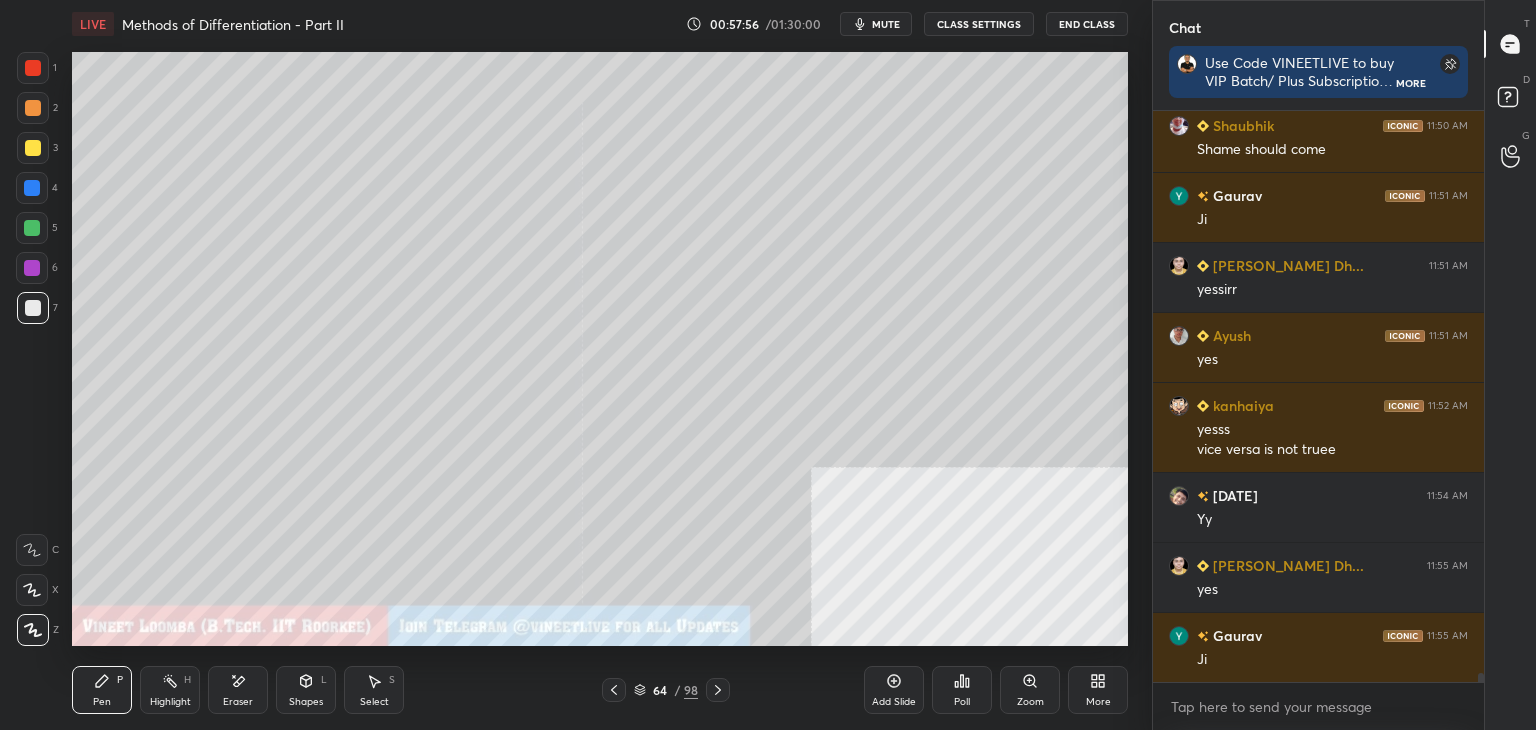 drag, startPoint x: 712, startPoint y: 684, endPoint x: 701, endPoint y: 685, distance: 11.045361 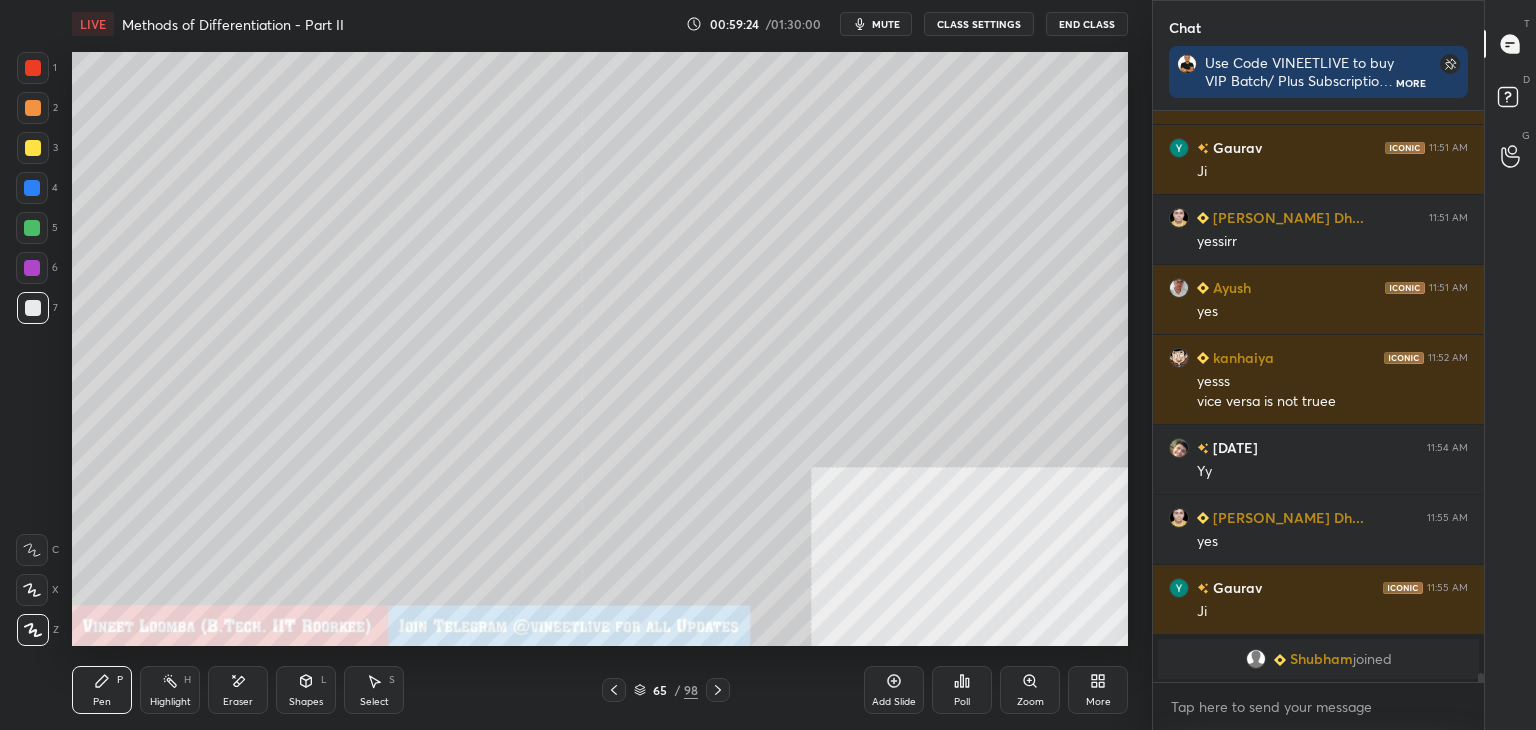 scroll, scrollTop: 34720, scrollLeft: 0, axis: vertical 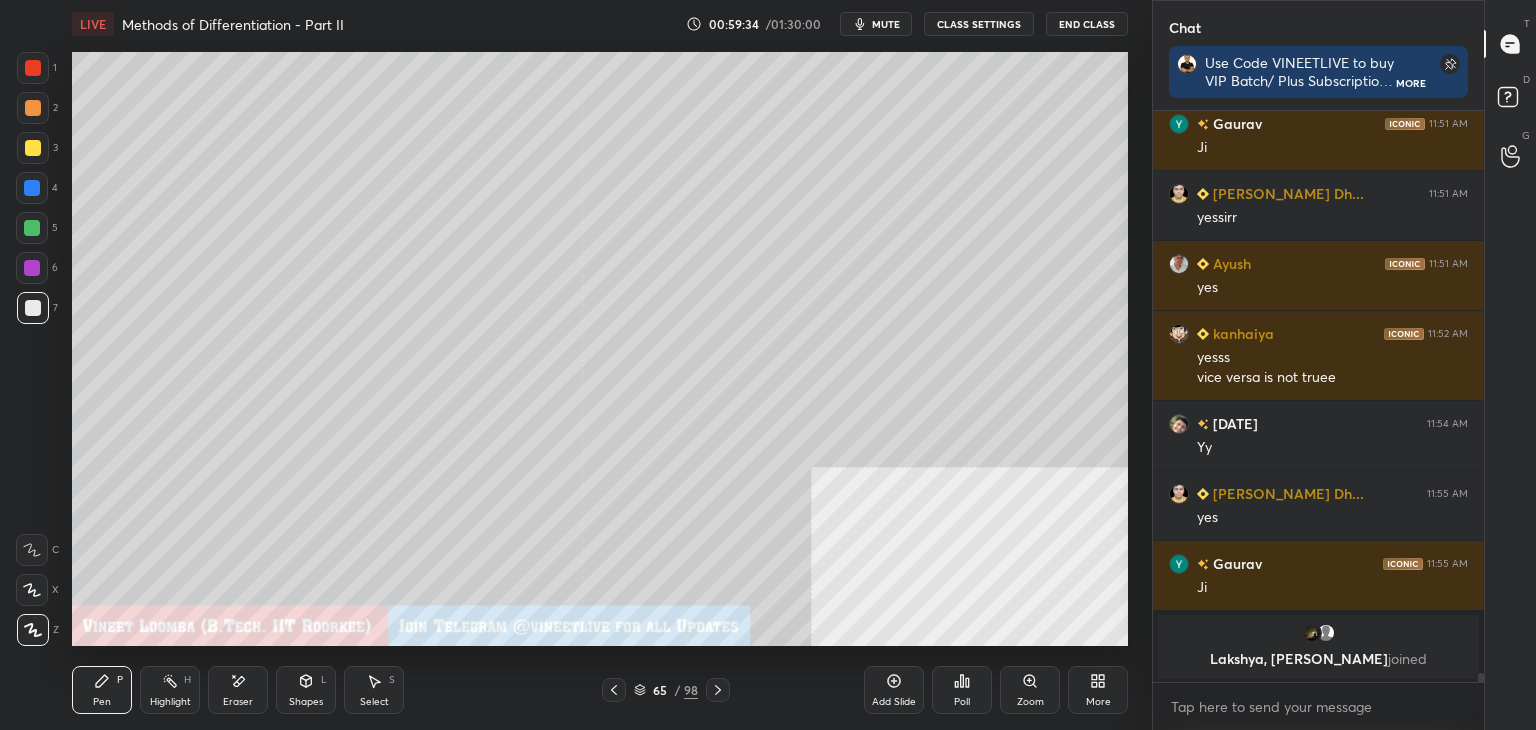 click 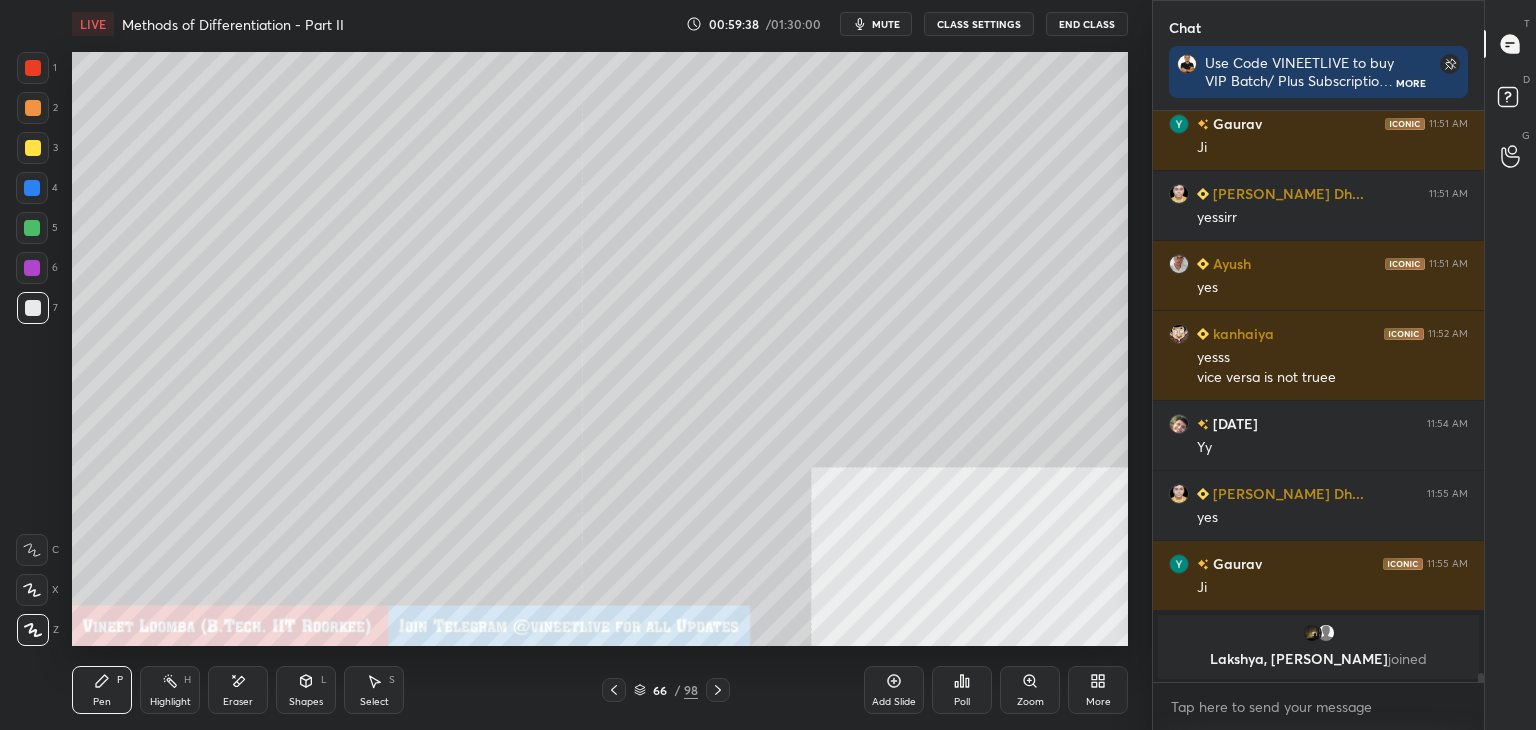 drag, startPoint x: 250, startPoint y: 692, endPoint x: 254, endPoint y: 652, distance: 40.1995 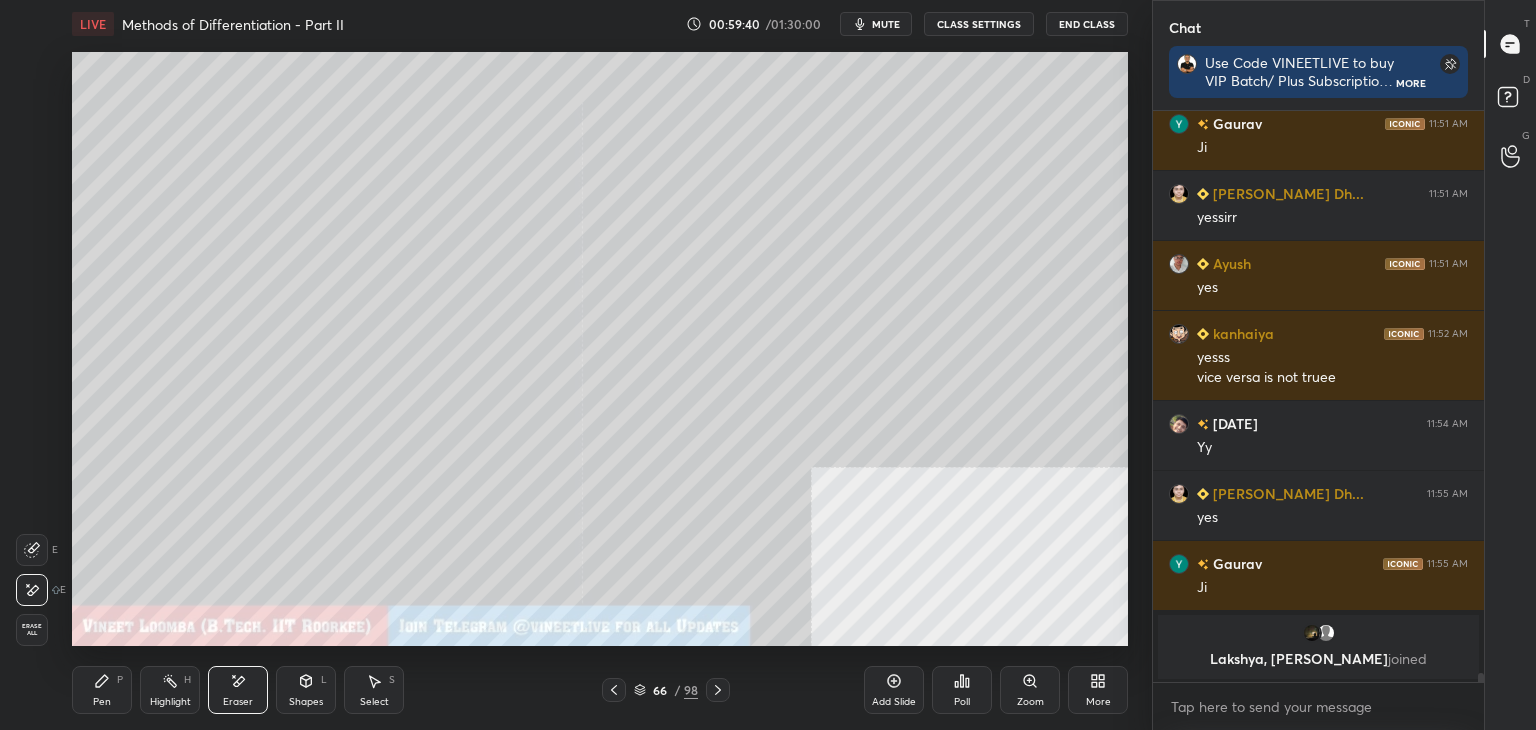 click on "Pen P" at bounding box center [102, 690] 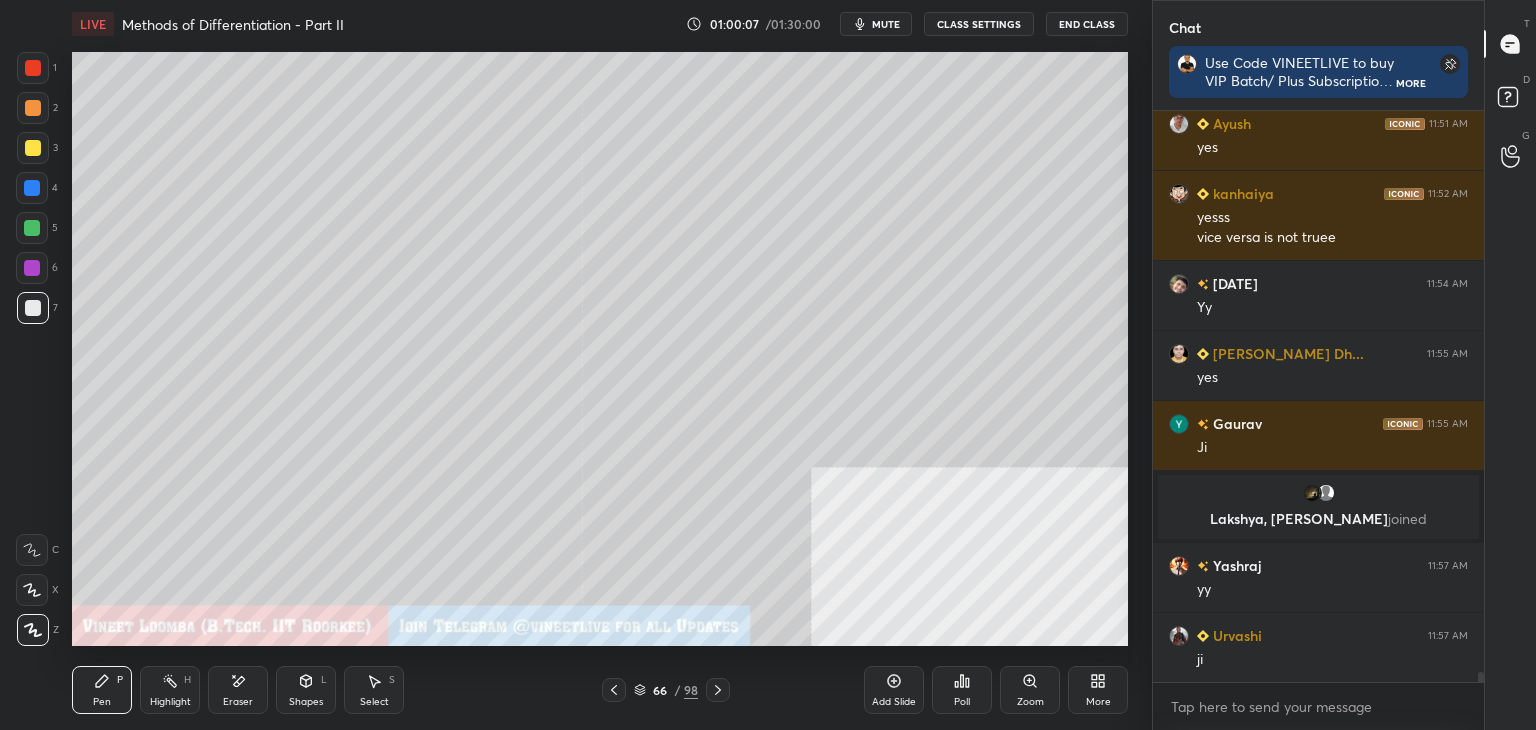 scroll, scrollTop: 33248, scrollLeft: 0, axis: vertical 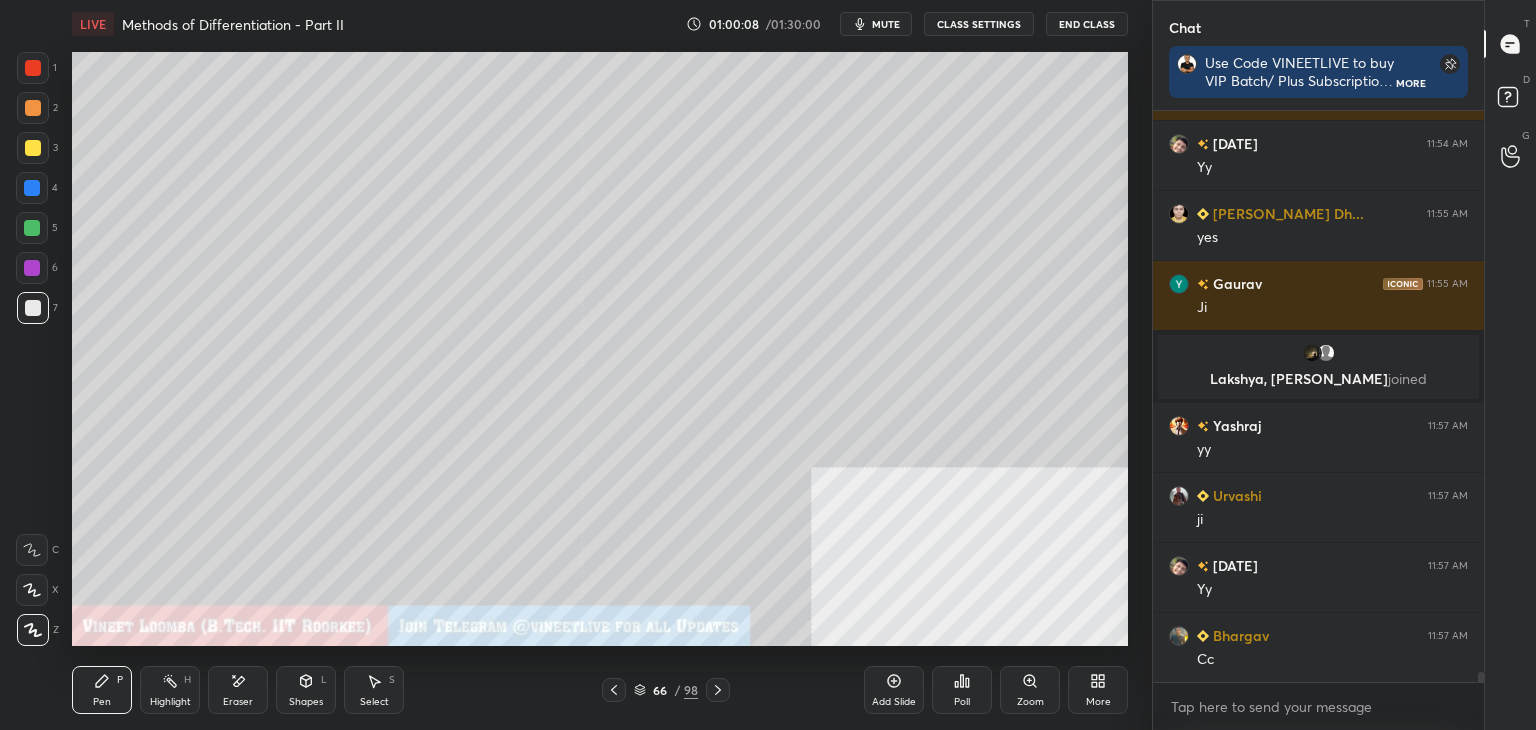 click 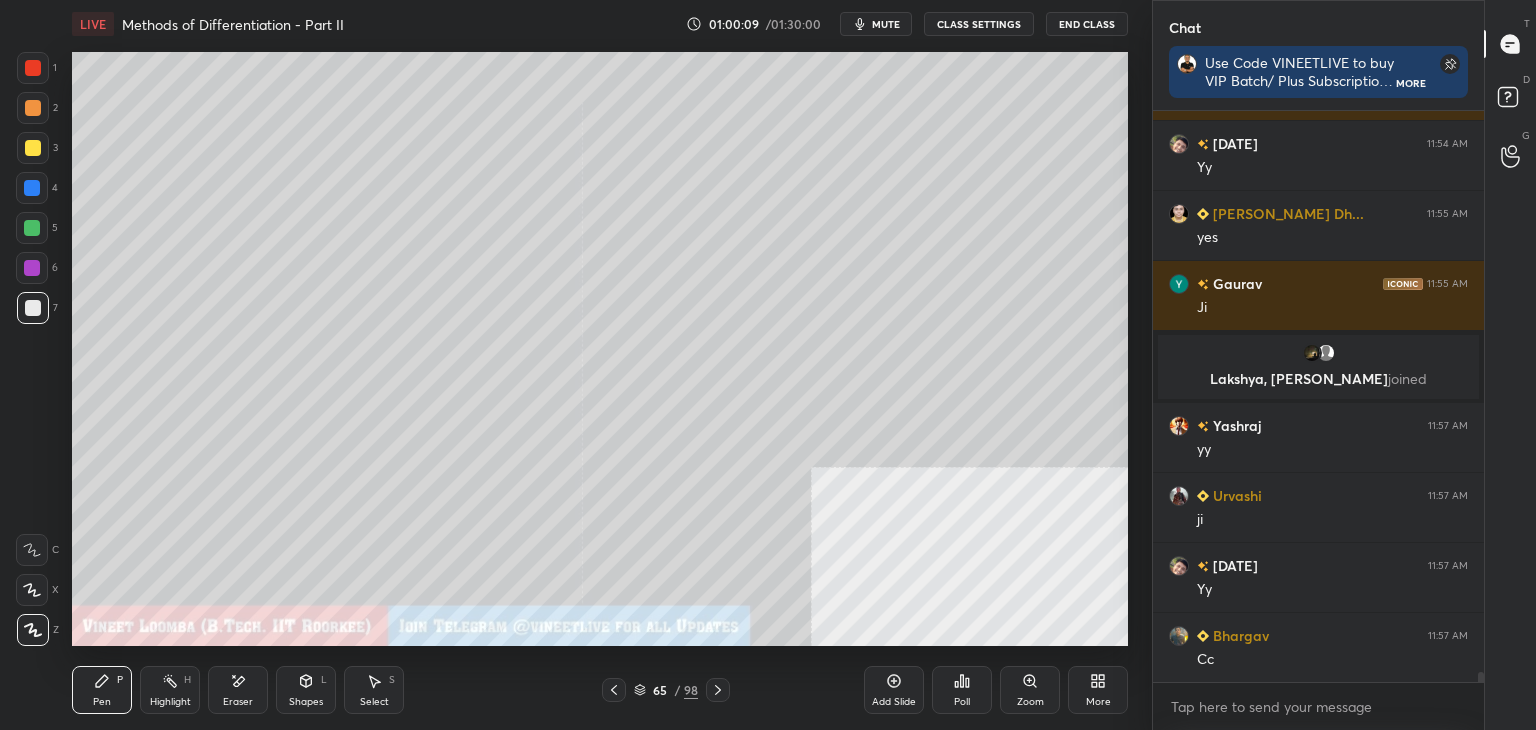 scroll, scrollTop: 33318, scrollLeft: 0, axis: vertical 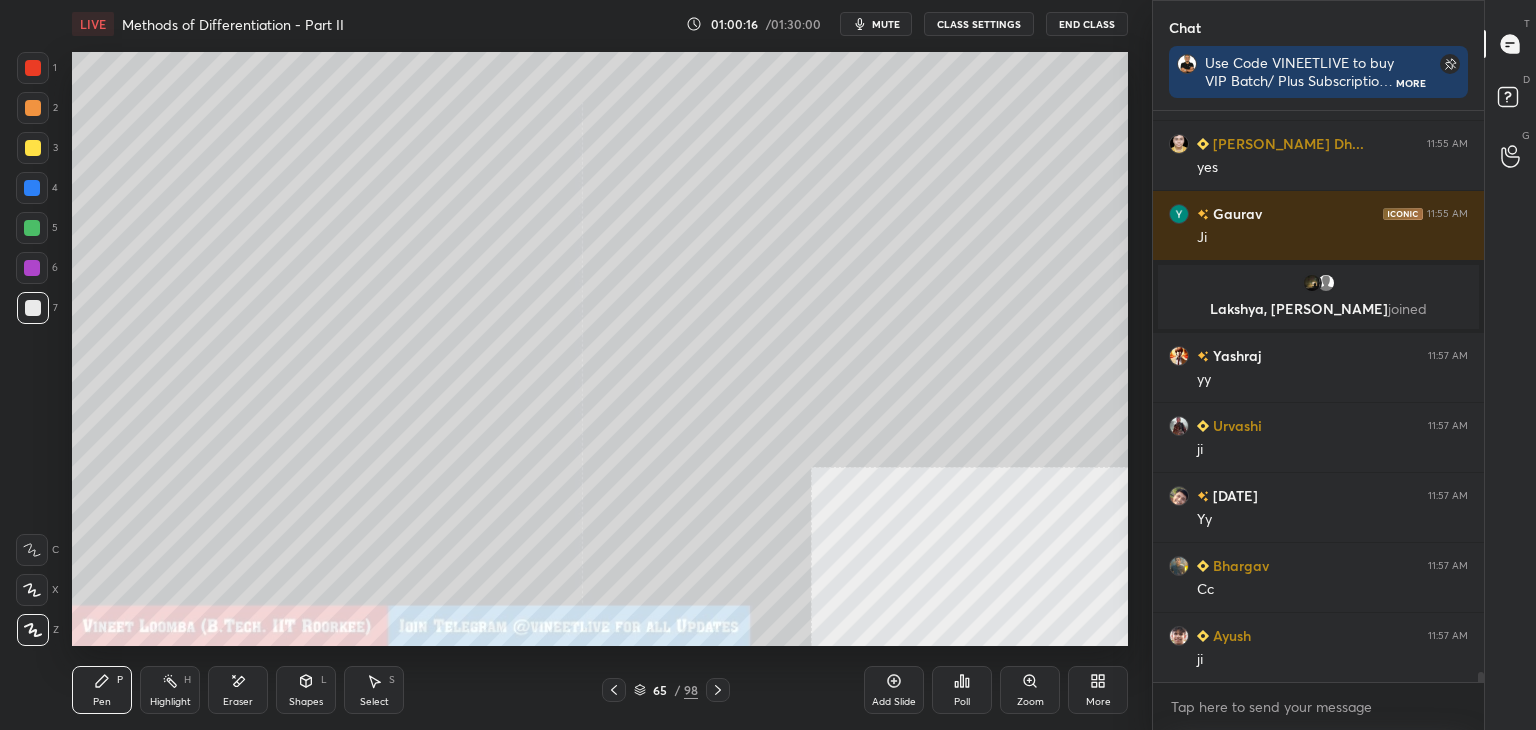 click on "Highlight" at bounding box center [170, 702] 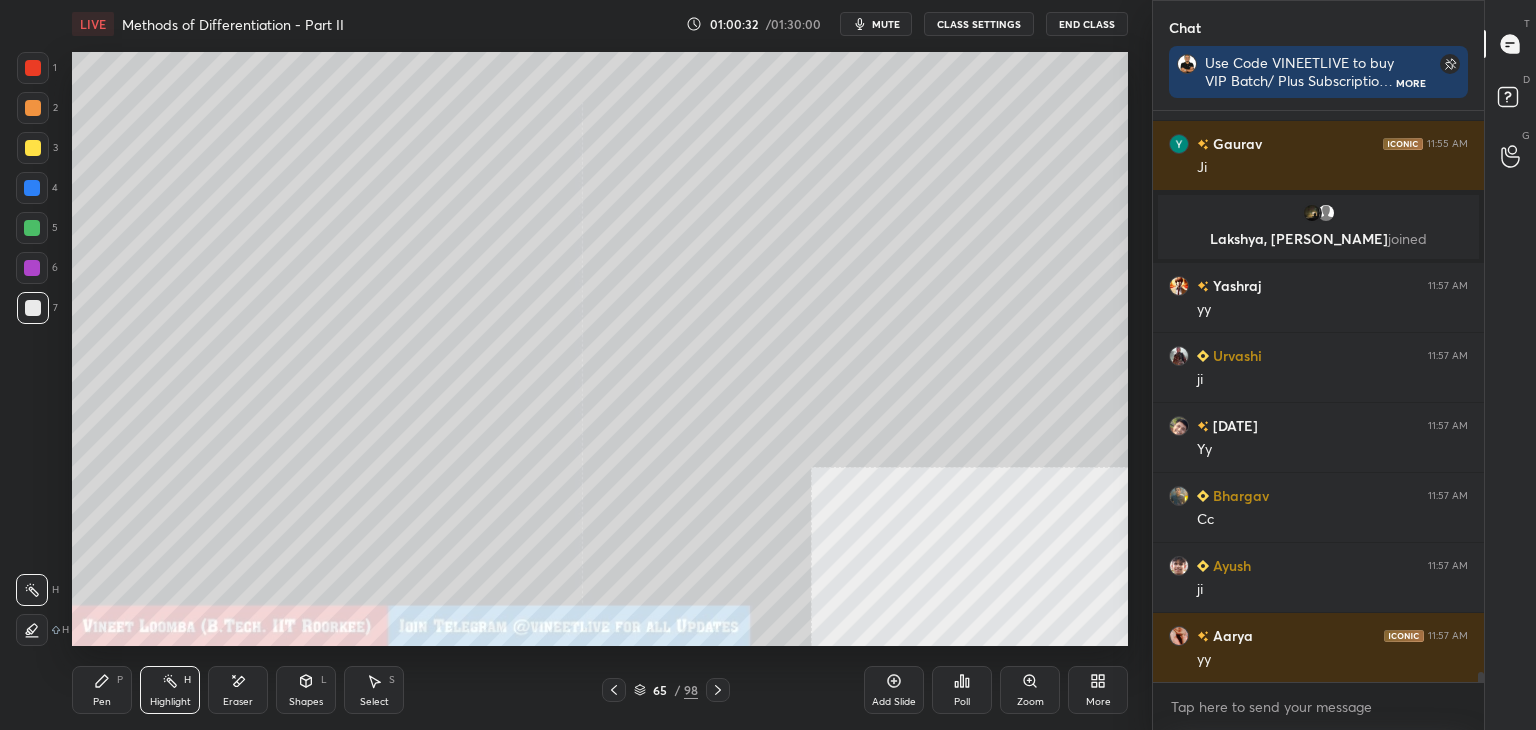 scroll, scrollTop: 33458, scrollLeft: 0, axis: vertical 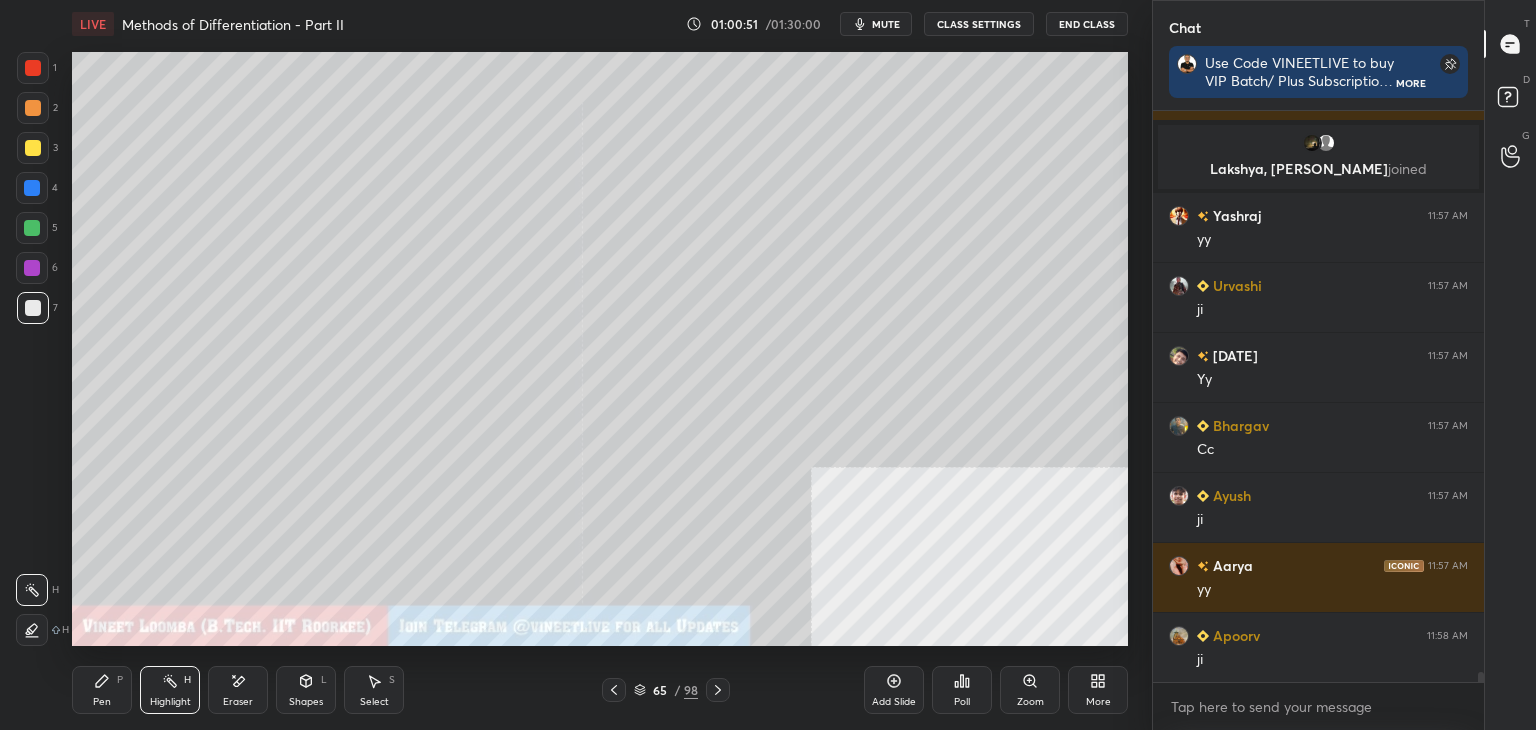 drag, startPoint x: 711, startPoint y: 685, endPoint x: 720, endPoint y: 694, distance: 12.727922 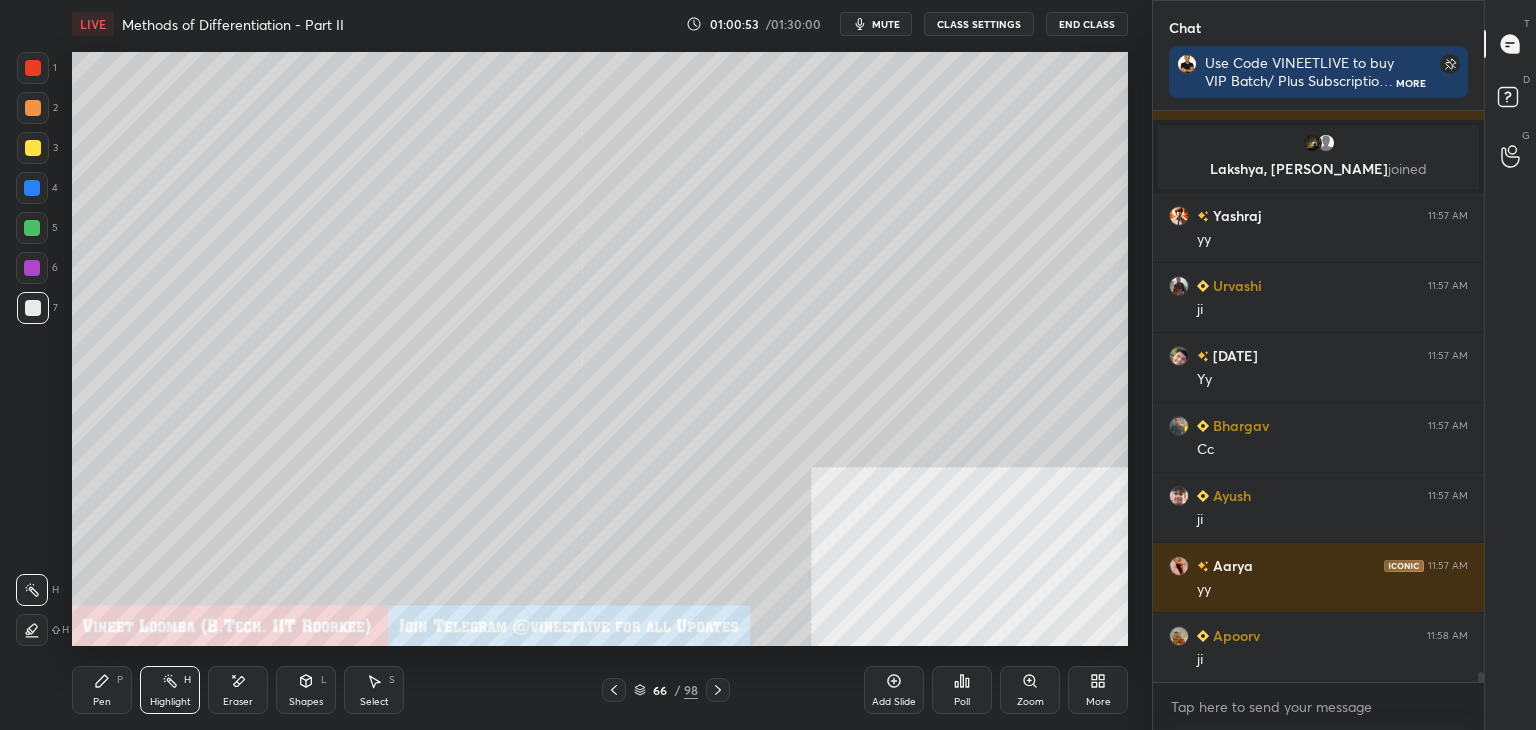 click at bounding box center [718, 690] 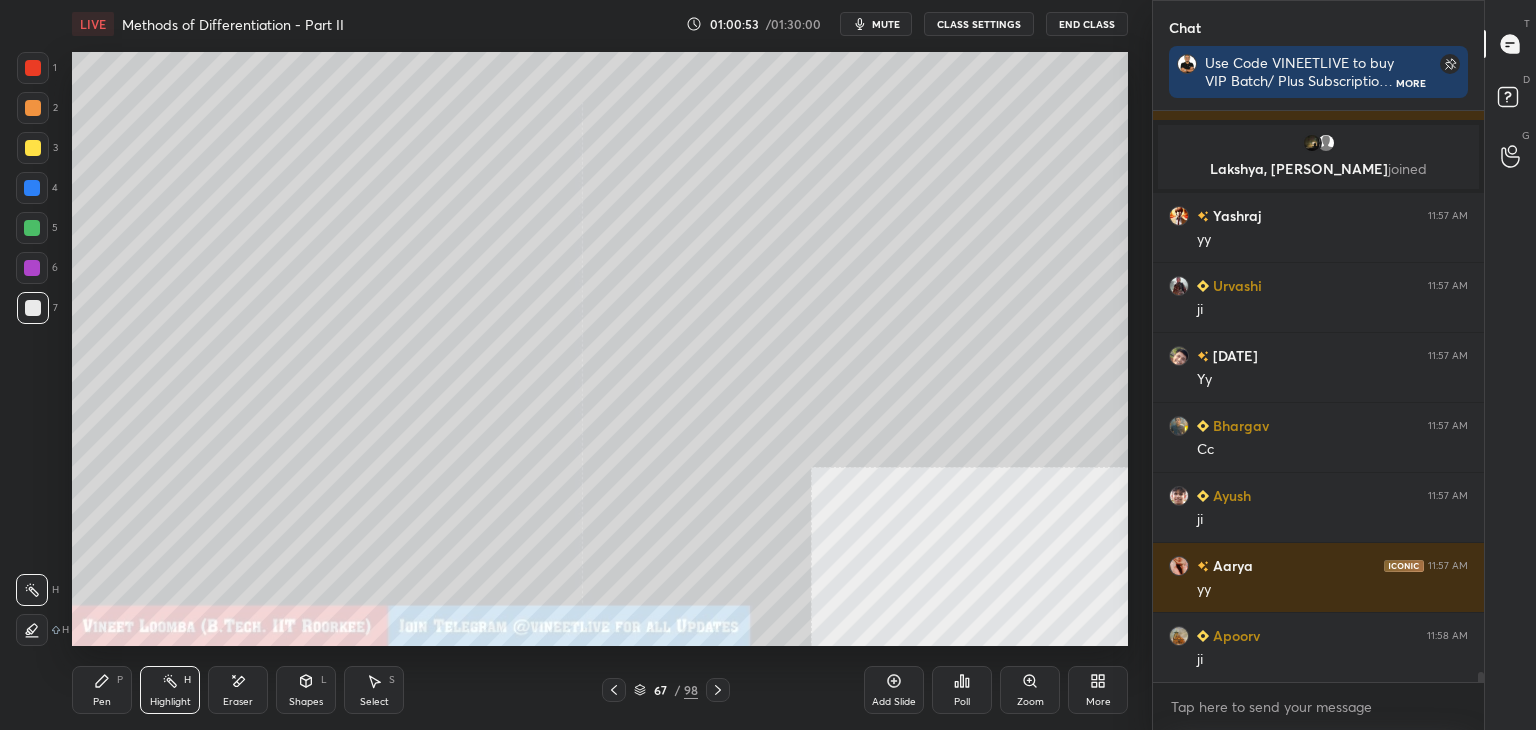 click on "Pen P" at bounding box center (102, 690) 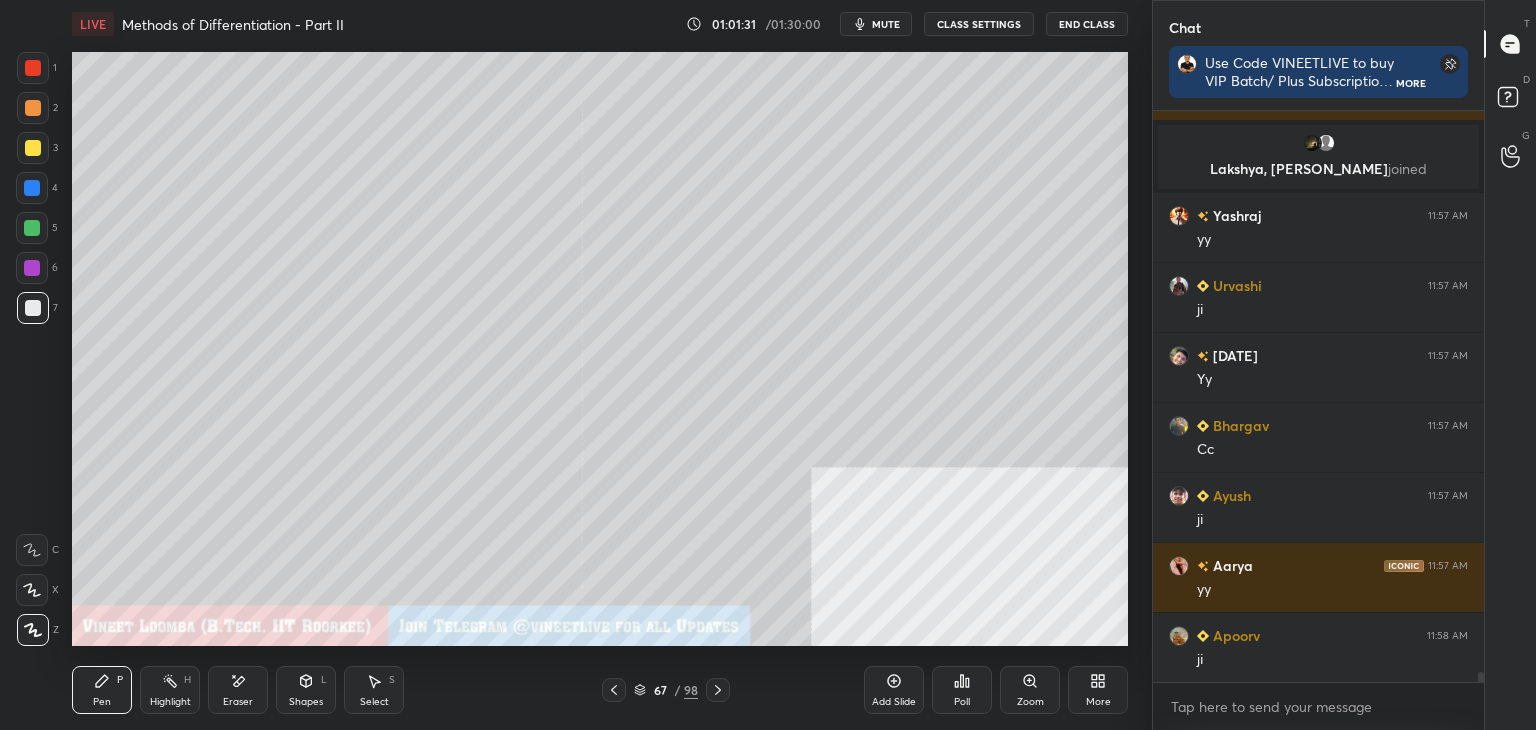 click 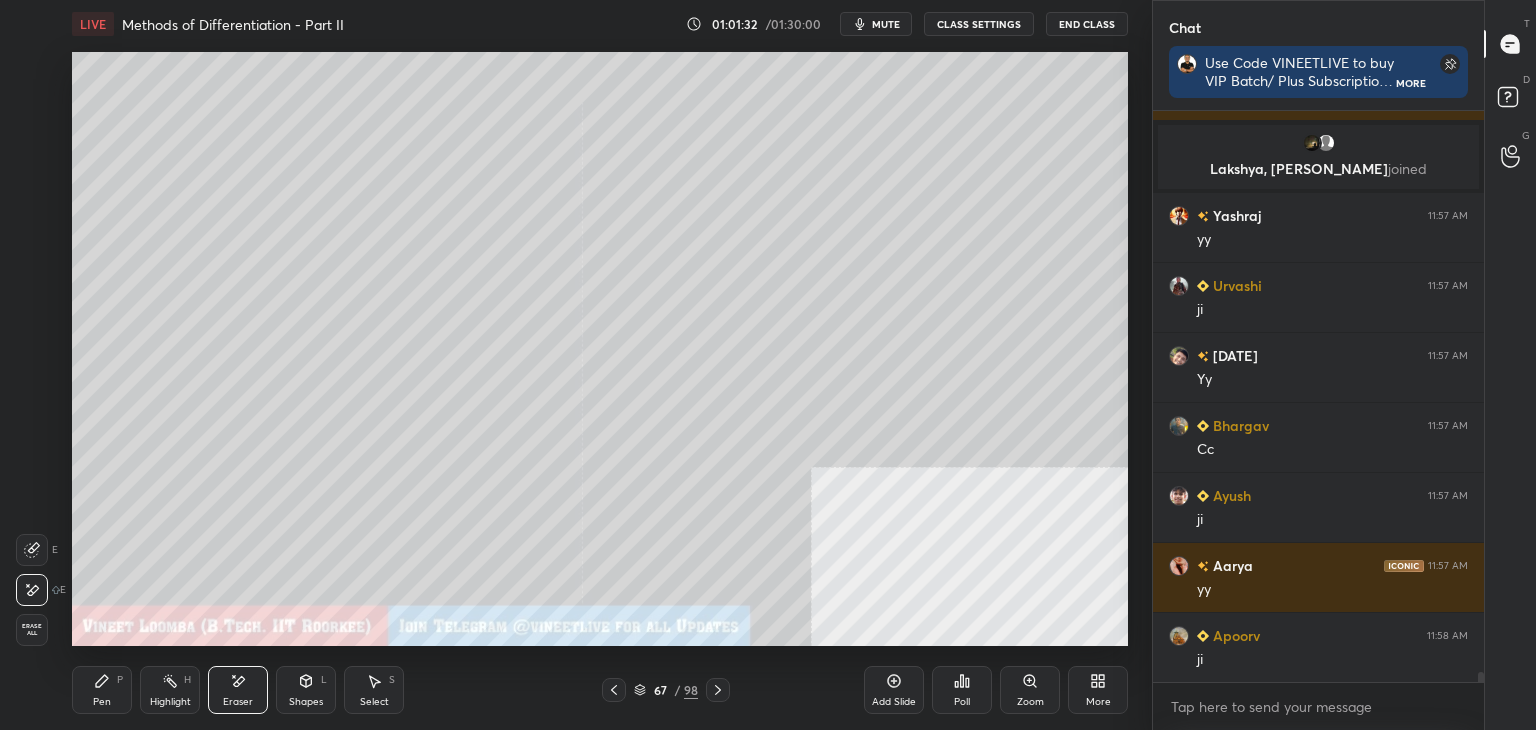 click on "Pen" at bounding box center (102, 702) 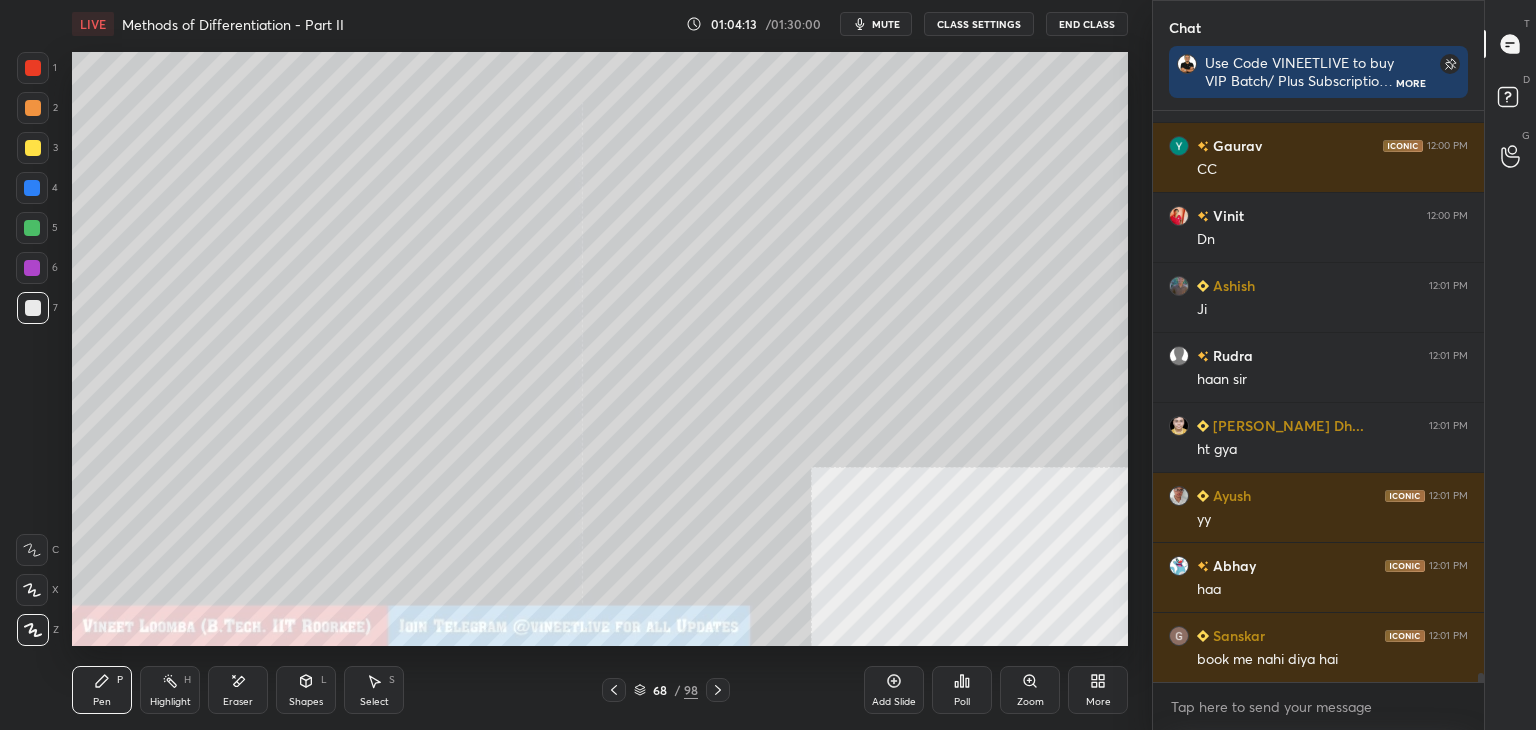 scroll, scrollTop: 34318, scrollLeft: 0, axis: vertical 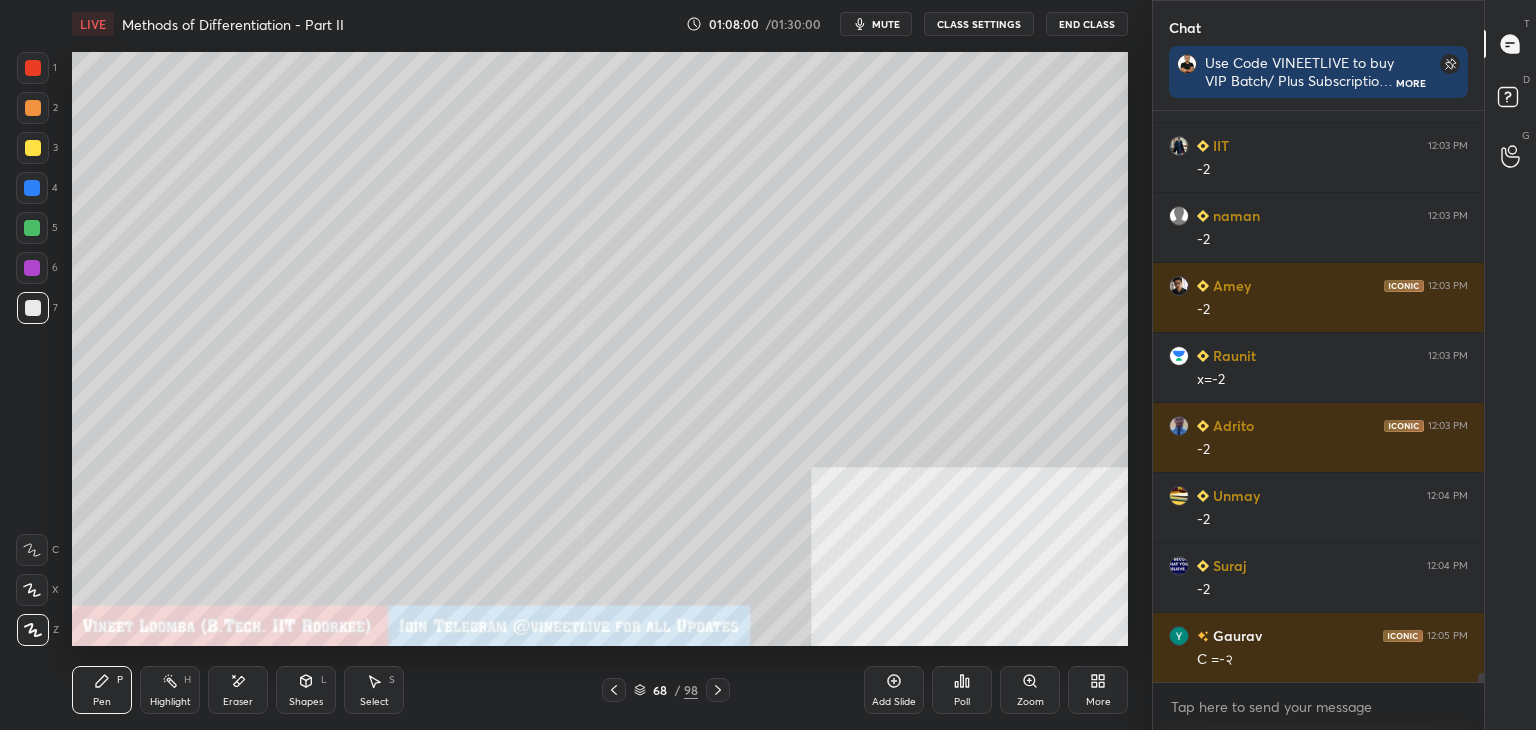 click 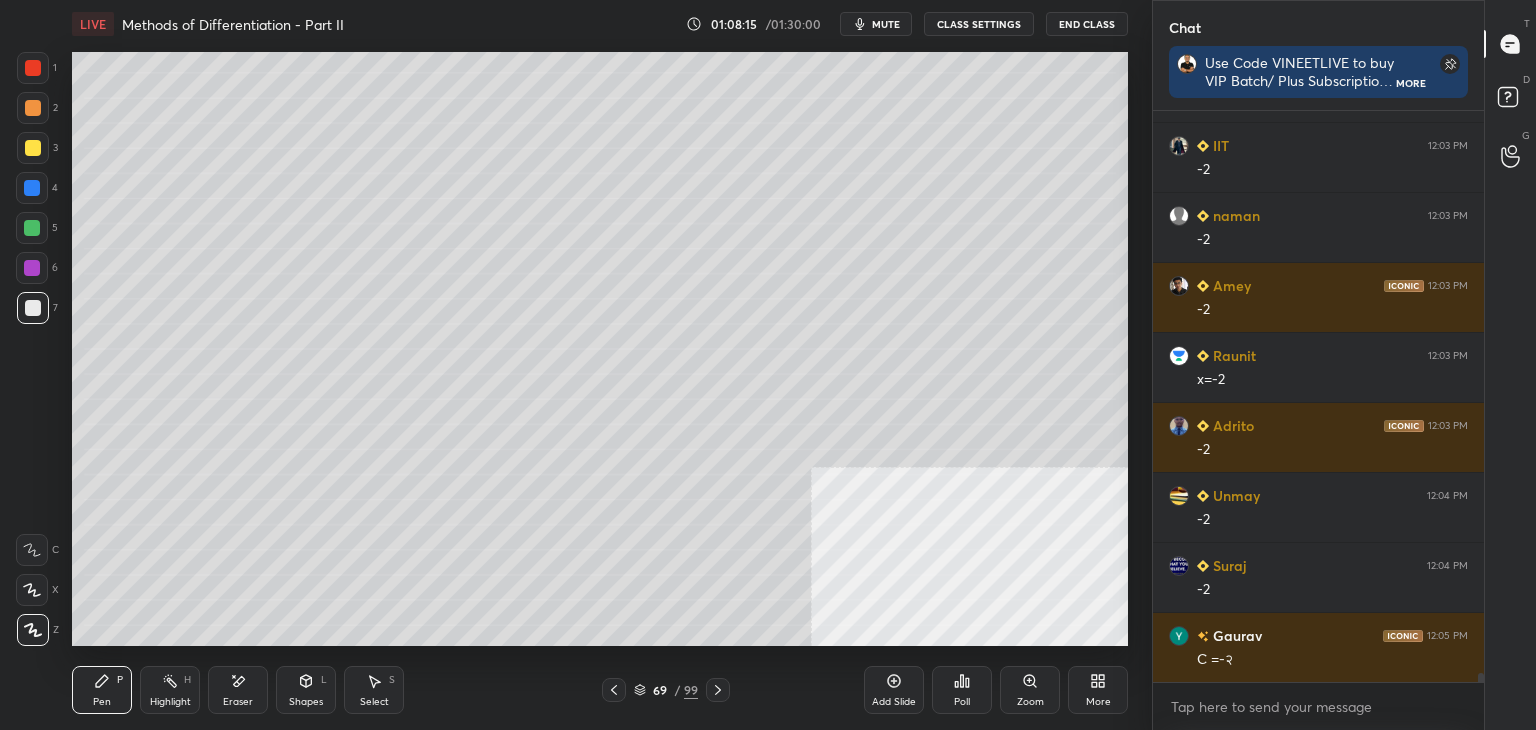 click at bounding box center (614, 690) 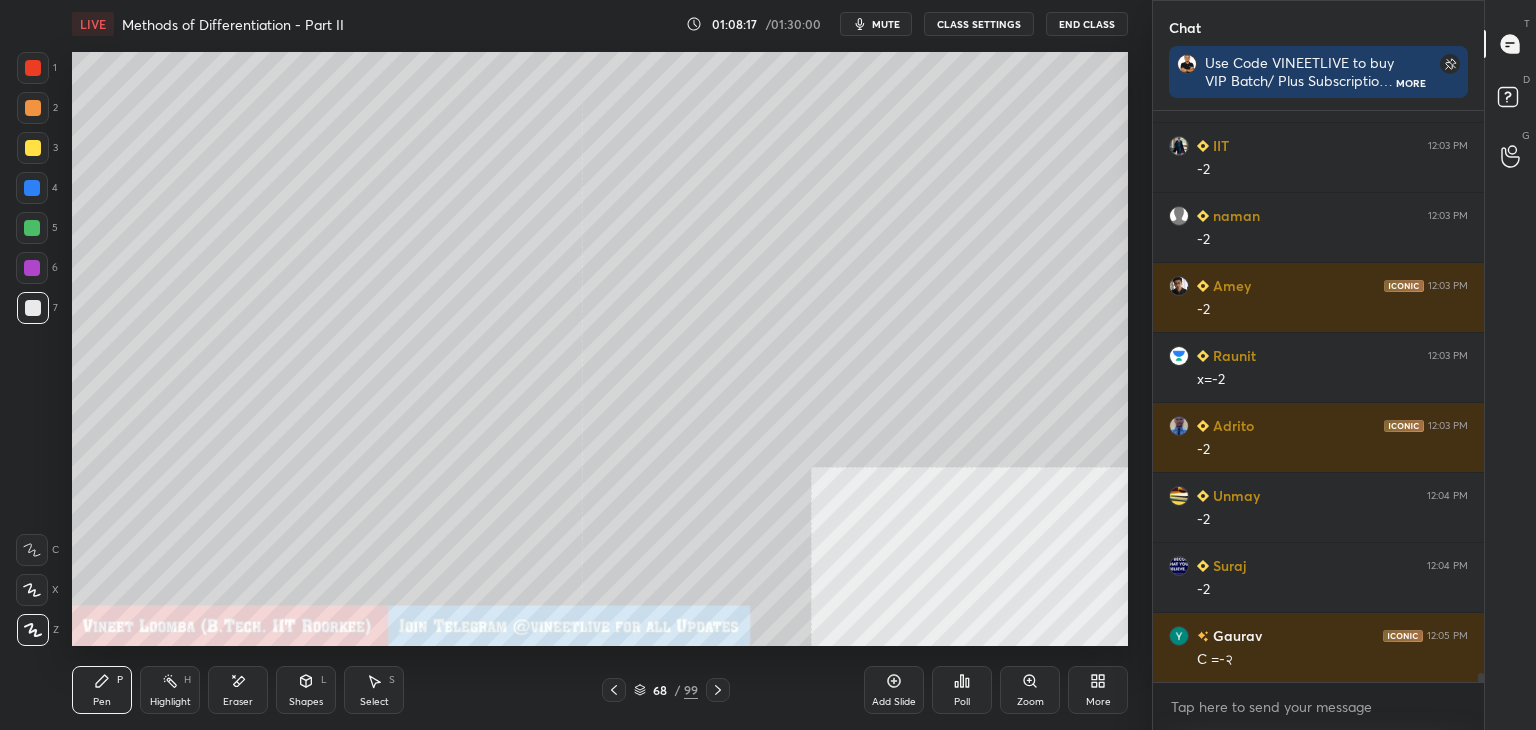 click 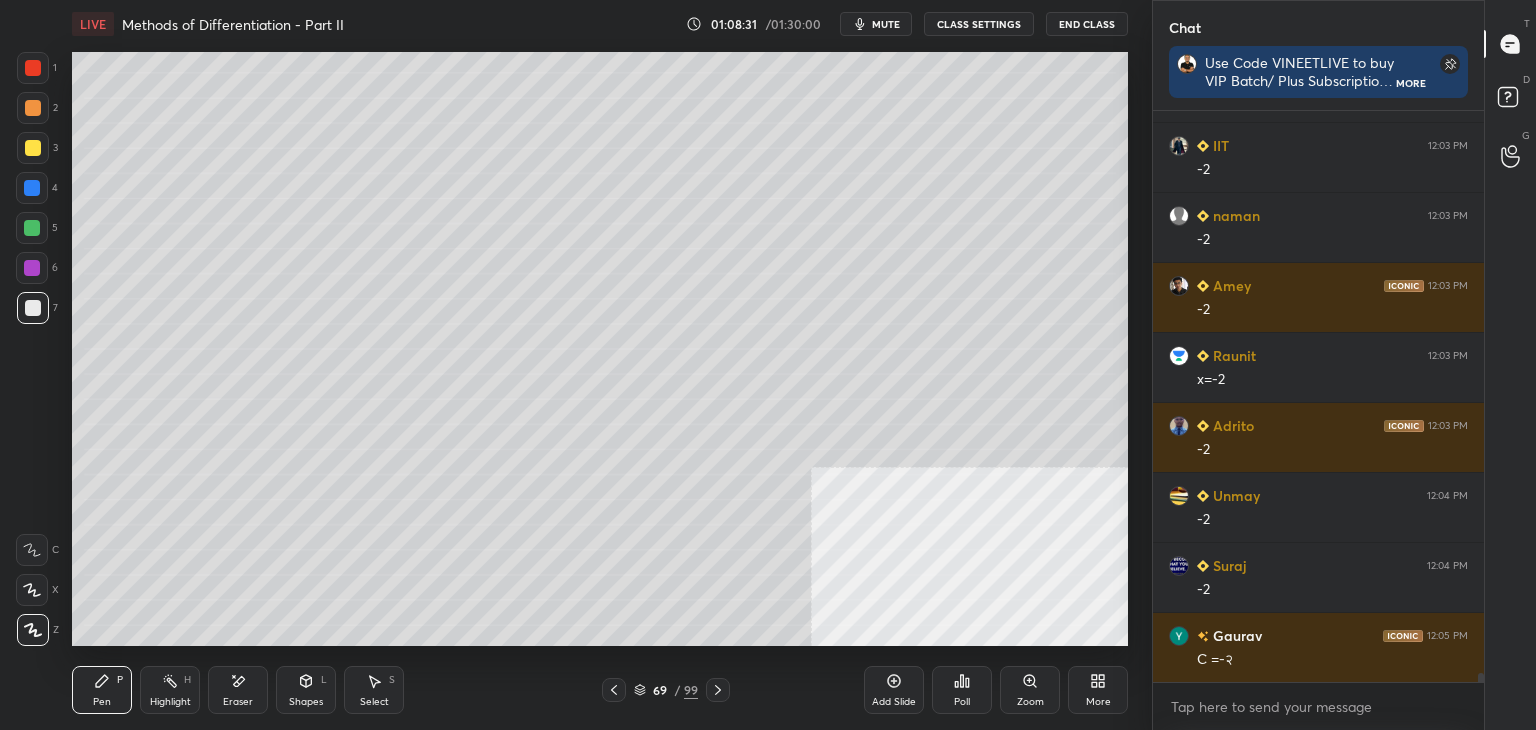 scroll, scrollTop: 35858, scrollLeft: 0, axis: vertical 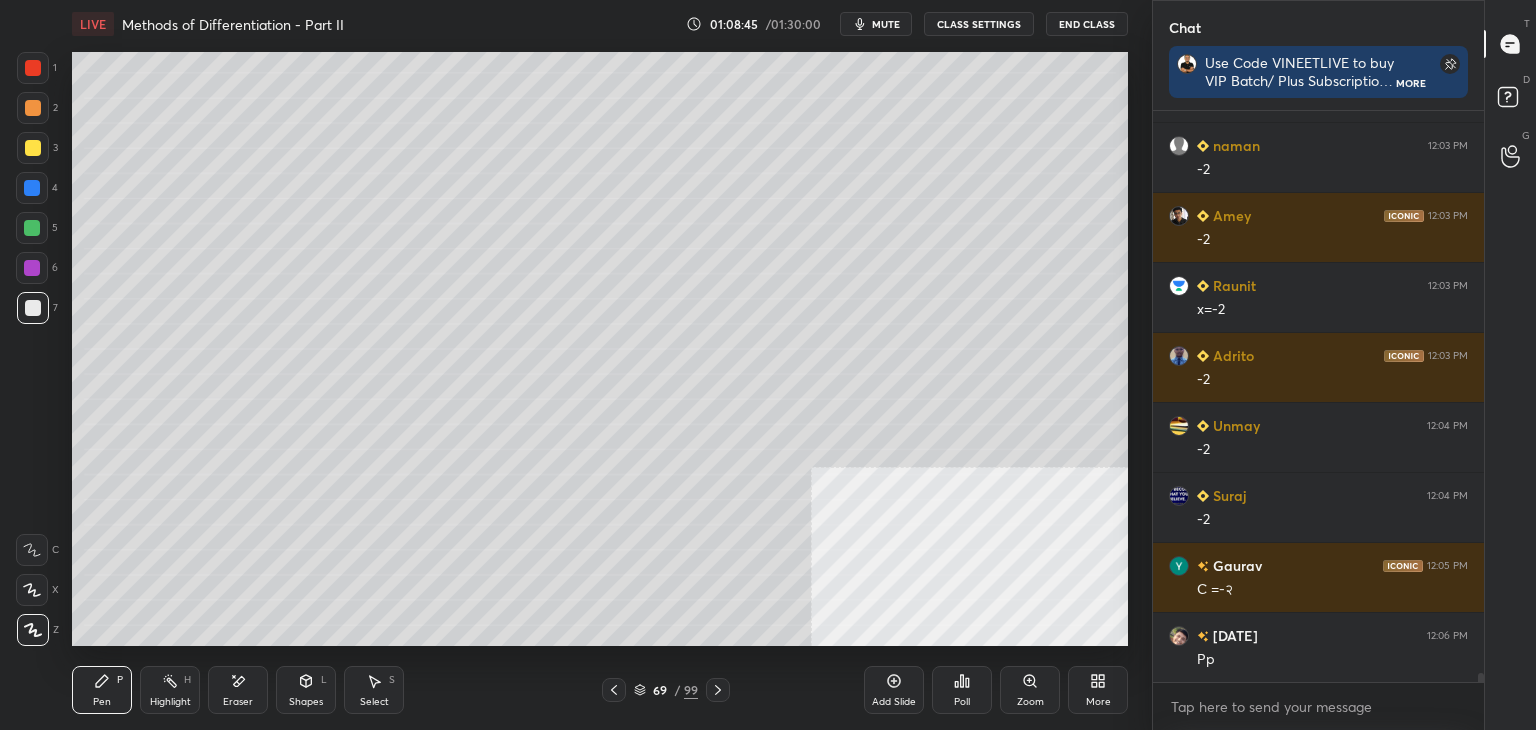 click 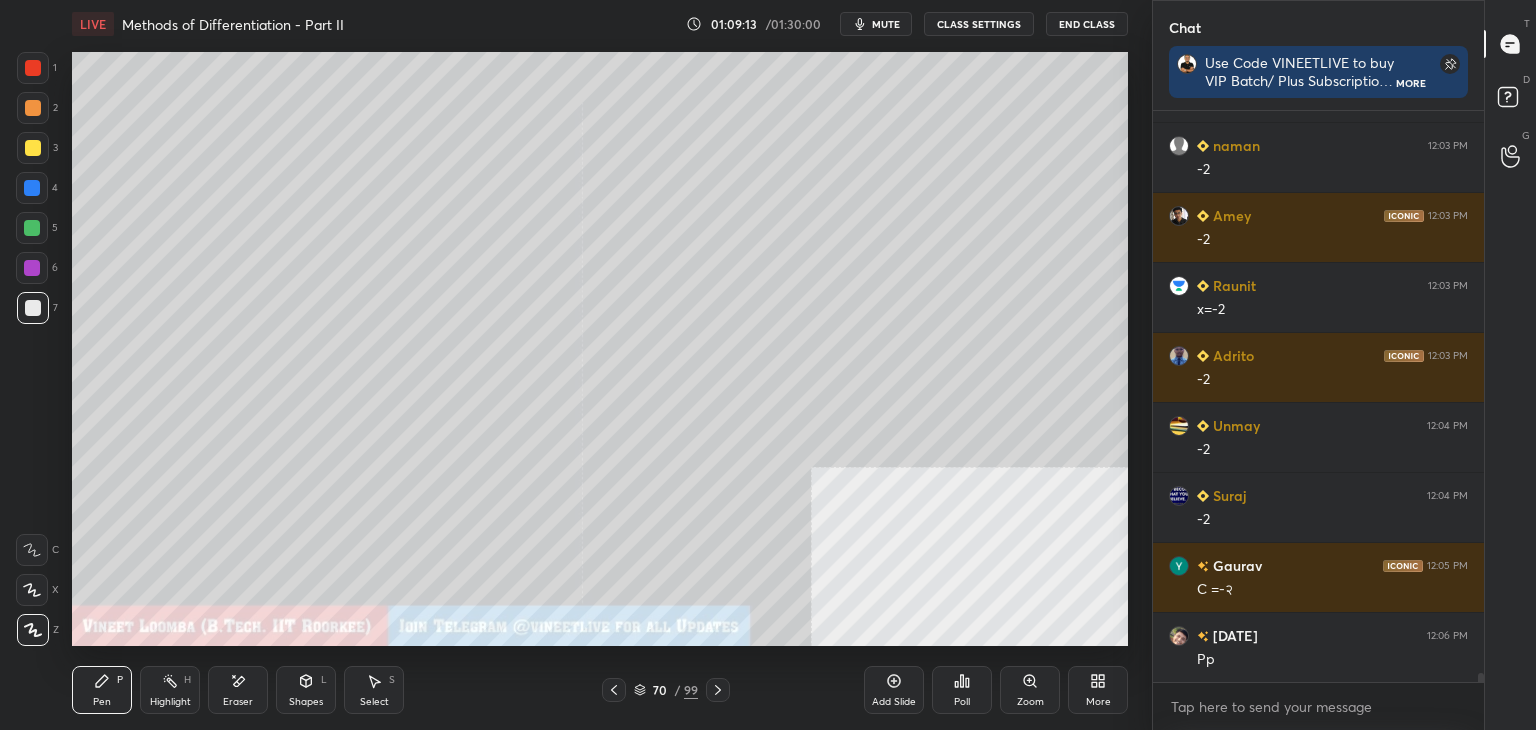 scroll, scrollTop: 35928, scrollLeft: 0, axis: vertical 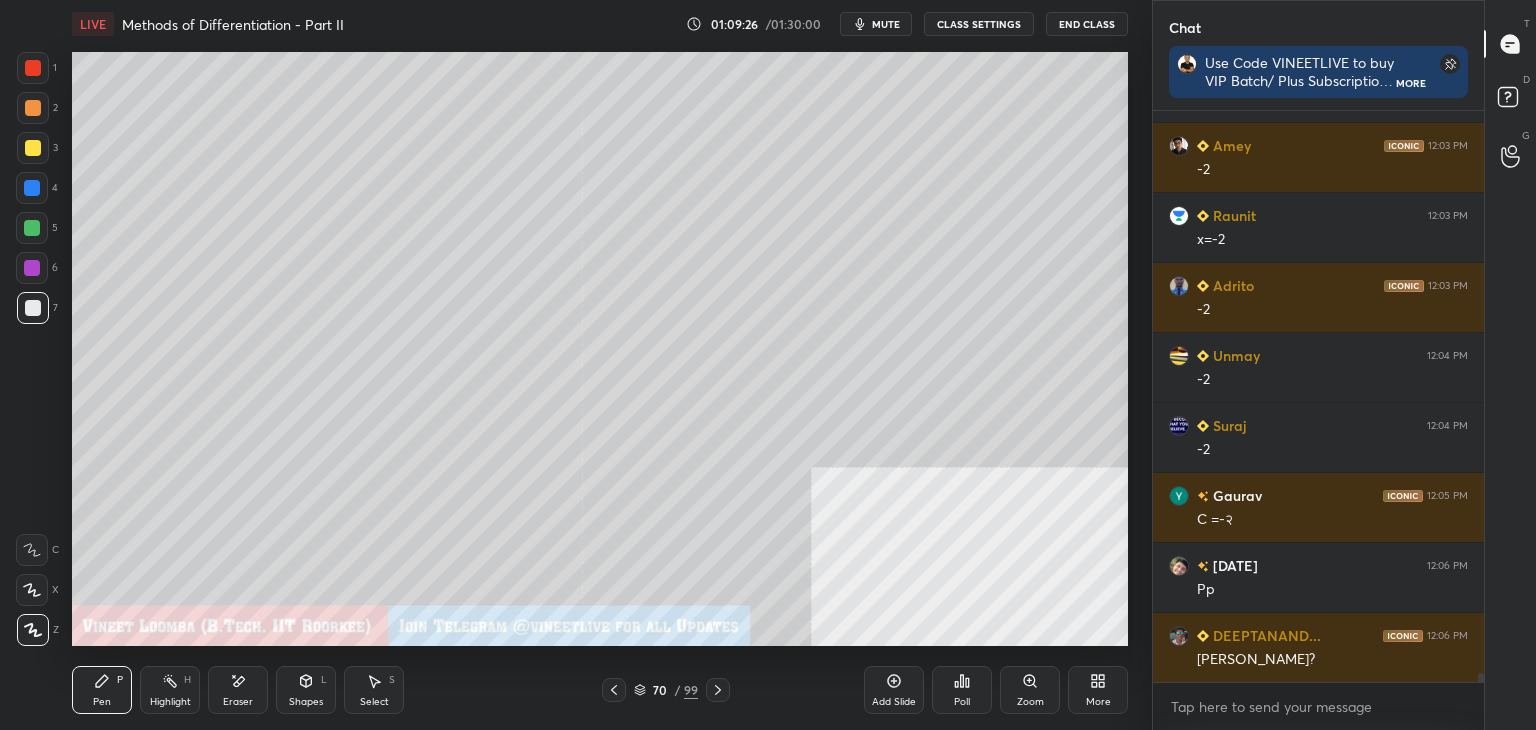 click on "Eraser" at bounding box center [238, 690] 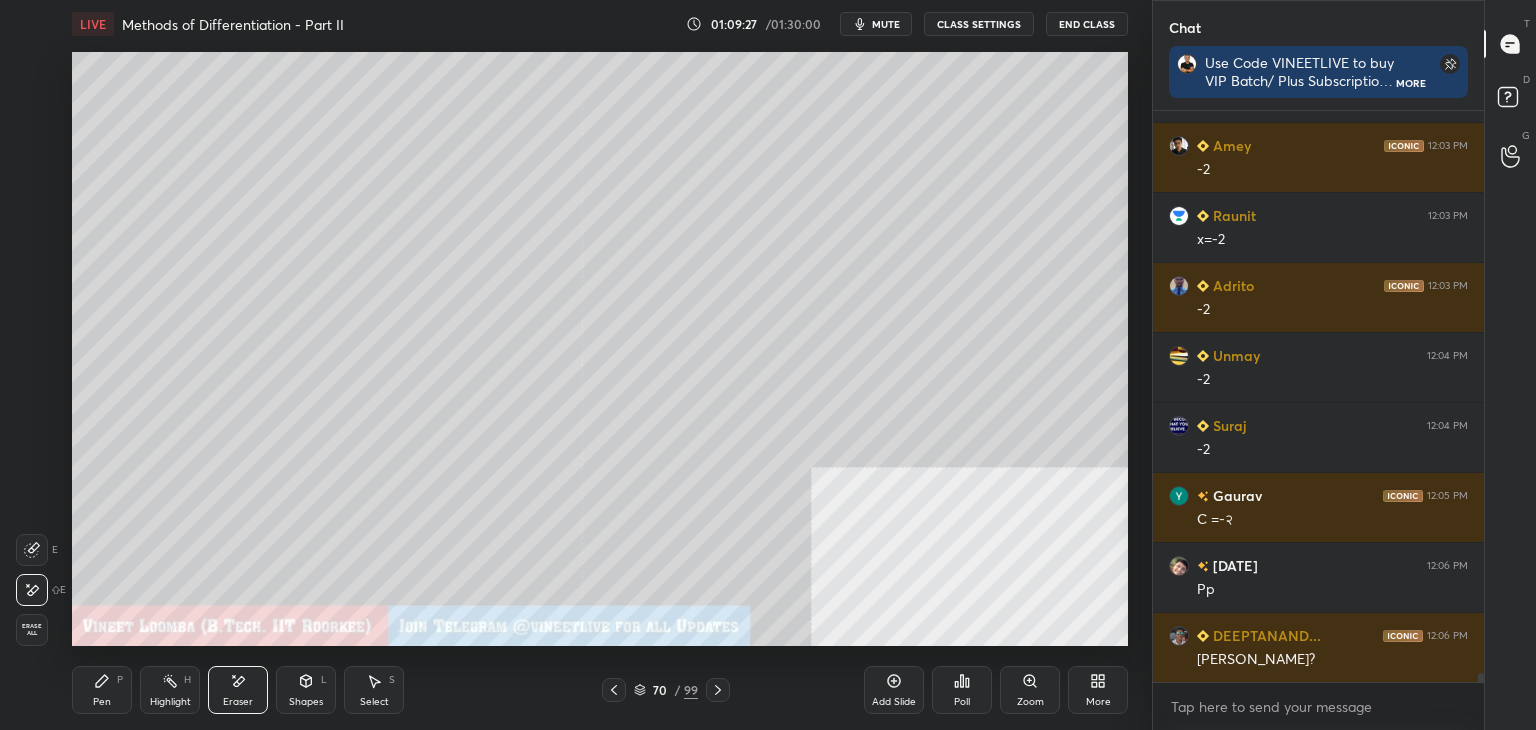 click on "Pen P" at bounding box center (102, 690) 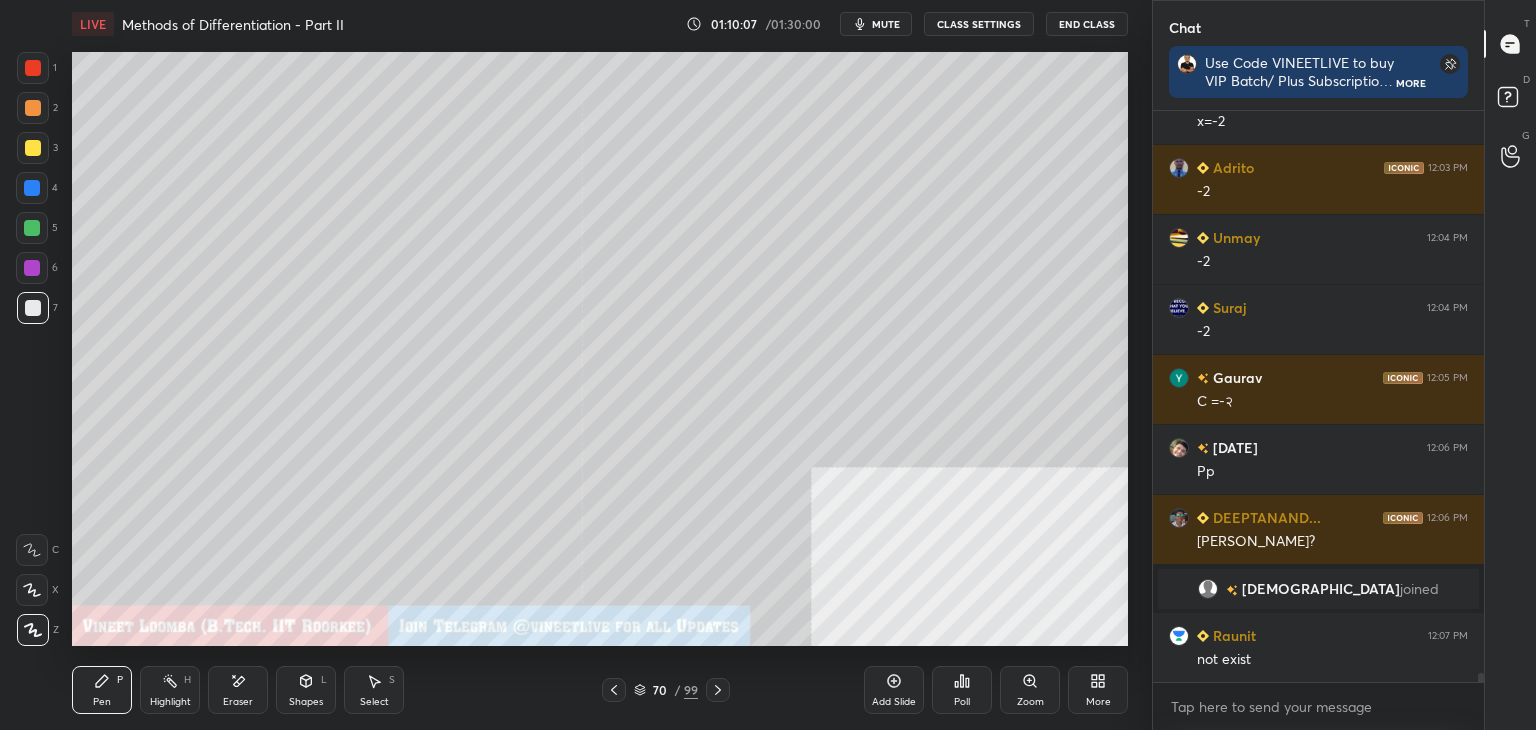 scroll, scrollTop: 35166, scrollLeft: 0, axis: vertical 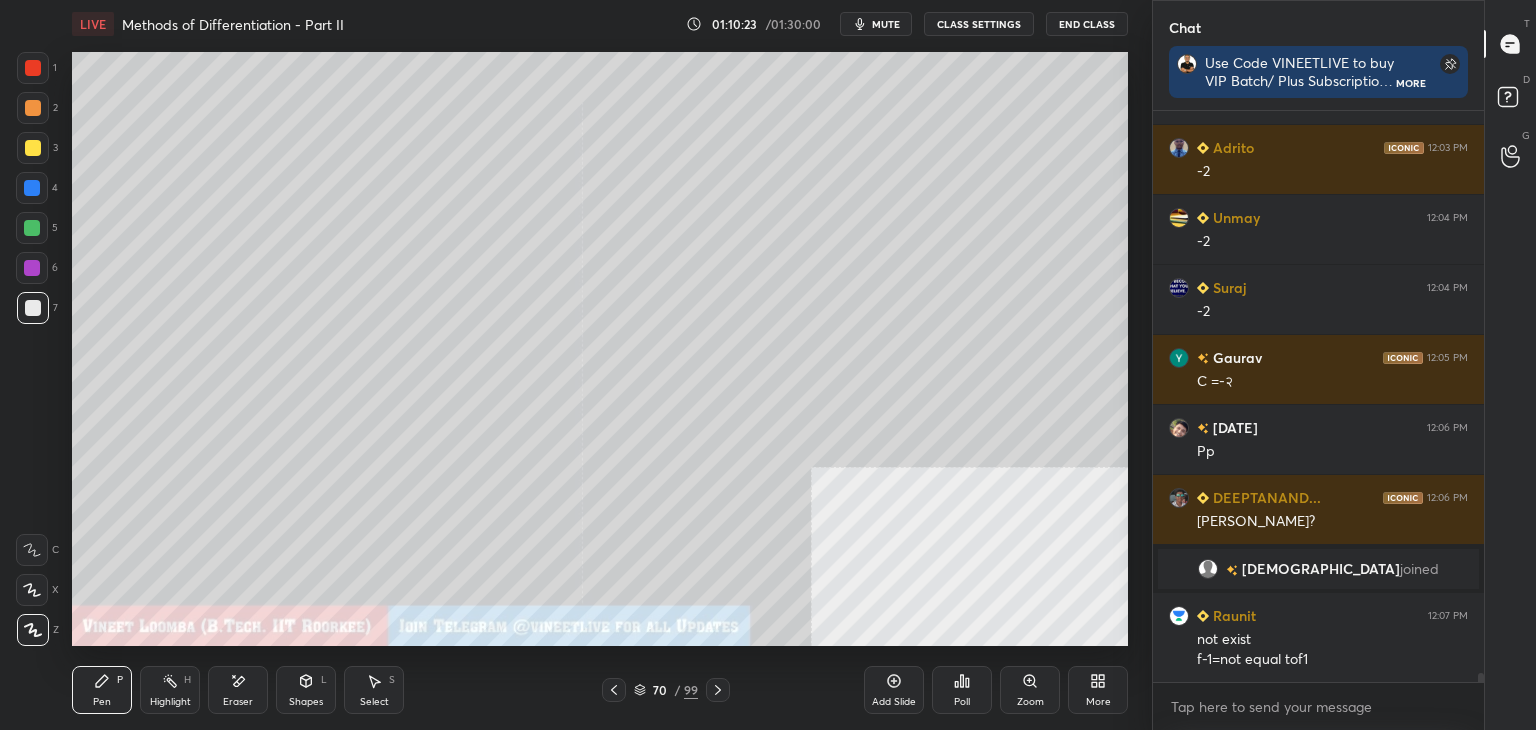 click on "Eraser" at bounding box center [238, 690] 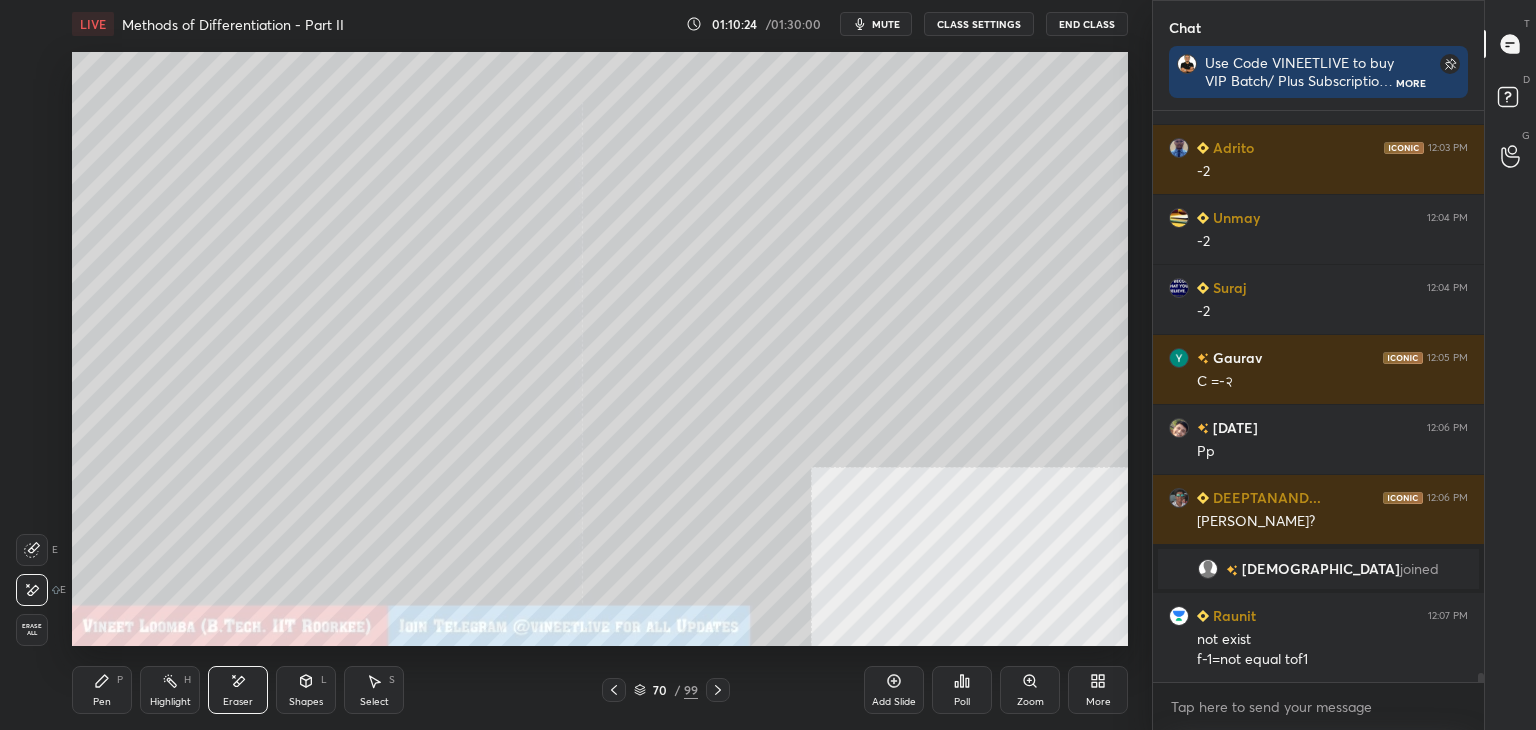 click on "1 2 3 4 5 6 7 C X Z E E Erase all   H H LIVE Methods of Differentiation - Part II 01:10:24 /  01:30:00 mute CLASS SETTINGS End Class Setting up your live class Poll for   secs No correct answer Start poll Back Methods of Differentiation - Part II • L11 of Detailed Course on Limits, Continuity & Differentiability for JEE 2026 [PERSON_NAME] Pen P Highlight H Eraser Shapes L Select S 70 / 99 Add Slide Poll Zoom More" at bounding box center (568, 365) 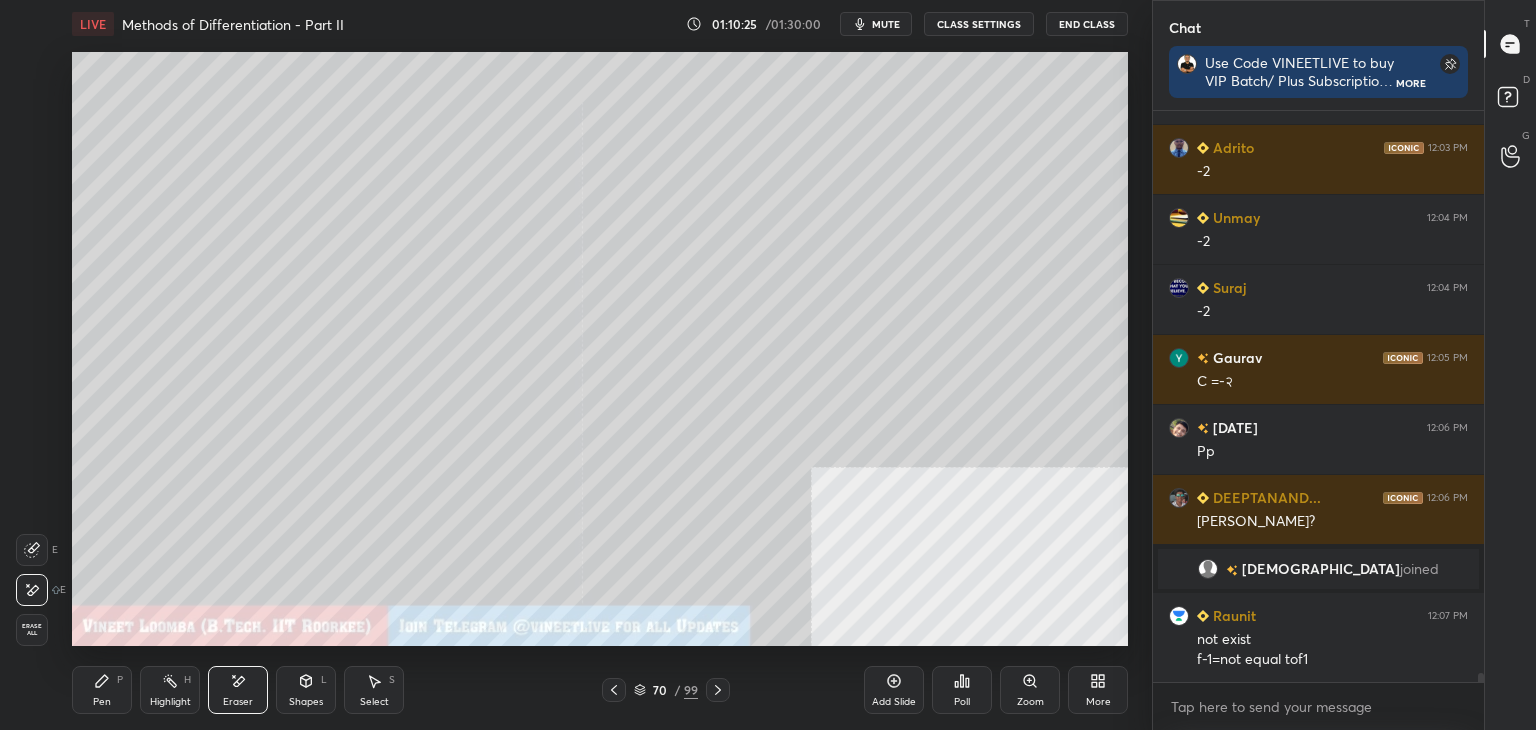 drag, startPoint x: 103, startPoint y: 679, endPoint x: 108, endPoint y: 662, distance: 17.720045 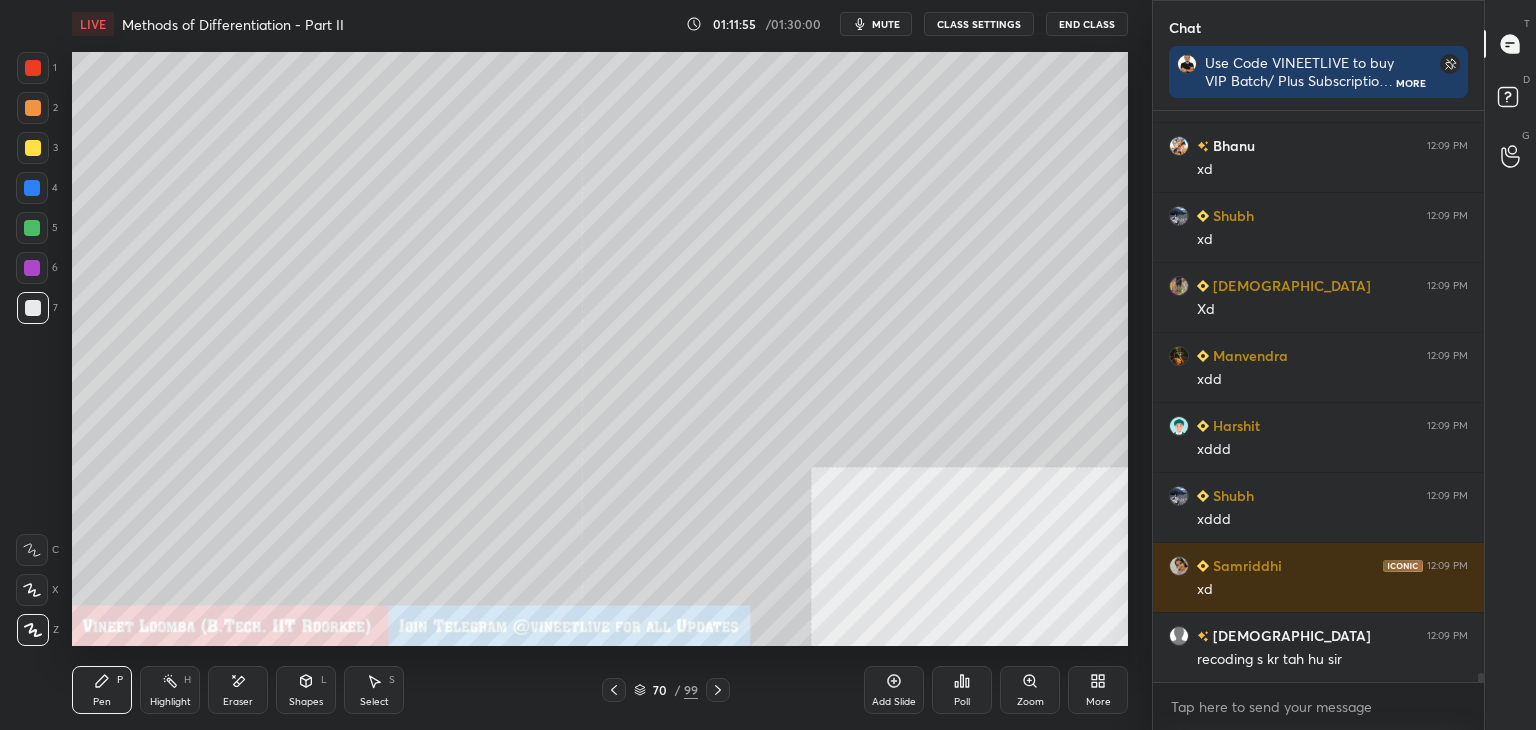 scroll, scrollTop: 36986, scrollLeft: 0, axis: vertical 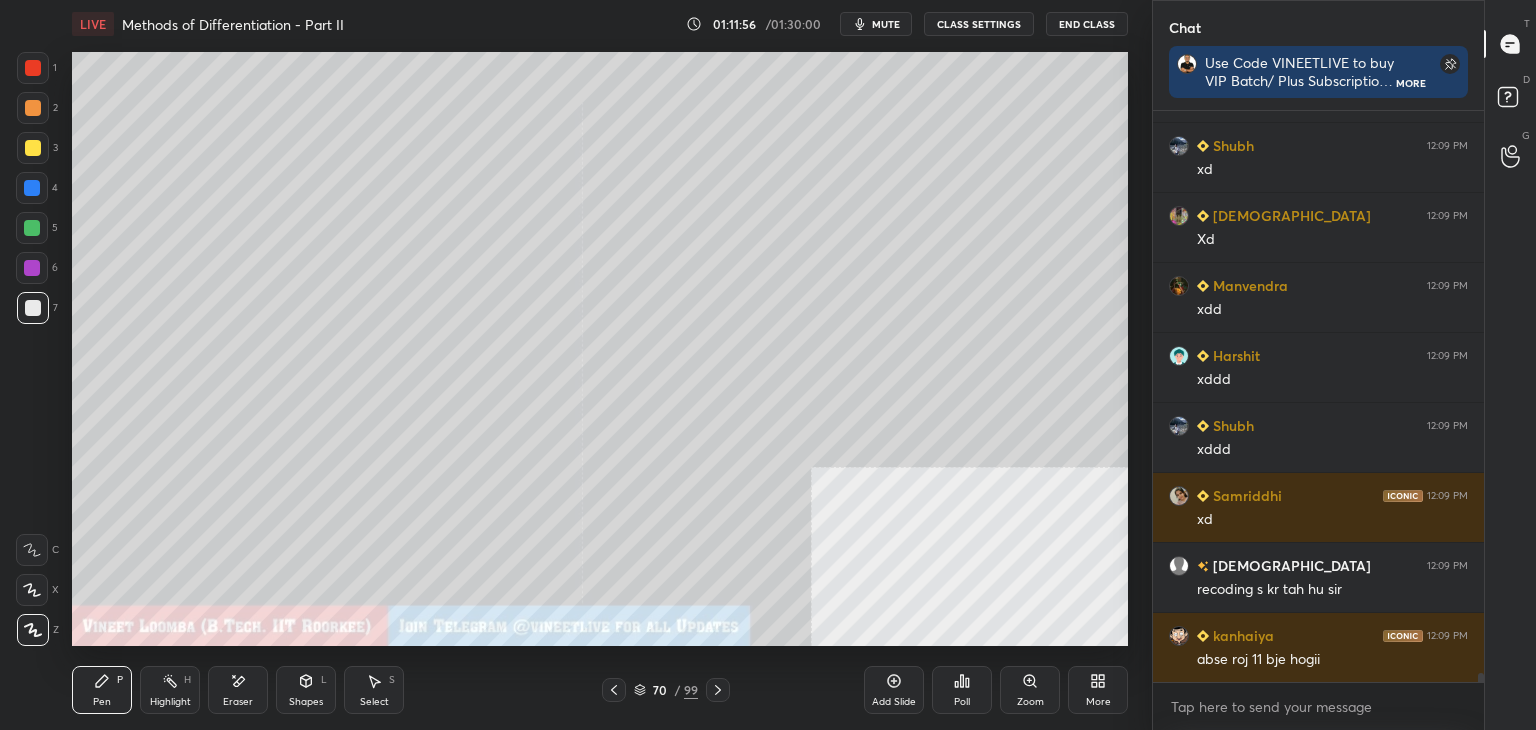 click 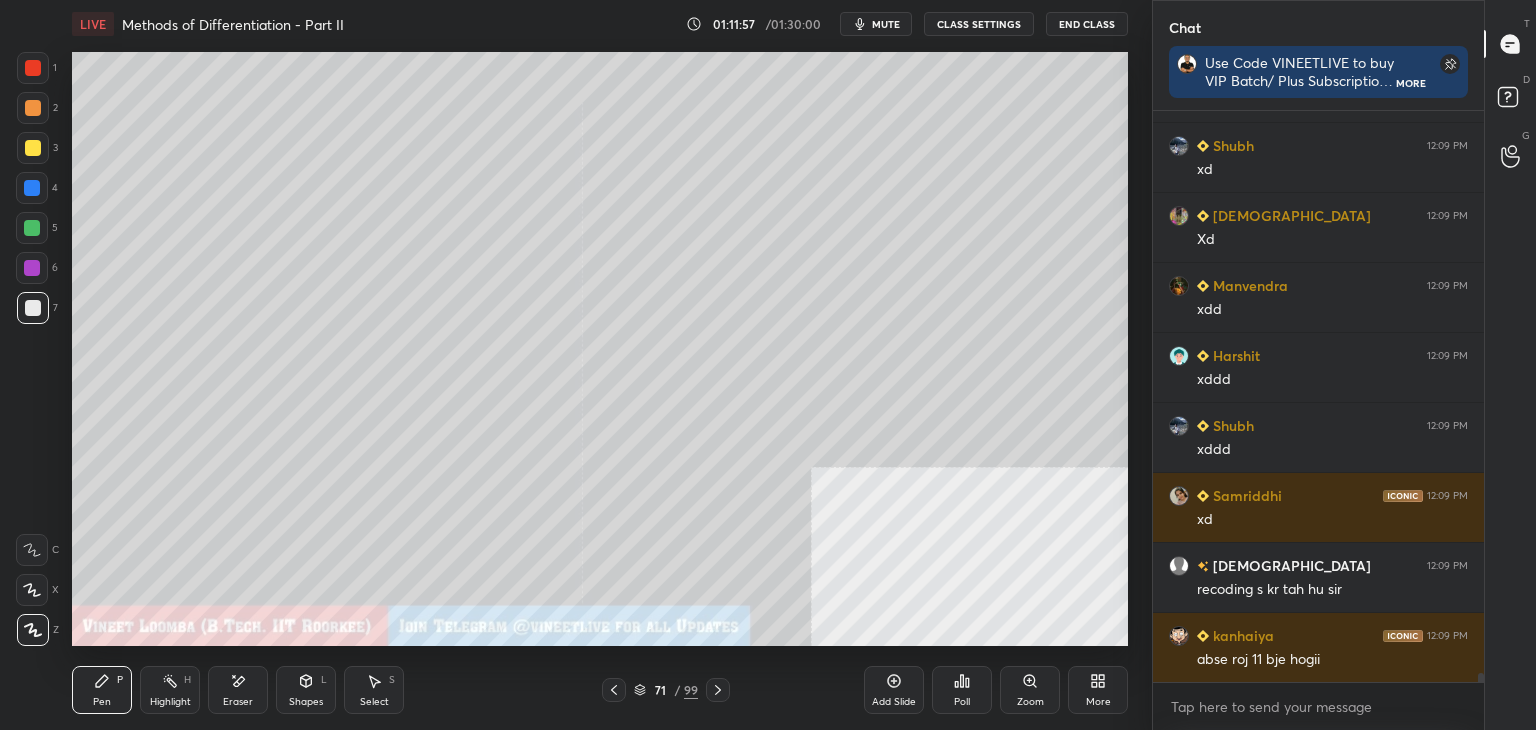 click on "Pen" at bounding box center (102, 702) 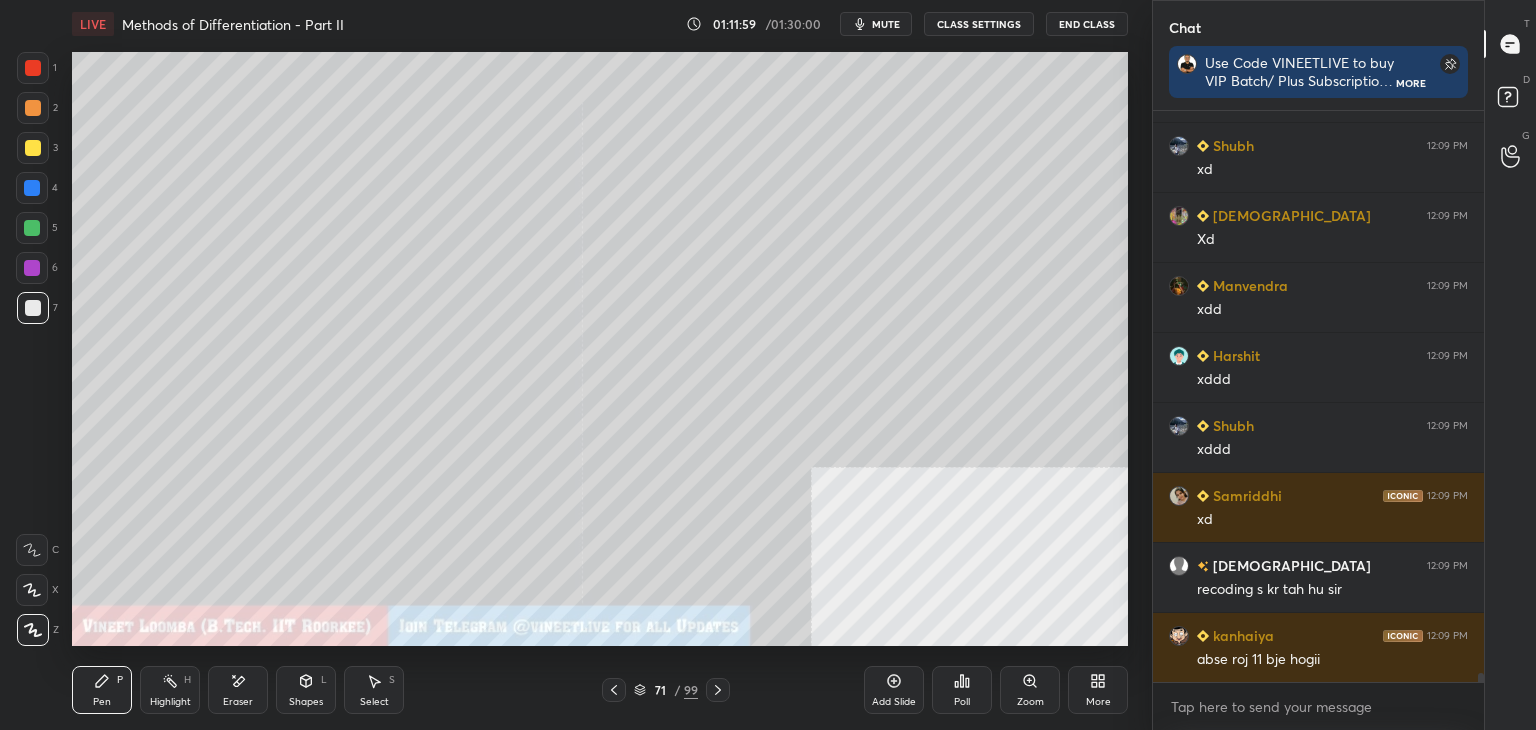 drag, startPoint x: 95, startPoint y: 692, endPoint x: 67, endPoint y: 637, distance: 61.7171 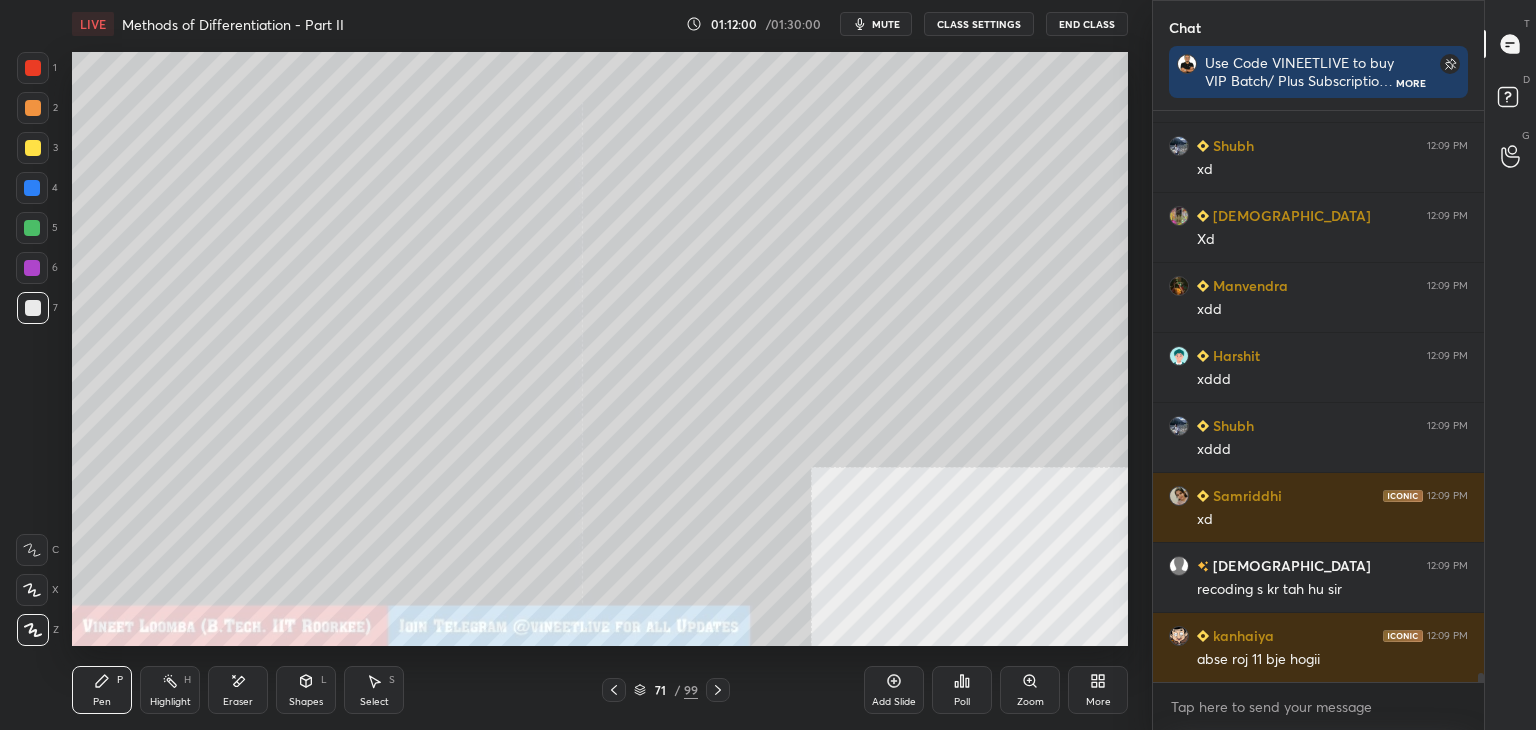 scroll, scrollTop: 37056, scrollLeft: 0, axis: vertical 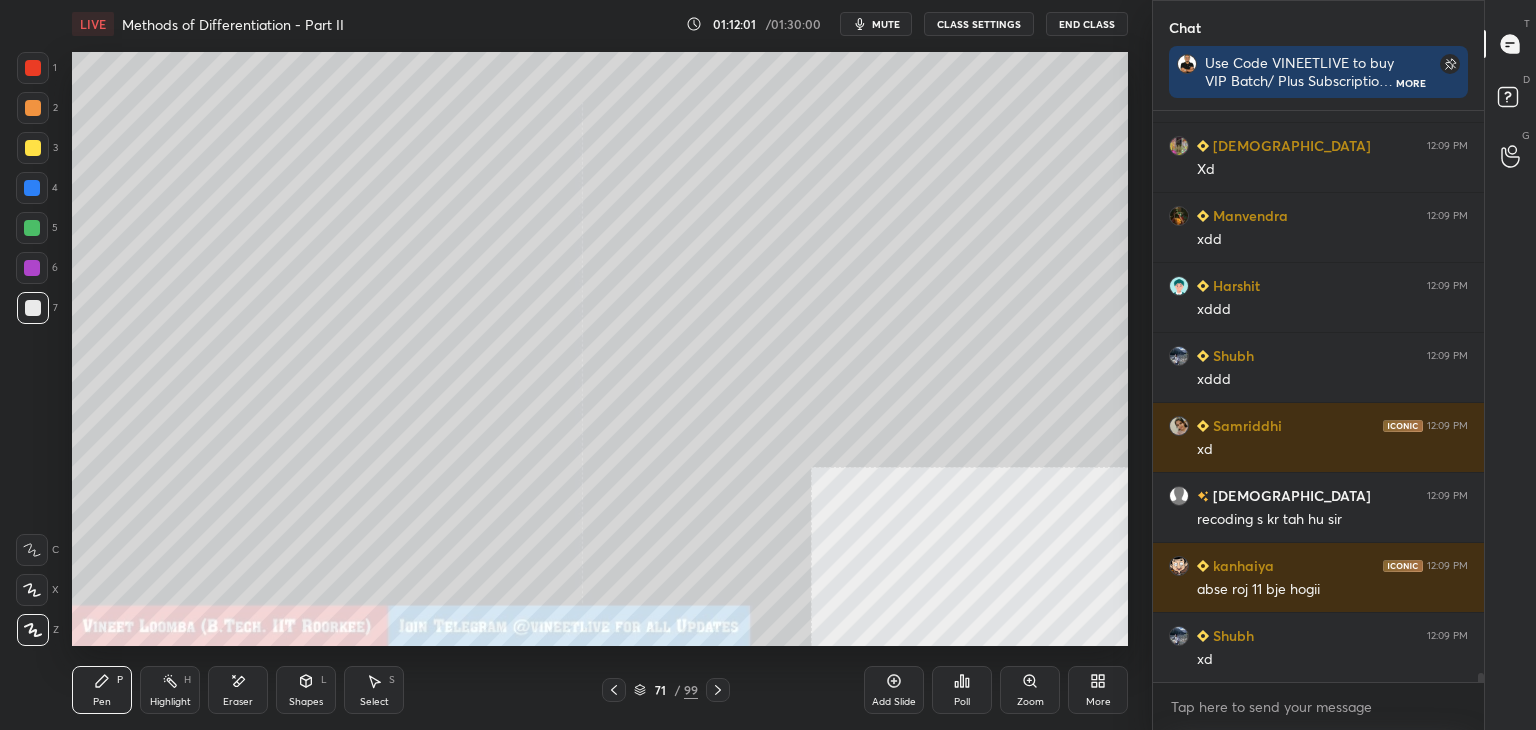 click at bounding box center [33, 148] 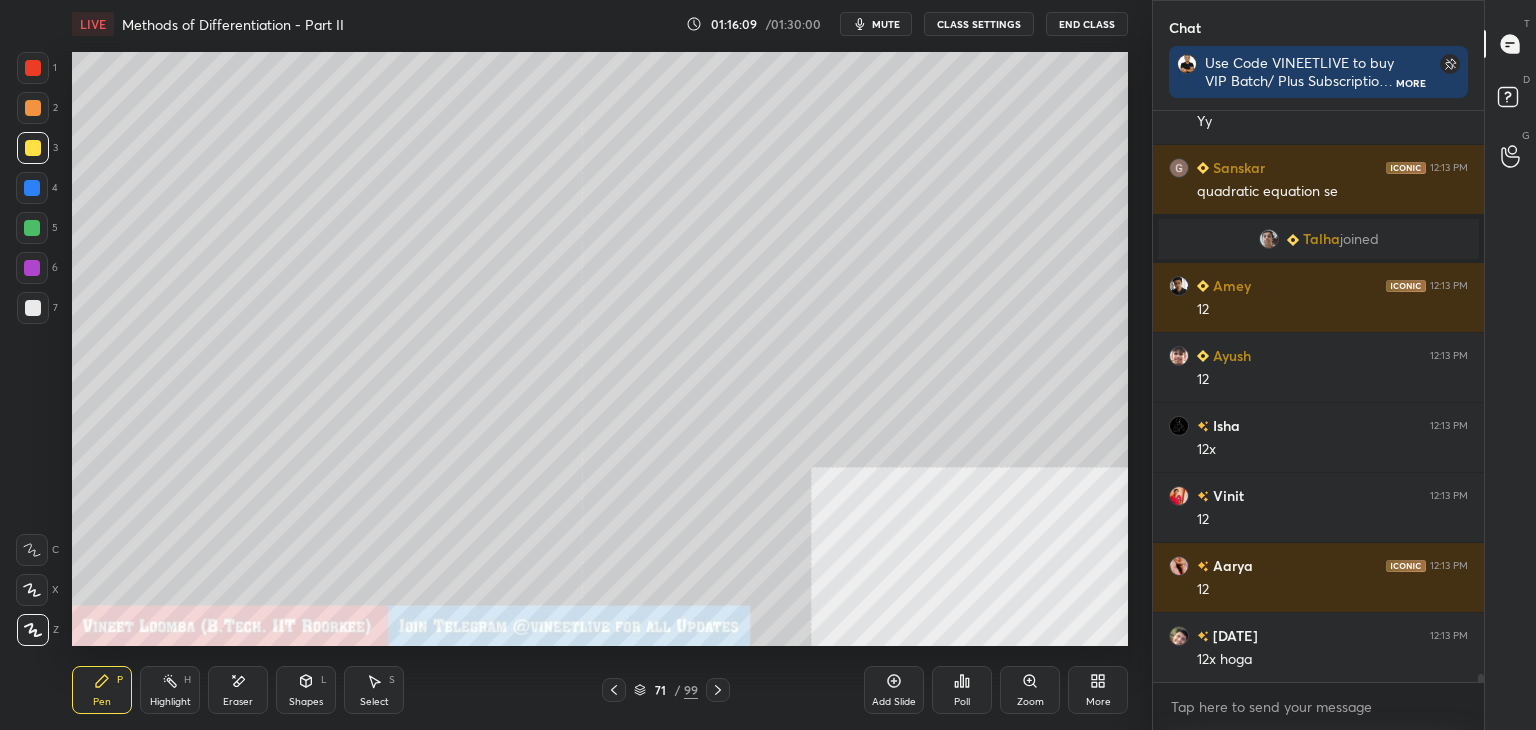 scroll, scrollTop: 38616, scrollLeft: 0, axis: vertical 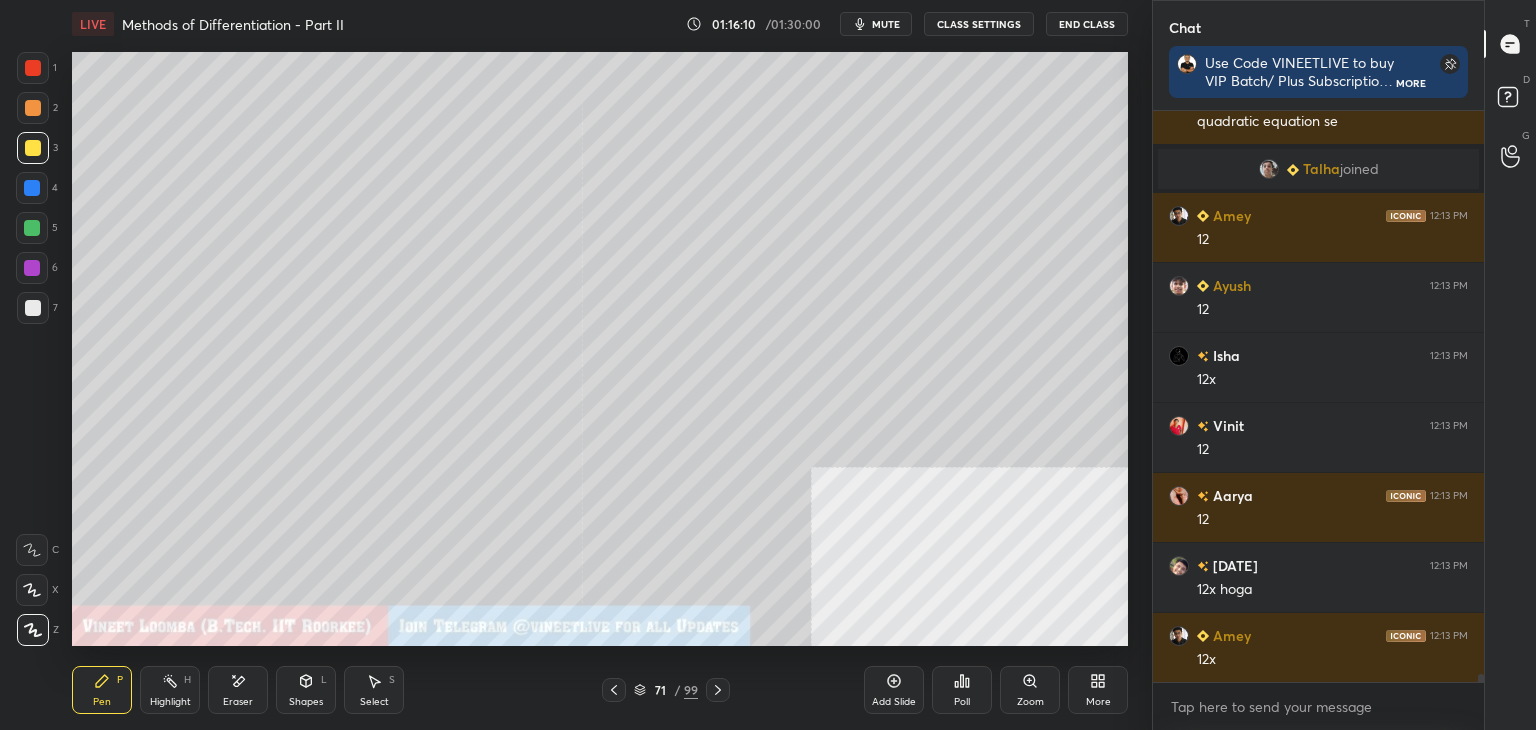 drag, startPoint x: 247, startPoint y: 687, endPoint x: 262, endPoint y: 649, distance: 40.853397 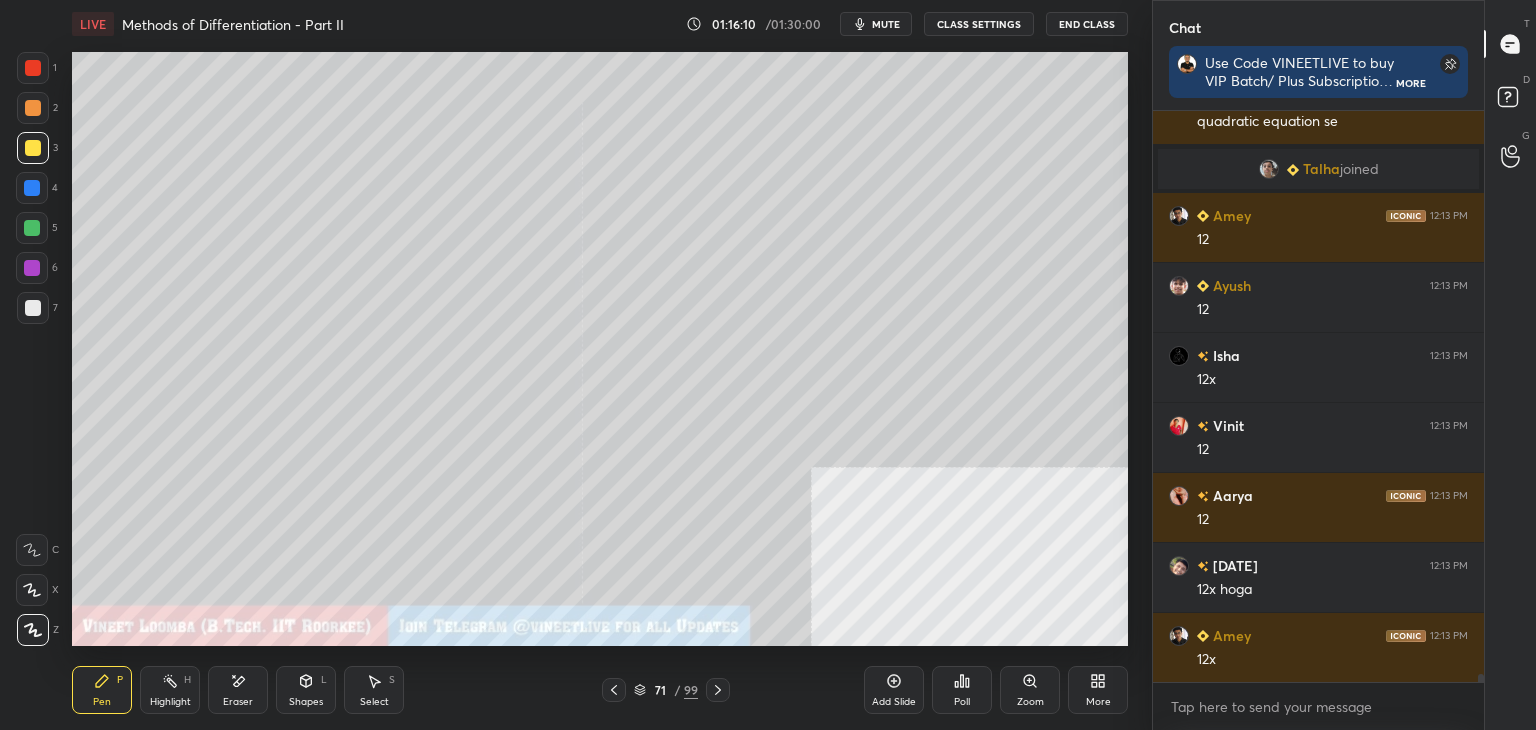 click on "Eraser" at bounding box center [238, 690] 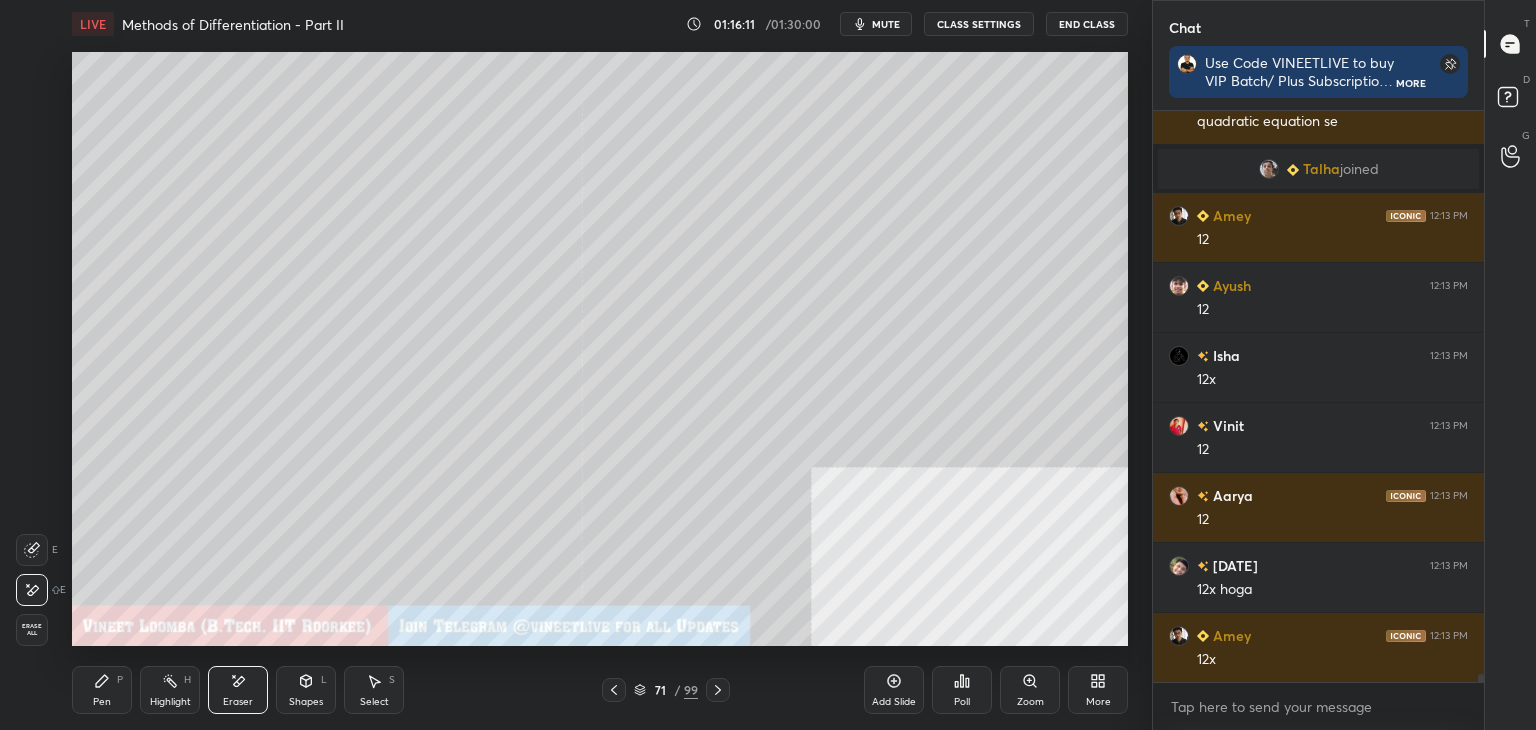 drag, startPoint x: 121, startPoint y: 684, endPoint x: 148, endPoint y: 648, distance: 45 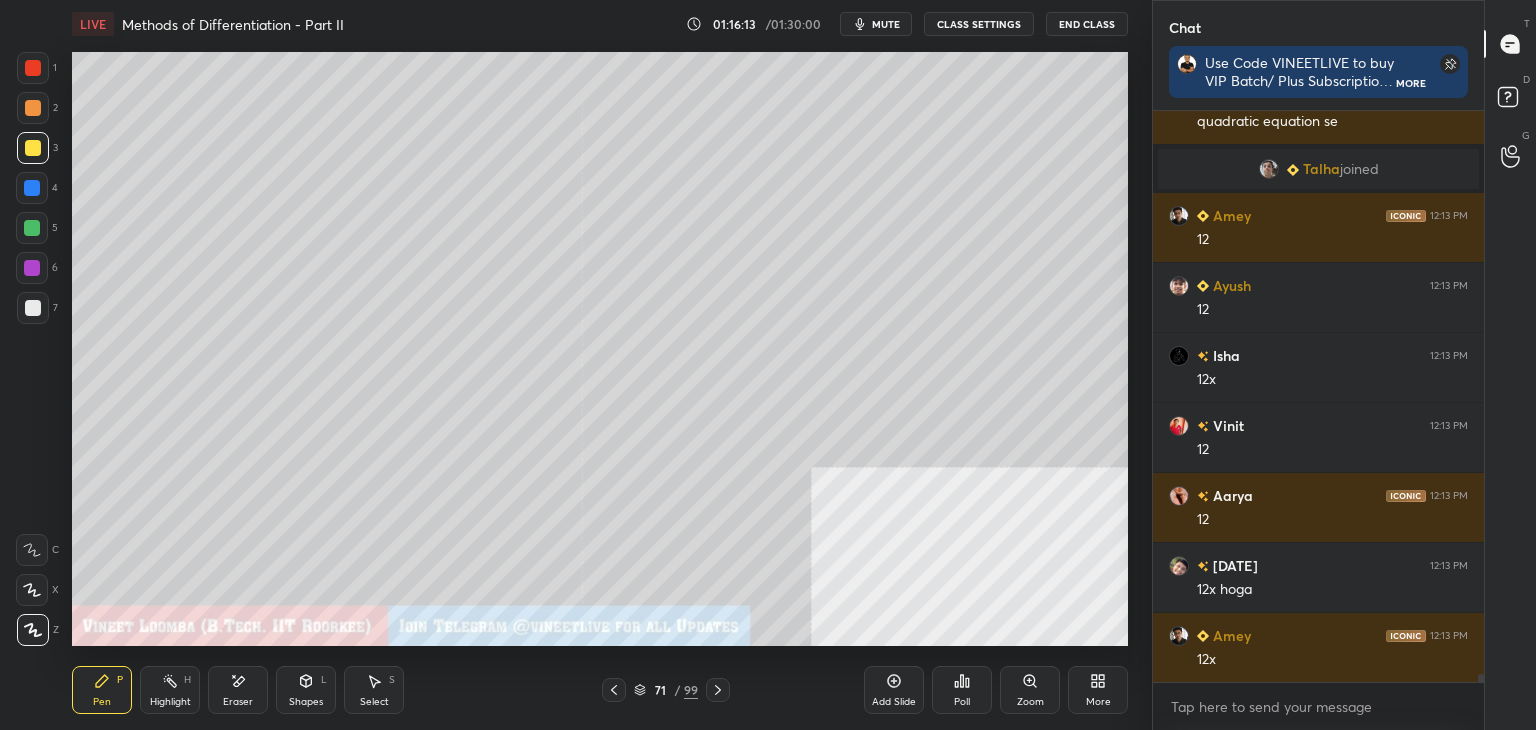 click on "Eraser" at bounding box center [238, 690] 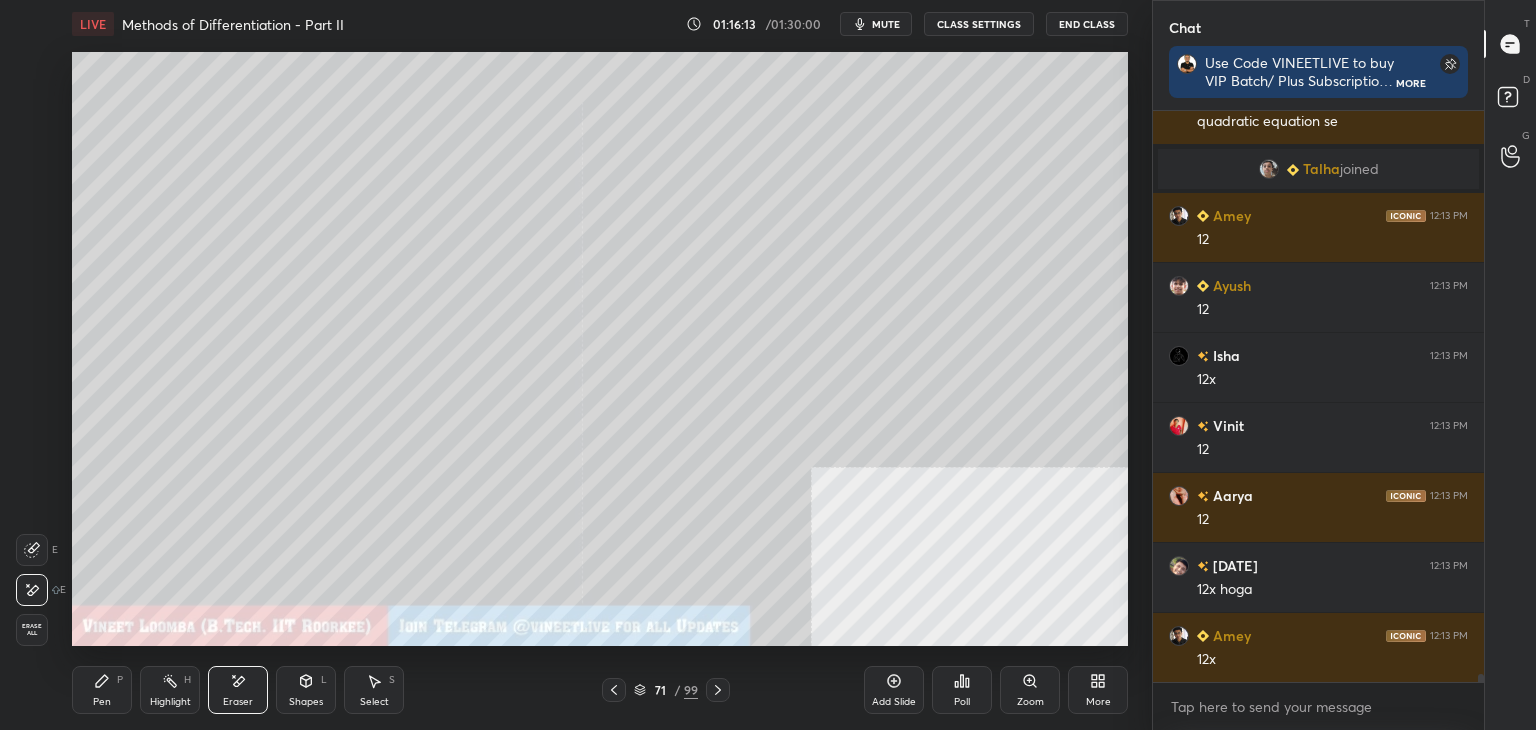 click 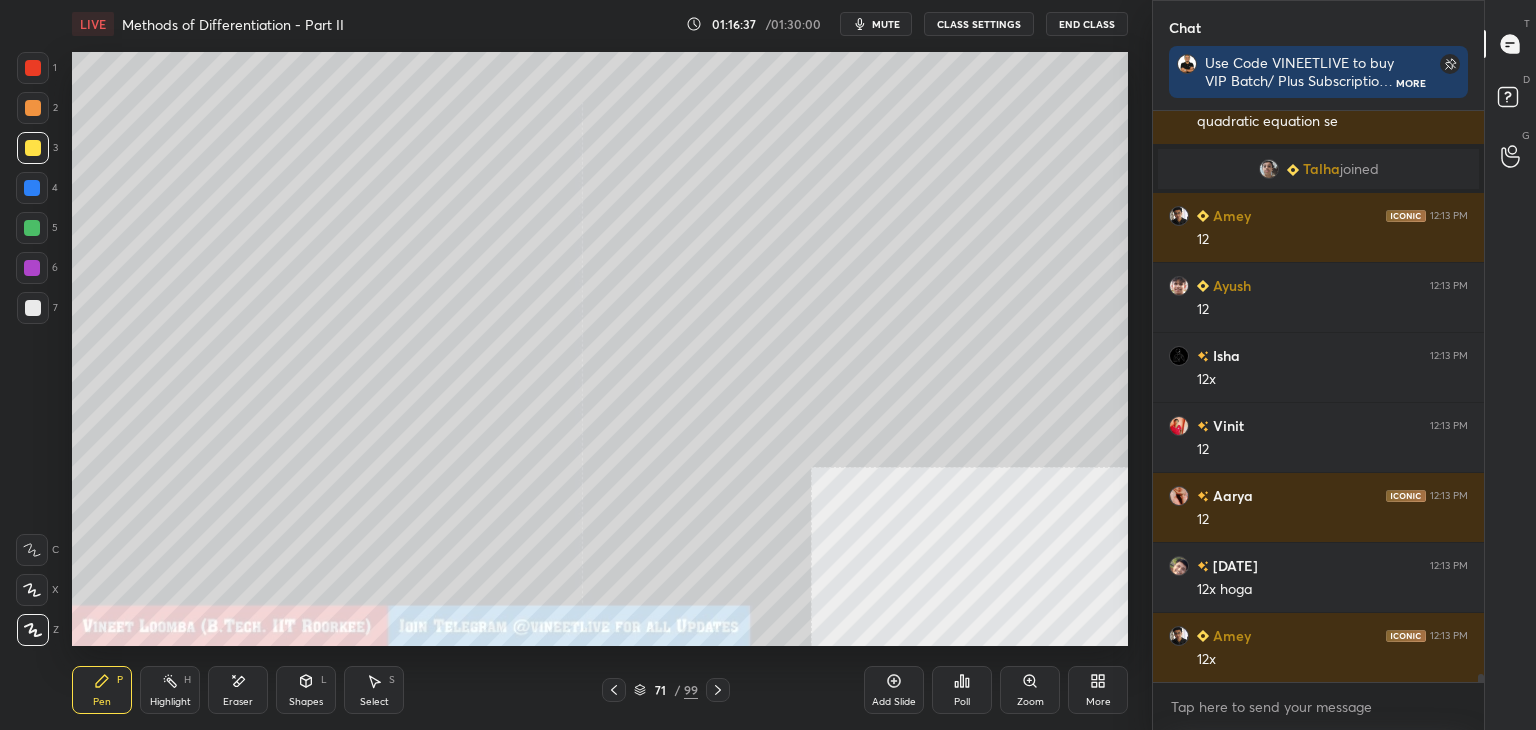 click on "More" at bounding box center (1098, 690) 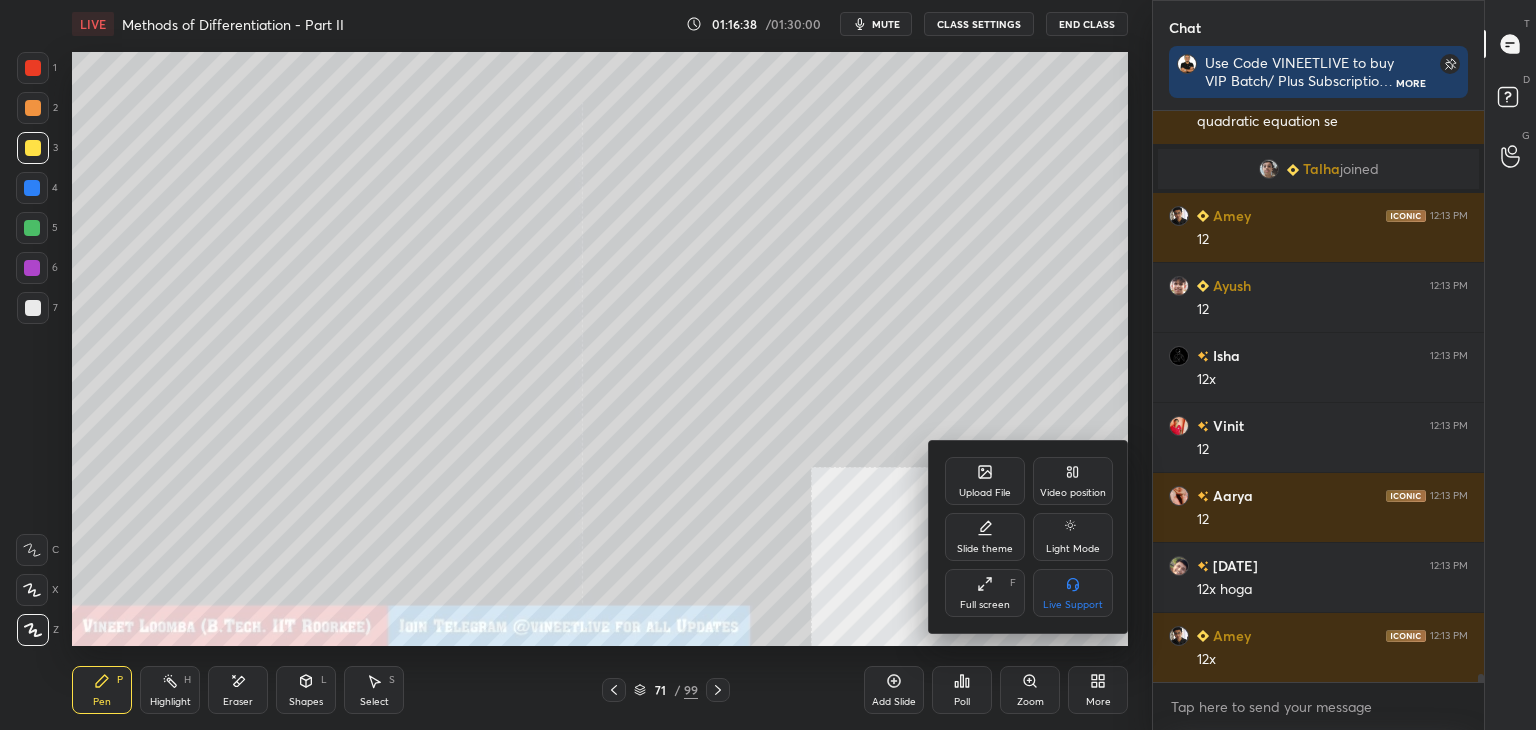 click 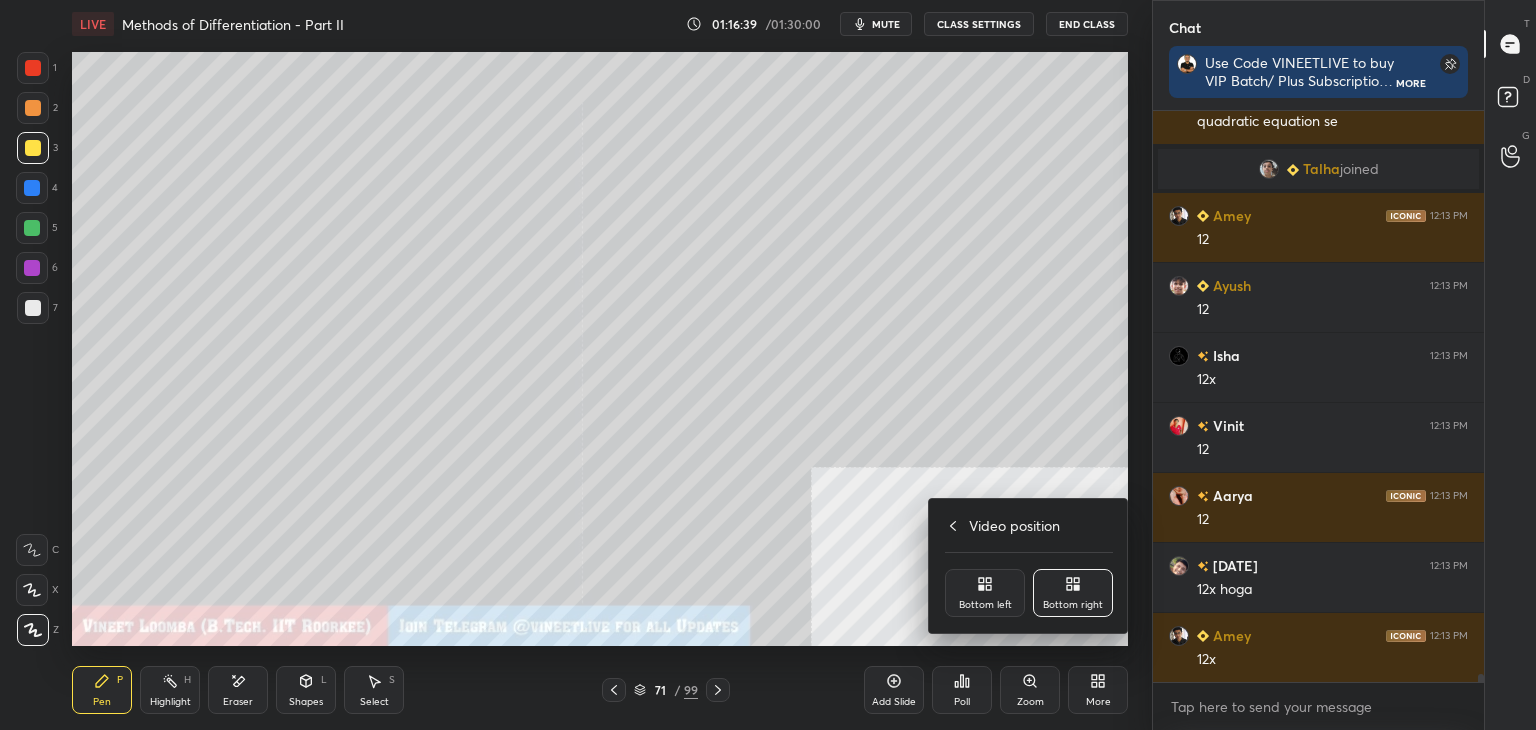 click on "Bottom left" at bounding box center [985, 605] 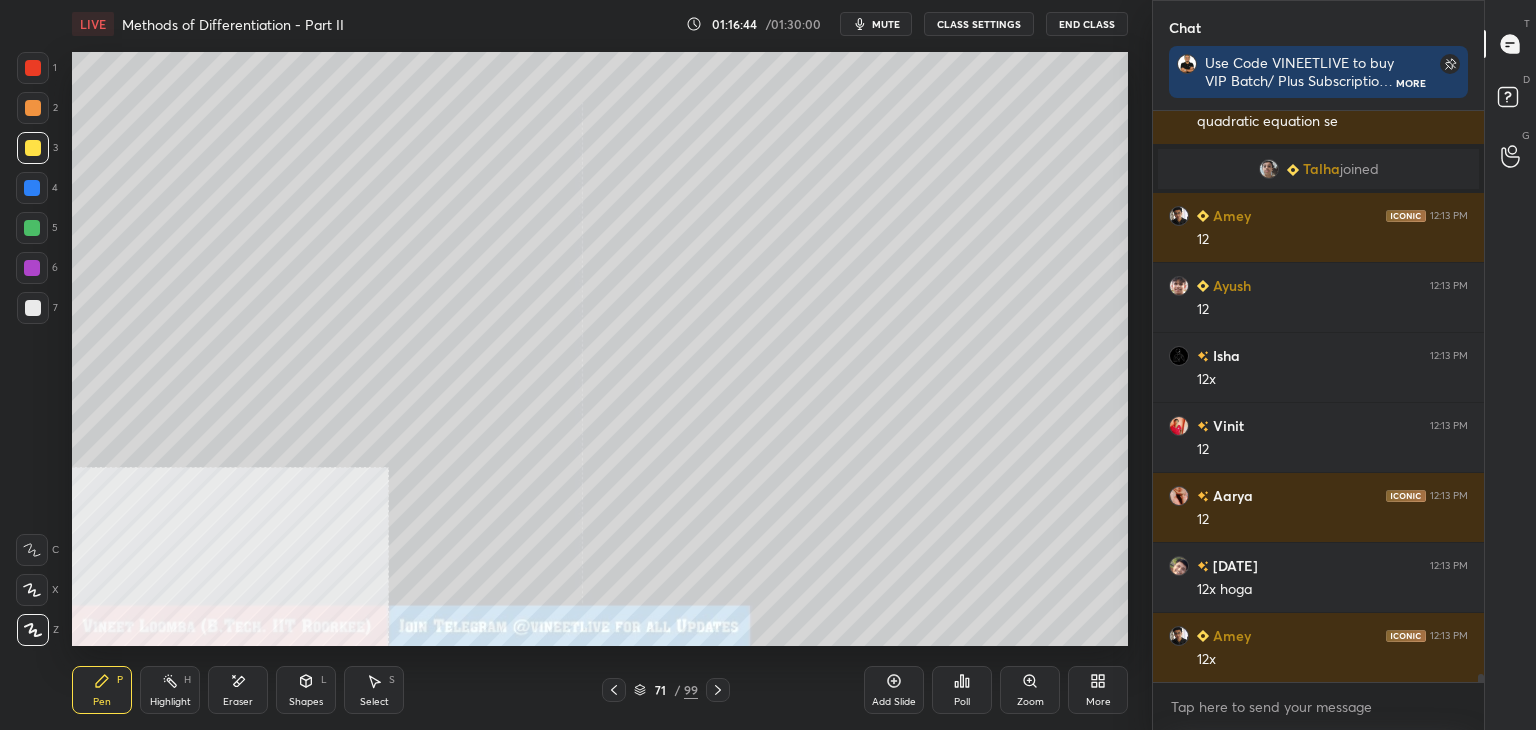 click on "Eraser" at bounding box center (238, 690) 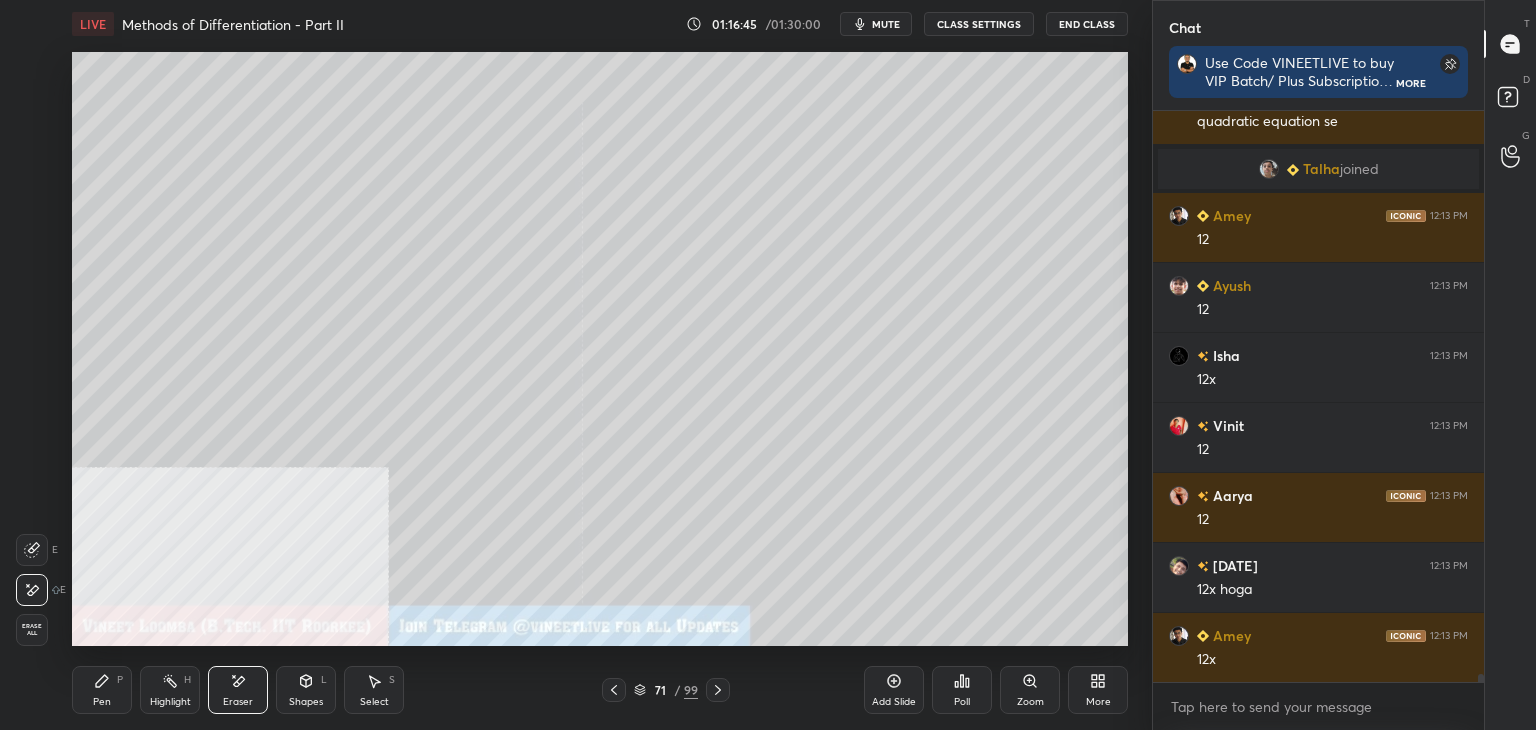 scroll, scrollTop: 38686, scrollLeft: 0, axis: vertical 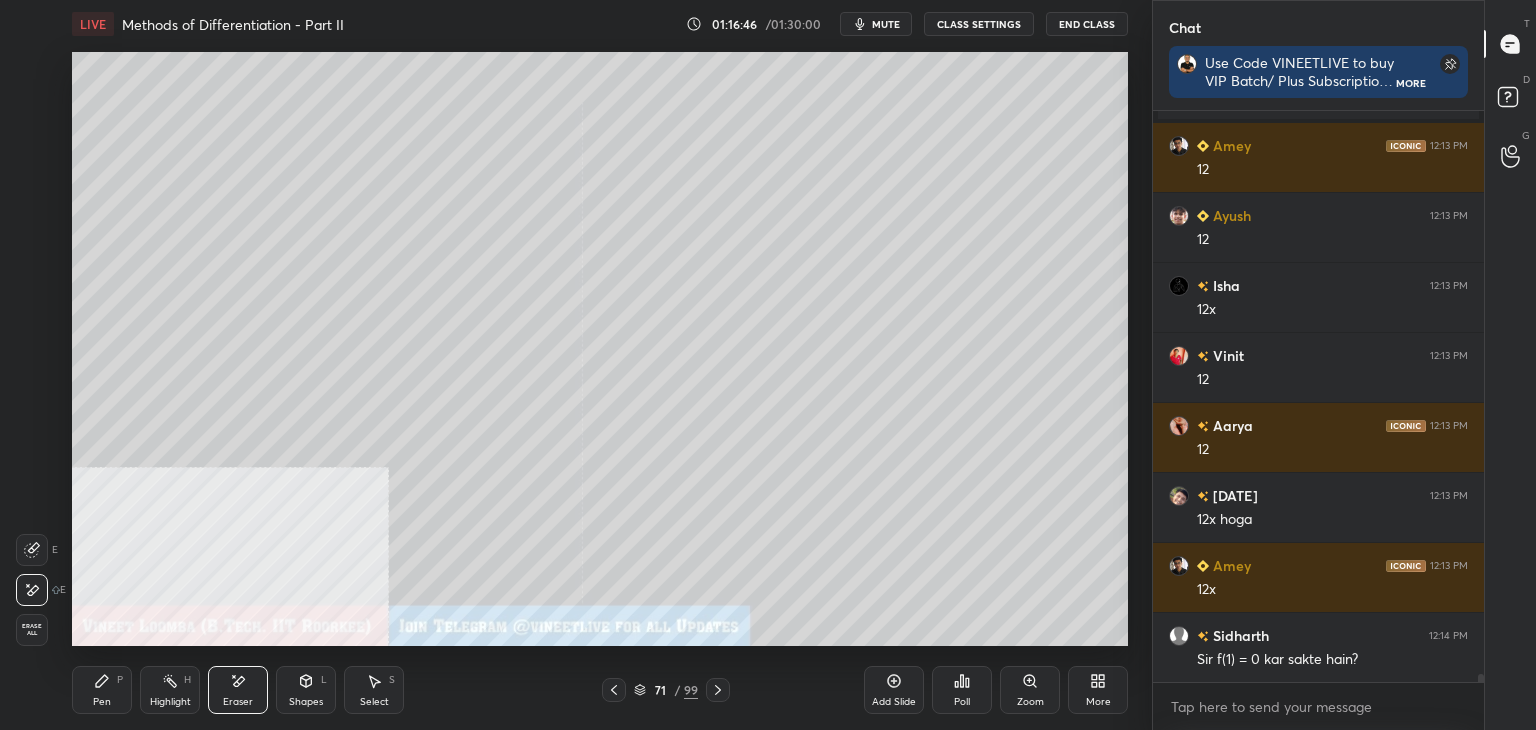 drag, startPoint x: 91, startPoint y: 693, endPoint x: 106, endPoint y: 678, distance: 21.213203 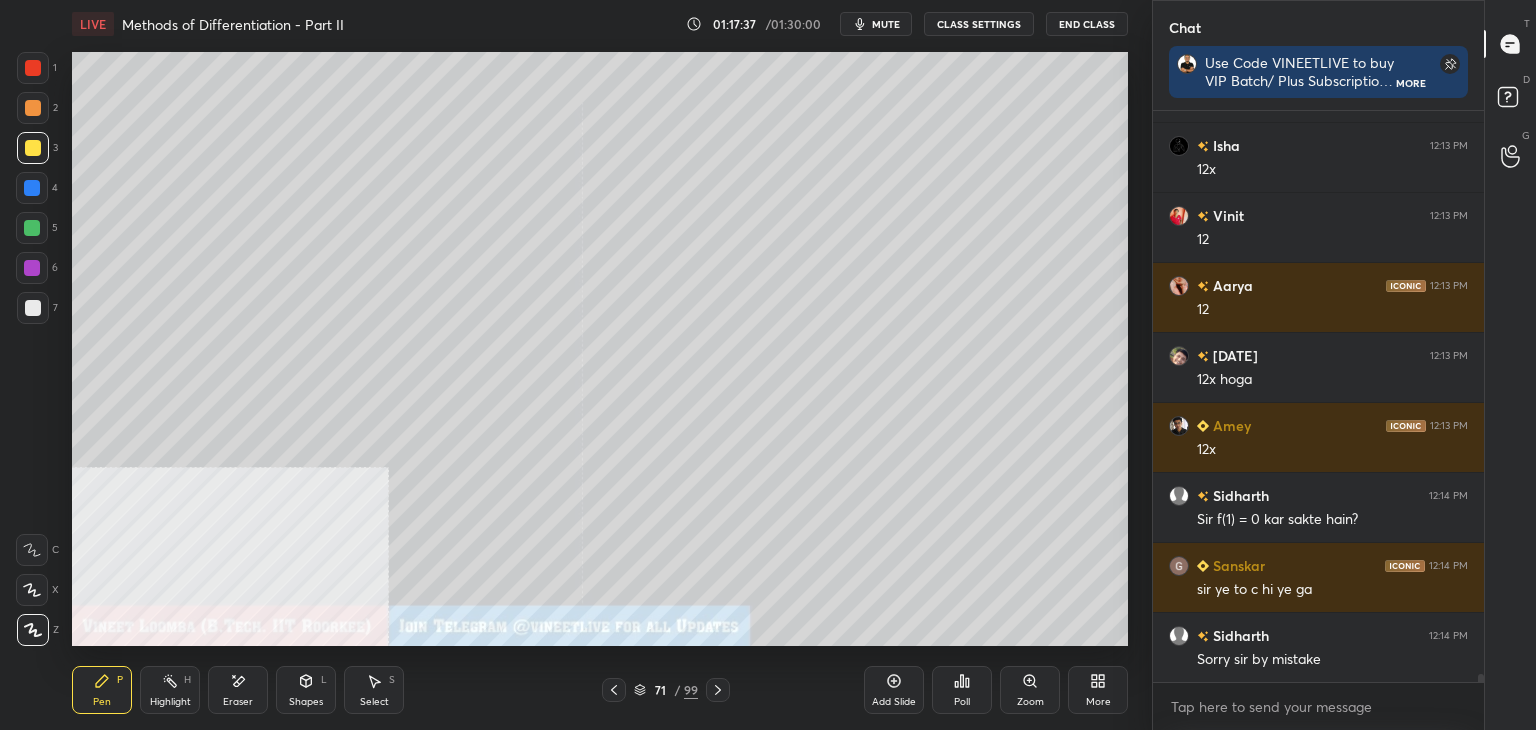 scroll, scrollTop: 38896, scrollLeft: 0, axis: vertical 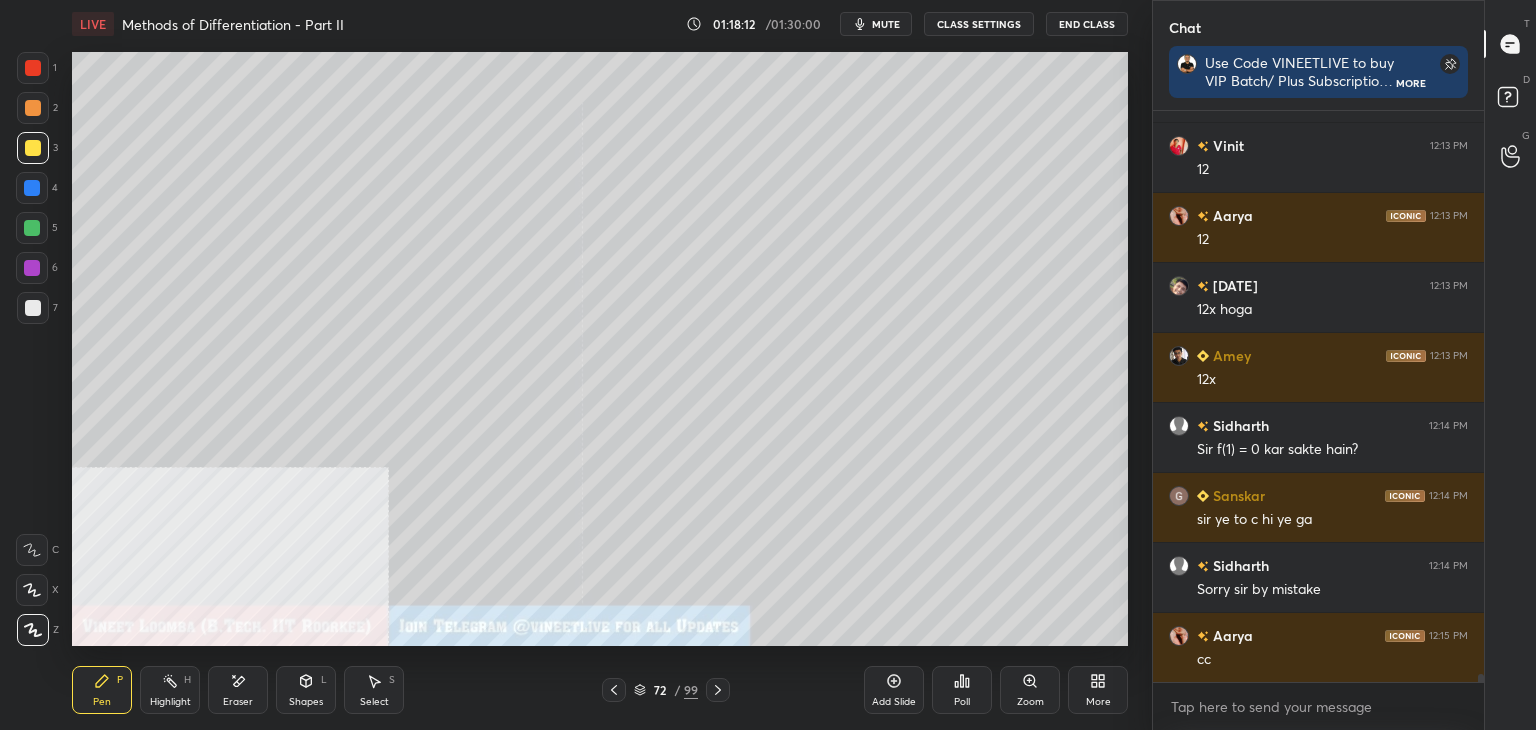 click 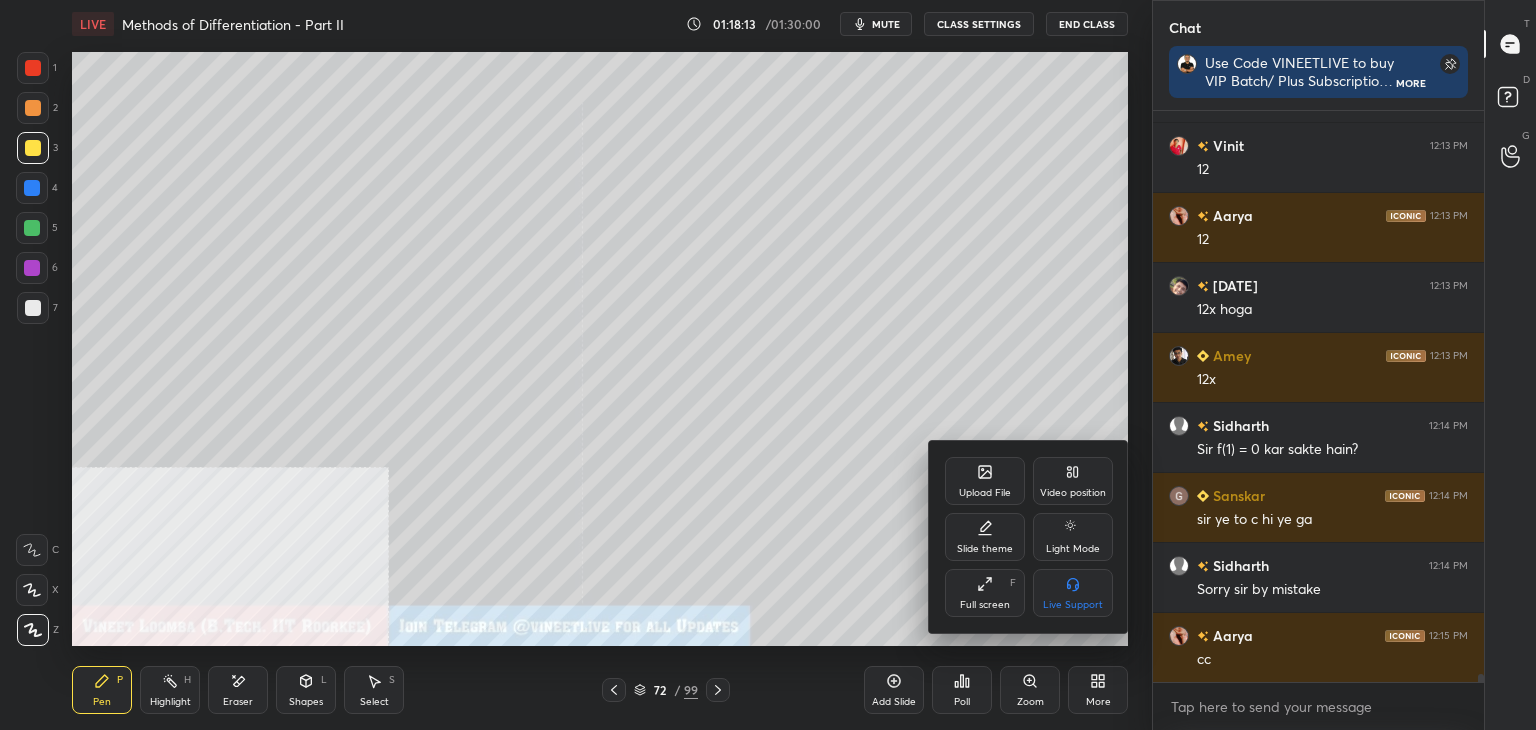 click on "Video position" at bounding box center (1073, 493) 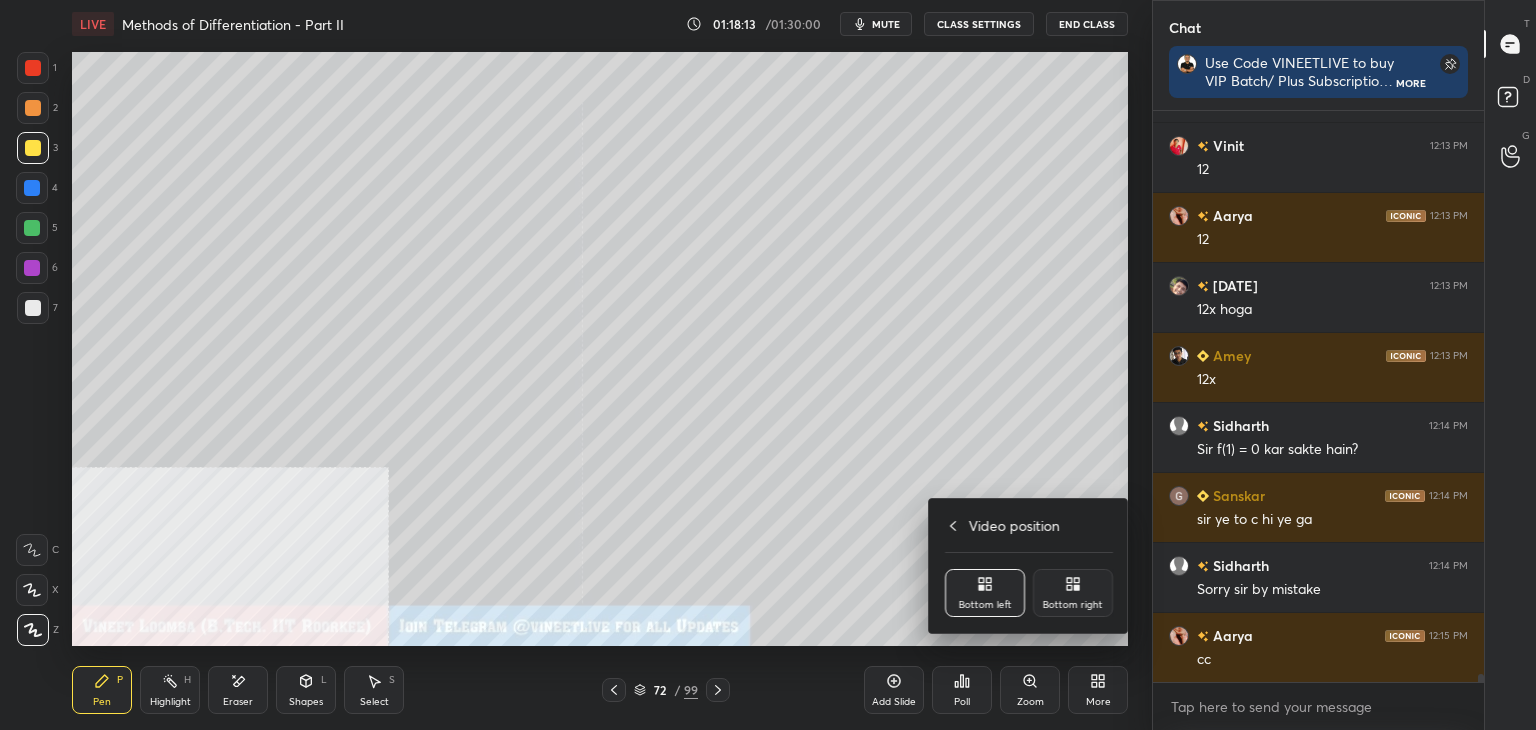 click 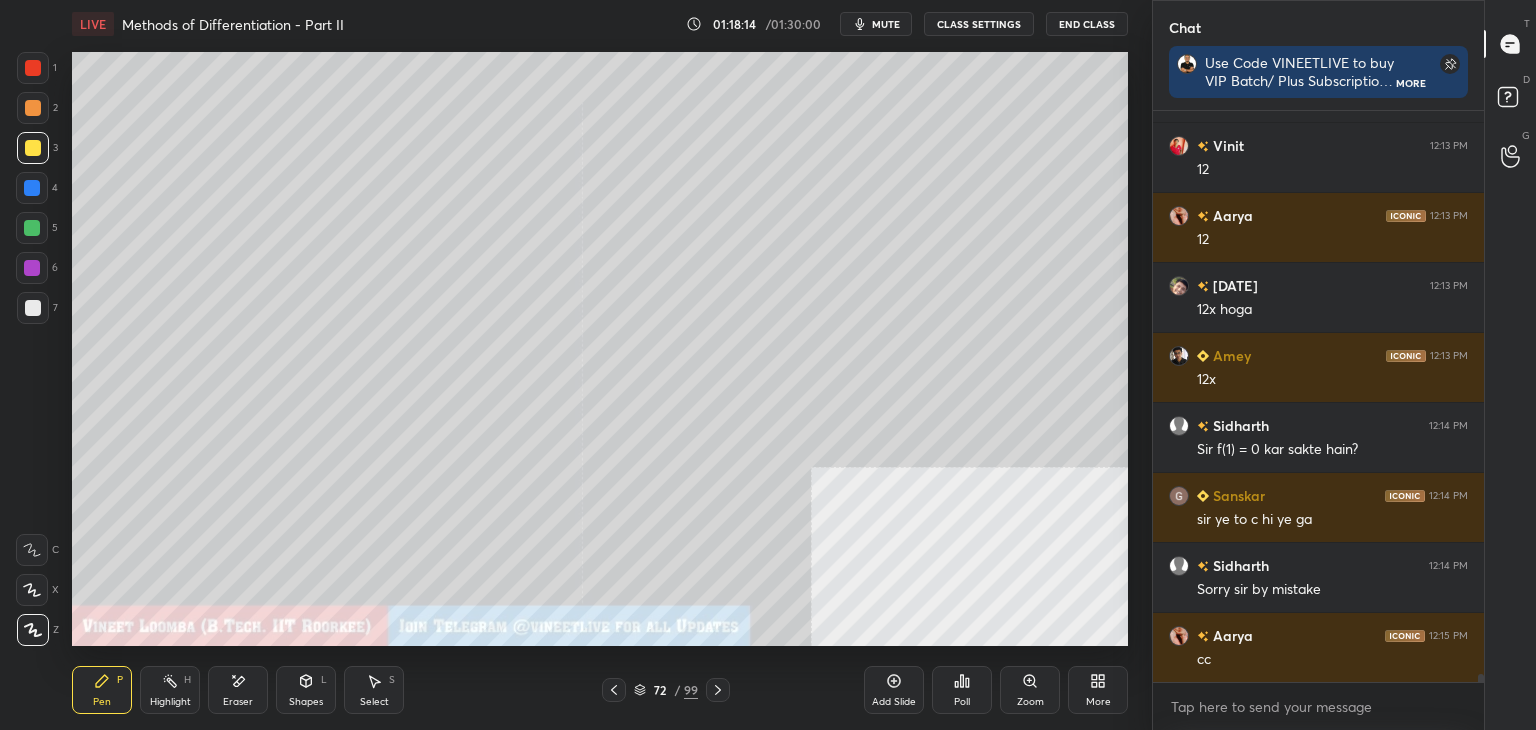 click on "Pen P" at bounding box center (102, 690) 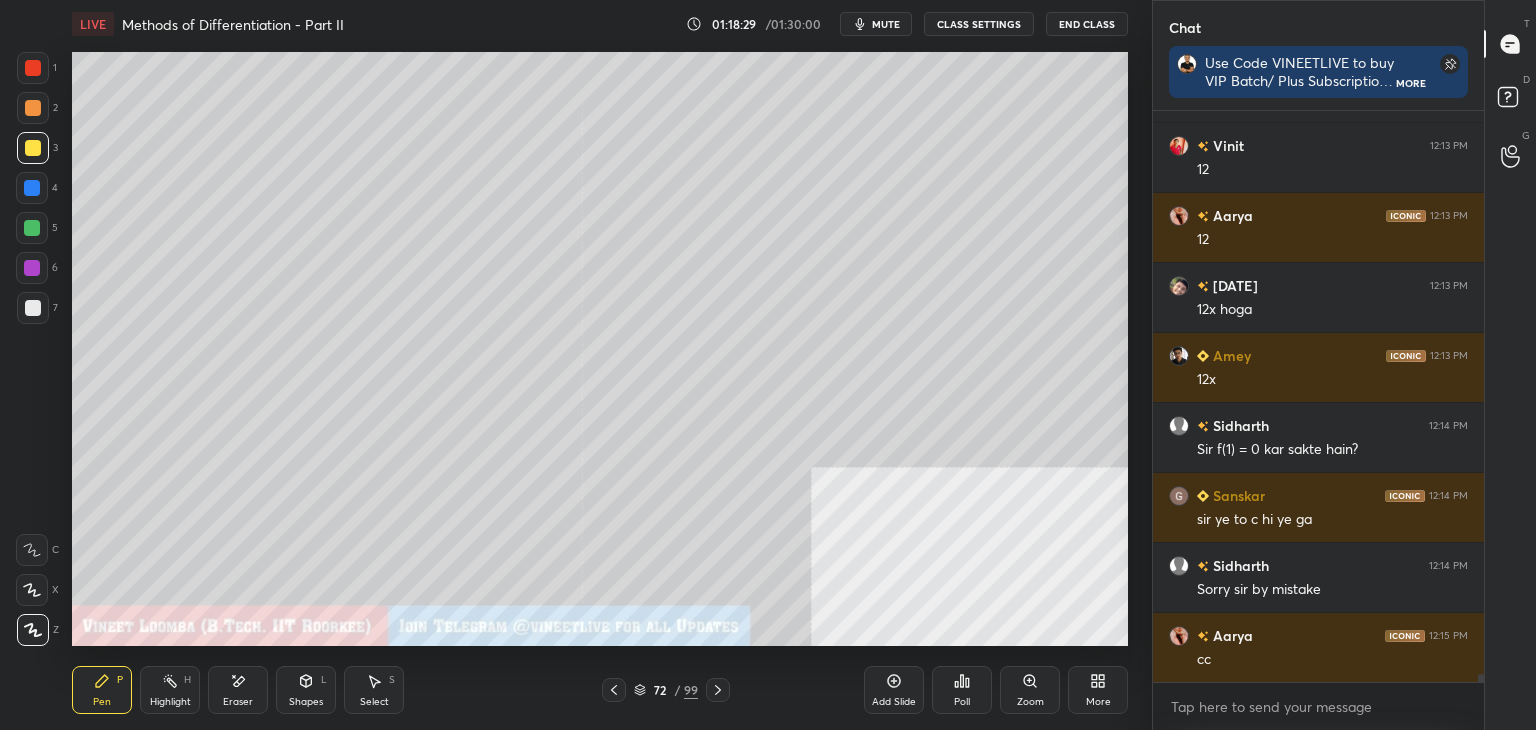 scroll, scrollTop: 38966, scrollLeft: 0, axis: vertical 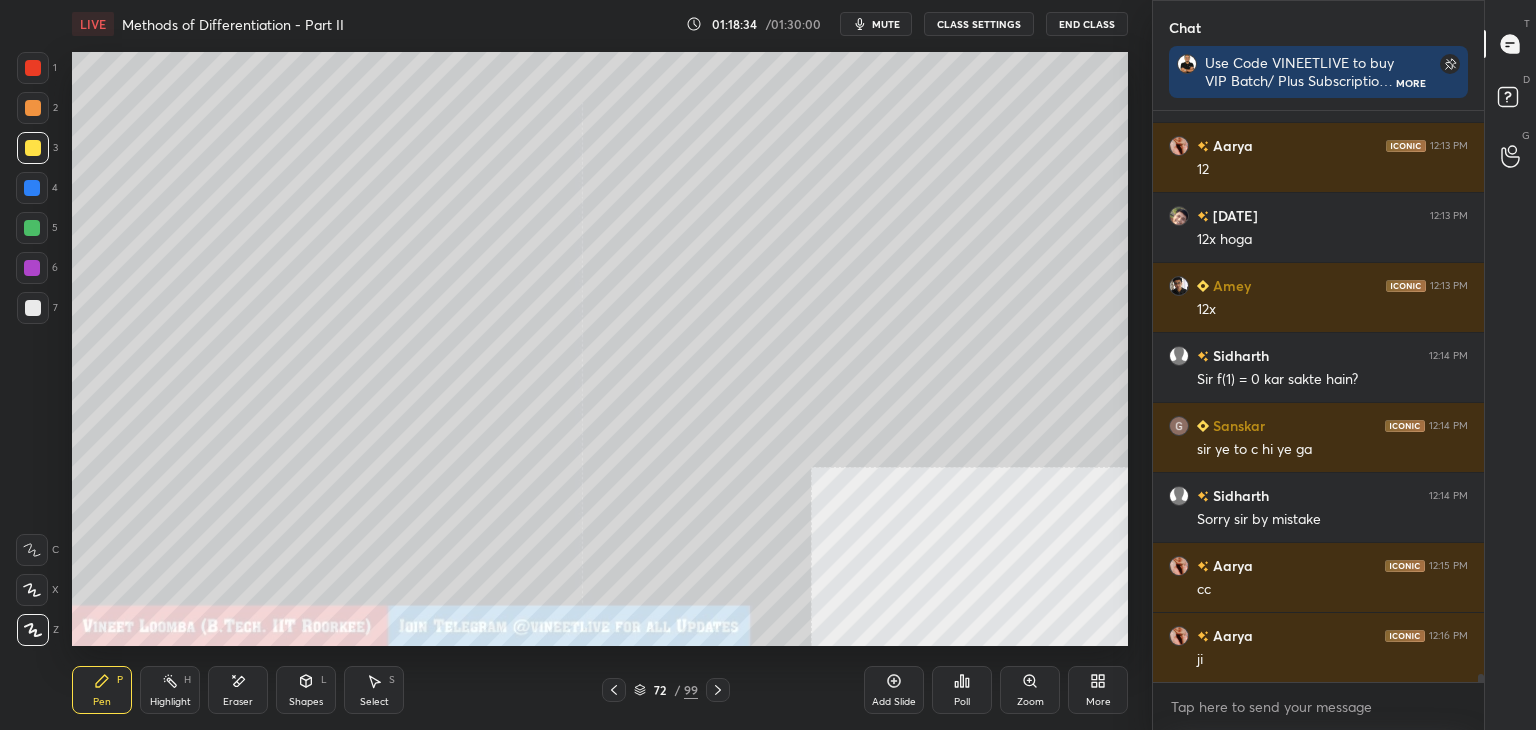 click on "Eraser" at bounding box center (238, 690) 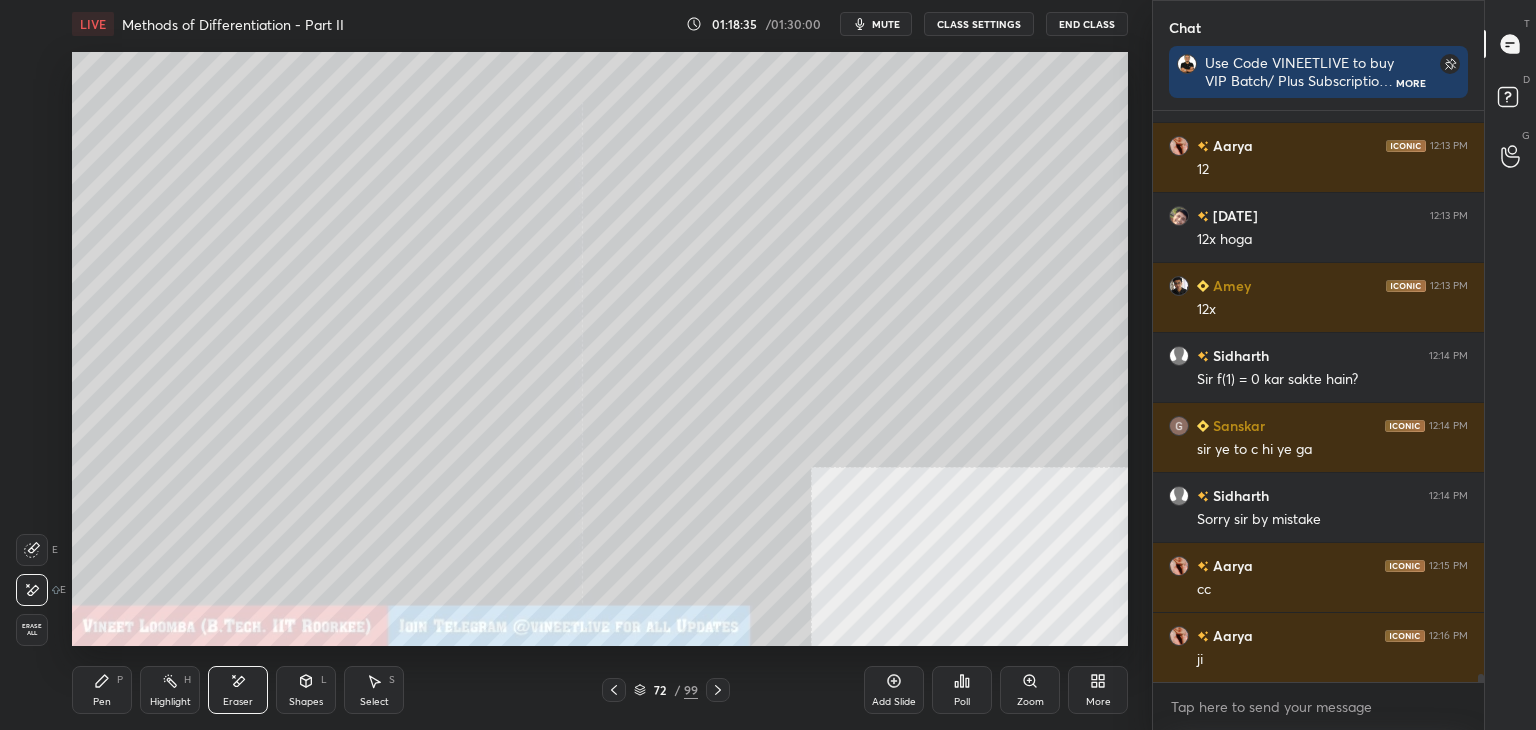 click on "Pen P" at bounding box center (102, 690) 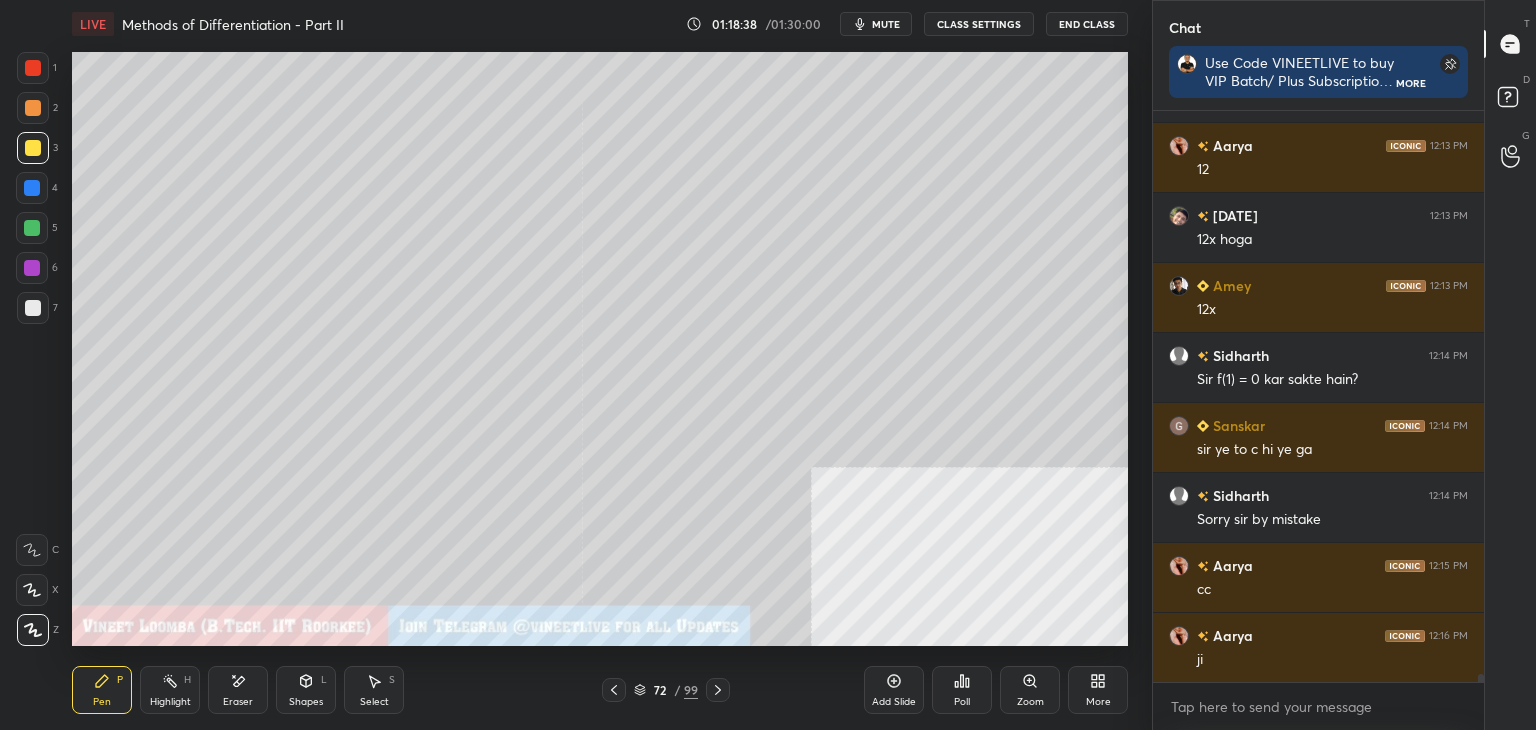 drag, startPoint x: 251, startPoint y: 716, endPoint x: 235, endPoint y: 647, distance: 70.83079 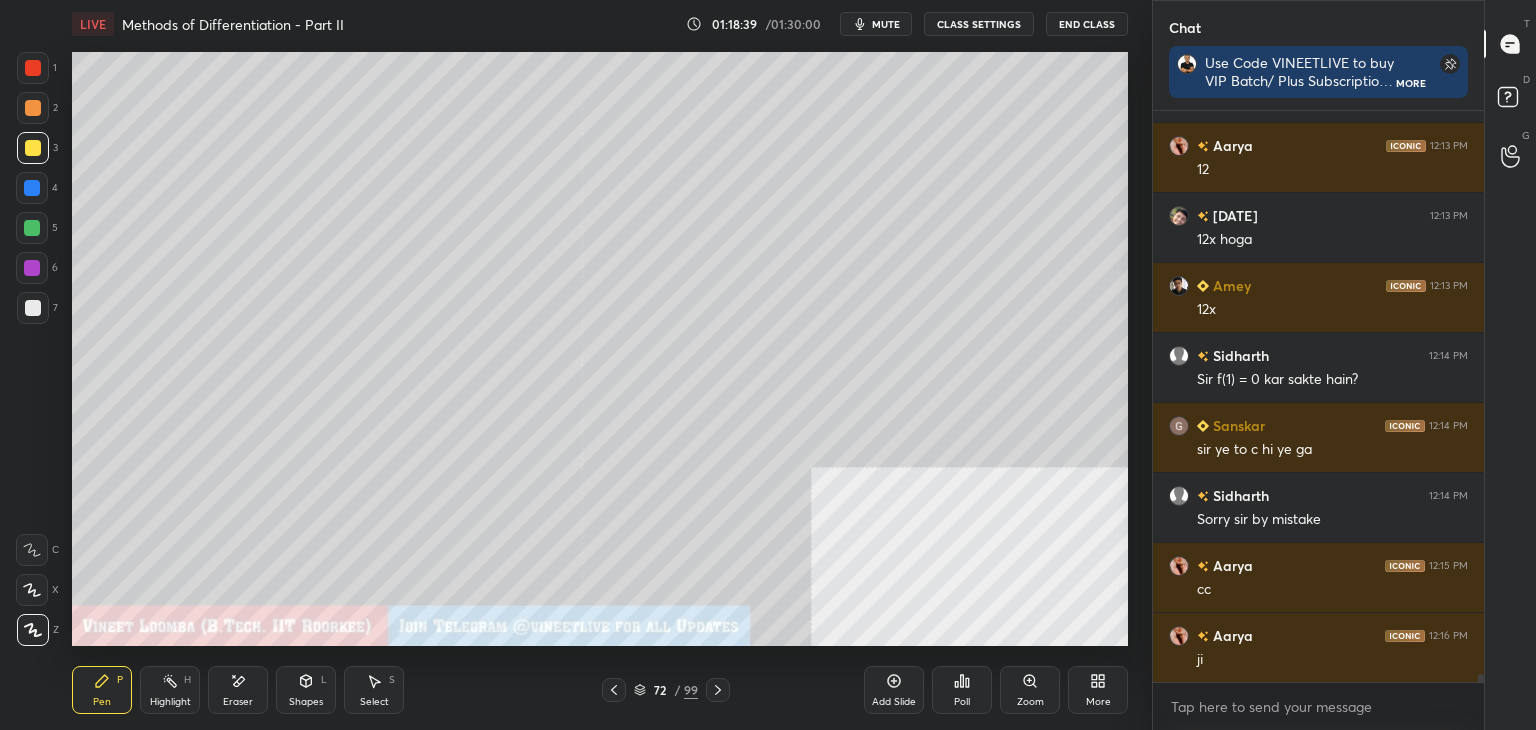 drag, startPoint x: 234, startPoint y: 692, endPoint x: 237, endPoint y: 665, distance: 27.166155 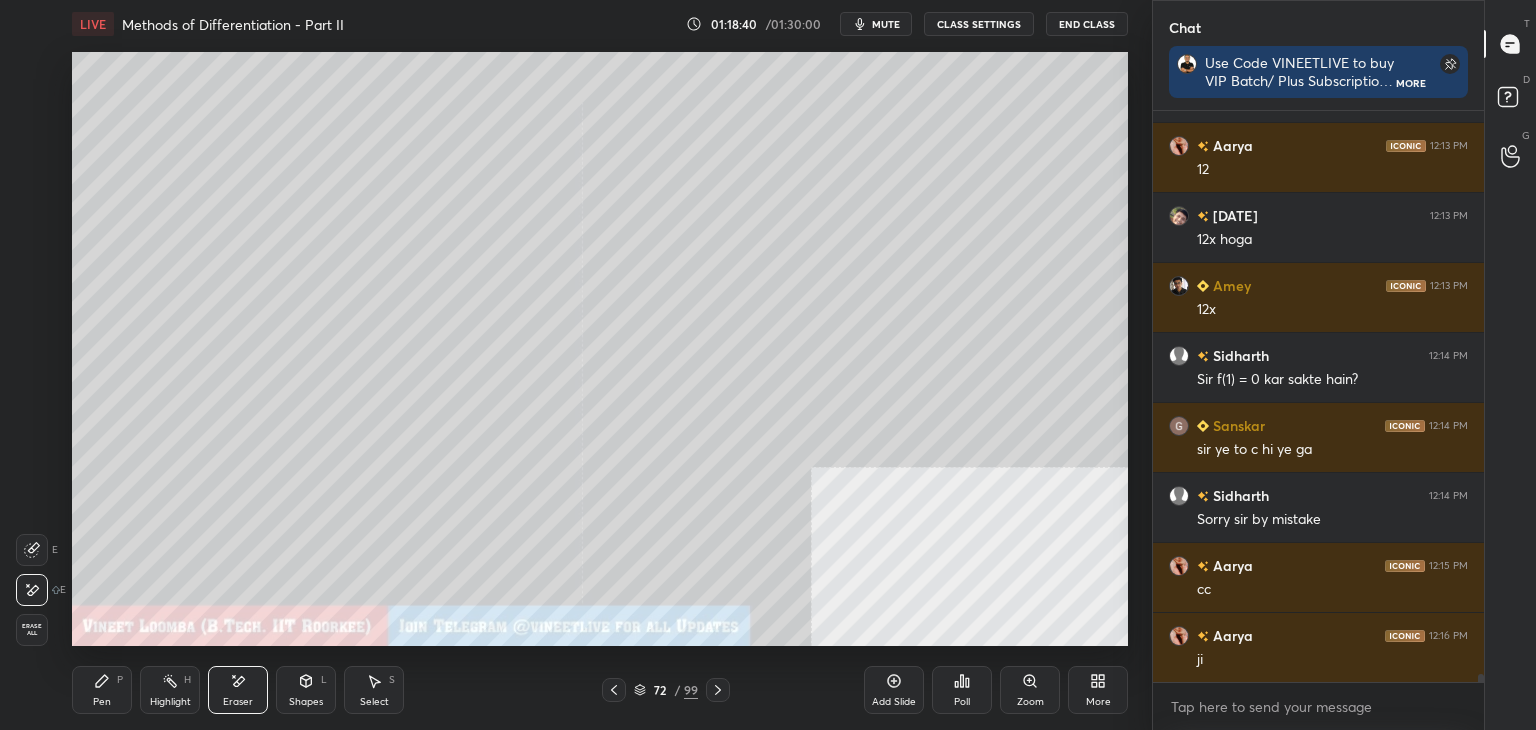 click on "Pen P" at bounding box center (102, 690) 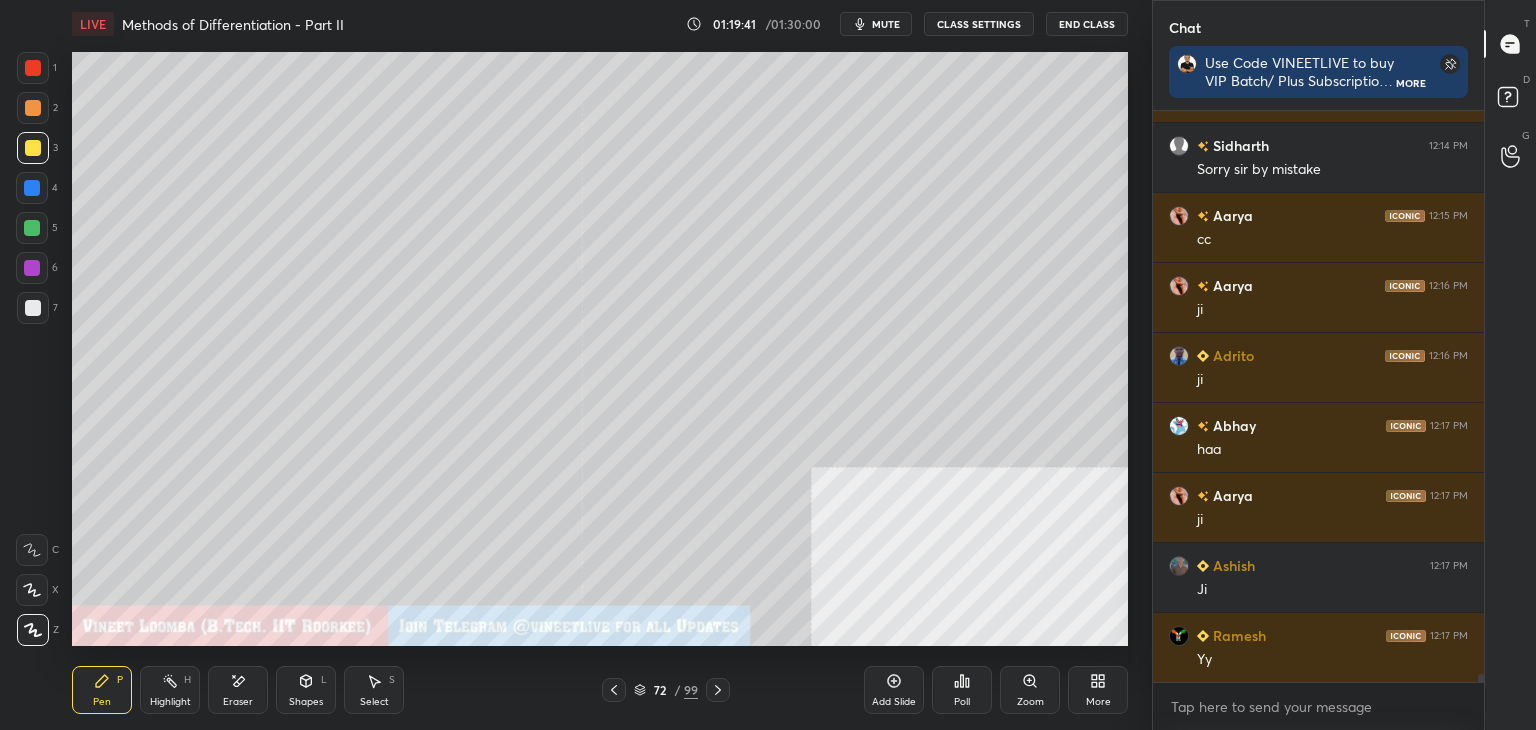 scroll, scrollTop: 39386, scrollLeft: 0, axis: vertical 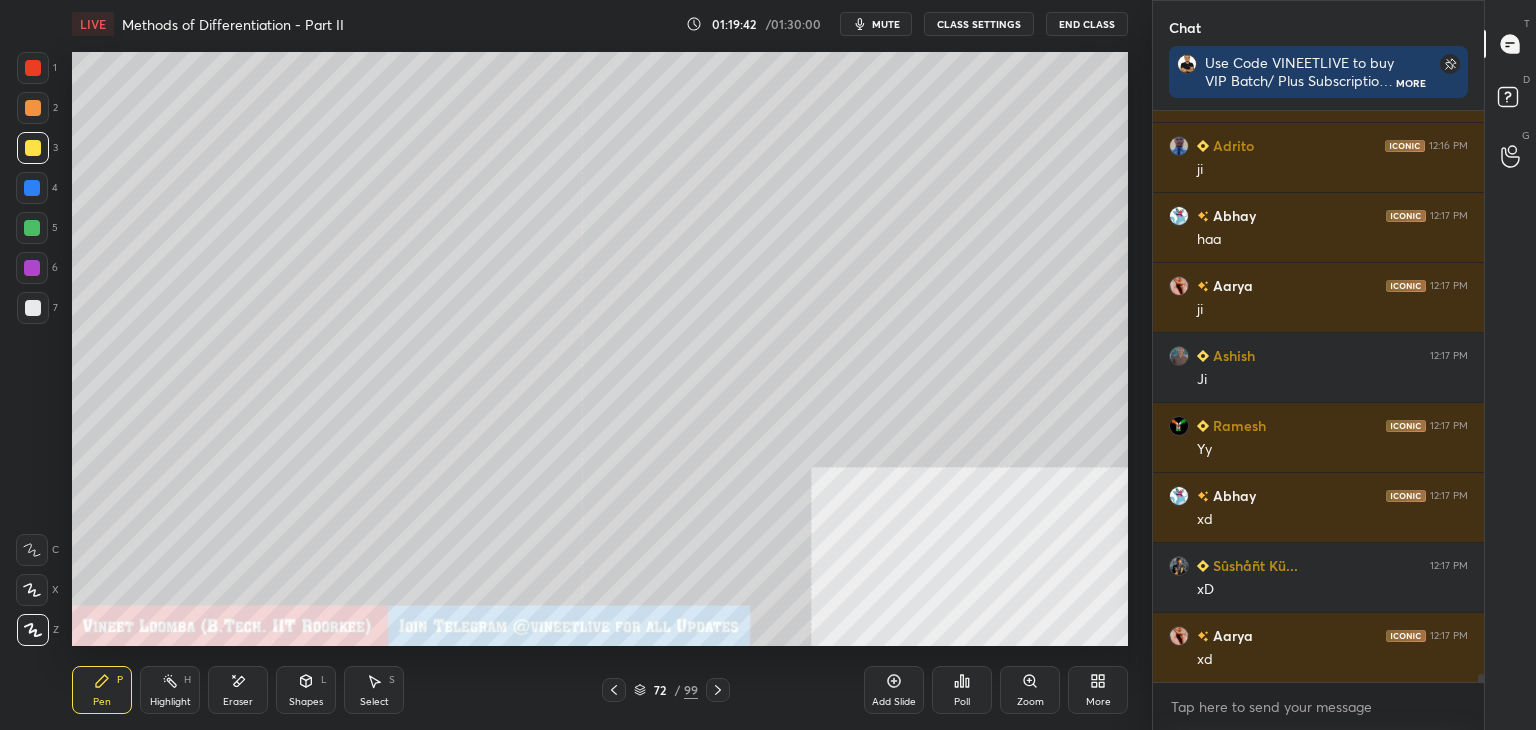 drag, startPoint x: 100, startPoint y: 689, endPoint x: 64, endPoint y: 573, distance: 121.45781 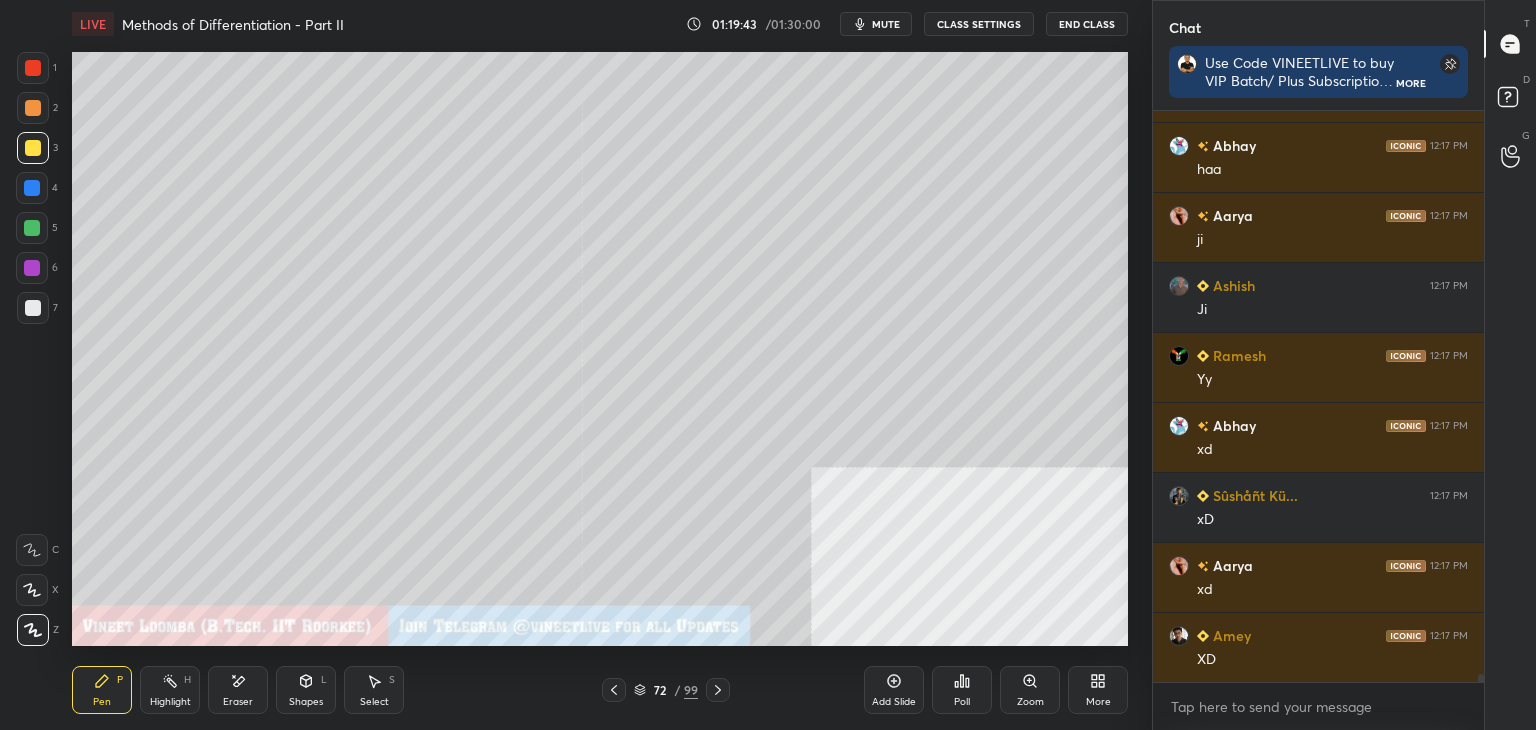 click at bounding box center (33, 308) 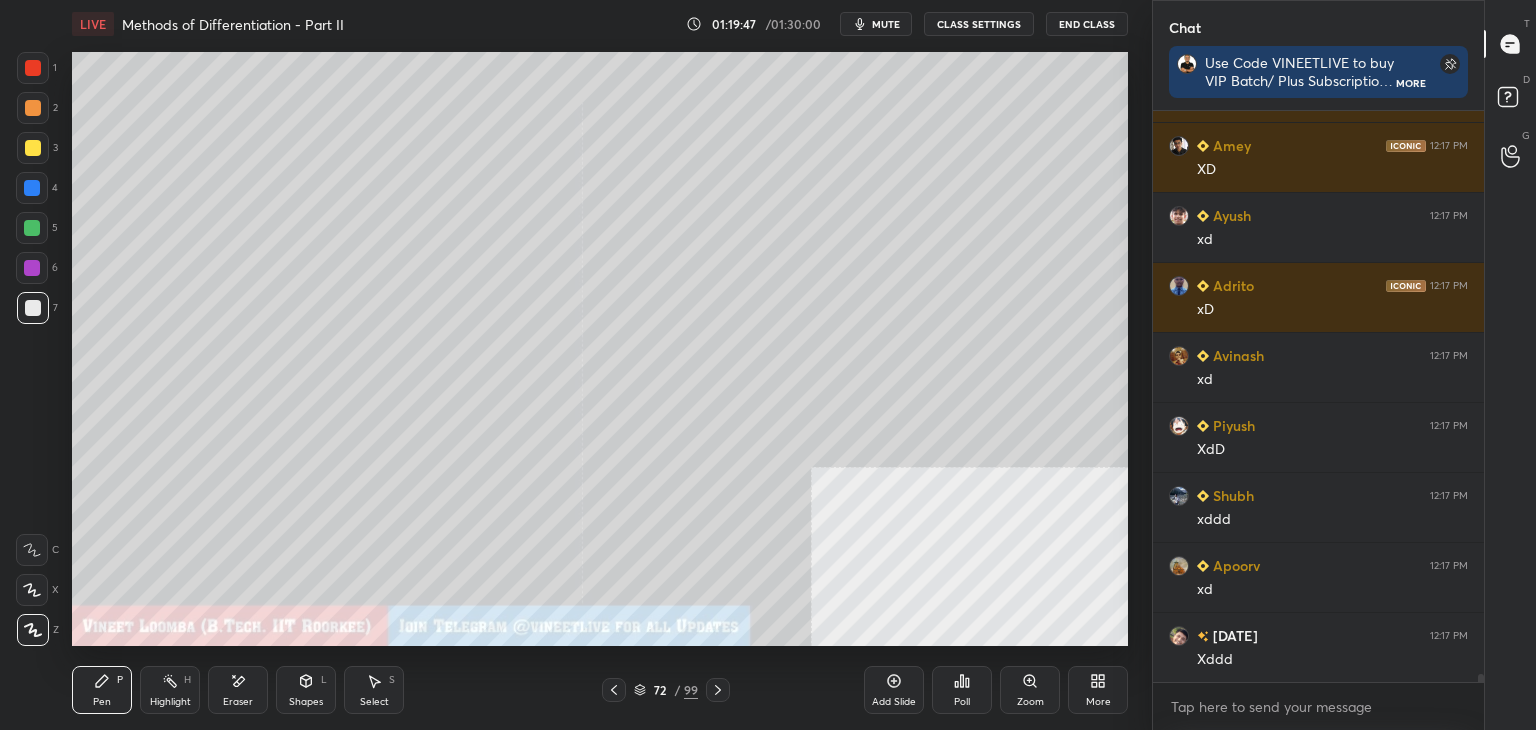 scroll, scrollTop: 40156, scrollLeft: 0, axis: vertical 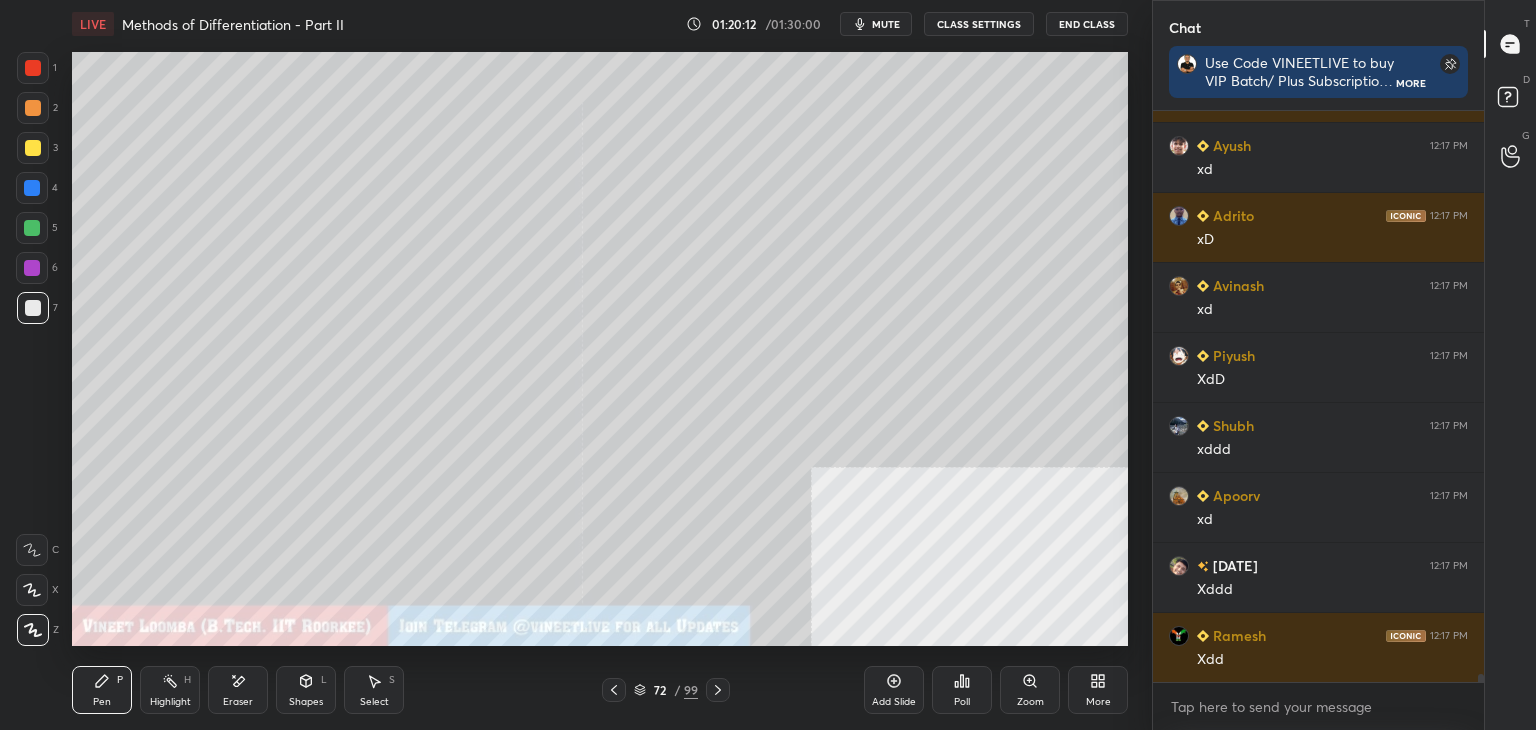 click on "Eraser" at bounding box center (238, 690) 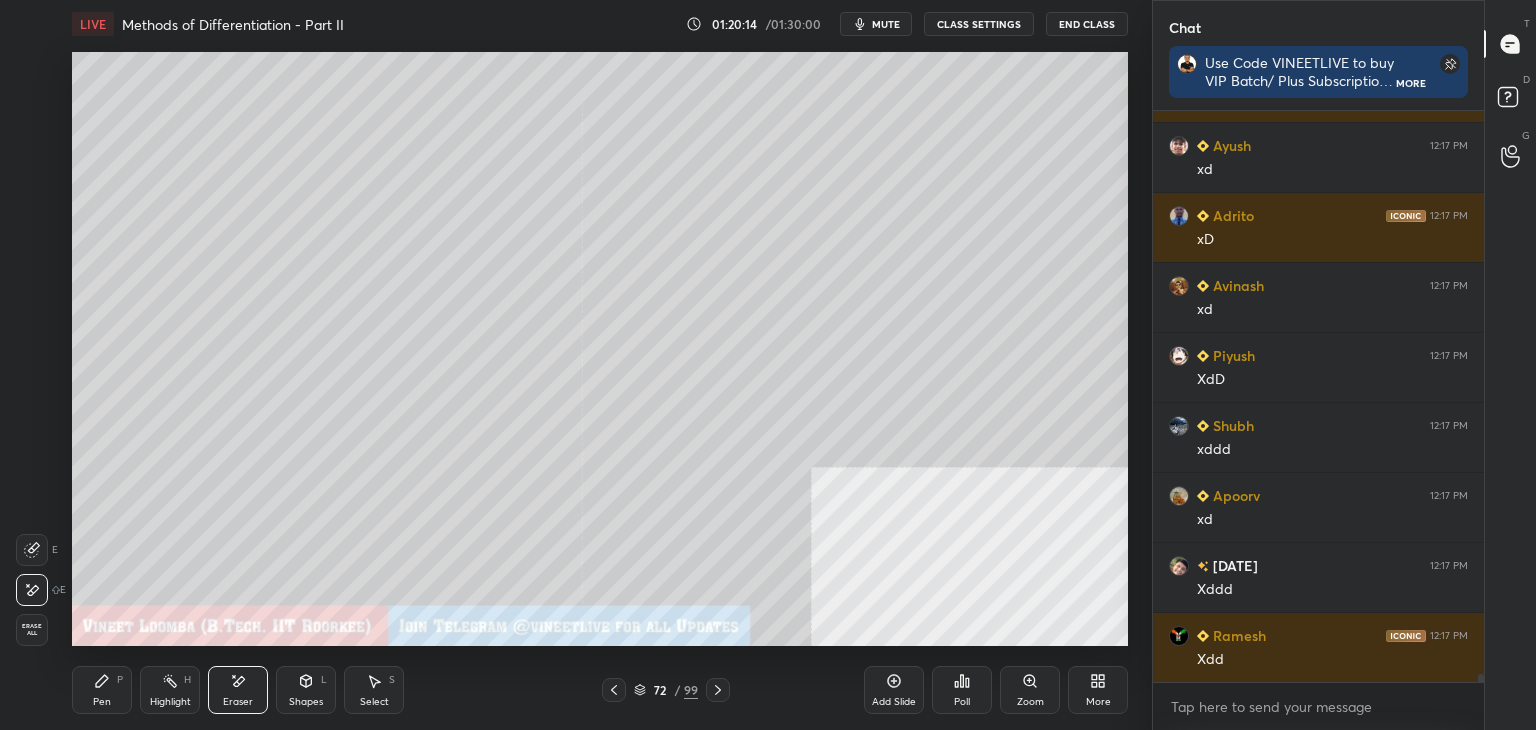 drag, startPoint x: 113, startPoint y: 700, endPoint x: 156, endPoint y: 648, distance: 67.47592 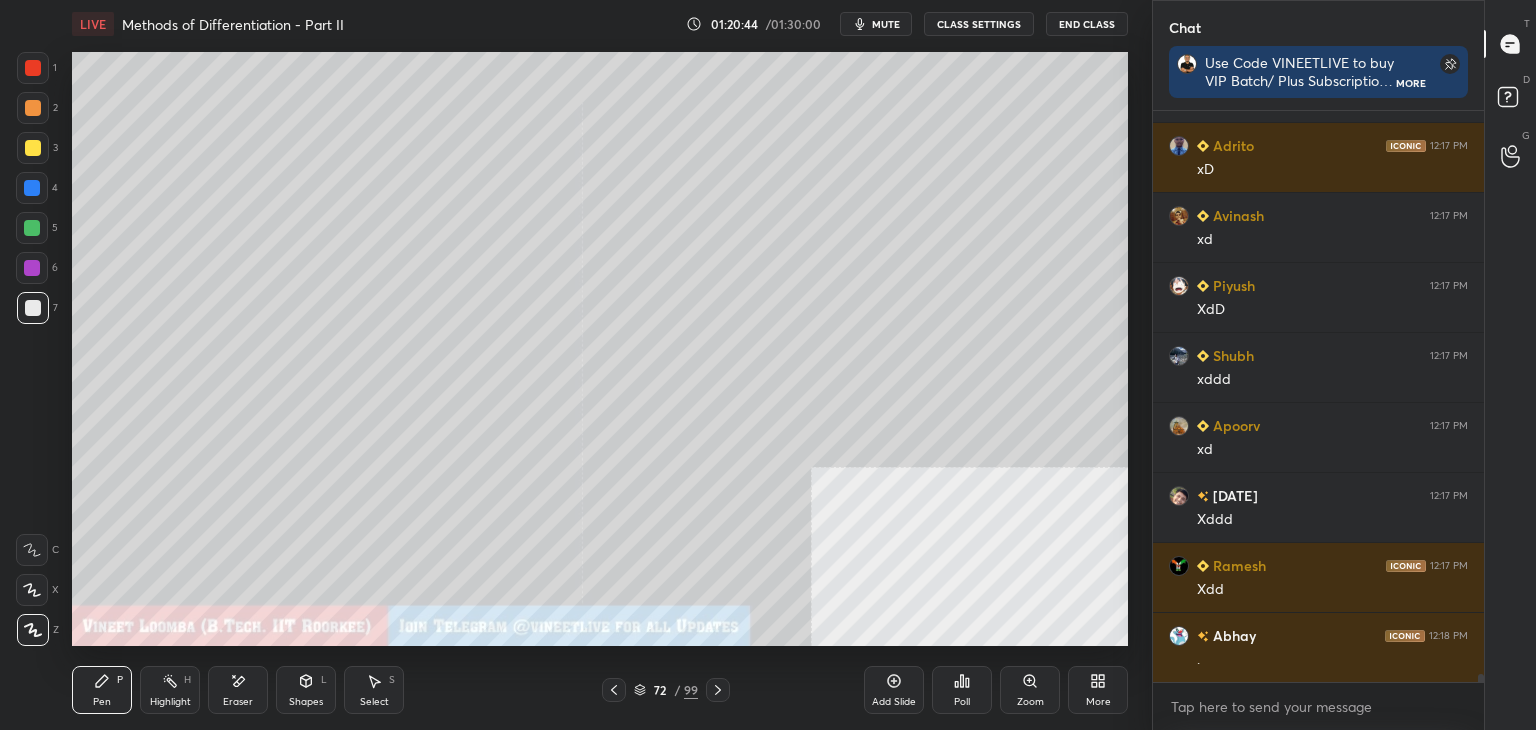 scroll, scrollTop: 40296, scrollLeft: 0, axis: vertical 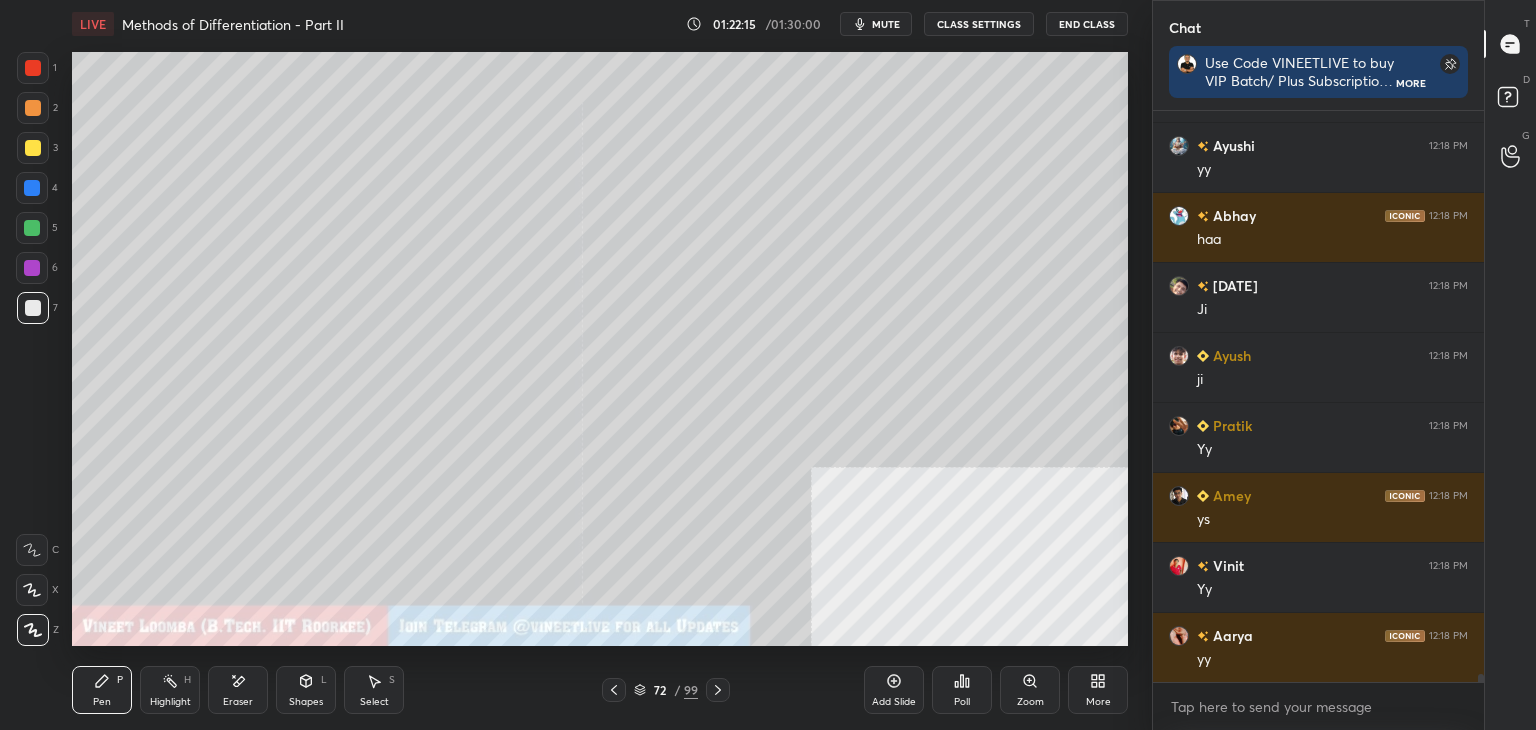 click on "Highlight H" at bounding box center (170, 690) 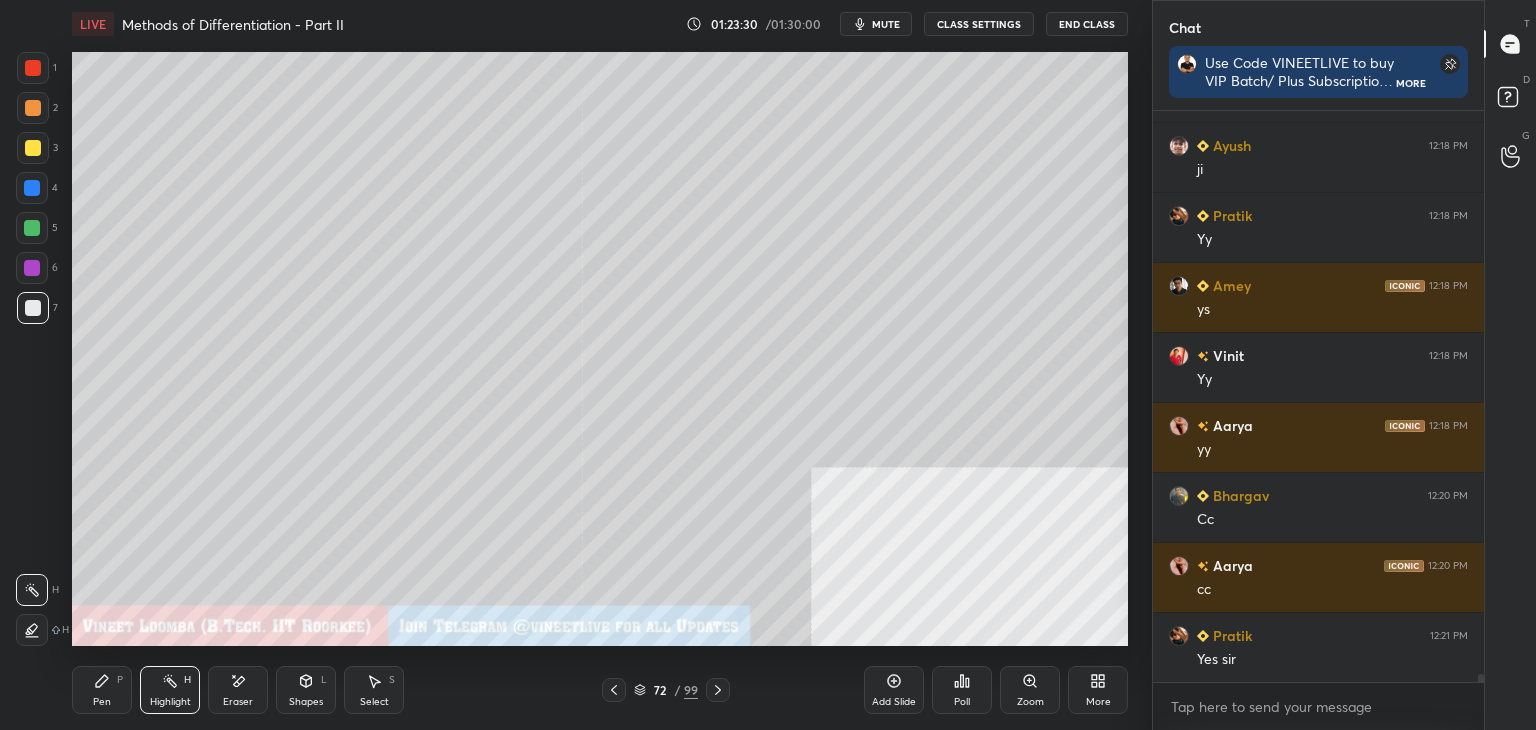 scroll, scrollTop: 41696, scrollLeft: 0, axis: vertical 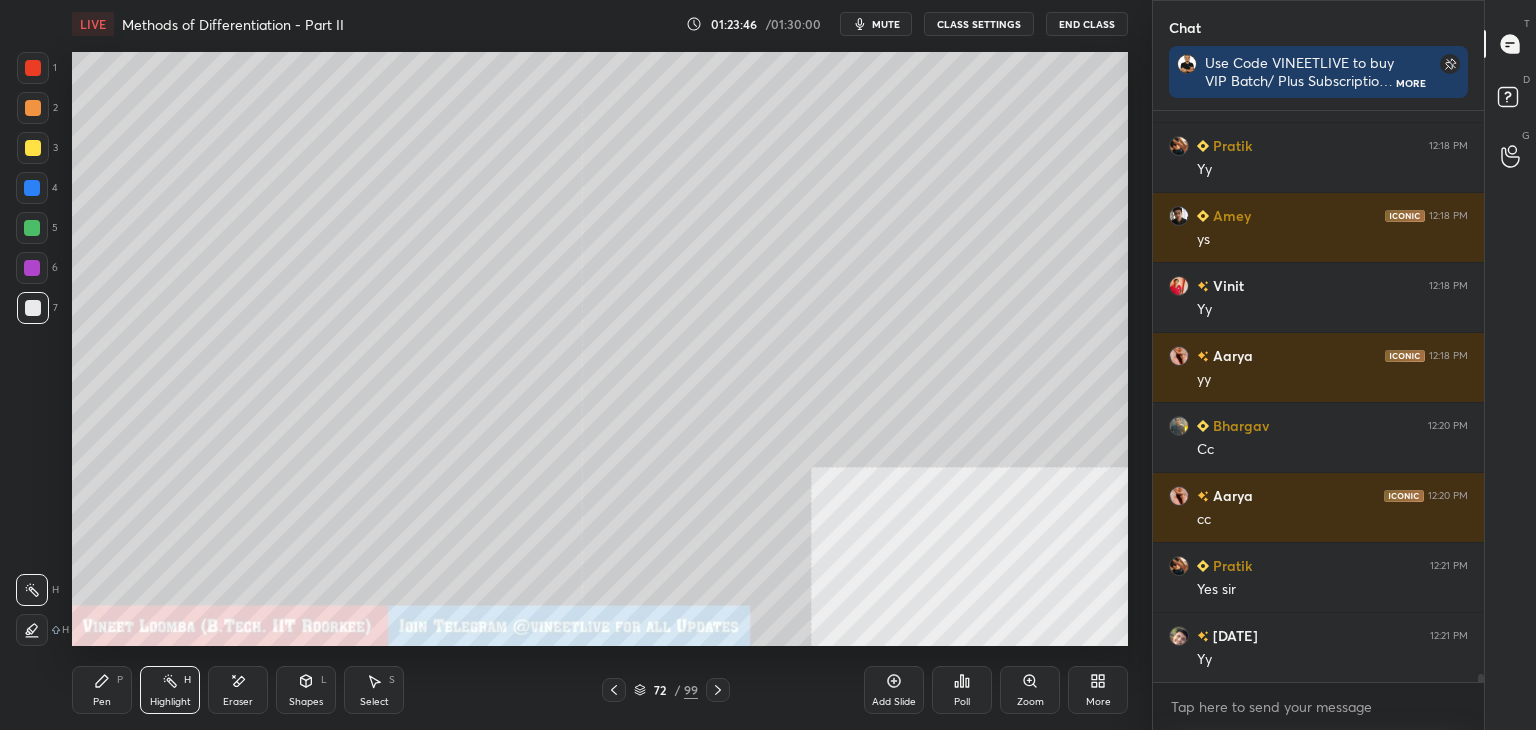 click 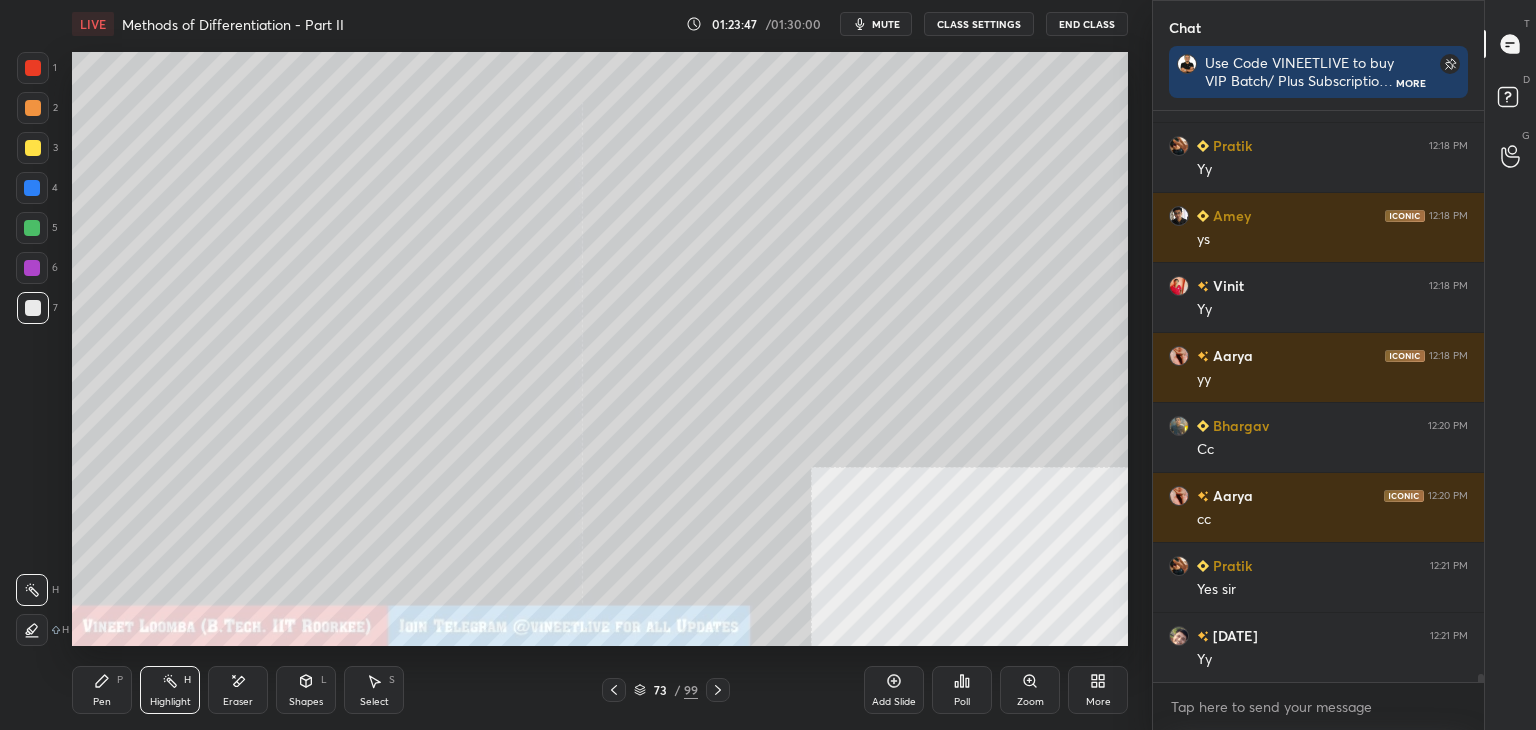 click on "Pen P" at bounding box center (102, 690) 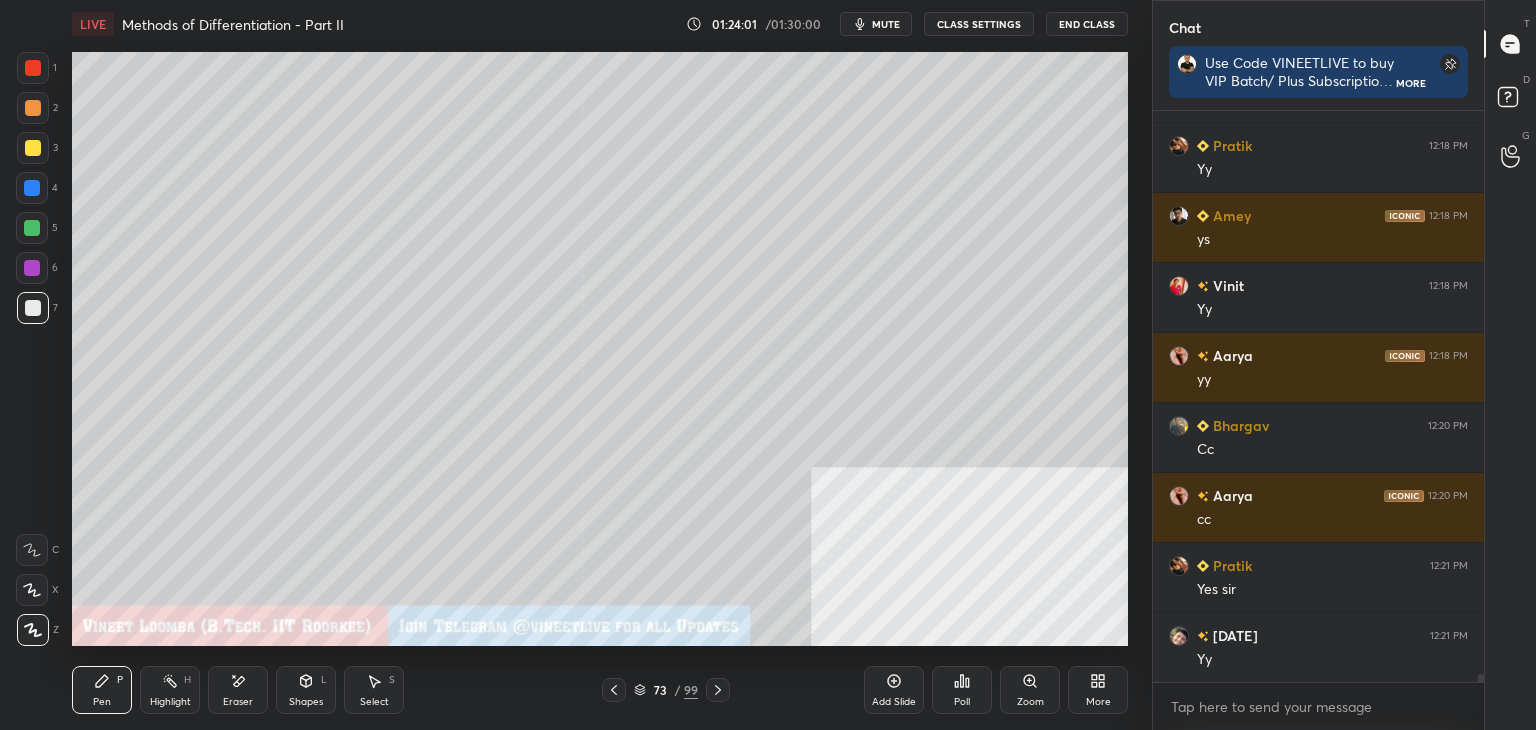 scroll, scrollTop: 41744, scrollLeft: 0, axis: vertical 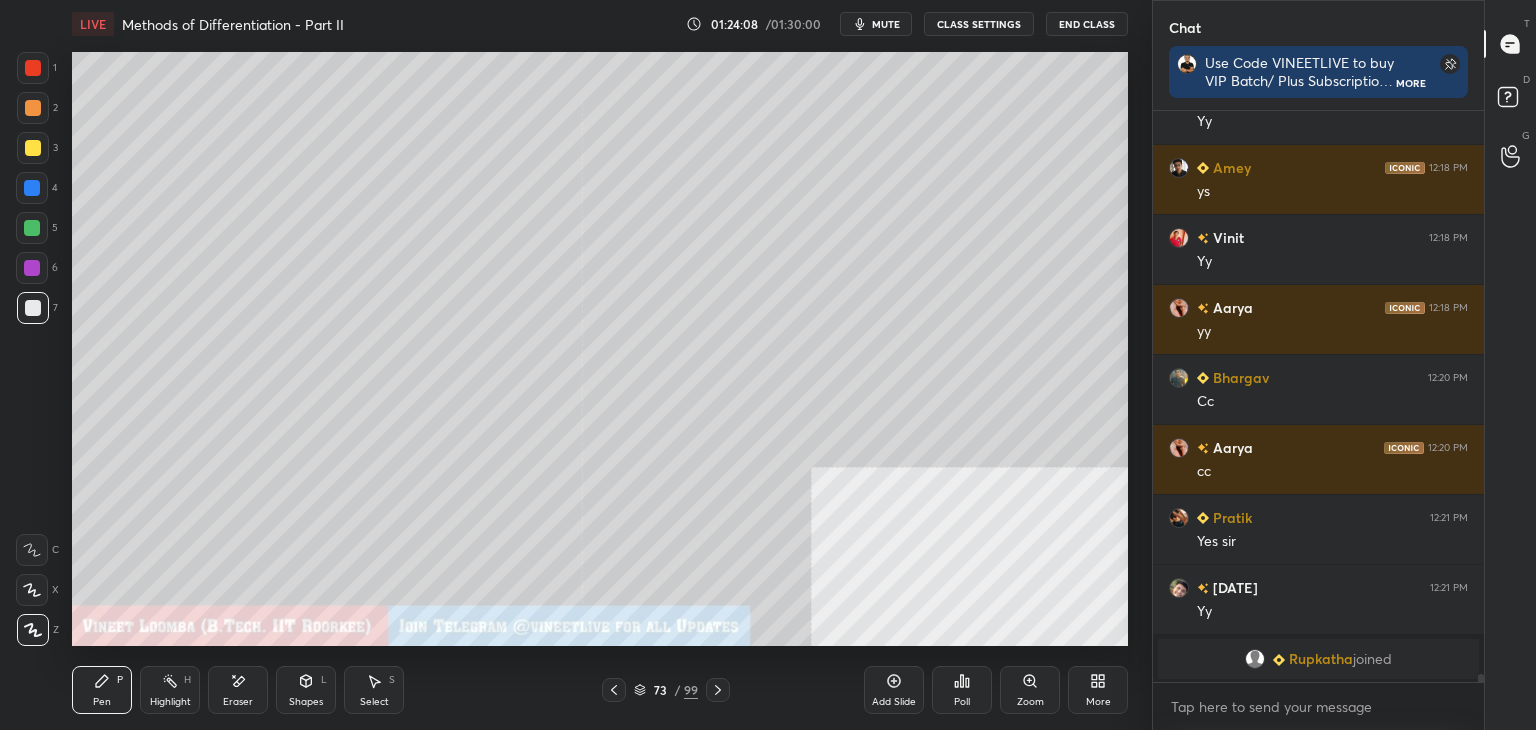 click on "Rupkatha" at bounding box center [1321, 659] 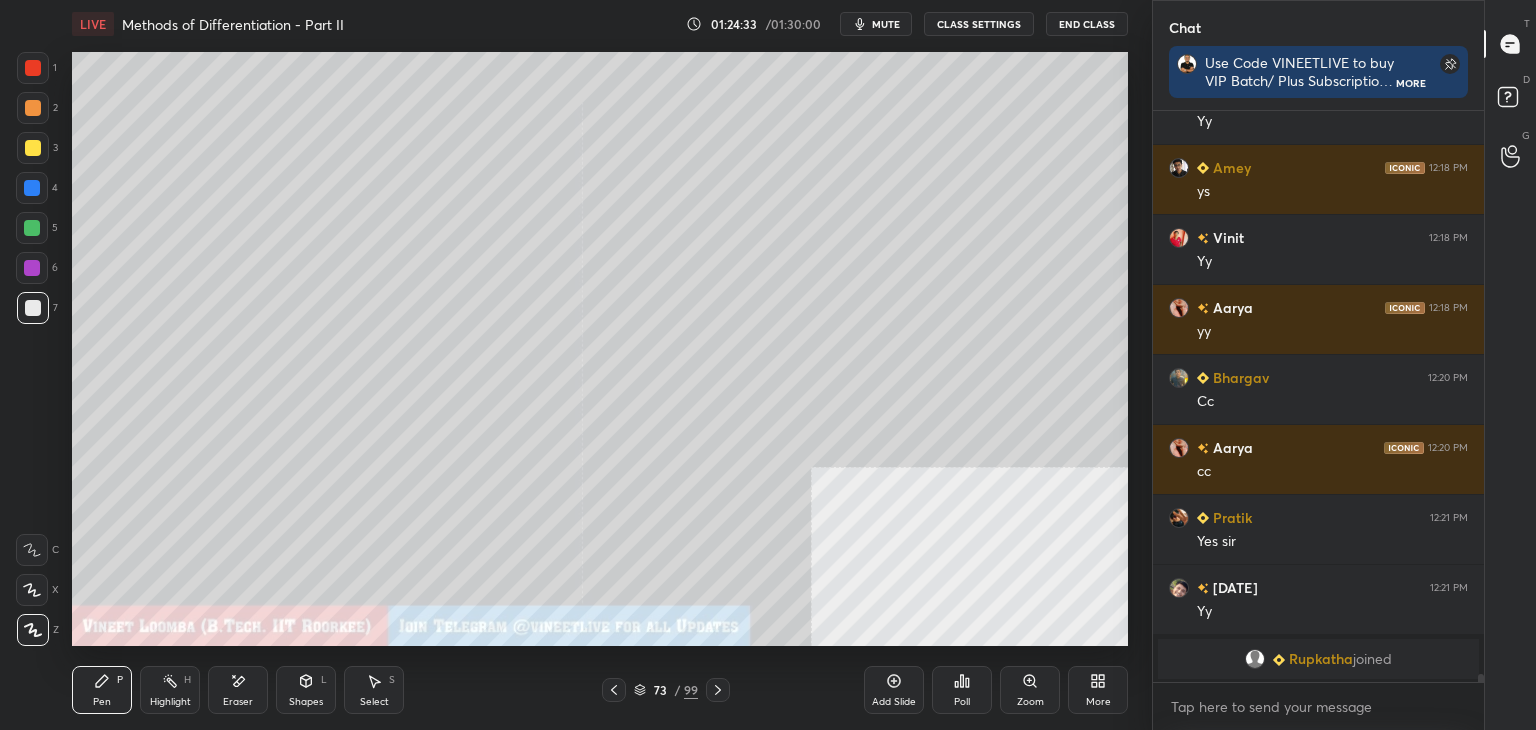 scroll, scrollTop: 40796, scrollLeft: 0, axis: vertical 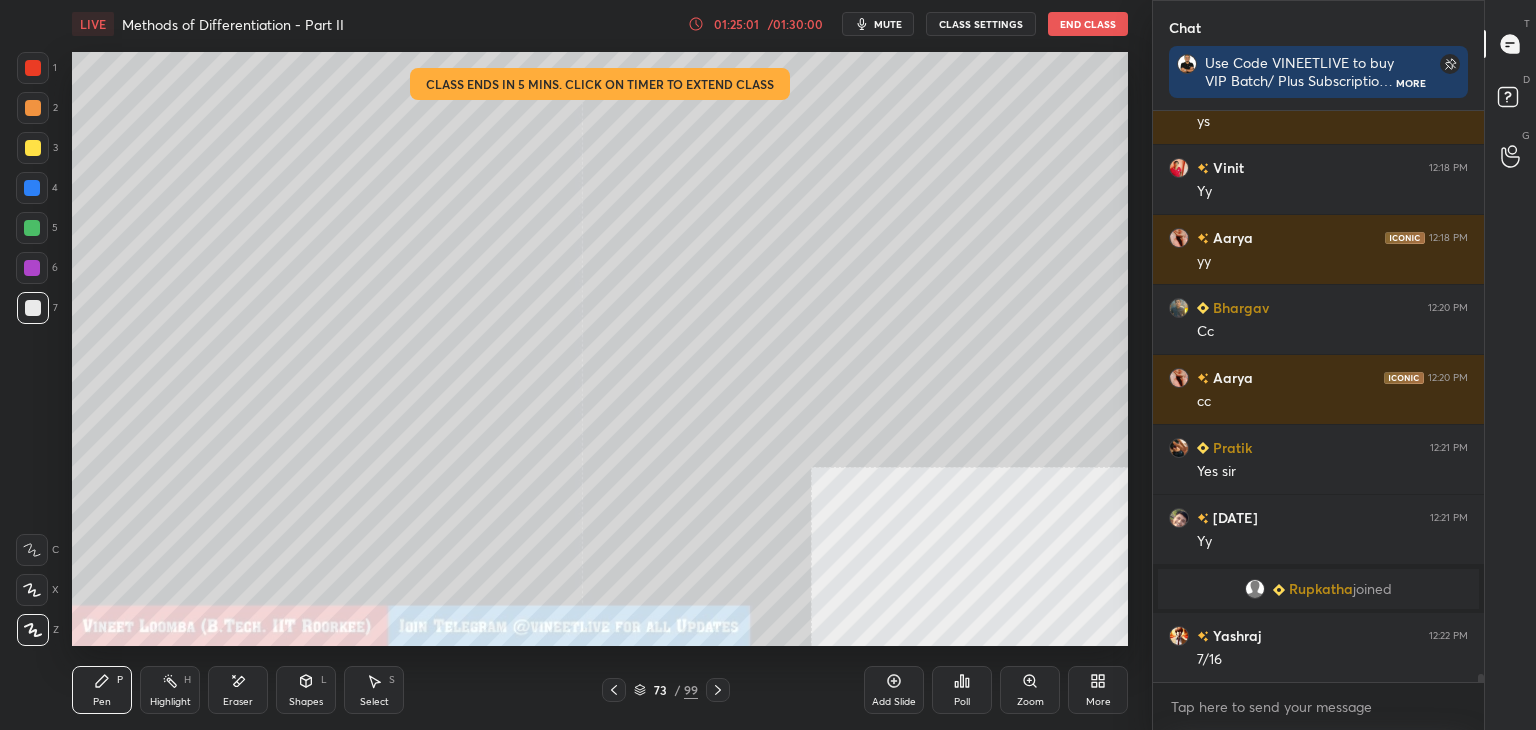 drag, startPoint x: 260, startPoint y: 681, endPoint x: 268, endPoint y: 649, distance: 32.984844 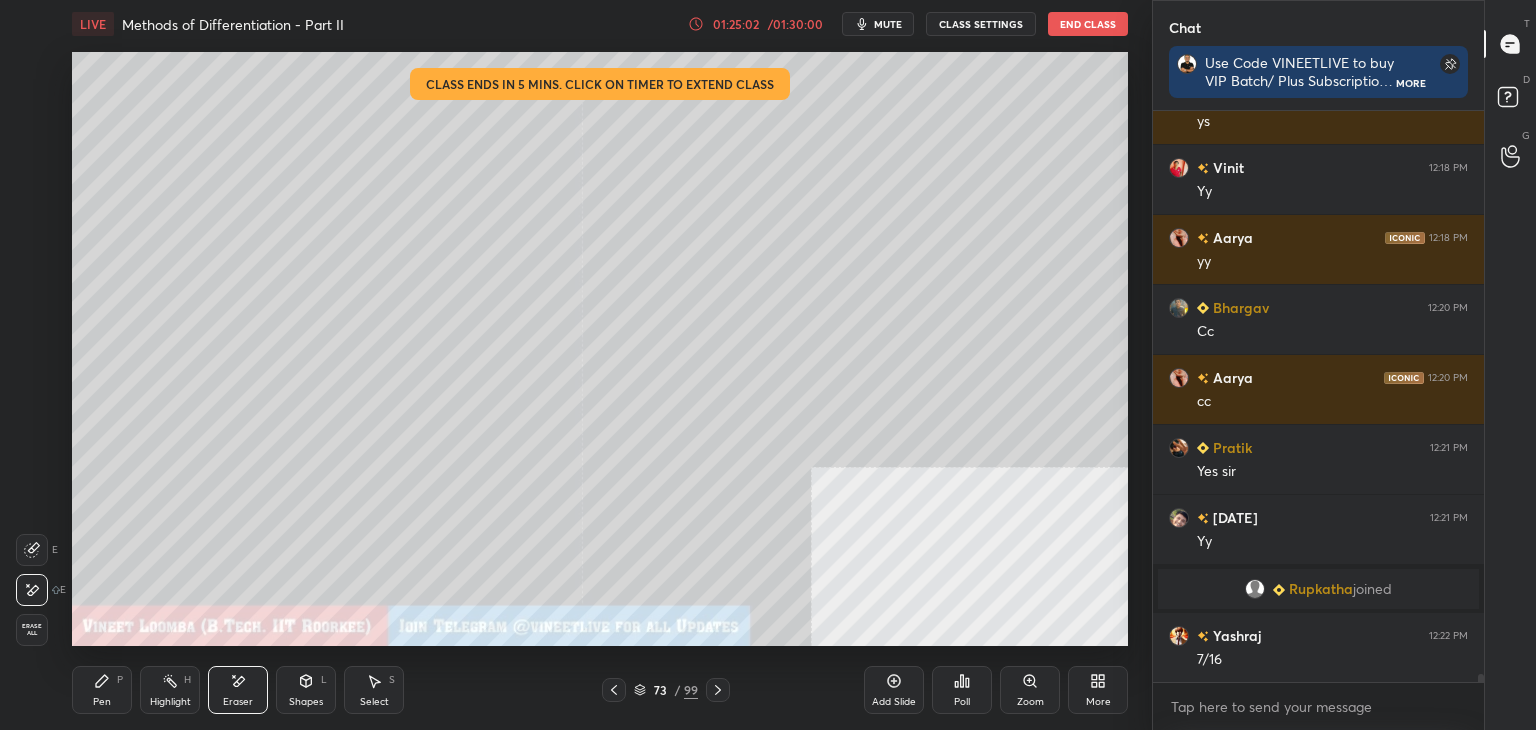 click on "Pen P" at bounding box center (102, 690) 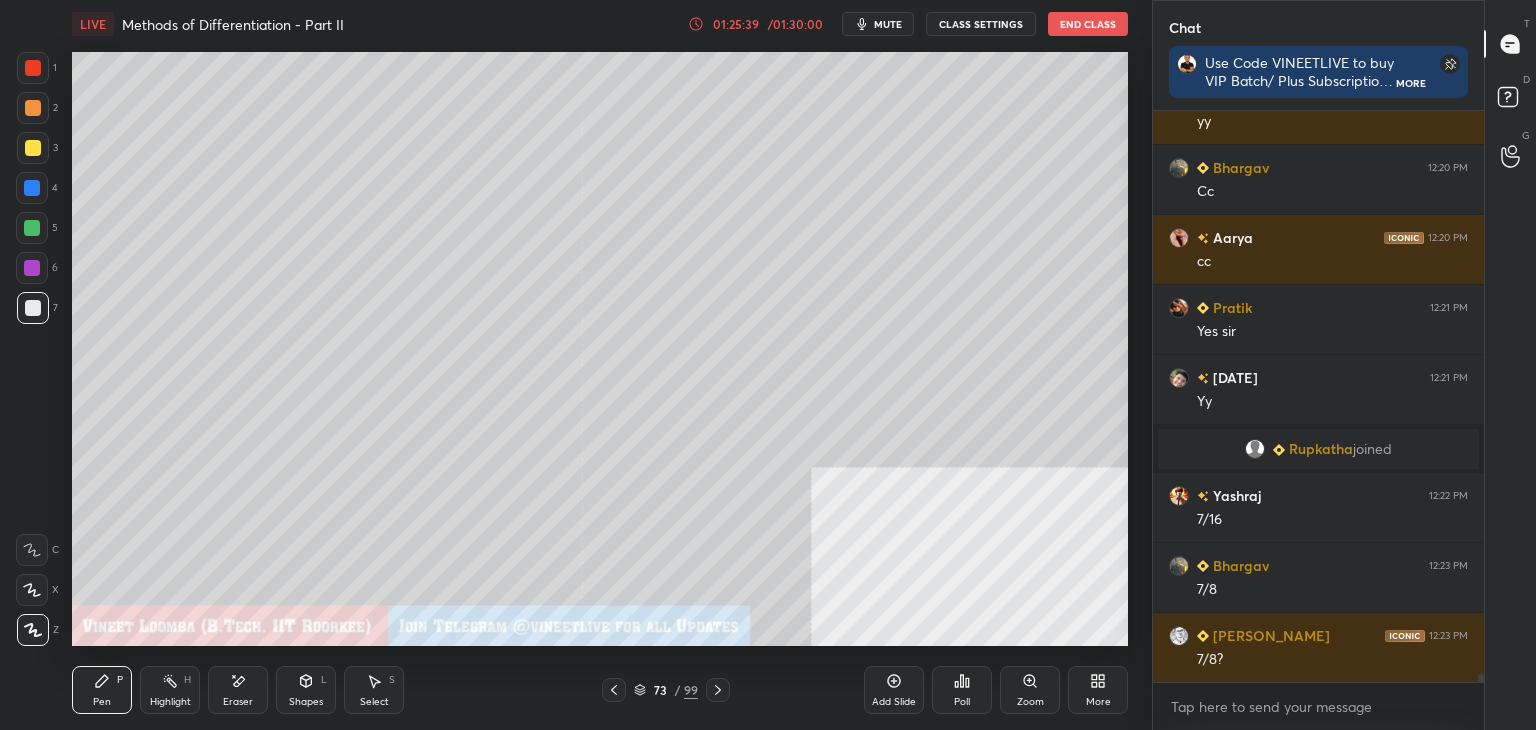 scroll, scrollTop: 40984, scrollLeft: 0, axis: vertical 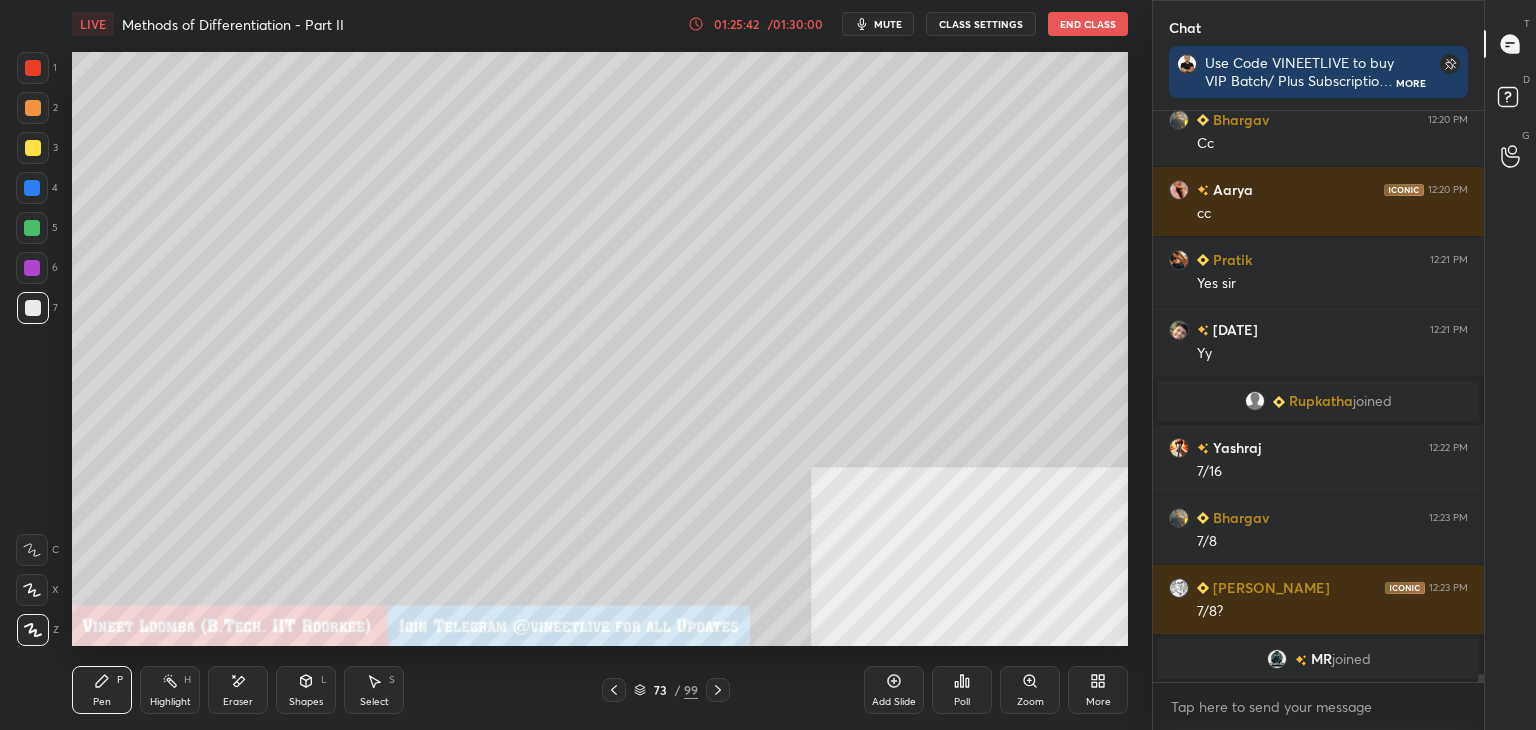 click on "MR" at bounding box center (1321, 659) 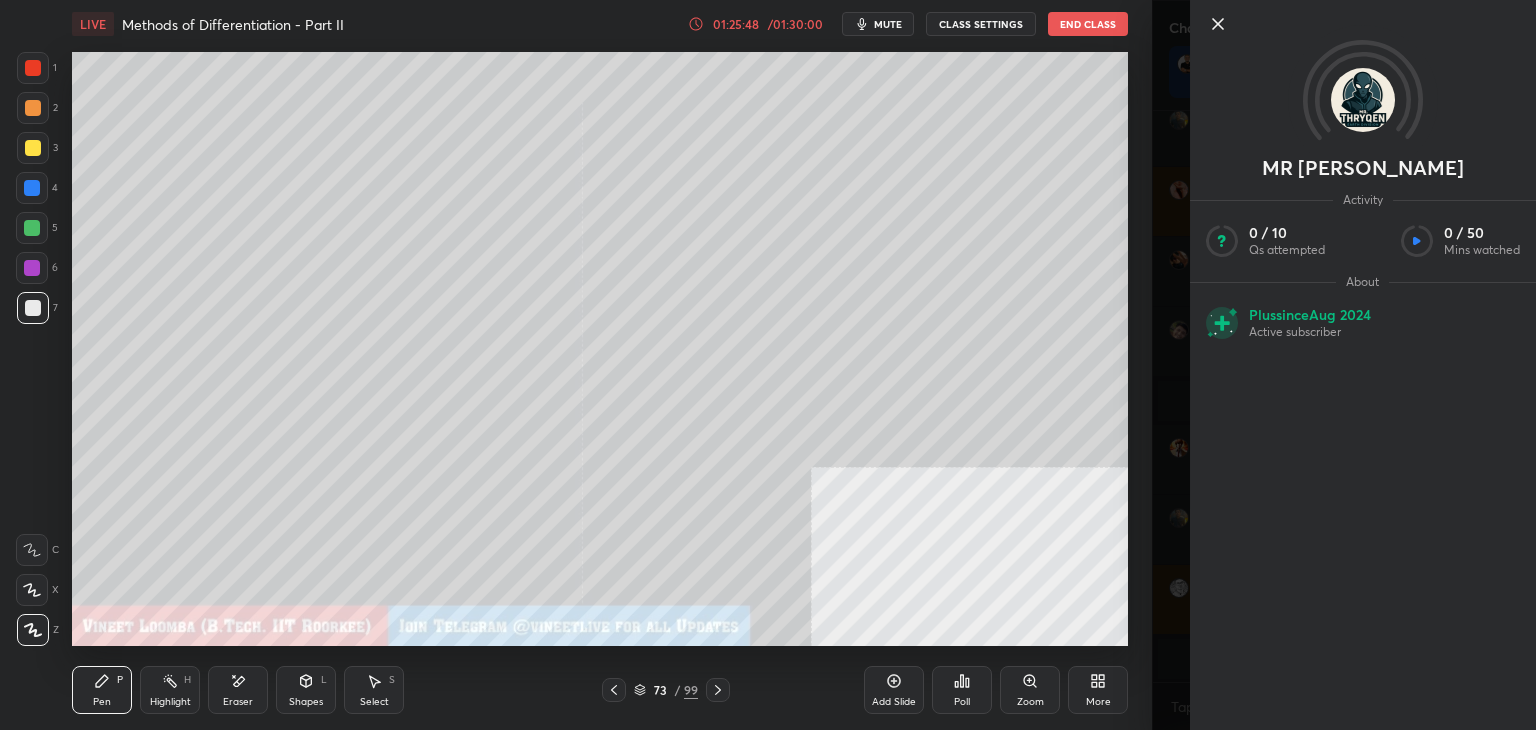 drag, startPoint x: 1443, startPoint y: 167, endPoint x: 1311, endPoint y: 164, distance: 132.03409 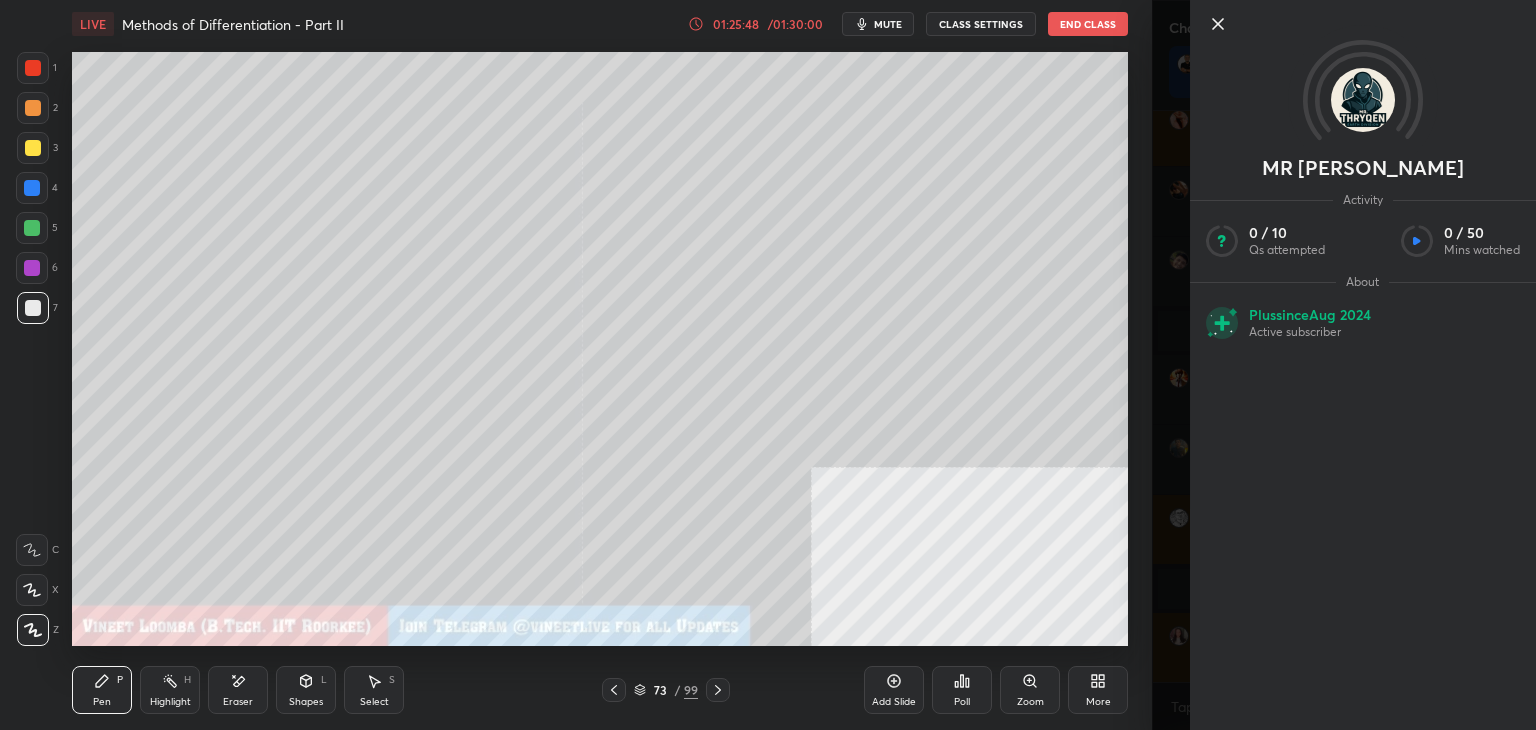 click on "MR [PERSON_NAME]" at bounding box center [1363, 168] 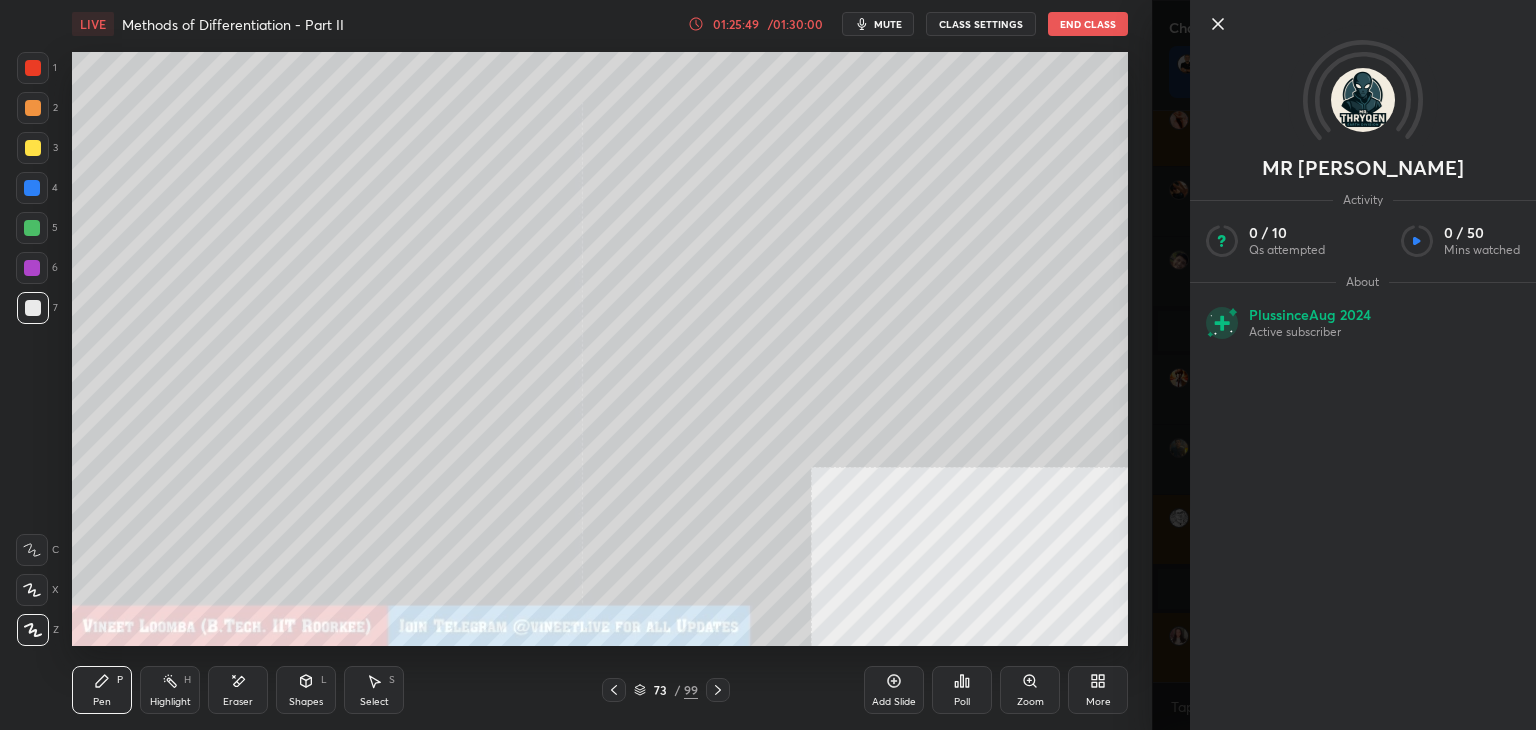 click on "MR [PERSON_NAME]" at bounding box center (1363, 168) 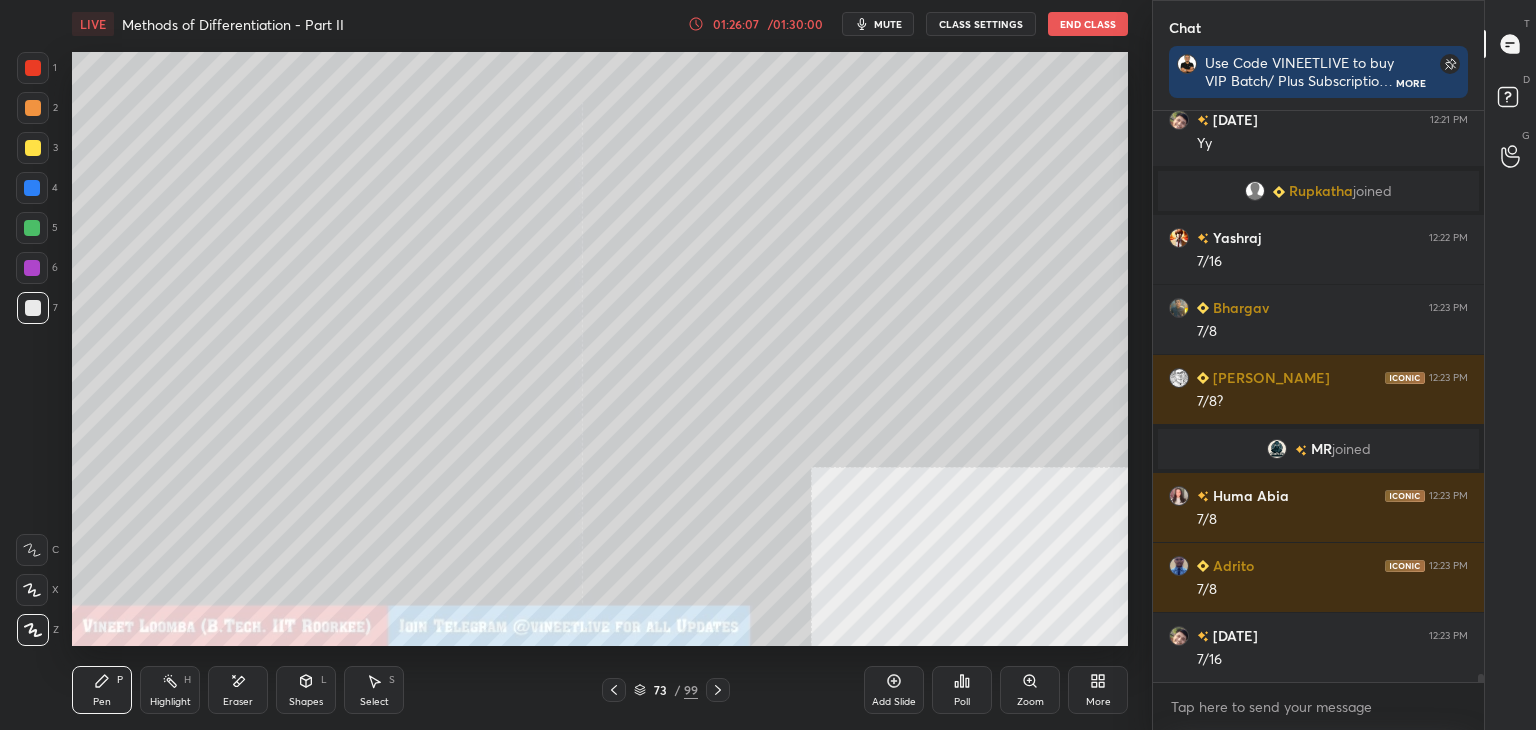 scroll, scrollTop: 41184, scrollLeft: 0, axis: vertical 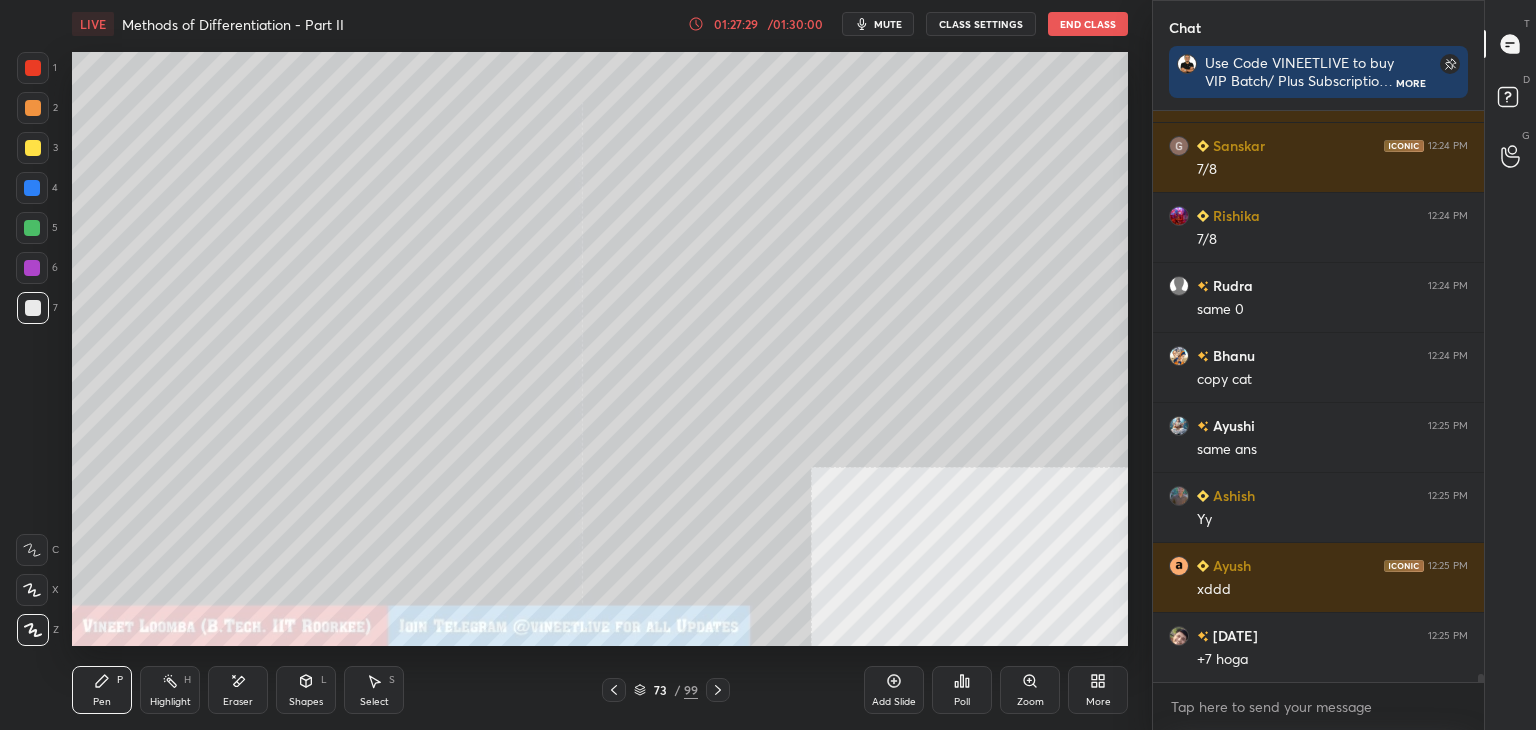 drag, startPoint x: 1478, startPoint y: 674, endPoint x: 1472, endPoint y: 768, distance: 94.19129 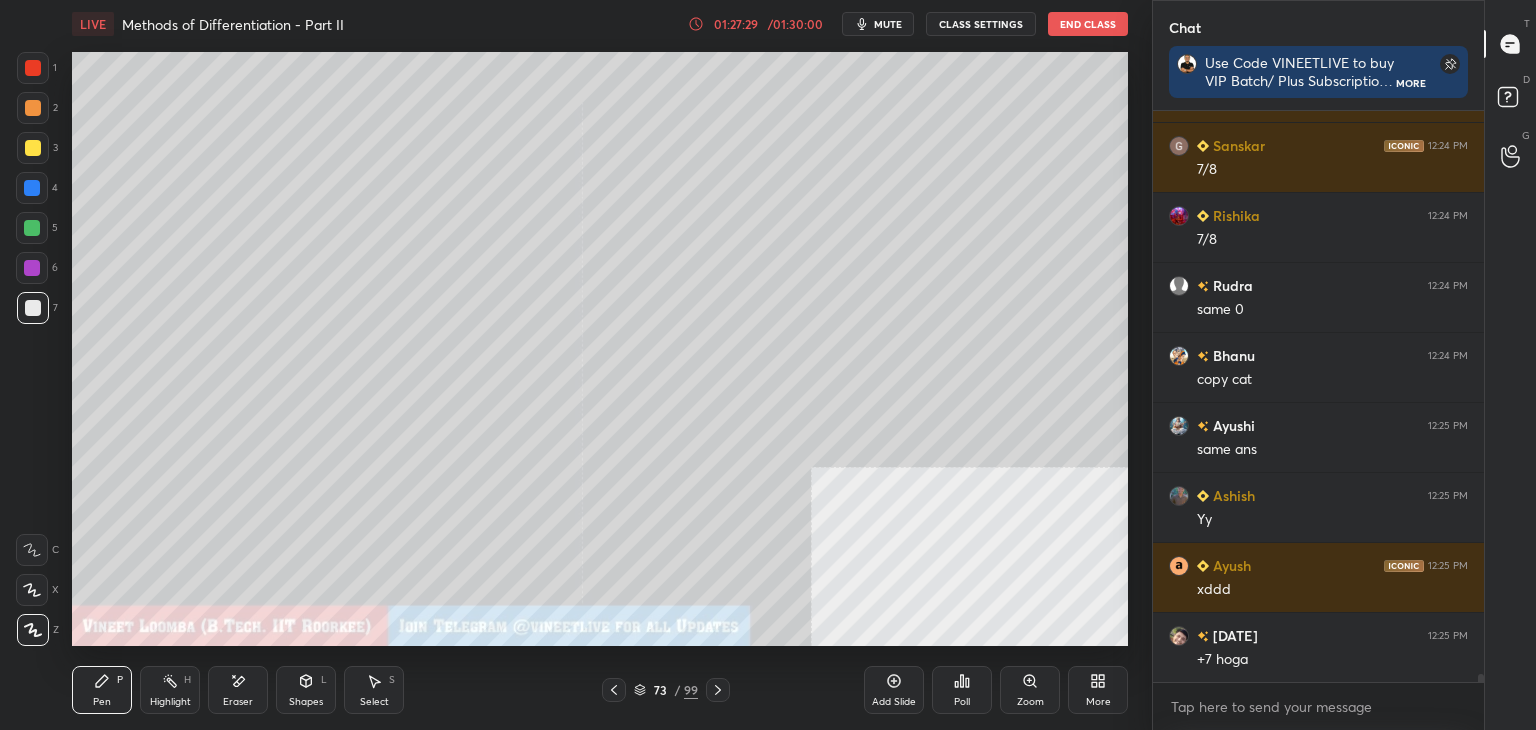 click on "1 2 3 4 5 6 7 C X Z E E Erase all   H H LIVE Methods of Differentiation - Part II 01:27:29 /  01:30:00 mute CLASS SETTINGS End Class Setting up your live class Poll for   secs No correct answer Start poll Back Methods of Differentiation - Part II • L11 of Detailed Course on Limits, Continuity & Differentiability for JEE 2026 [PERSON_NAME] Pen P Highlight H Eraser Shapes L Select S 73 / 99 Add Slide Poll Zoom More Chat Use Code VINEETLIVE to buy VIP Batch/ Plus Subscriptions
My Unacademy Official Telegram:  [URL][DOMAIN_NAME] More [PERSON_NAME] 12:23 PM [DATE] [PERSON_NAME] 12:24 PM 7 by 8 [PERSON_NAME] 12:24 PM [DATE] [PERSON_NAME] 12:24 PM [DATE] Rudra 12:24 PM same 0 [PERSON_NAME] 12:24 PM copy cat [PERSON_NAME] 12:25 PM same ans Ashish 12:25 PM Yy [PERSON_NAME] 12:25 PM xddd [DATE] 12:25 PM +7 hoga JUMP TO LATEST Enable hand raising Enable raise hand to speak to learners. Once enabled, chat will be turned off temporarily. Enable x   Doubts asked by learners will show up here Raise hand disabled Enable Can't raise hand Got it T Messages (T) D Doubts (D) G" at bounding box center [768, 0] 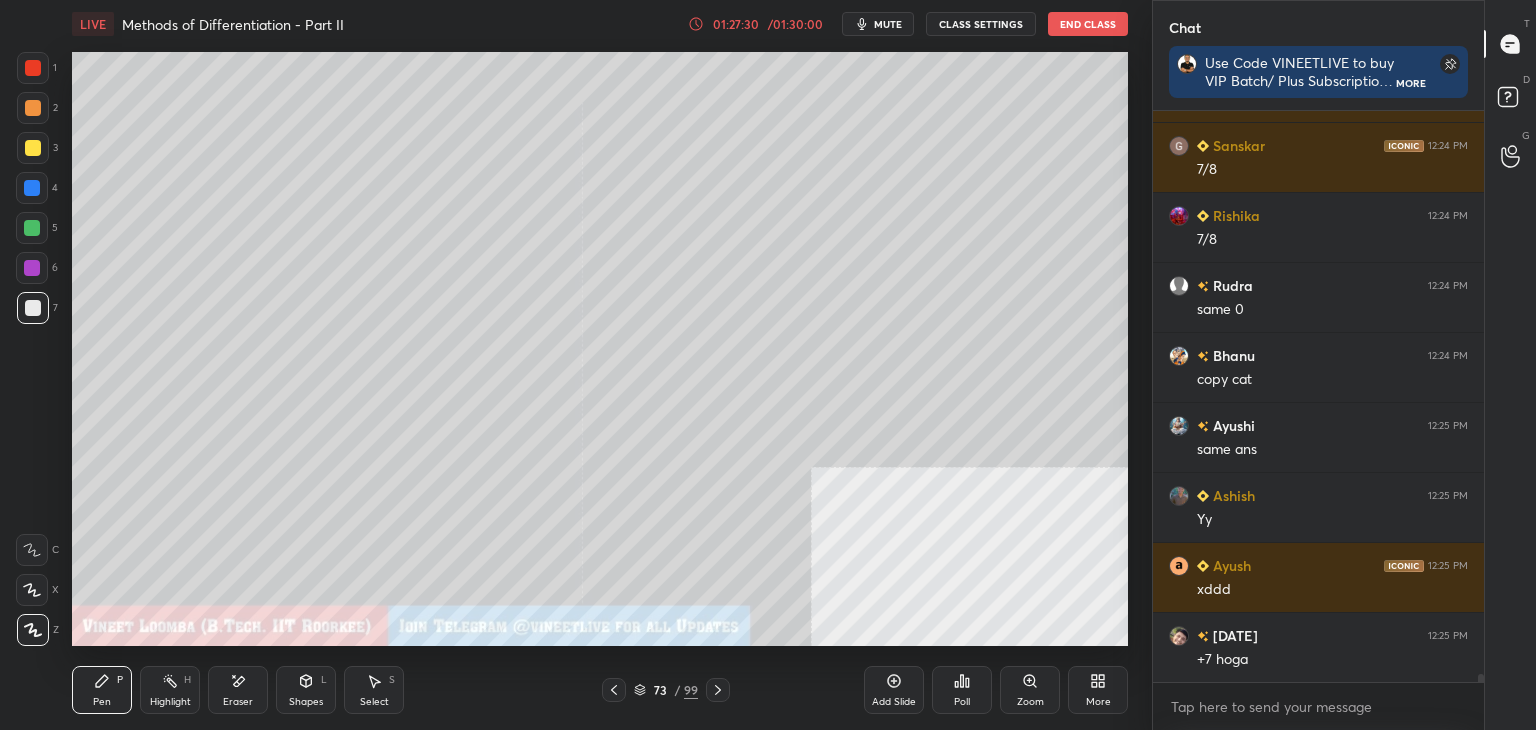 scroll, scrollTop: 41994, scrollLeft: 0, axis: vertical 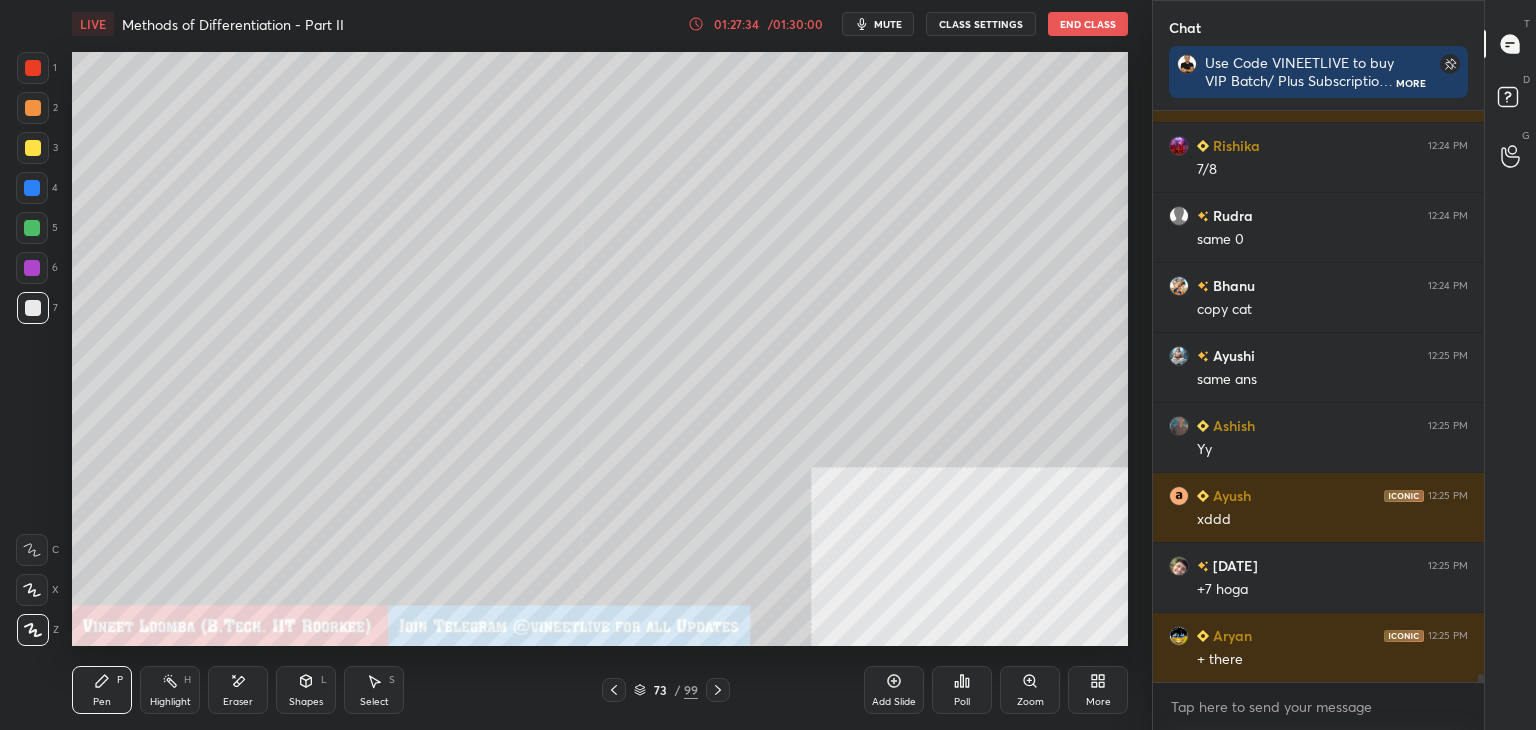 click on "Highlight H" at bounding box center [170, 690] 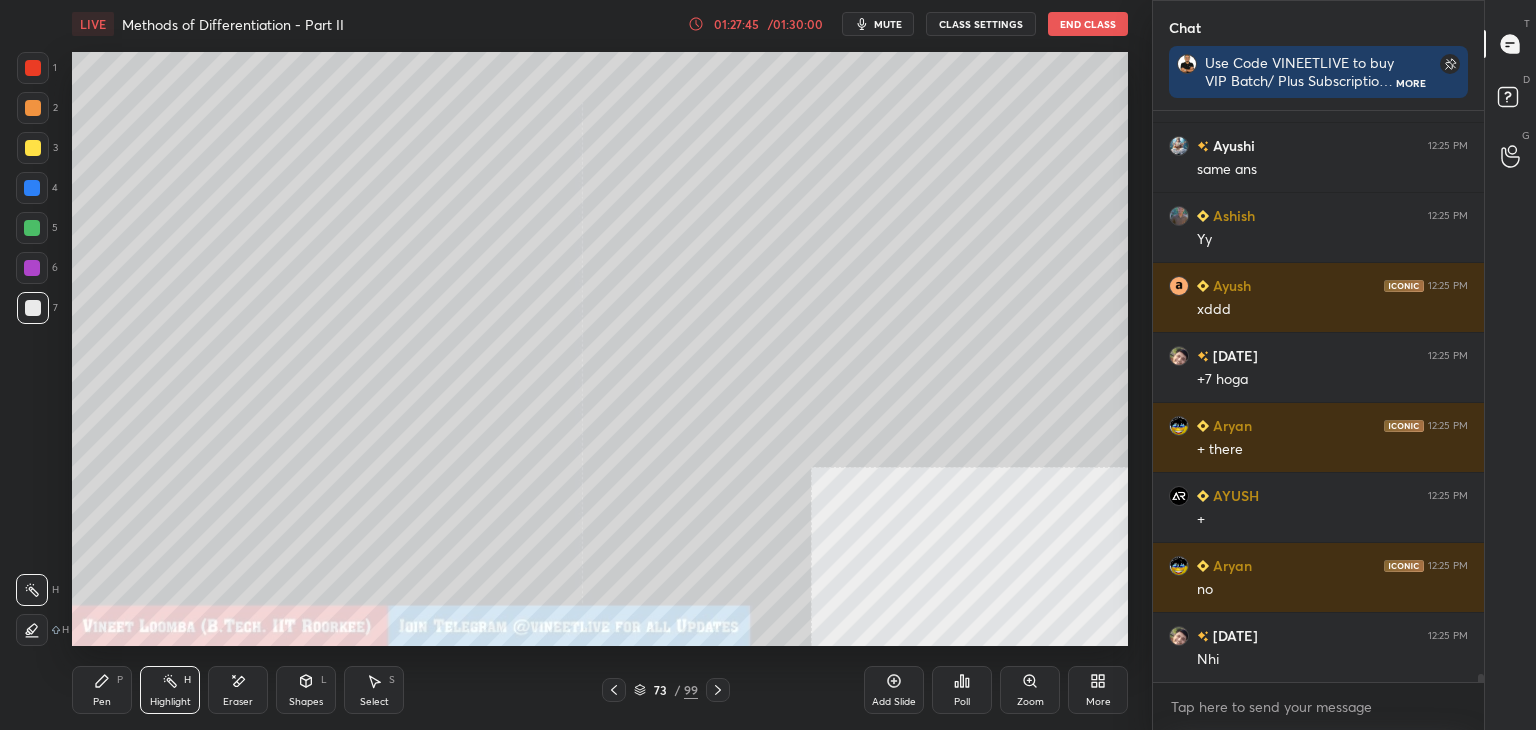 scroll, scrollTop: 42274, scrollLeft: 0, axis: vertical 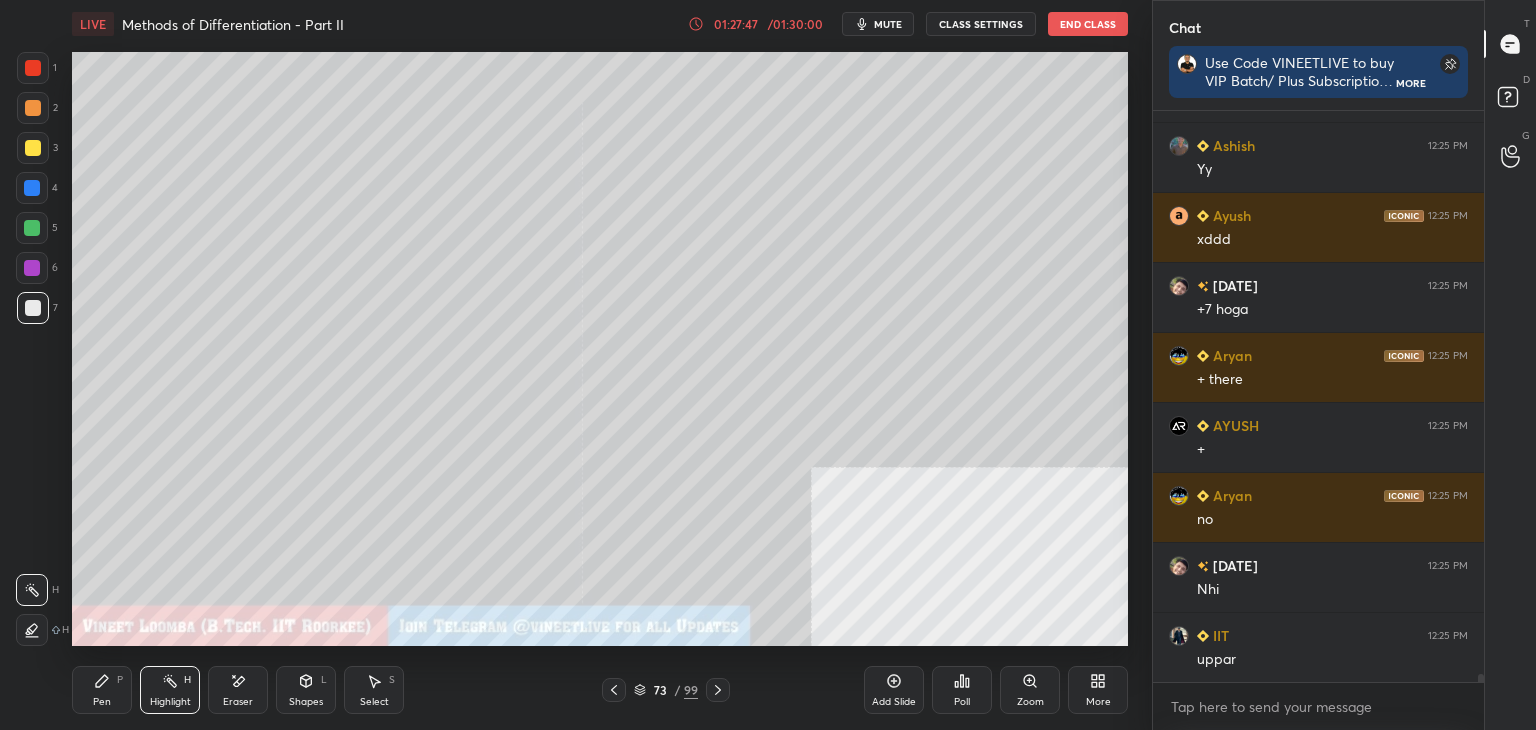 click on "Pen P" at bounding box center [102, 690] 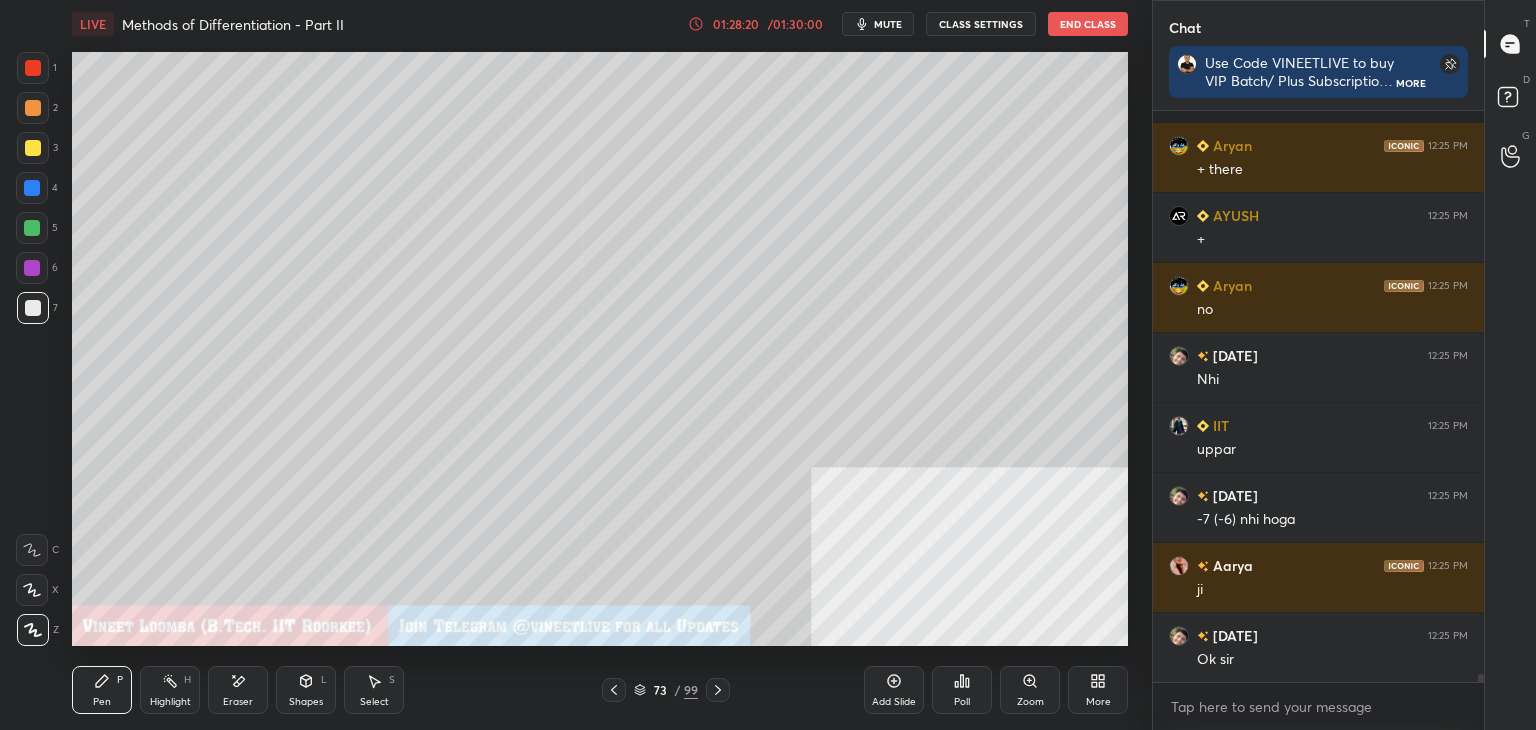 scroll, scrollTop: 42624, scrollLeft: 0, axis: vertical 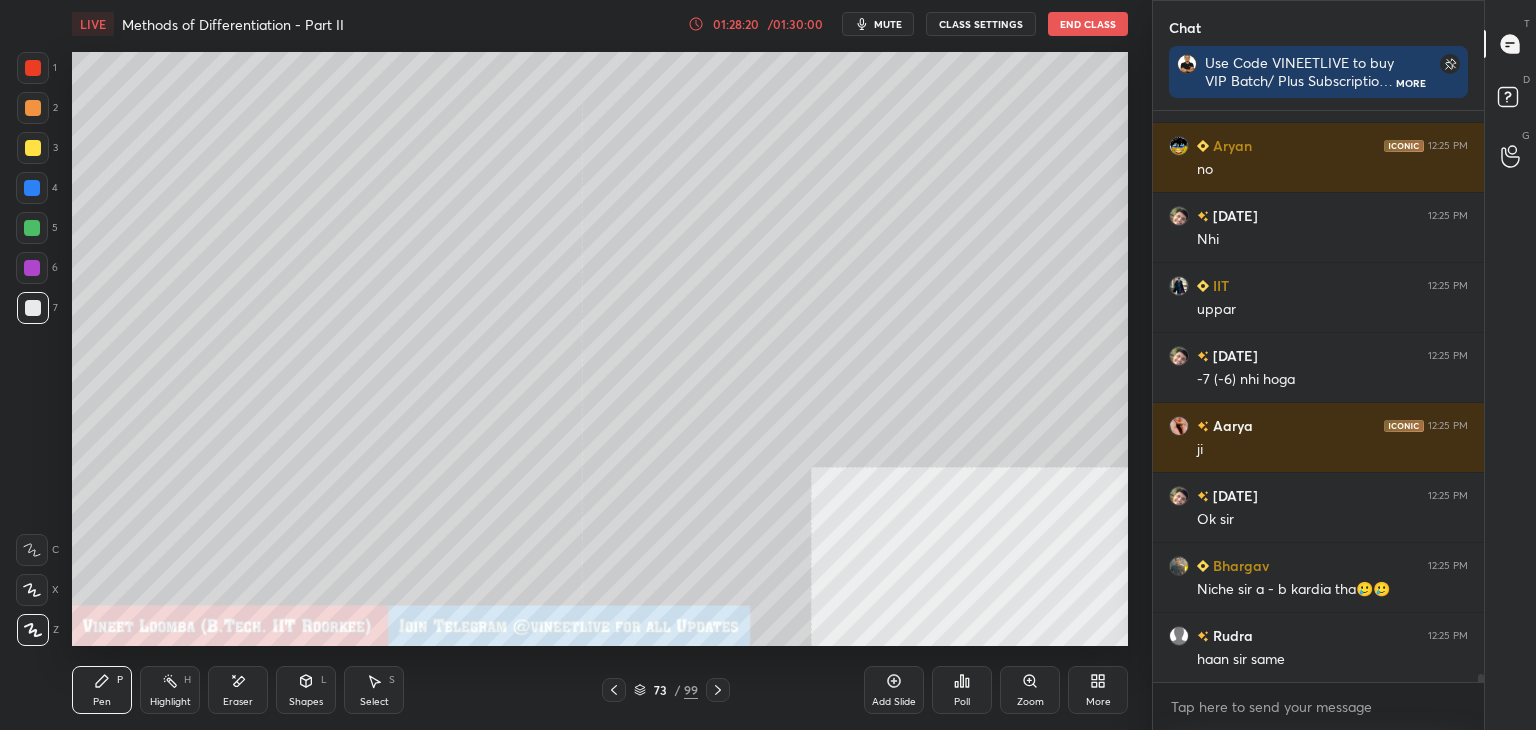click on "Highlight" at bounding box center (170, 702) 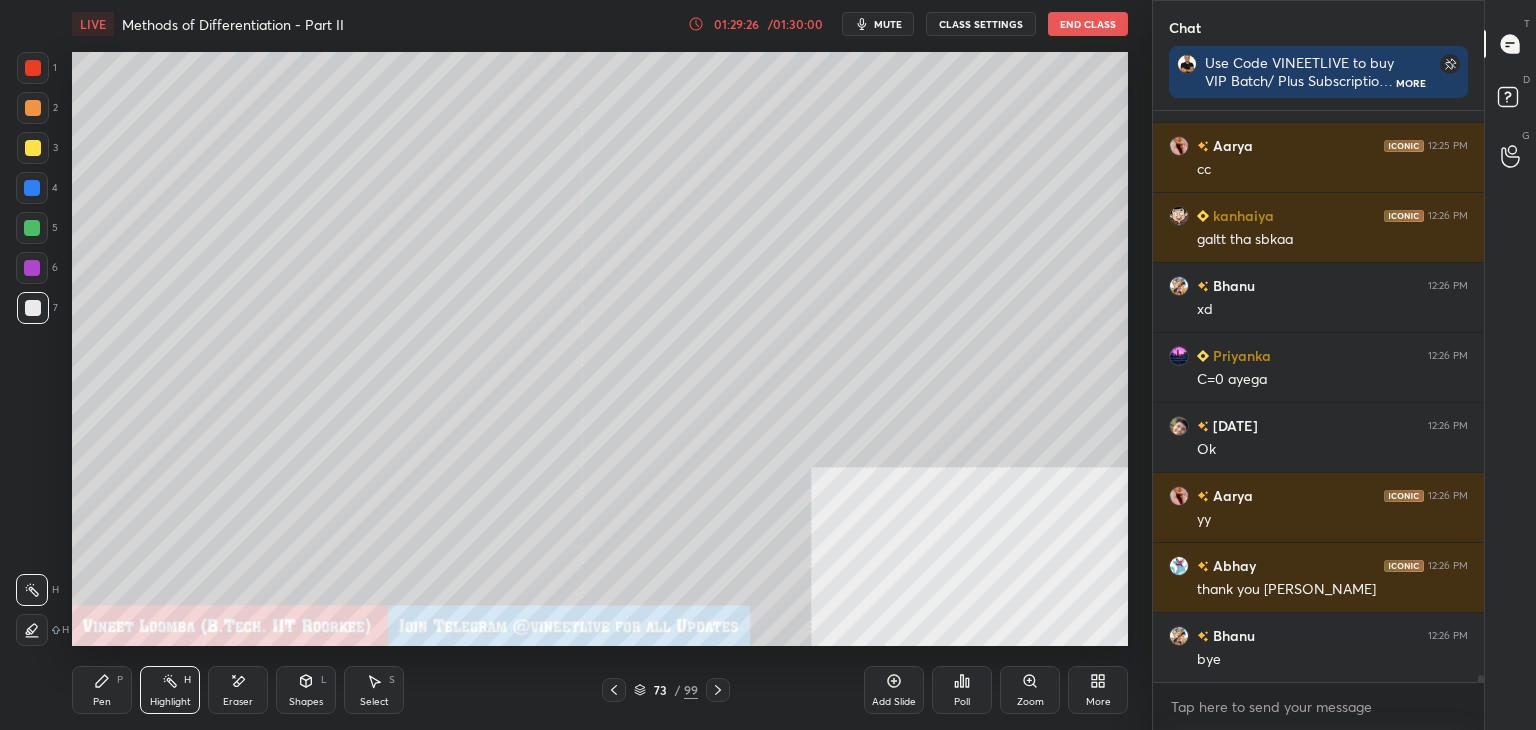 scroll, scrollTop: 43324, scrollLeft: 0, axis: vertical 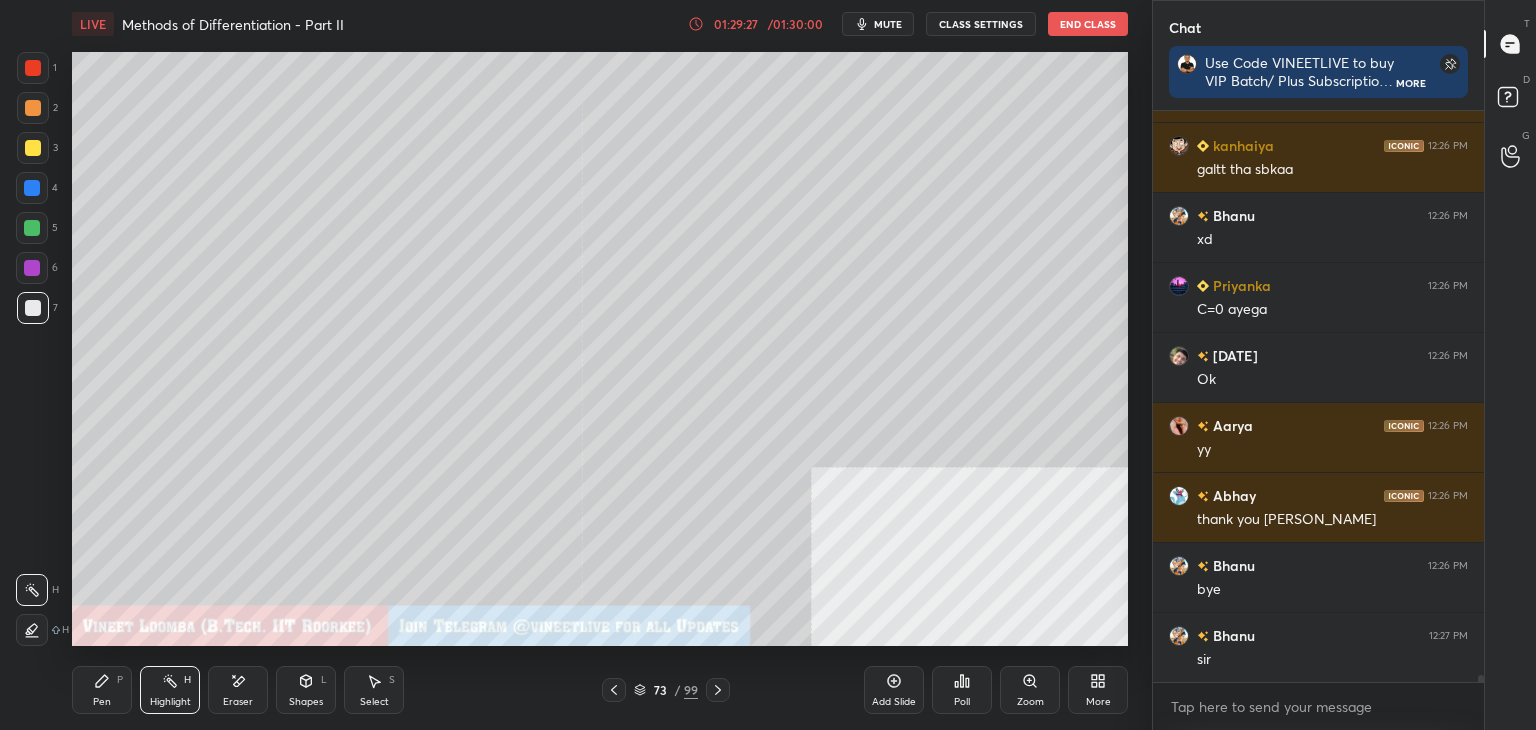 click 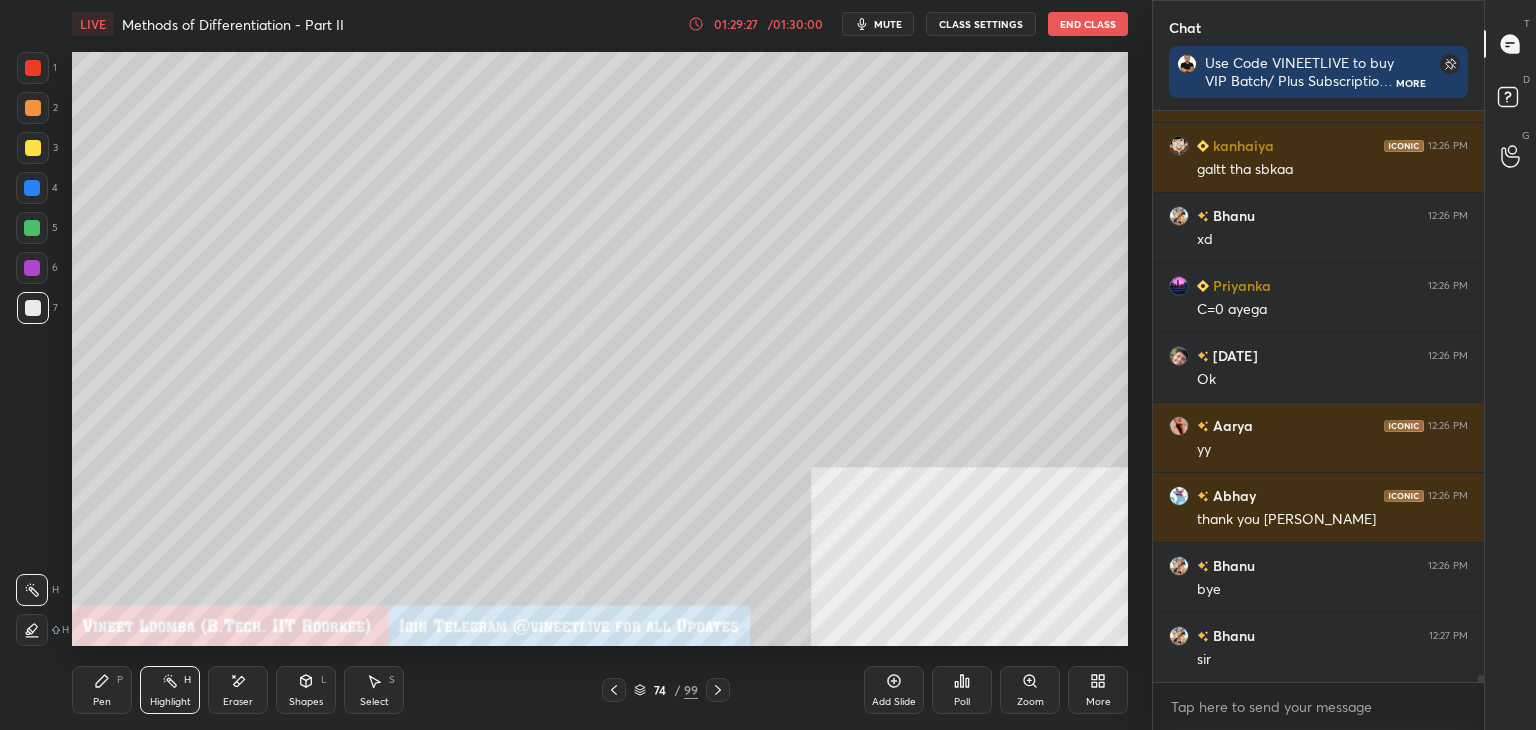 scroll, scrollTop: 43394, scrollLeft: 0, axis: vertical 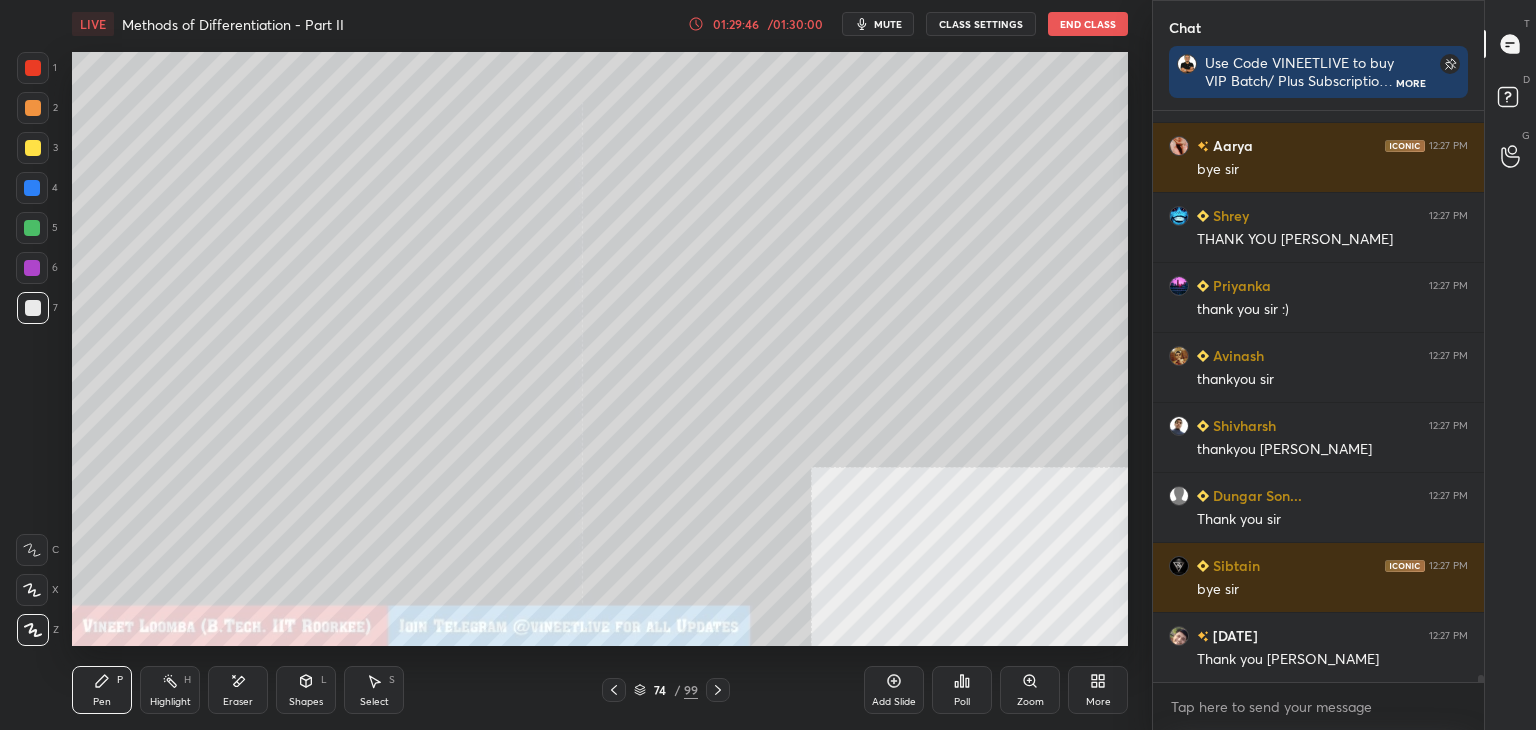 drag, startPoint x: 28, startPoint y: 147, endPoint x: 41, endPoint y: 129, distance: 22.203604 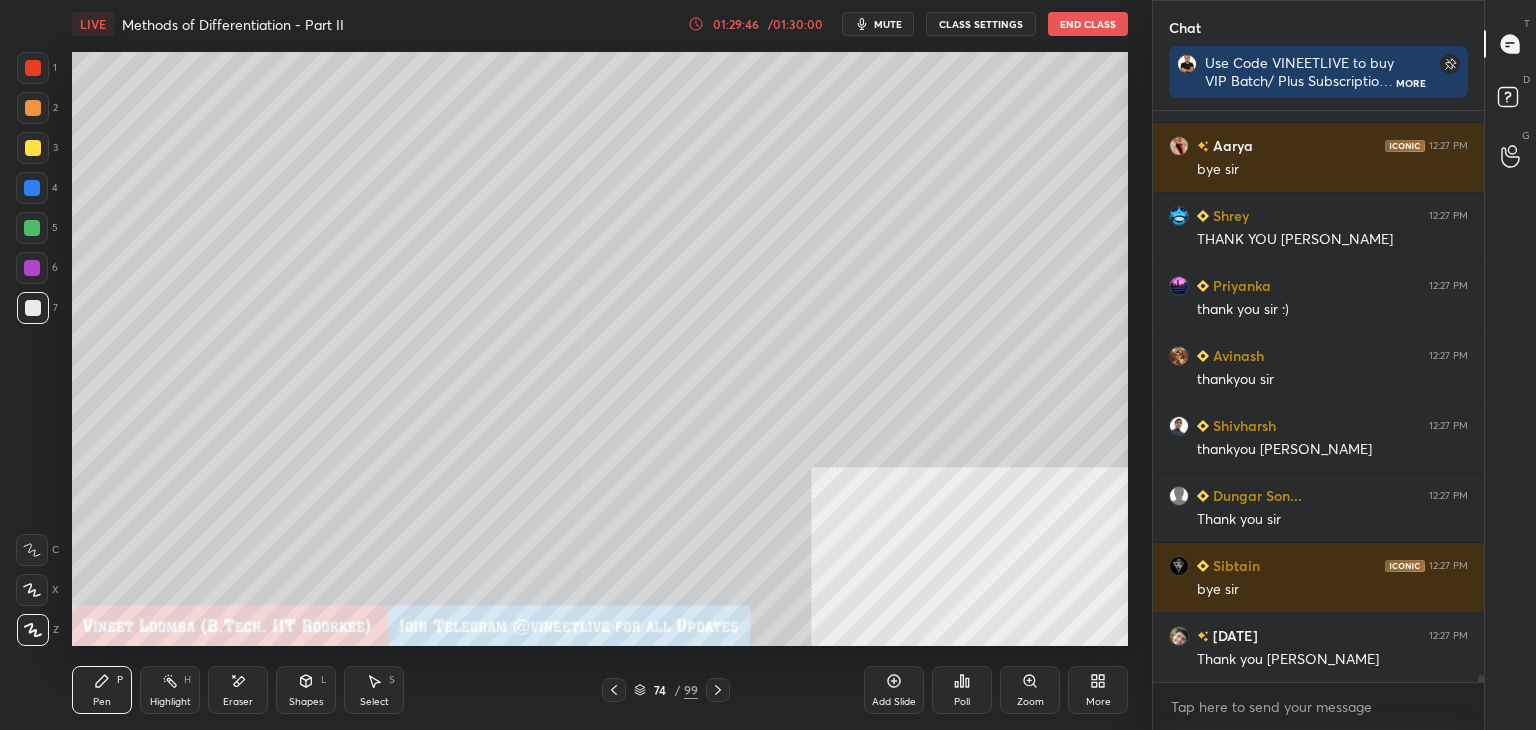 click at bounding box center (33, 148) 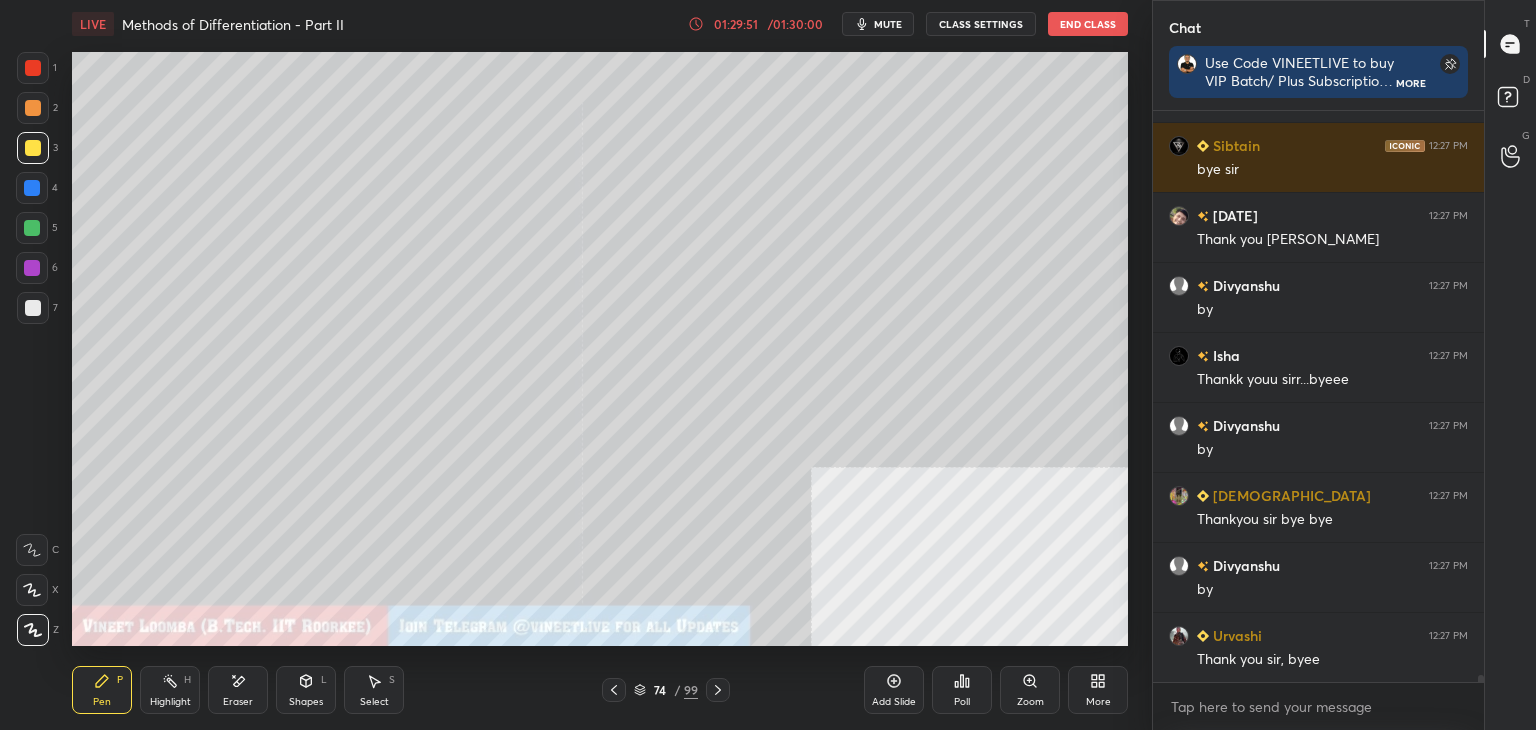 scroll, scrollTop: 46982, scrollLeft: 0, axis: vertical 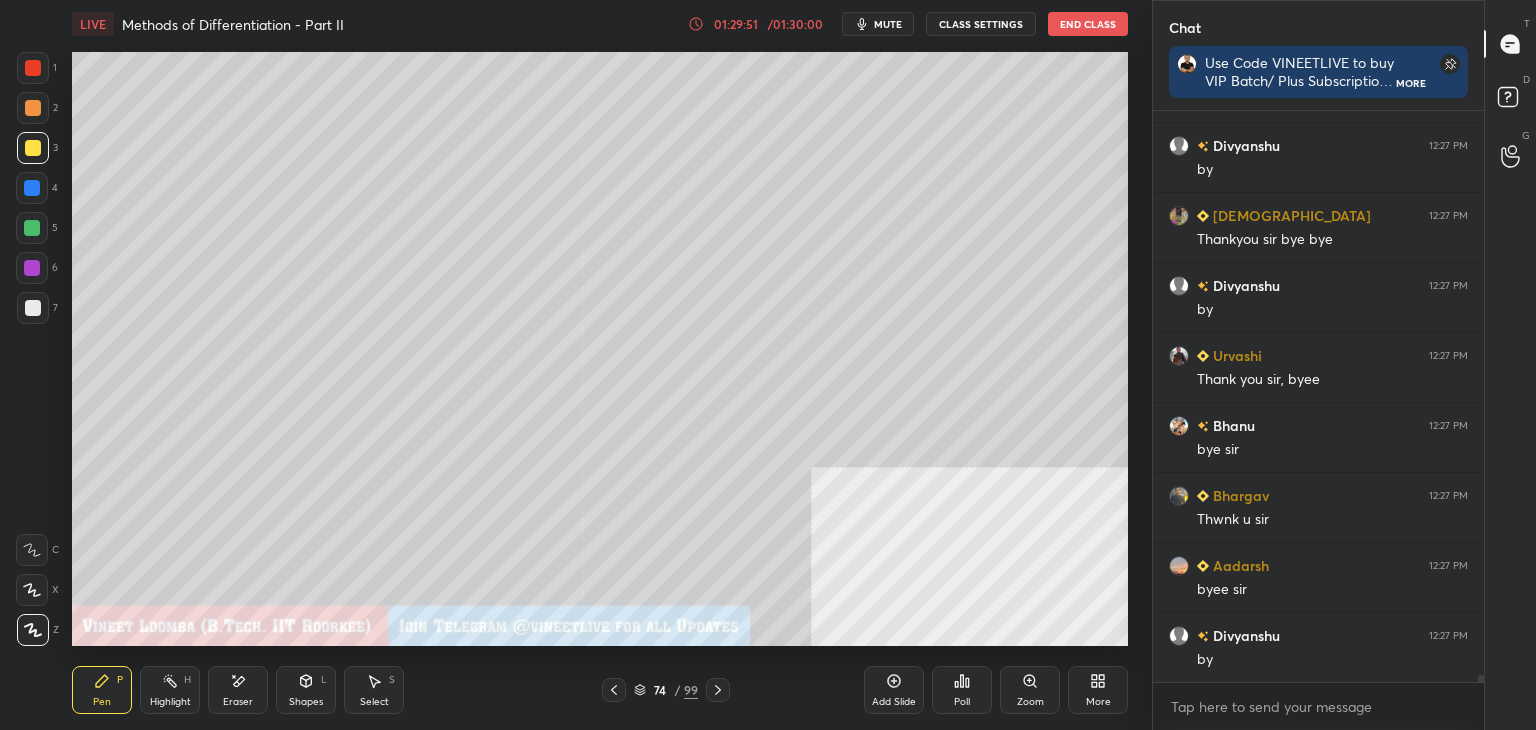 click on "74" at bounding box center [660, 690] 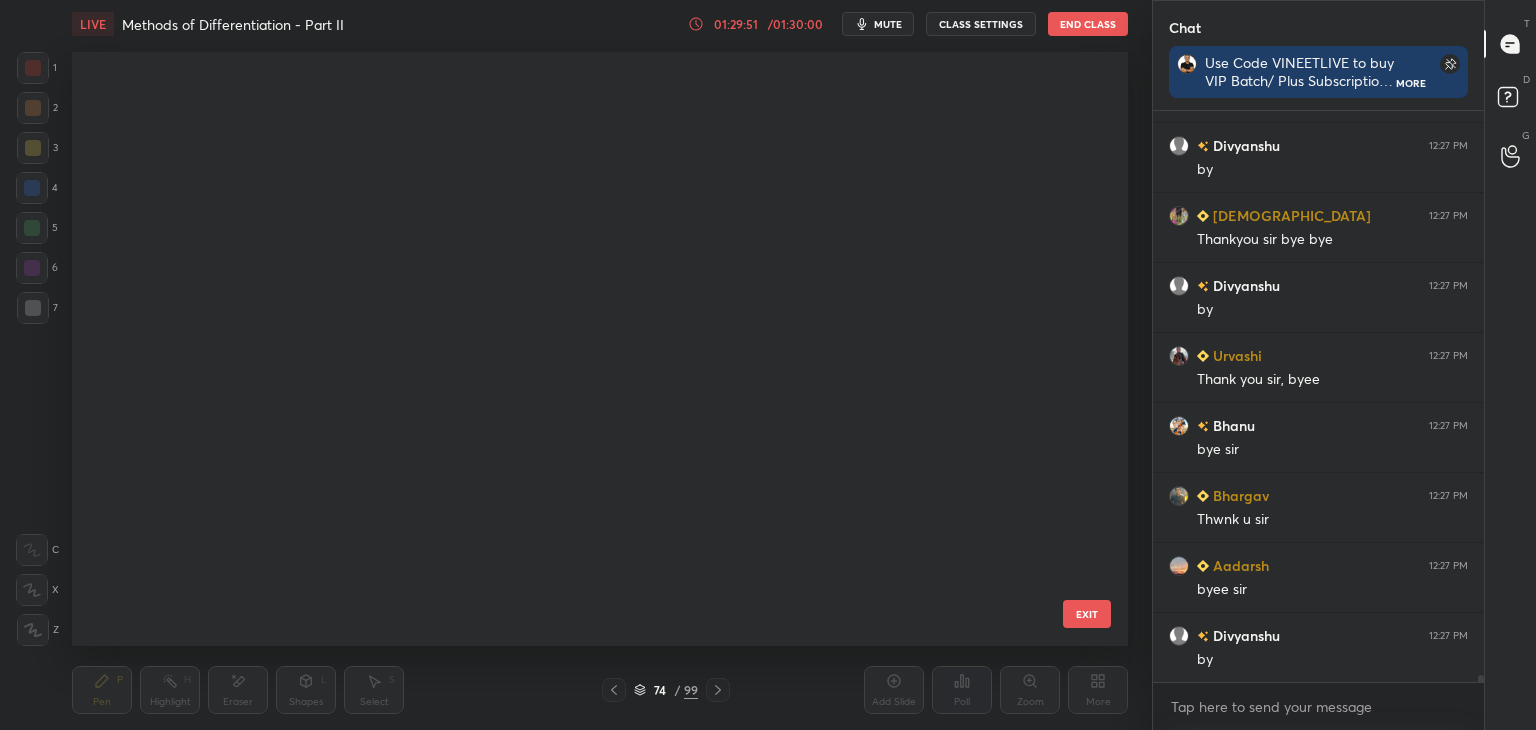 scroll, scrollTop: 3980, scrollLeft: 0, axis: vertical 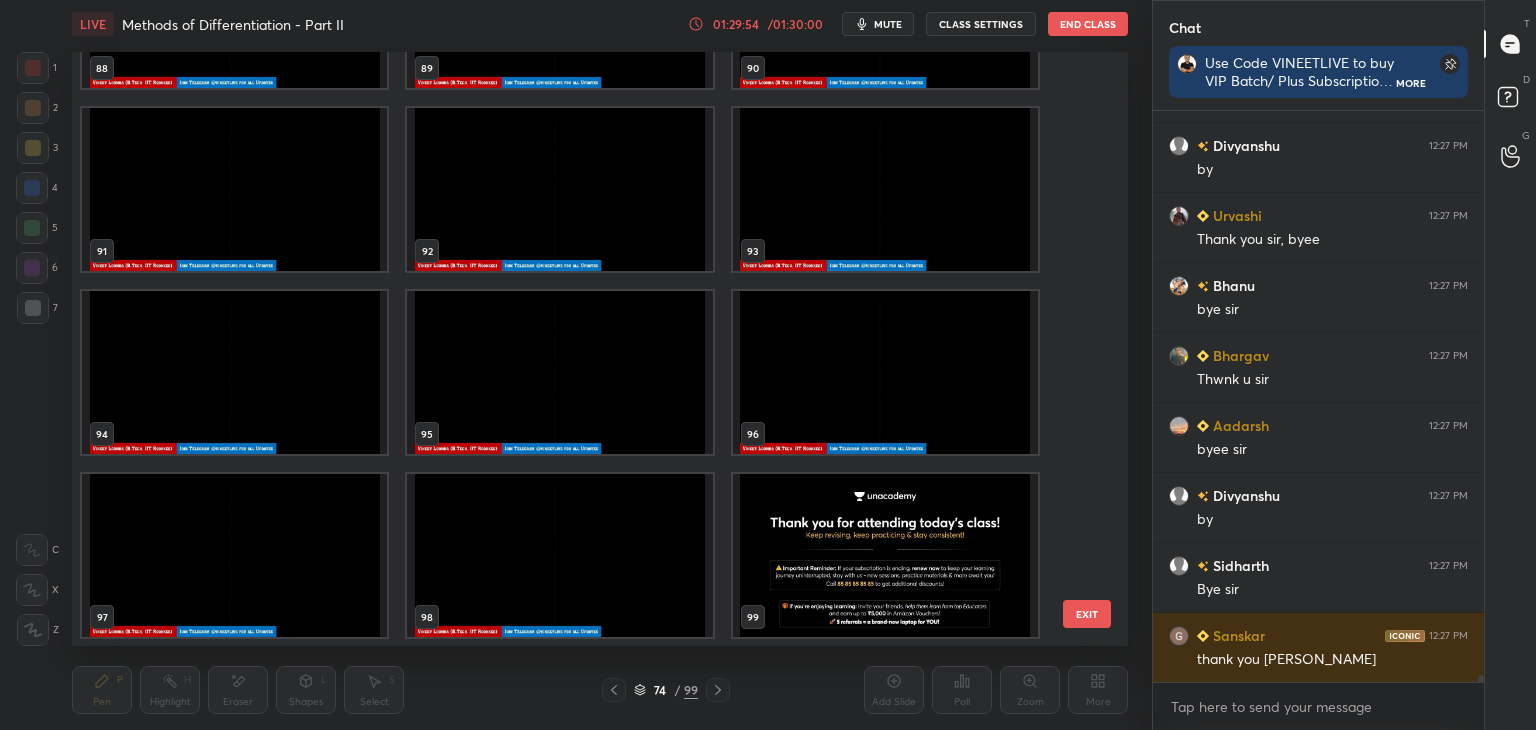 click at bounding box center (885, 555) 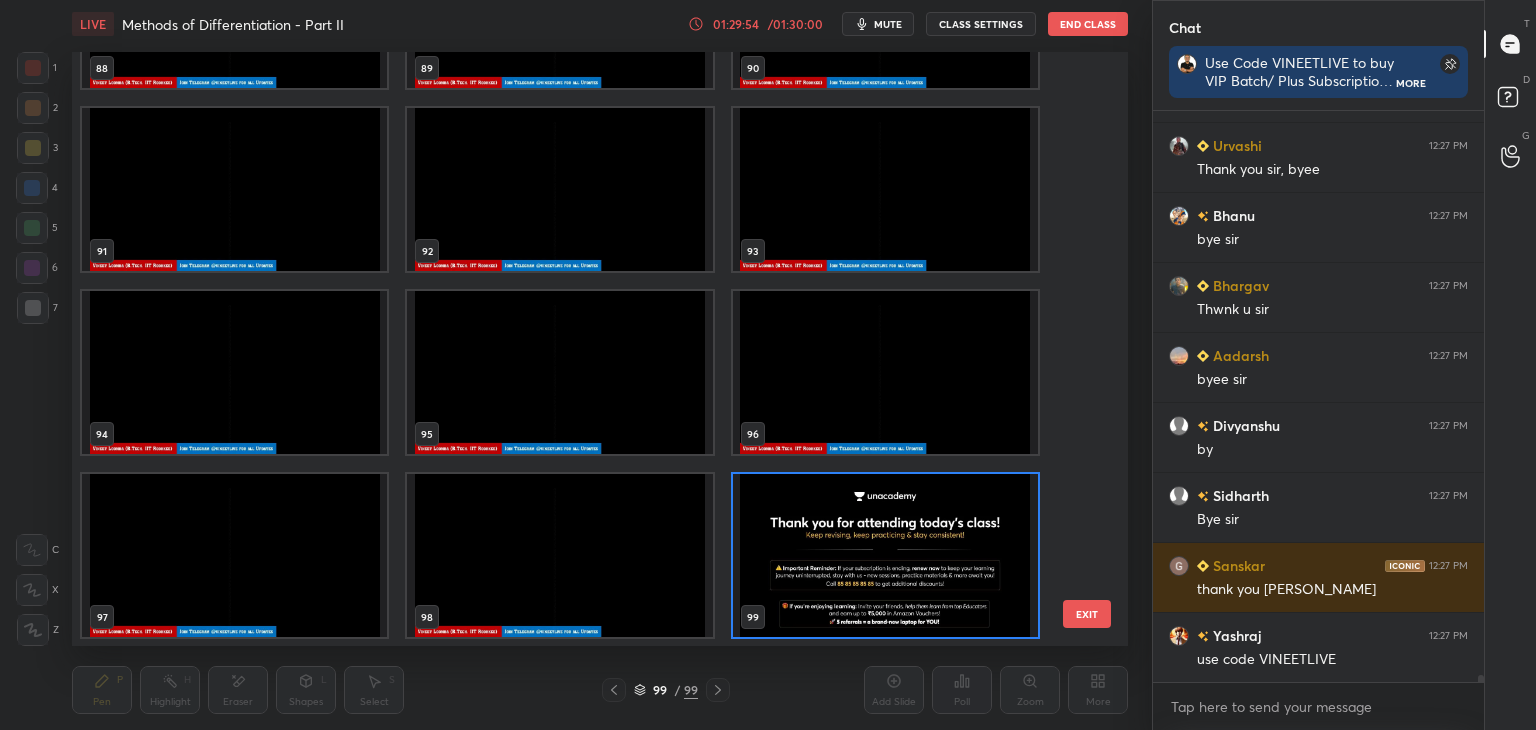 click at bounding box center (885, 555) 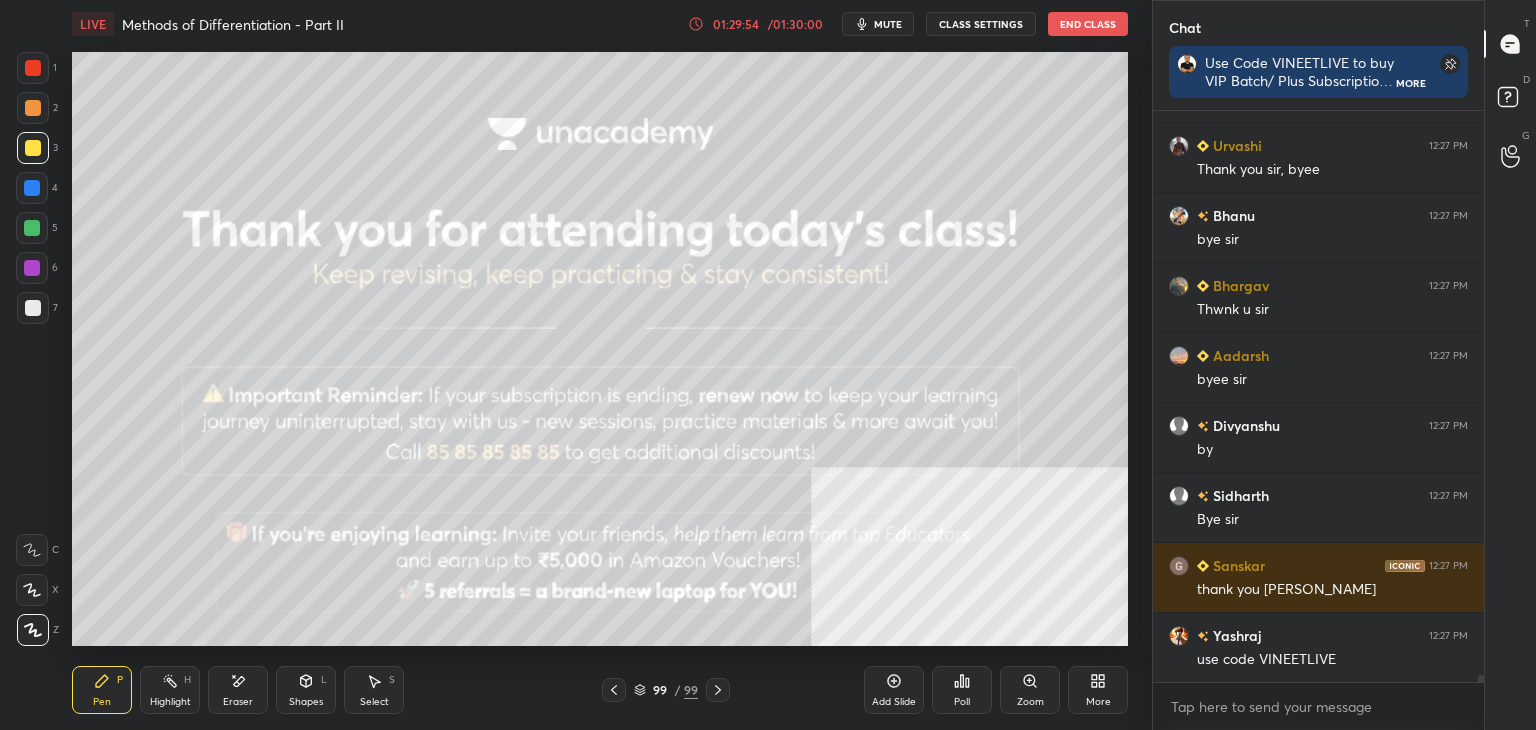 scroll, scrollTop: 47262, scrollLeft: 0, axis: vertical 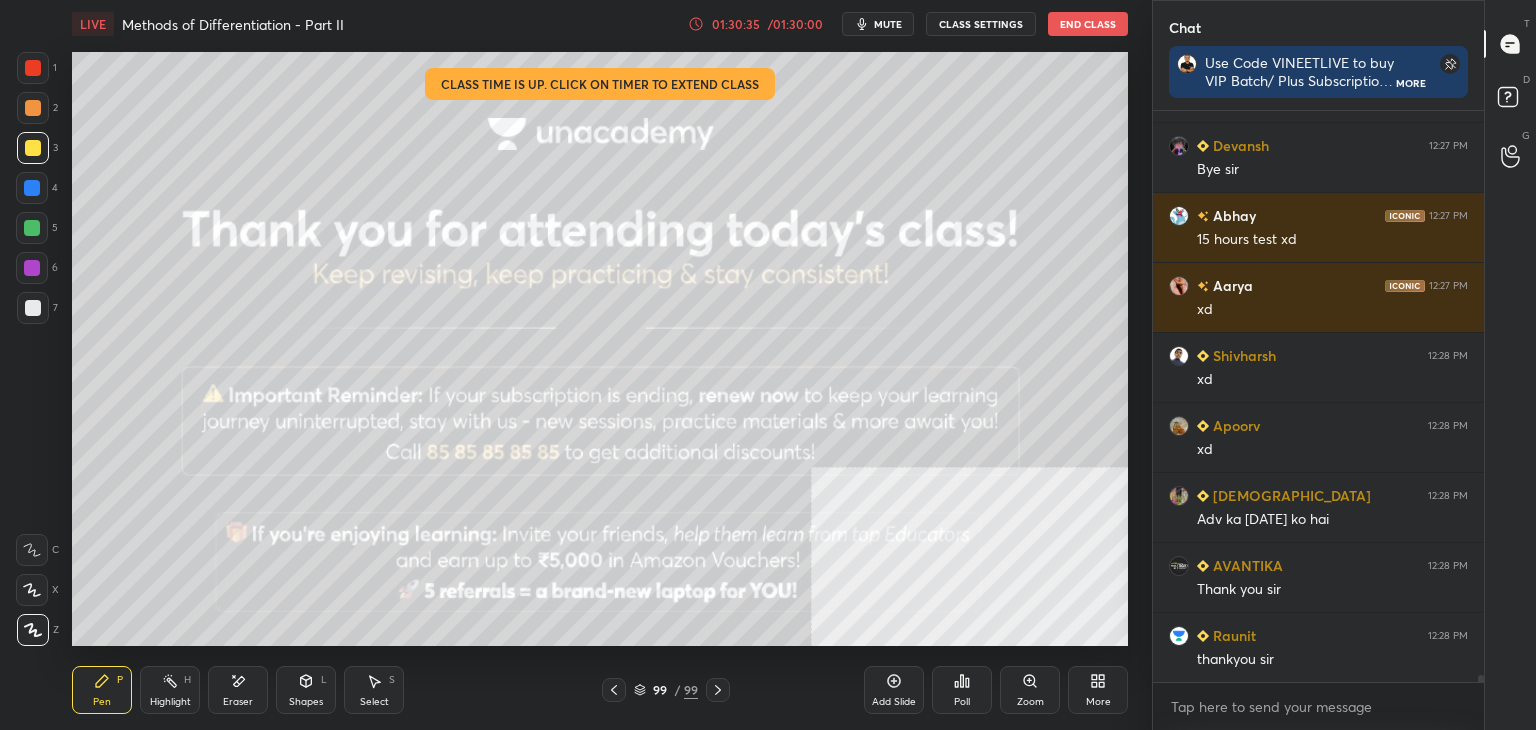 click on "CLASS SETTINGS" at bounding box center [981, 24] 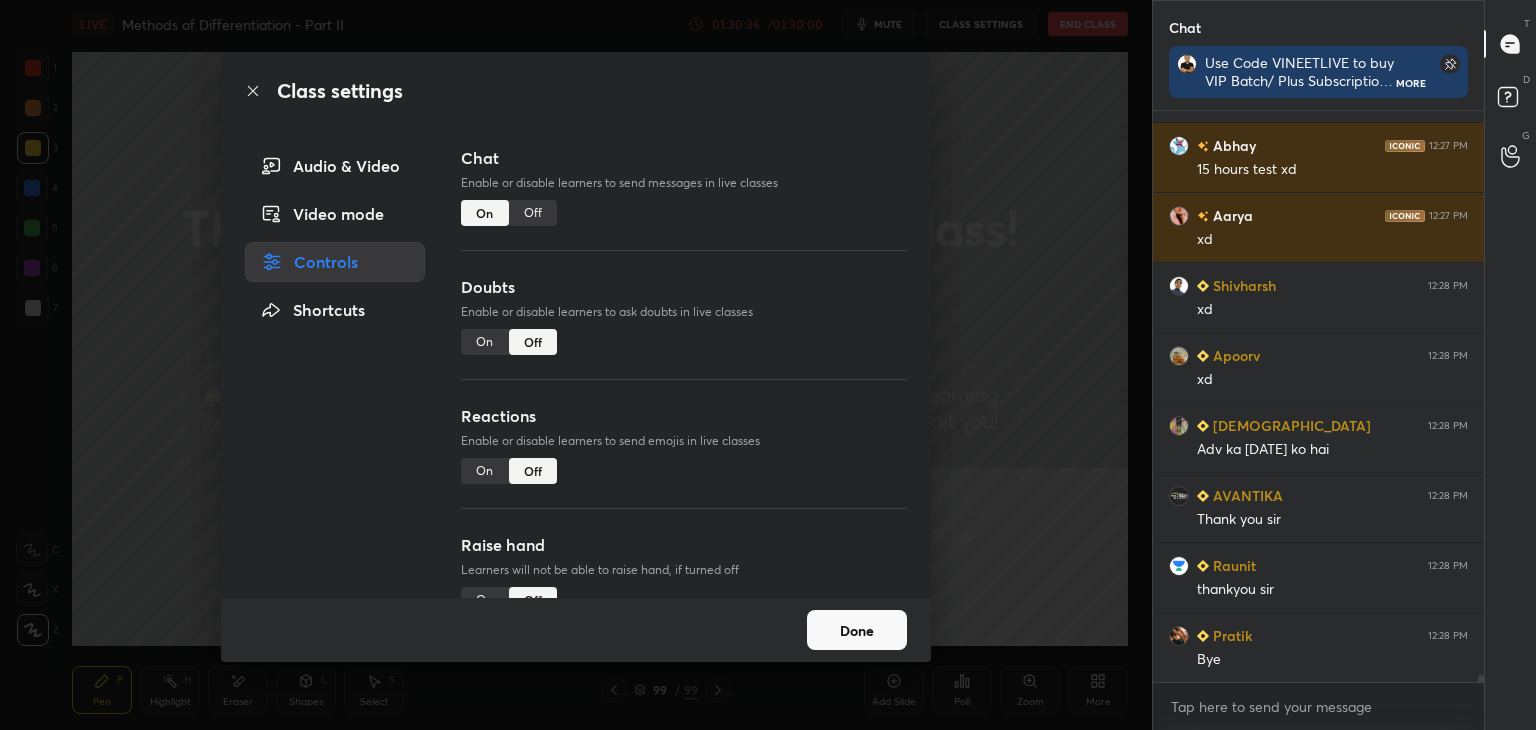 click on "Off" at bounding box center [533, 213] 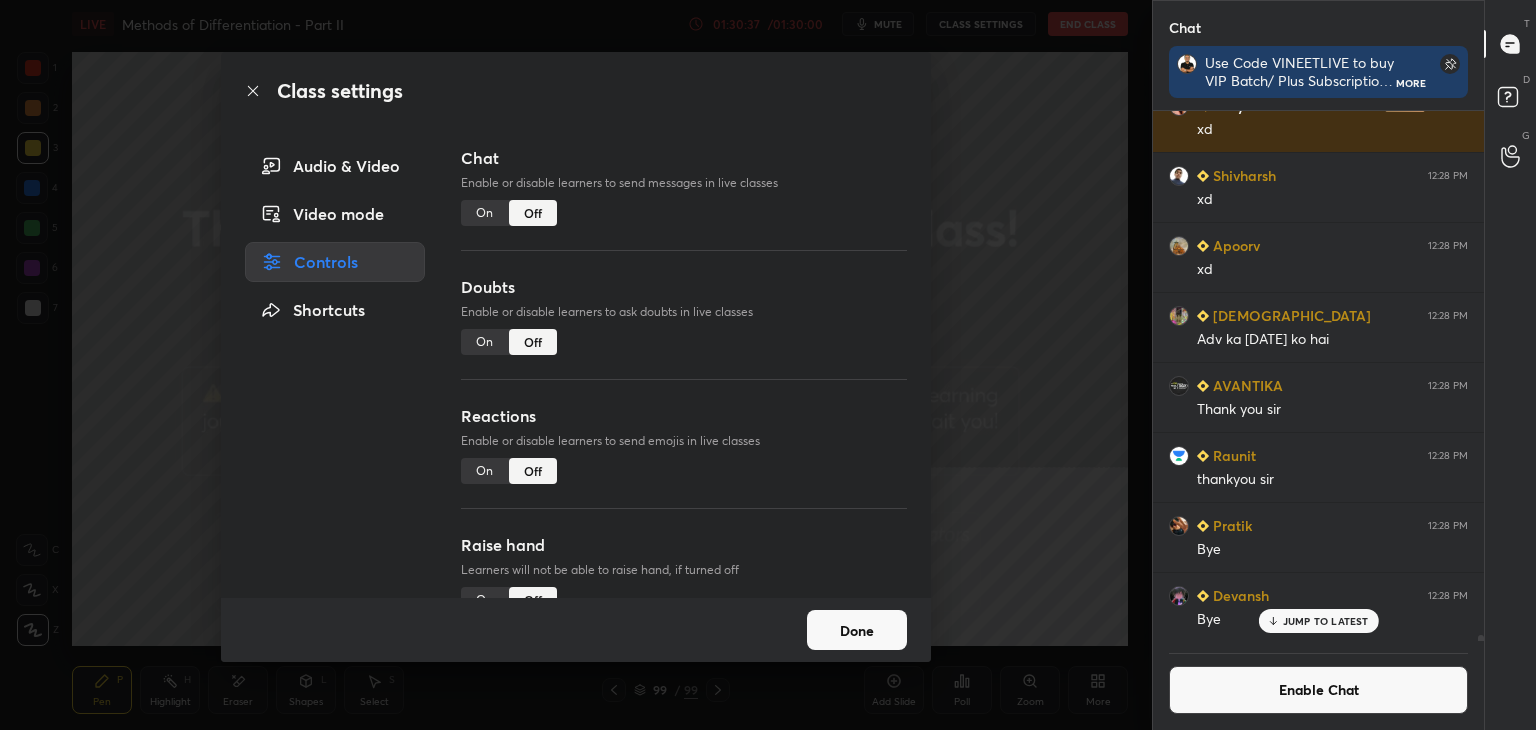 click on "Done" at bounding box center (857, 630) 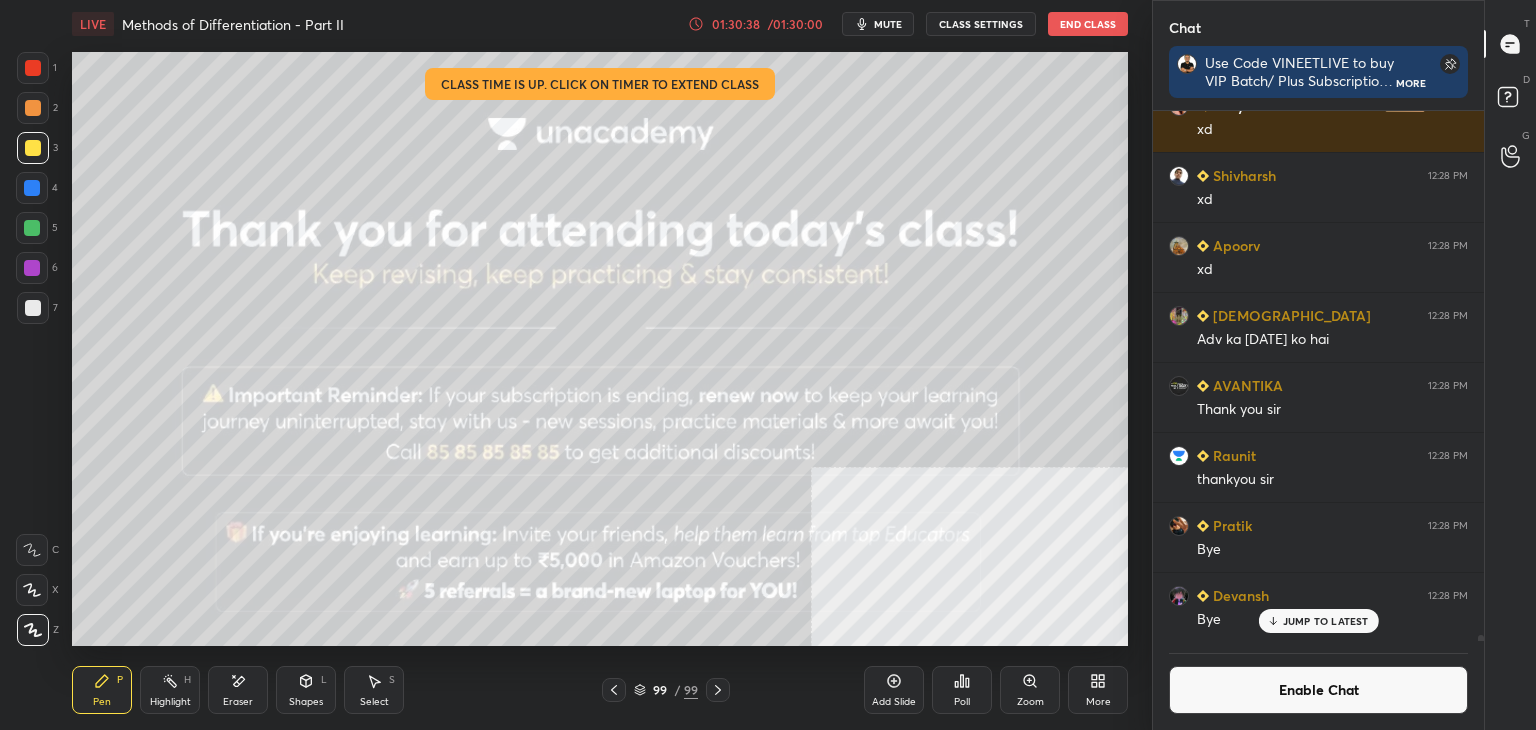 click on "End Class" at bounding box center (1088, 24) 